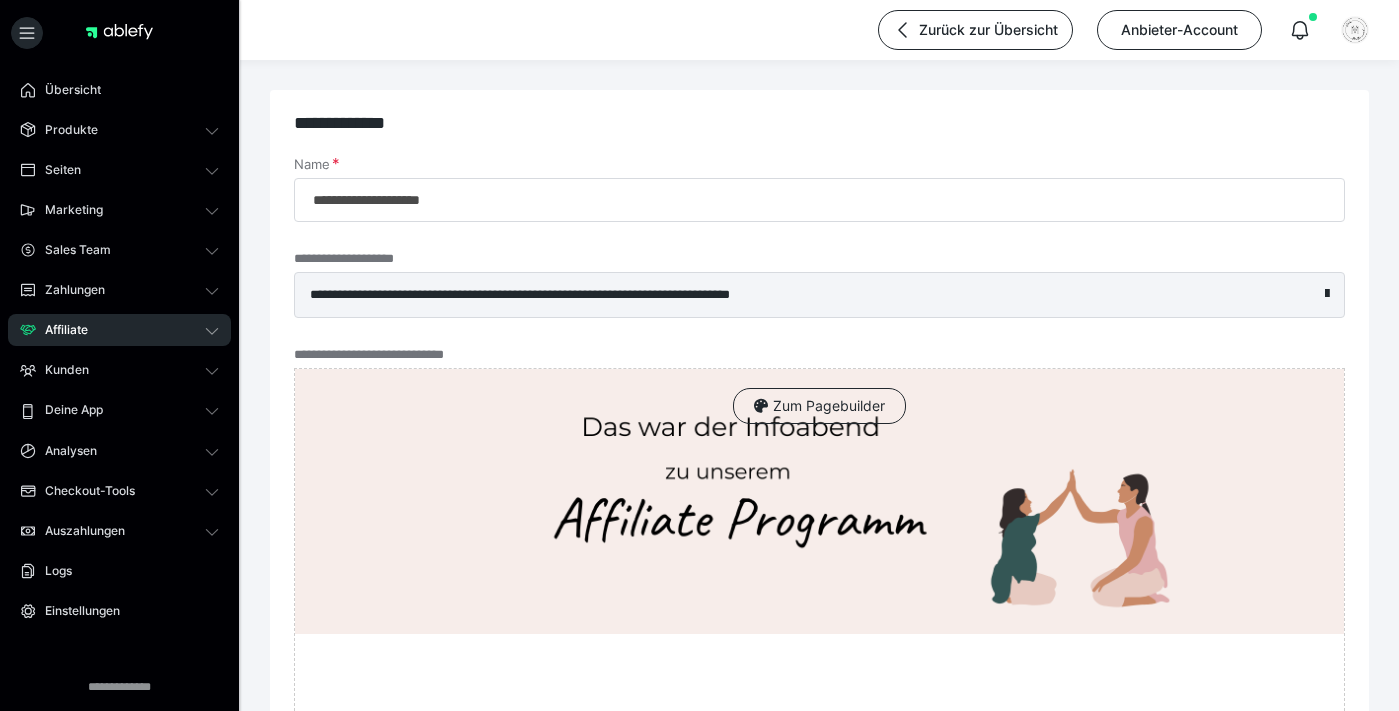scroll, scrollTop: 0, scrollLeft: 0, axis: both 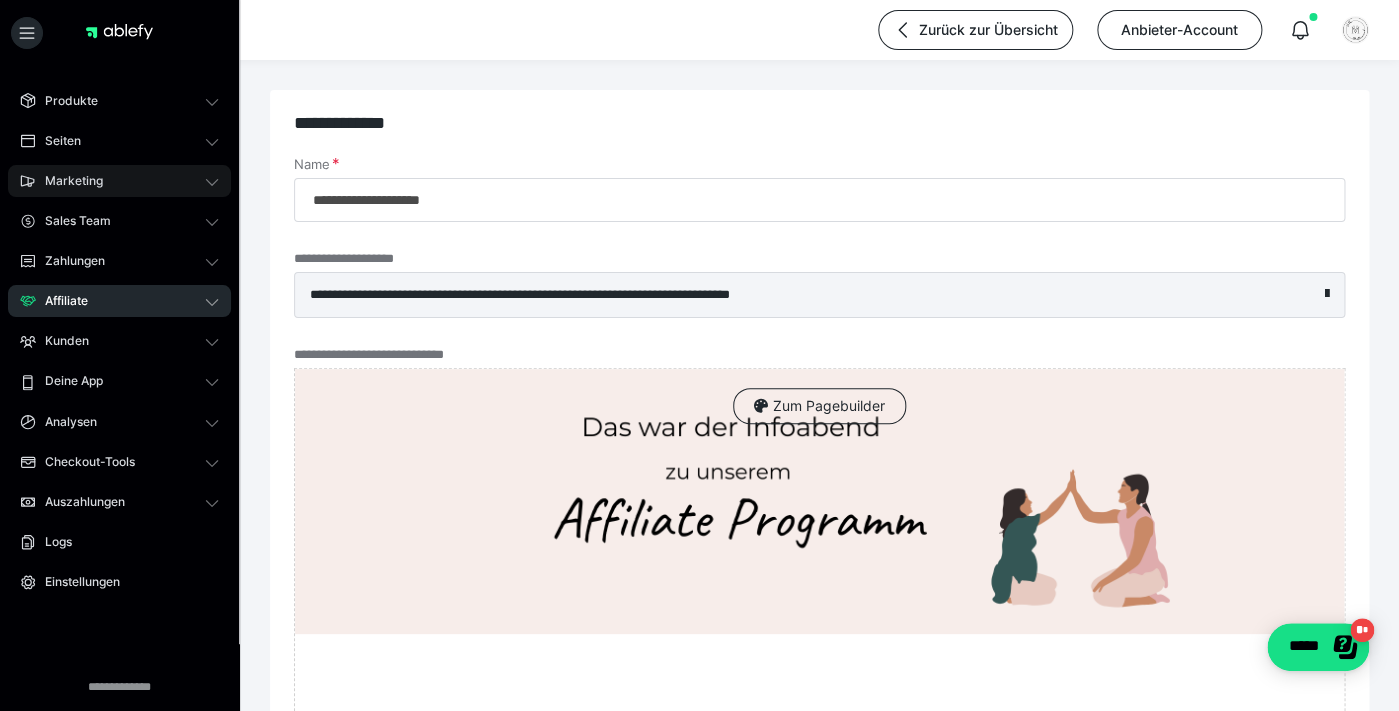 click on "Marketing" at bounding box center (119, 181) 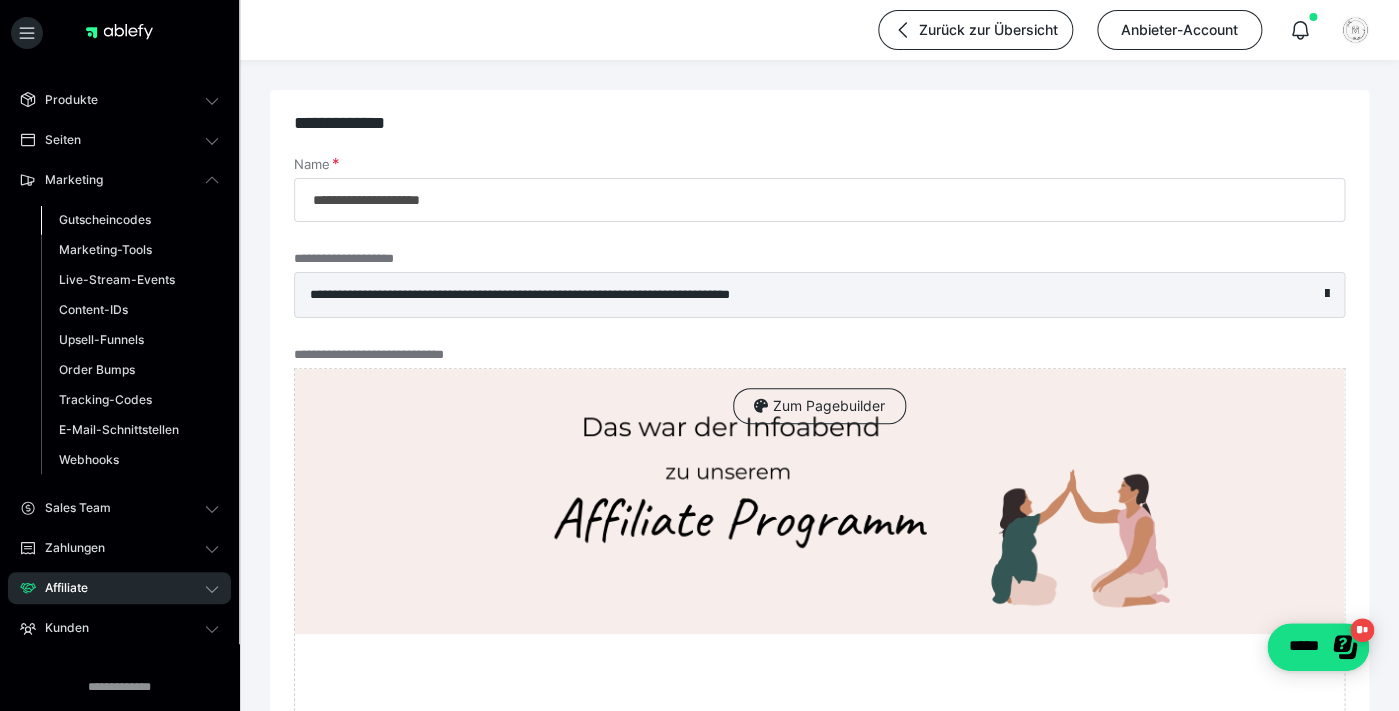 click on "Gutscheincodes" at bounding box center (105, 219) 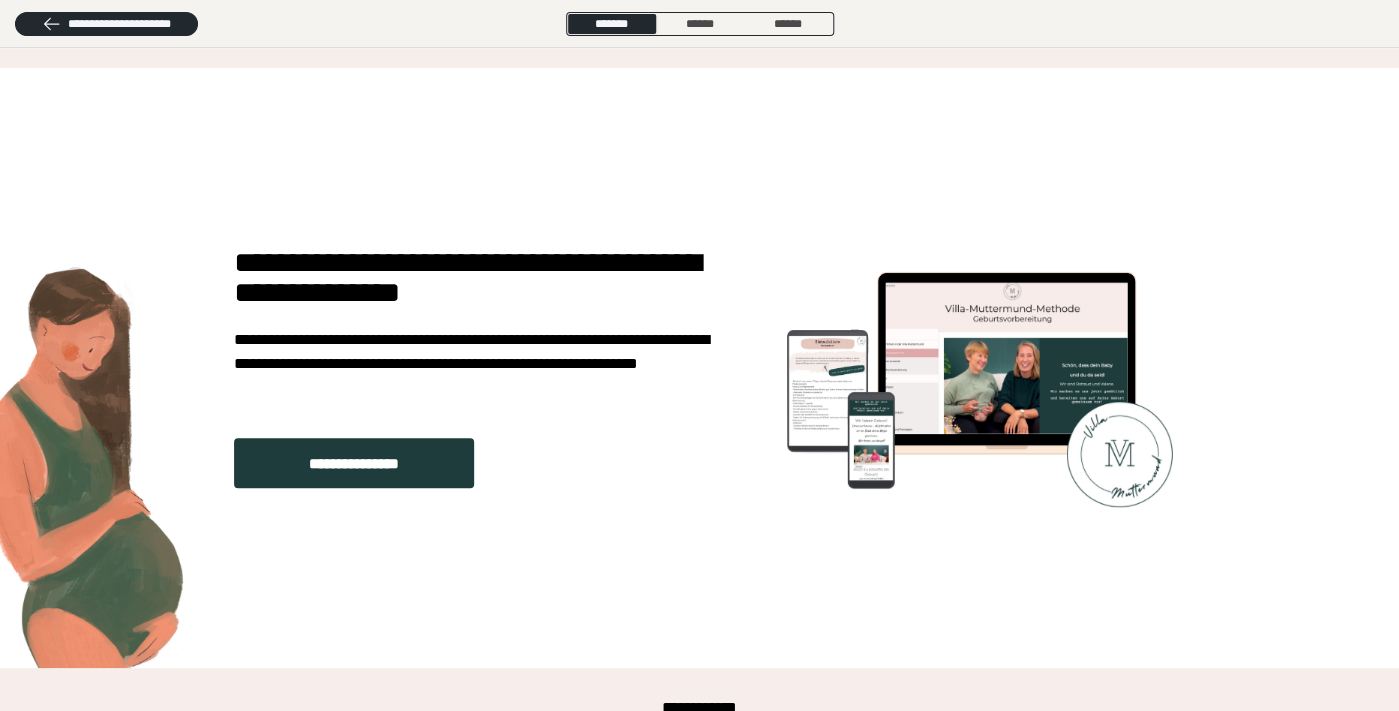 scroll, scrollTop: 69, scrollLeft: 0, axis: vertical 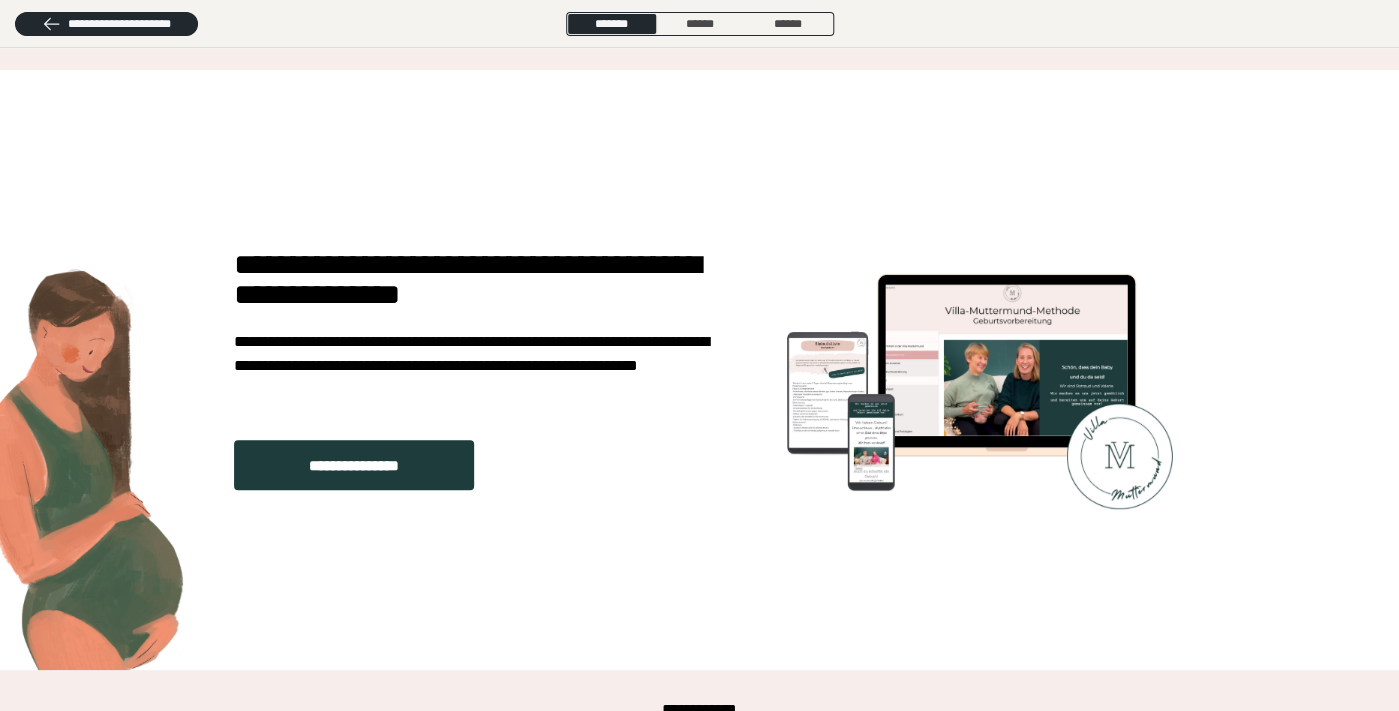 click on "**********" at bounding box center [484, 280] 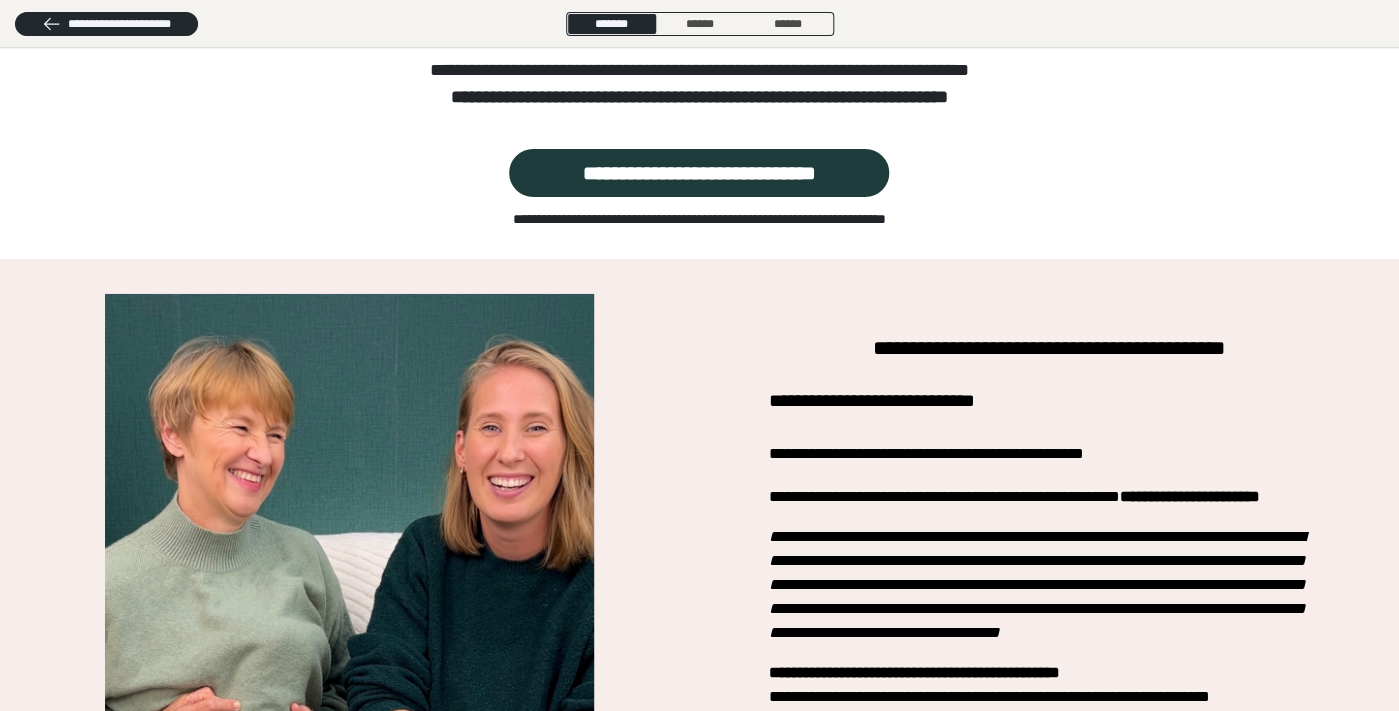 scroll, scrollTop: 2439, scrollLeft: 0, axis: vertical 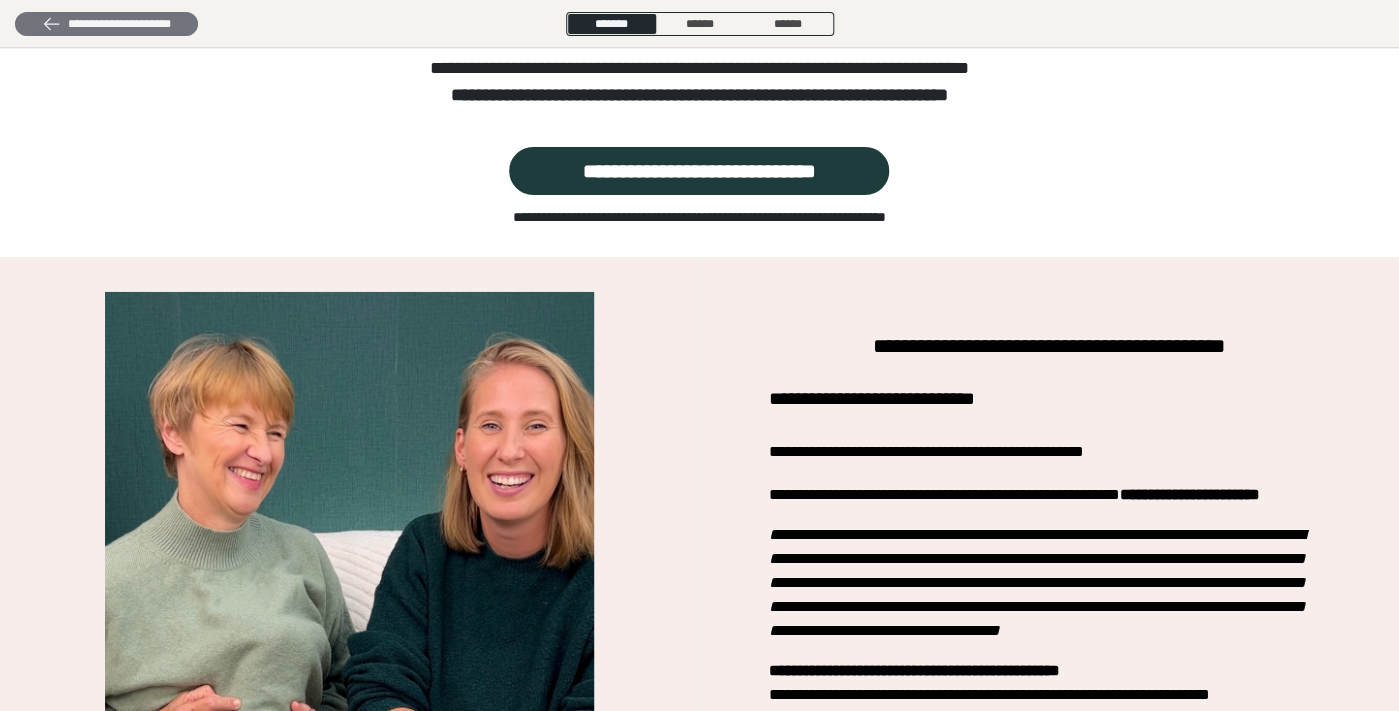 click on "**********" at bounding box center (106, 24) 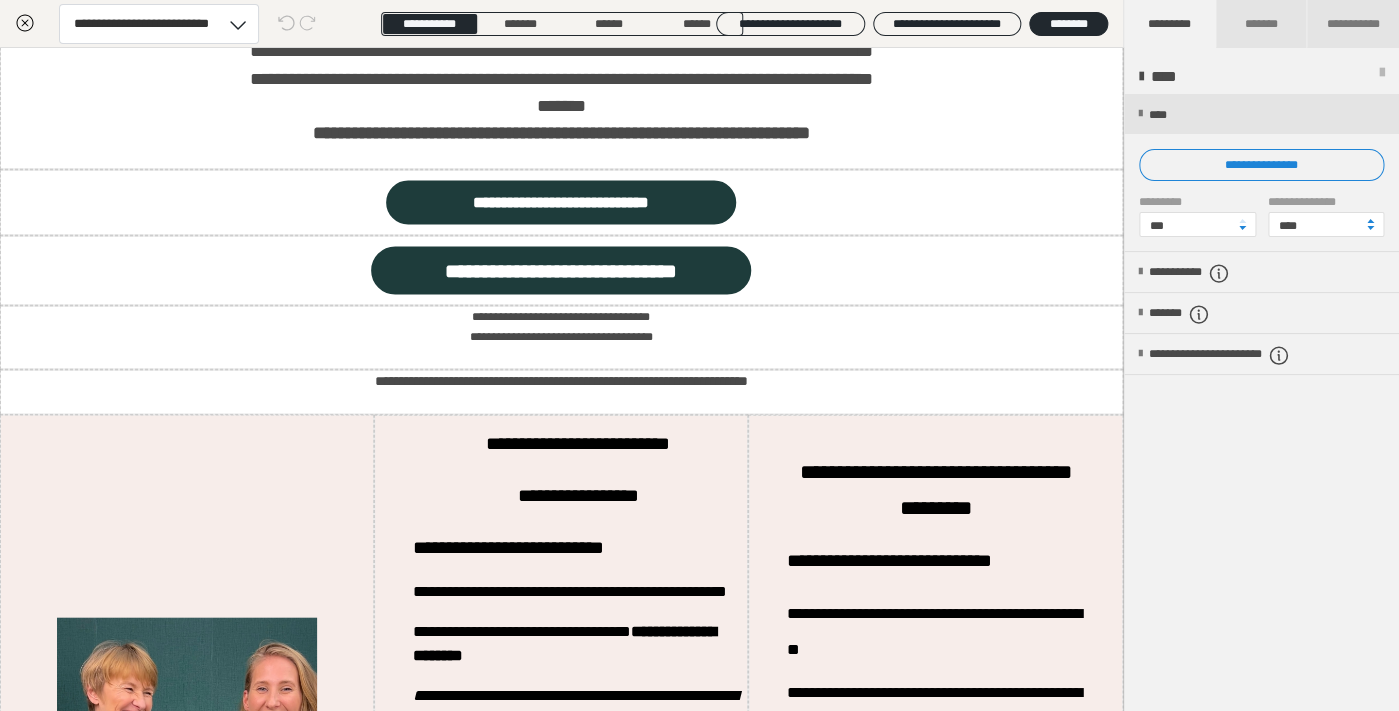 scroll, scrollTop: 4236, scrollLeft: 0, axis: vertical 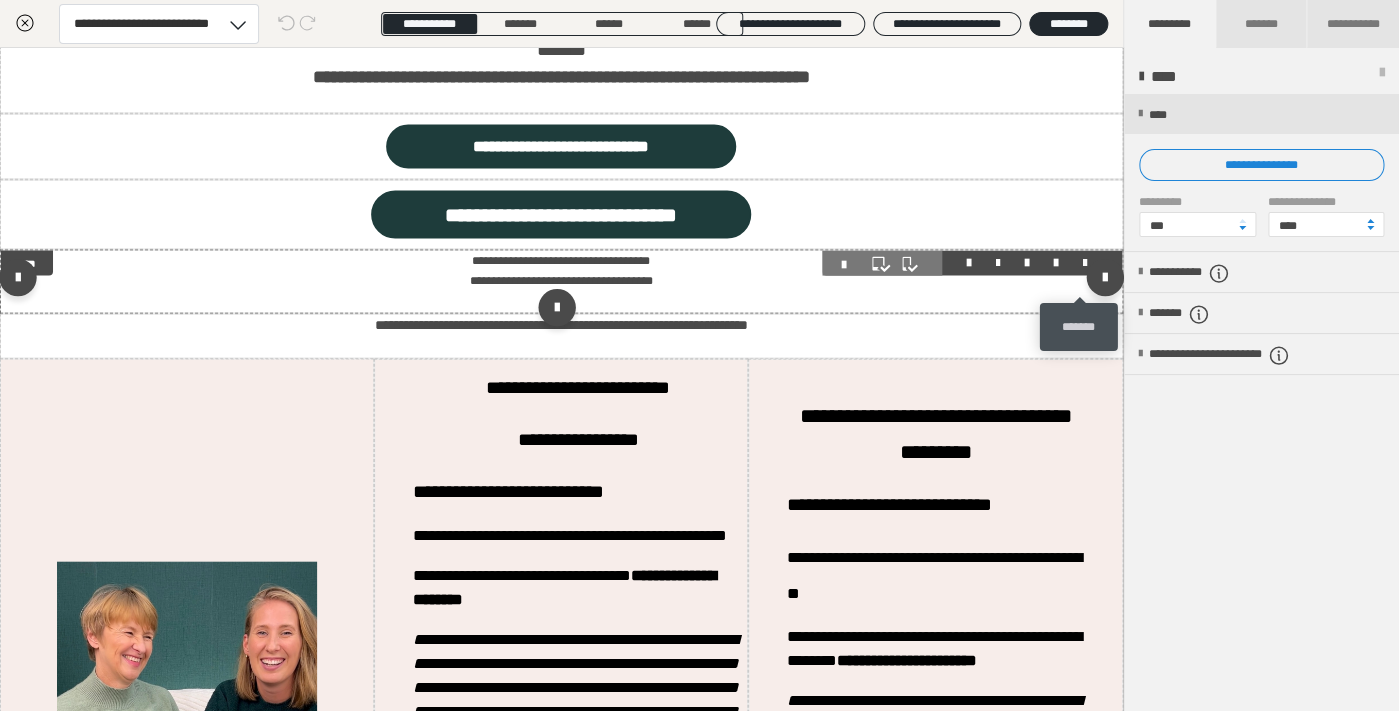 click at bounding box center (1085, 262) 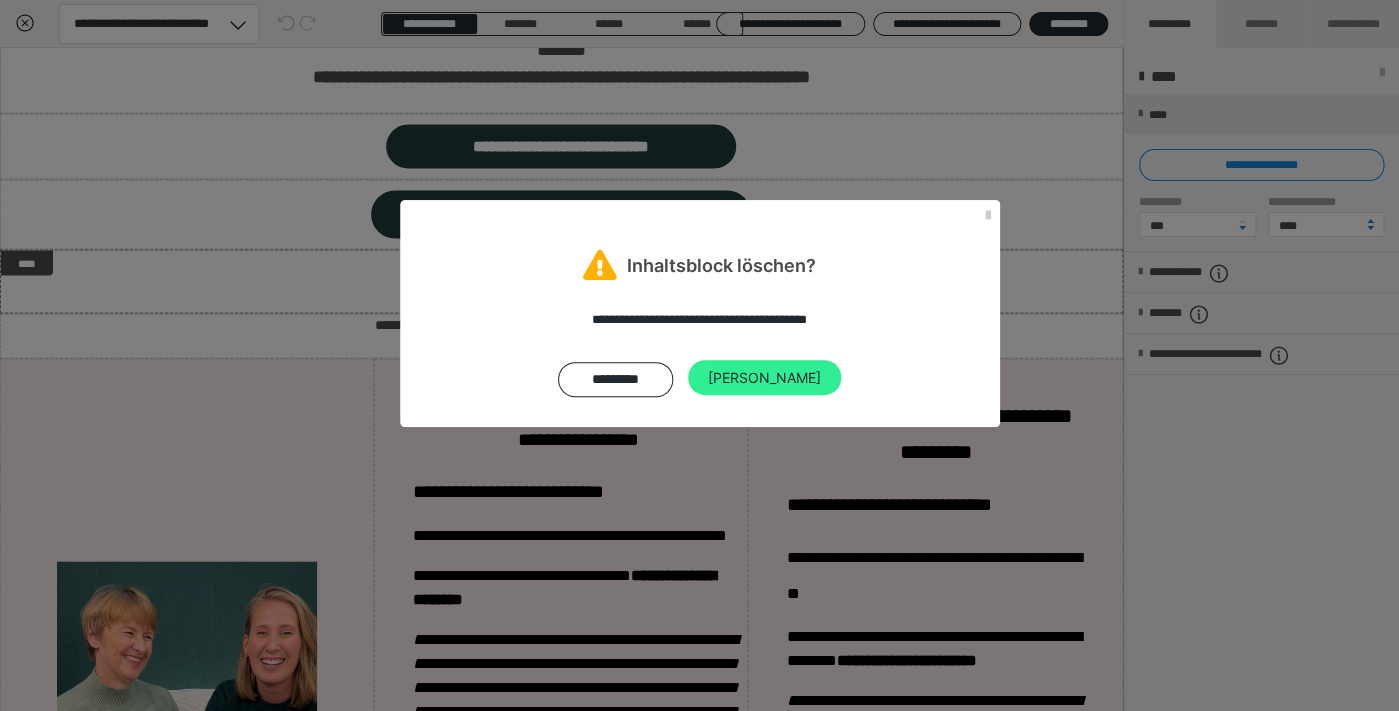 click on "[PERSON_NAME]" at bounding box center (764, 378) 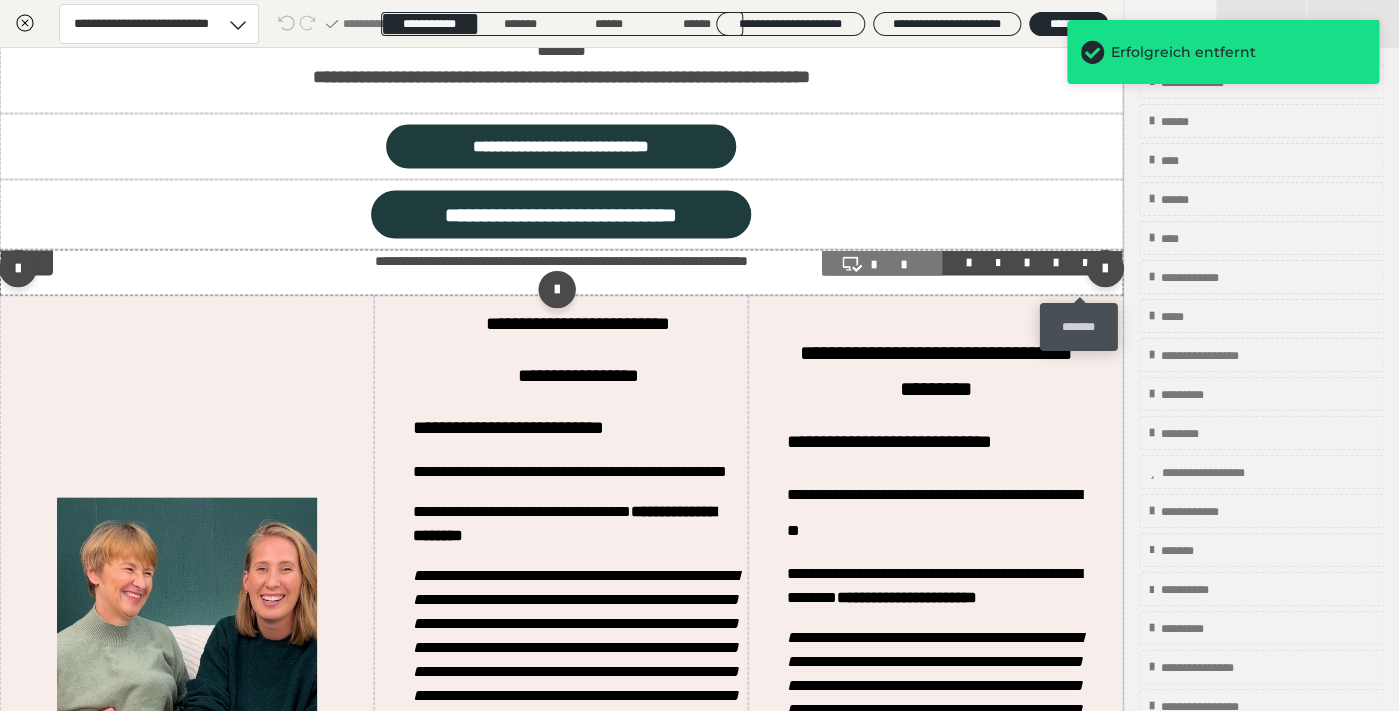 click at bounding box center (1085, 262) 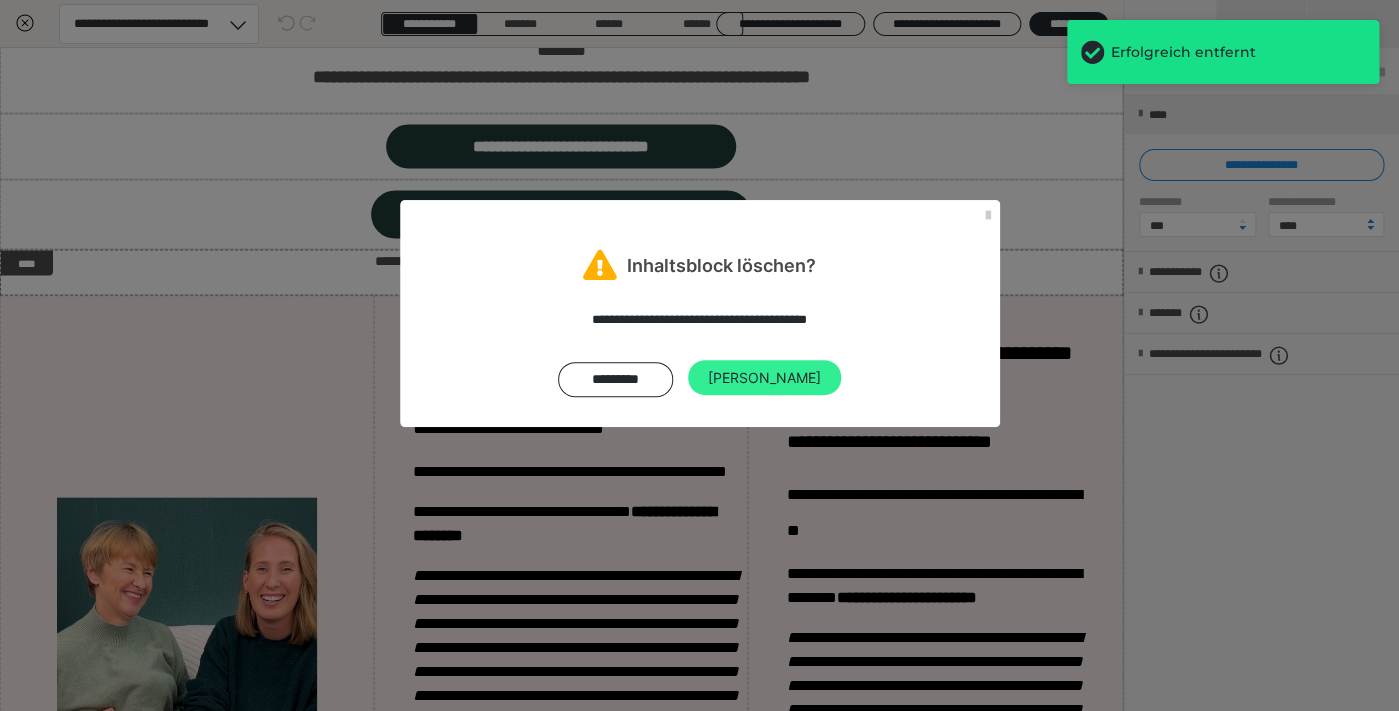click on "[PERSON_NAME]" at bounding box center [764, 378] 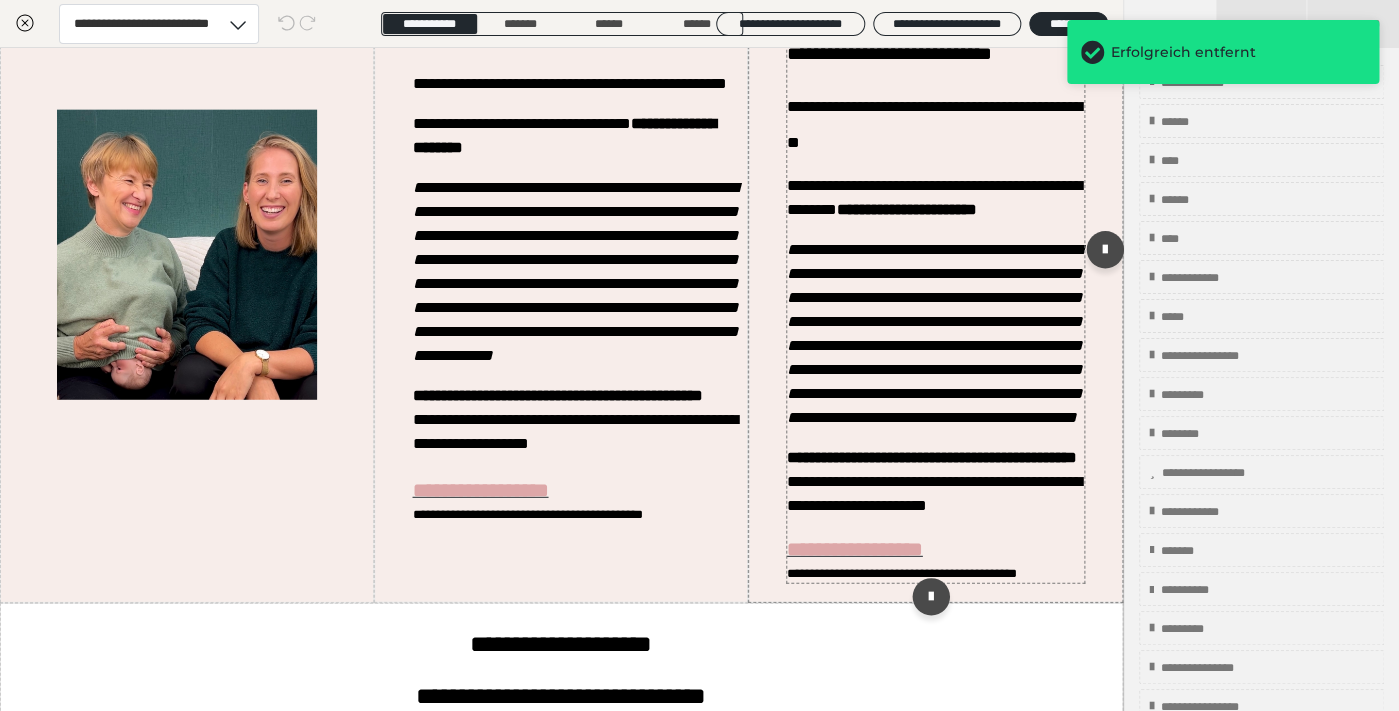 scroll, scrollTop: 4582, scrollLeft: 1, axis: both 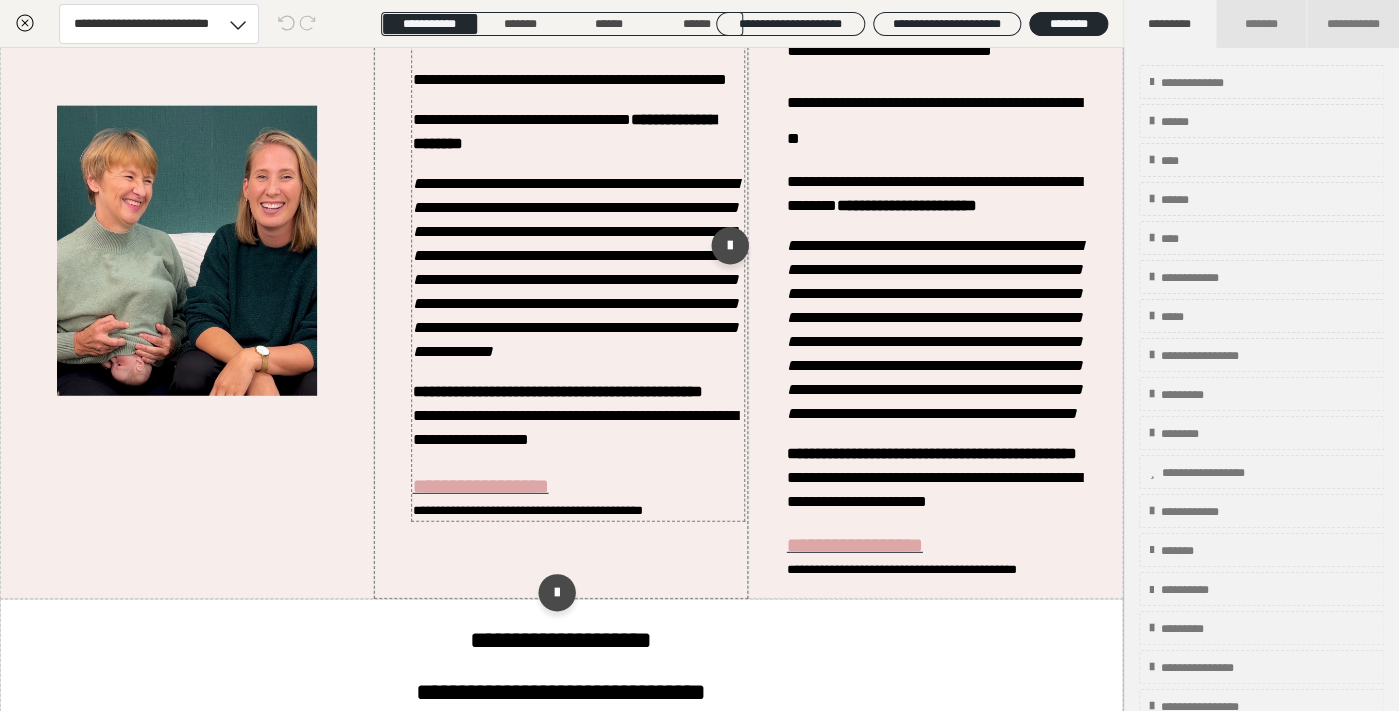 click on "**********" at bounding box center [575, 267] 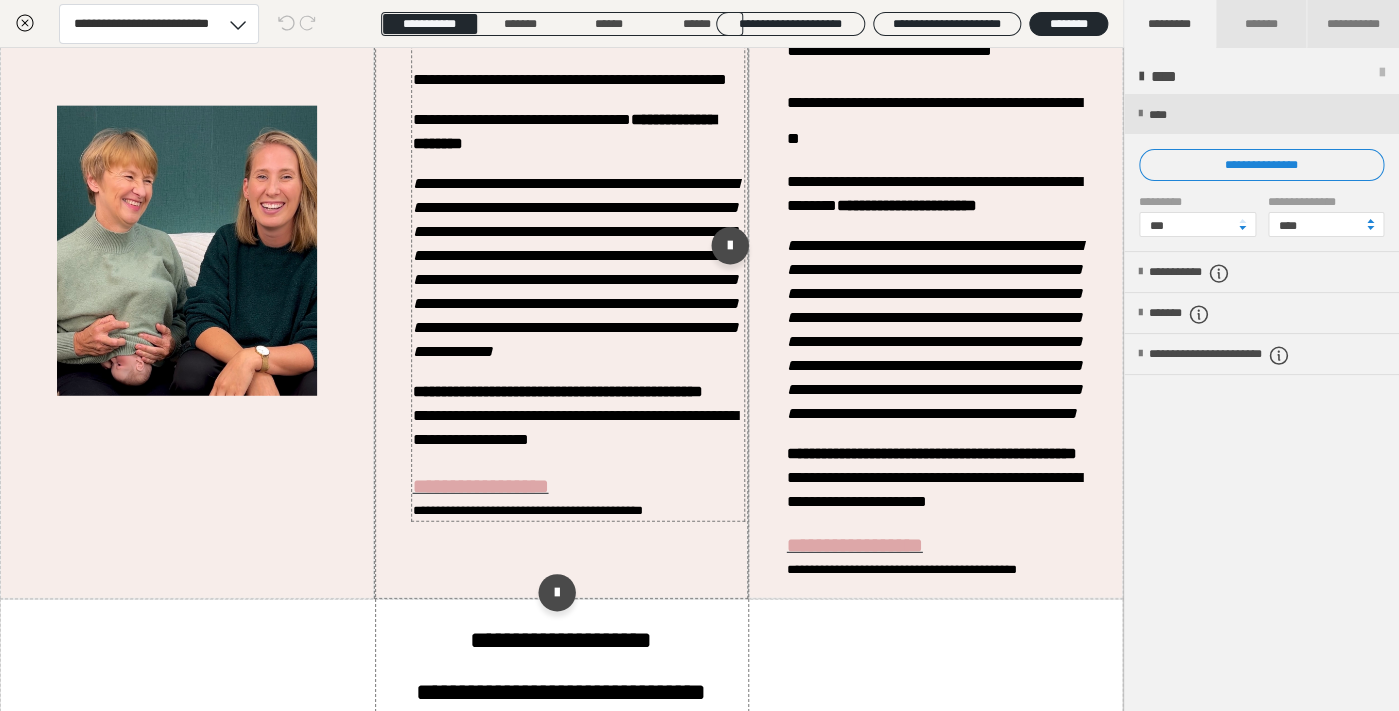 click on "**********" at bounding box center (577, 216) 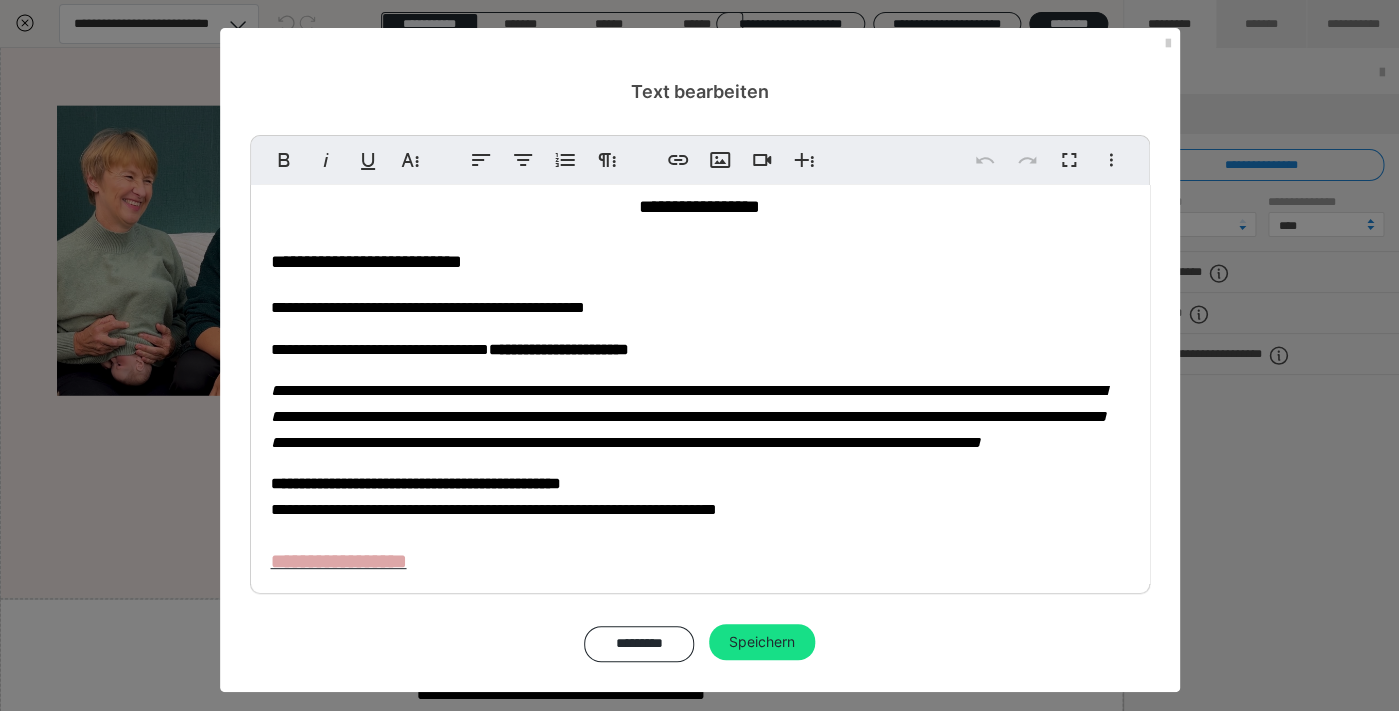 scroll, scrollTop: 86, scrollLeft: 0, axis: vertical 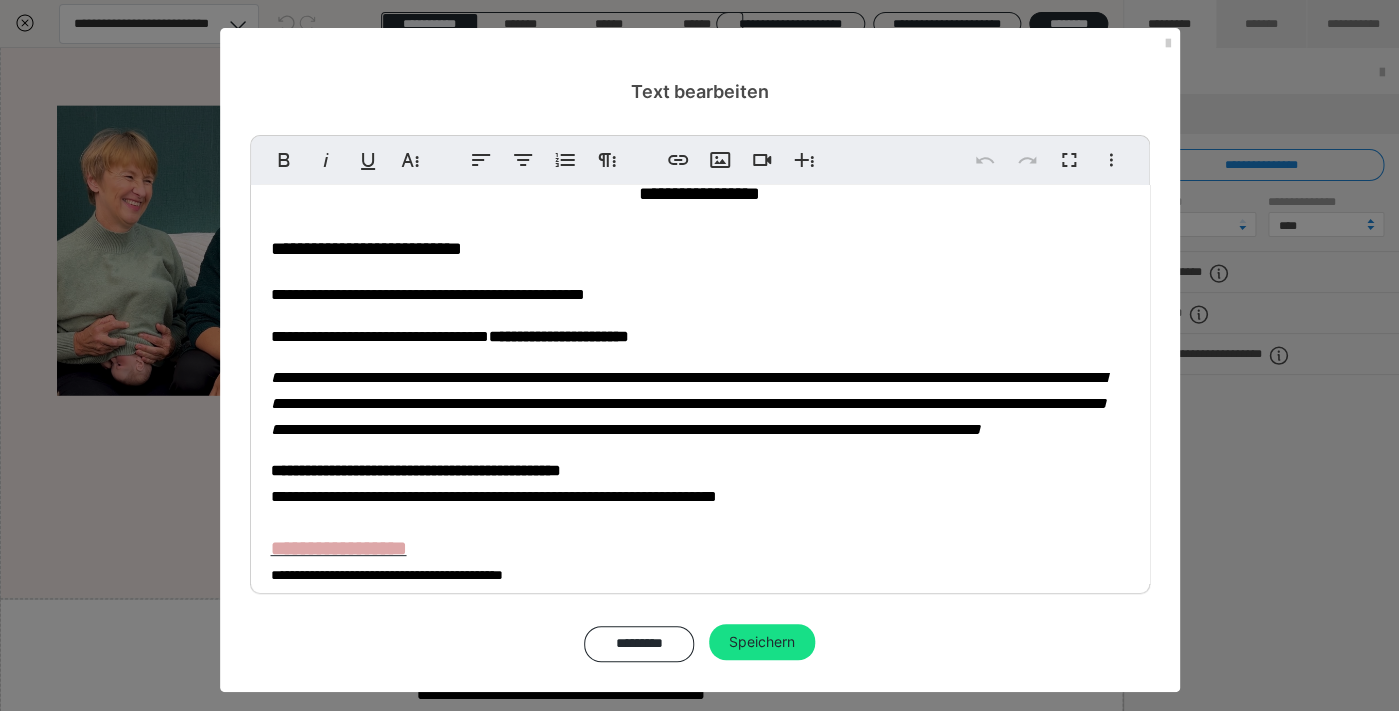 click on "**********" at bounding box center (428, 294) 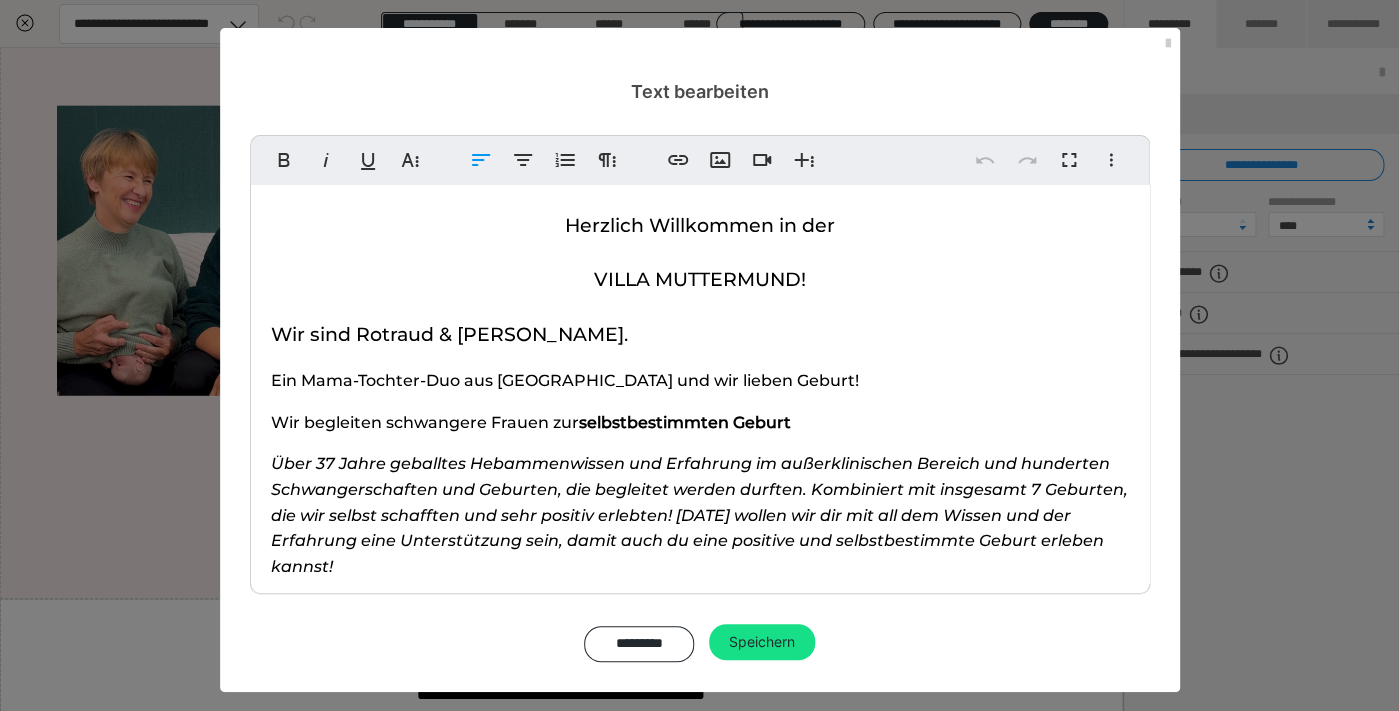 scroll, scrollTop: 86, scrollLeft: 0, axis: vertical 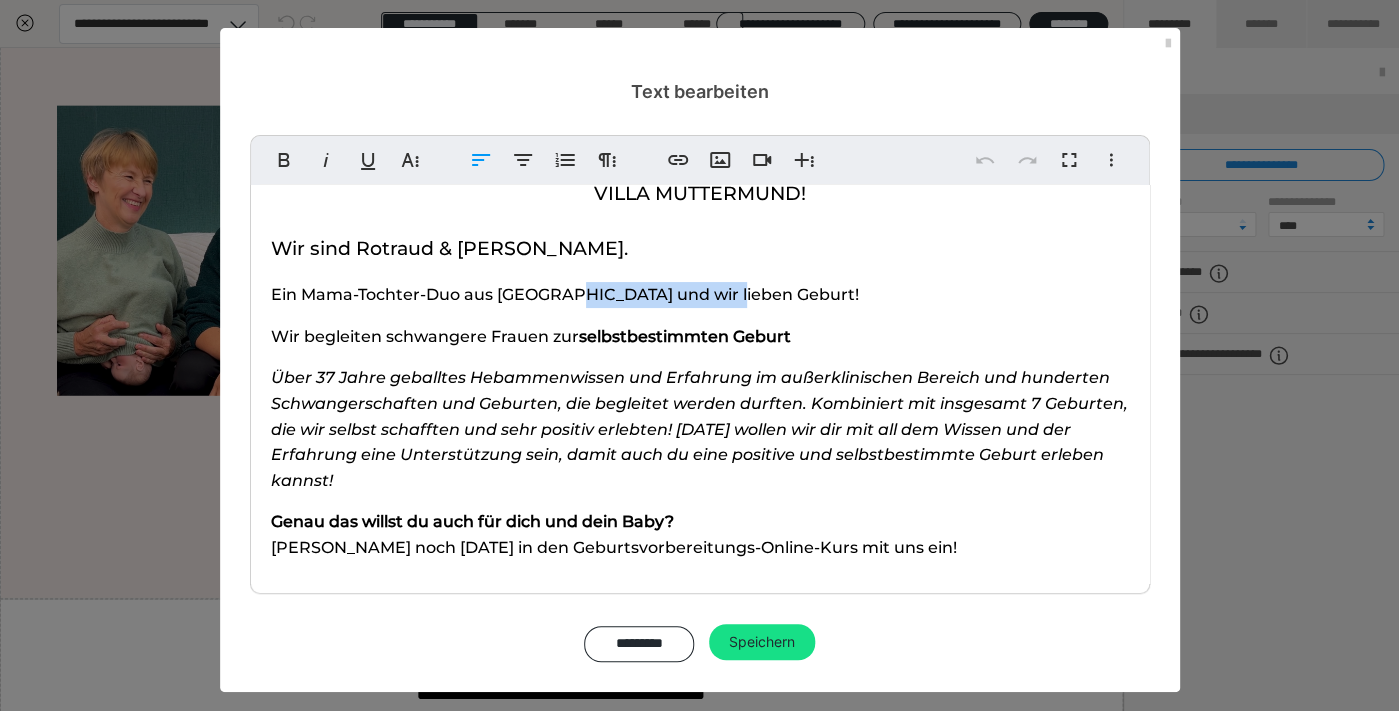 drag, startPoint x: 577, startPoint y: 300, endPoint x: 753, endPoint y: 307, distance: 176.13914 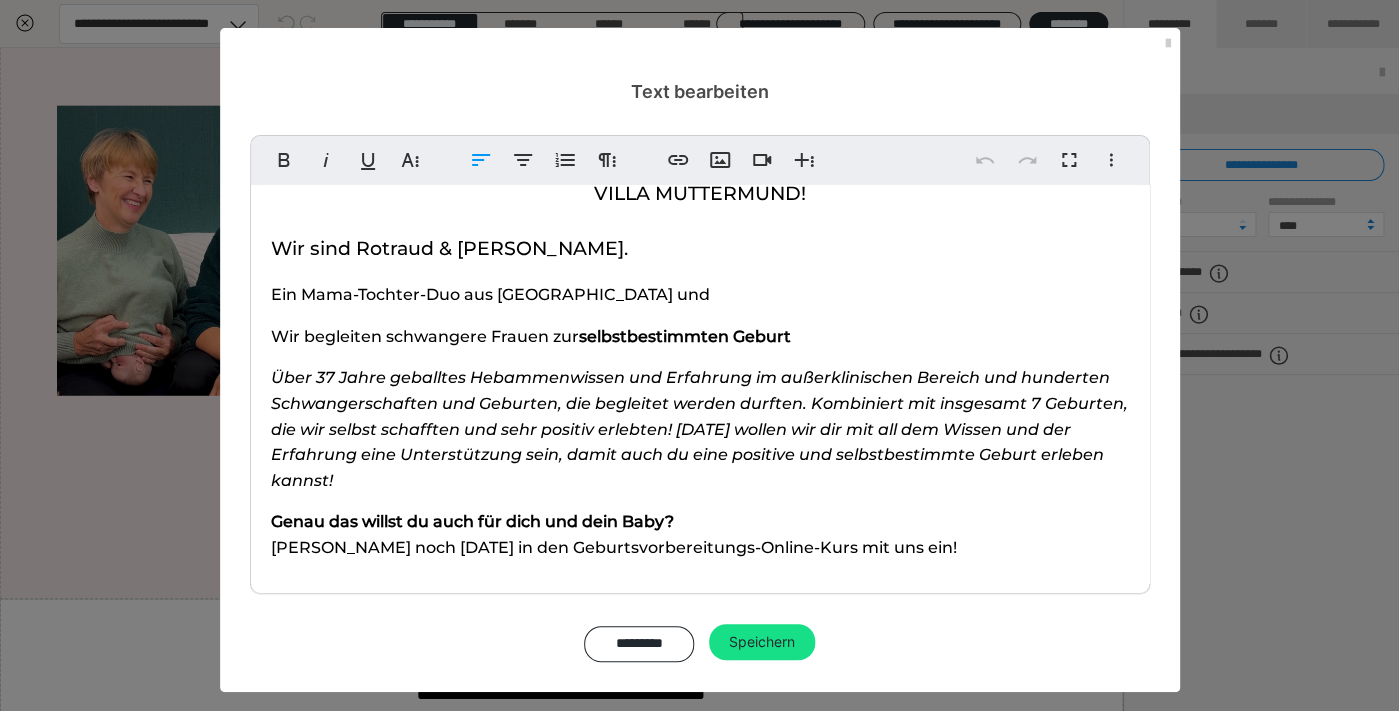 type 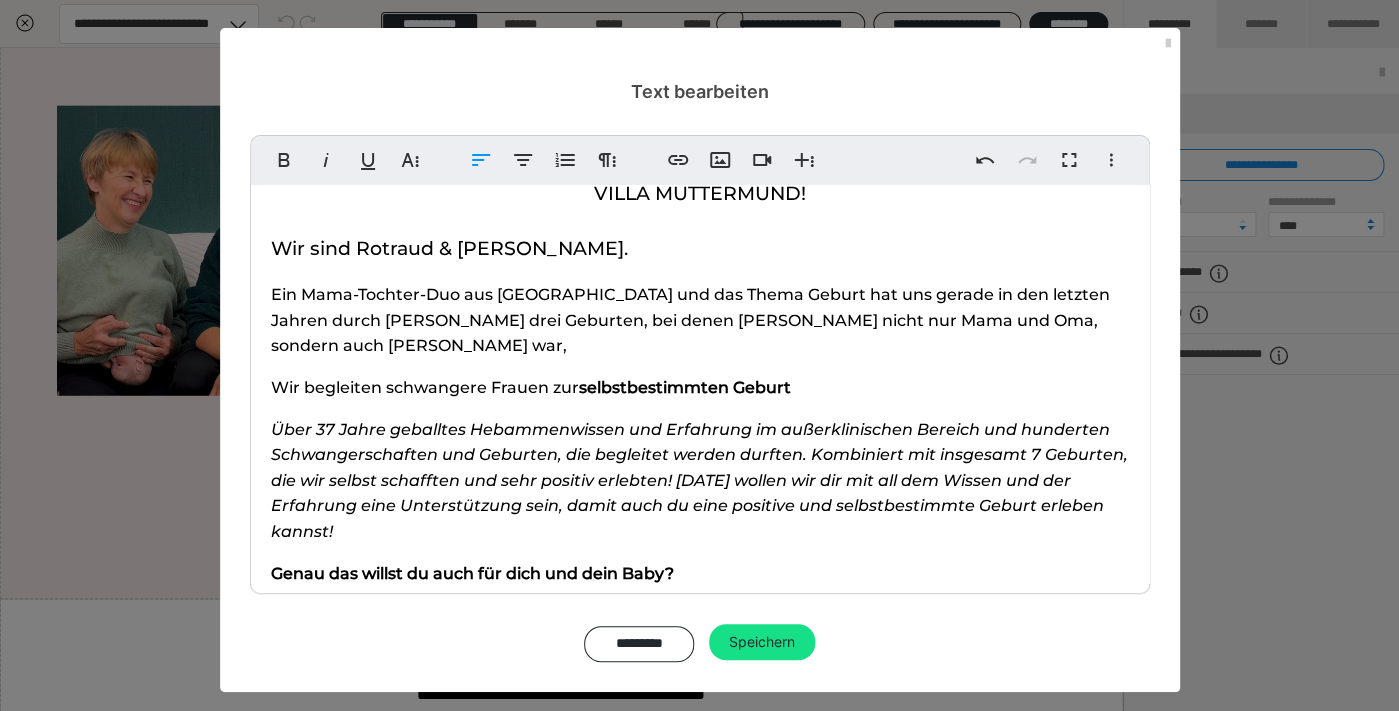 click on "Ein Mama-Tochter-Duo aus [GEOGRAPHIC_DATA] und das Thema Geburt hat uns gerade in den letzten Jahren durch [PERSON_NAME] drei Geburten, bei denen [PERSON_NAME] nicht nur Mama und Oma, sondern auch [PERSON_NAME] war," at bounding box center [690, 320] 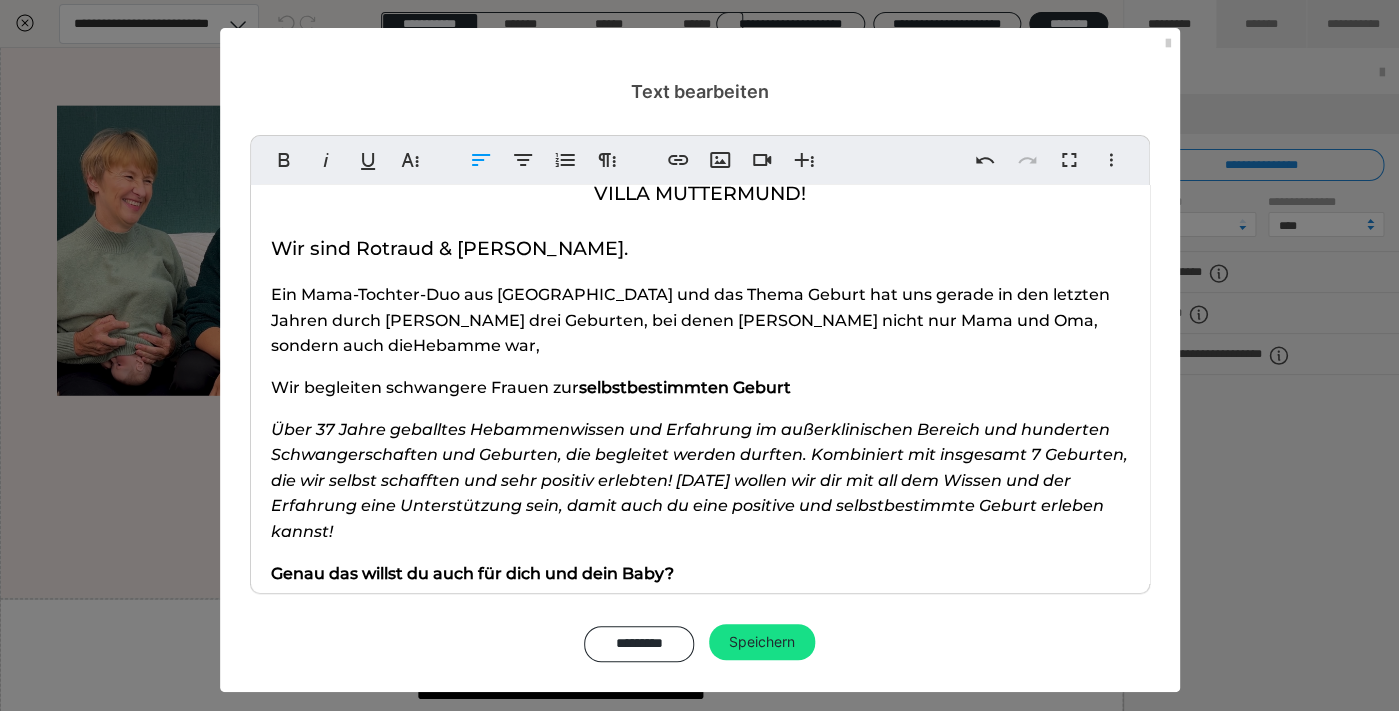 click on "Ein Mama-Tochter-Duo aus [GEOGRAPHIC_DATA] und das Thema Geburt hat uns gerade in den letzten Jahren durch [PERSON_NAME] drei Geburten, bei denen [PERSON_NAME] nicht nur Mama und Oma, sondern auch die  Hebamme war," at bounding box center (700, 320) 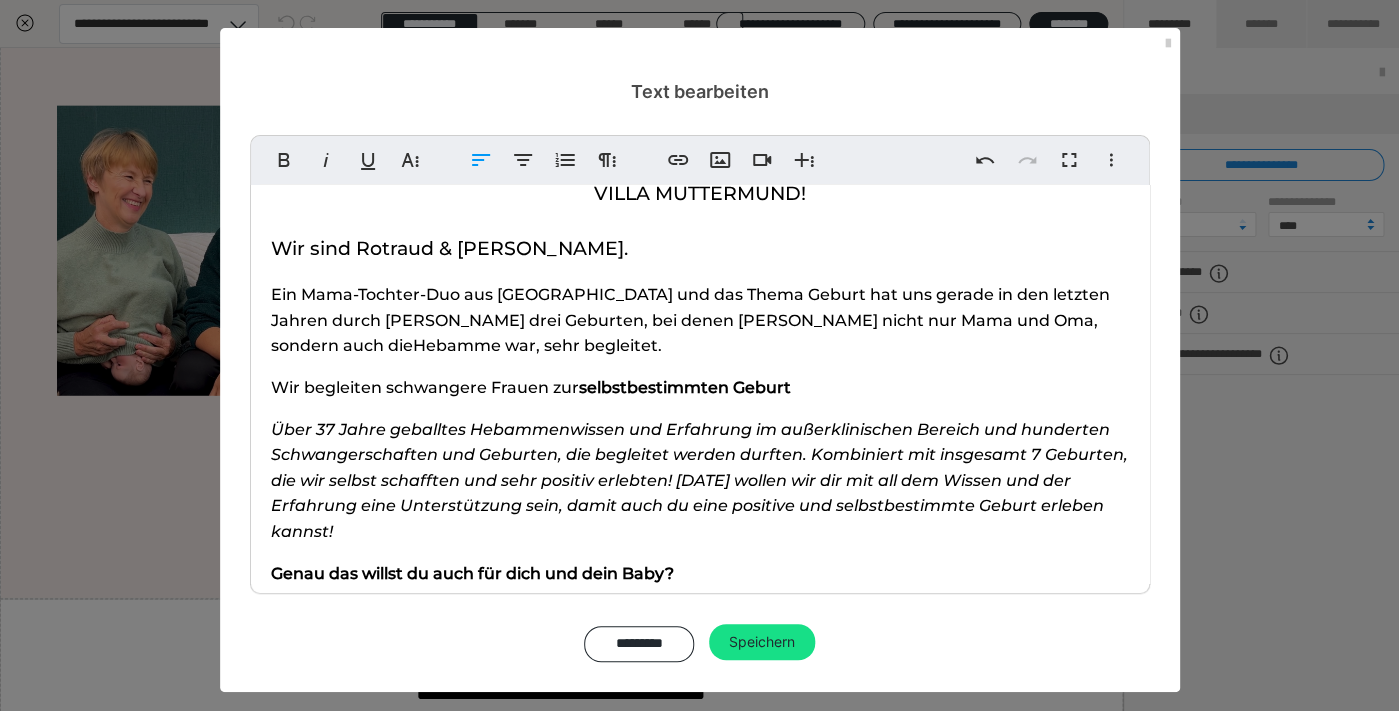 click on "Ein Mama-Tochter-Duo aus [GEOGRAPHIC_DATA] und das Thema Geburt hat uns gerade in den letzten Jahren durch [PERSON_NAME] drei Geburten, bei denen [PERSON_NAME] nicht nur Mama und Oma, sondern auch die  Hebamme war, sehr begleitet." at bounding box center (700, 320) 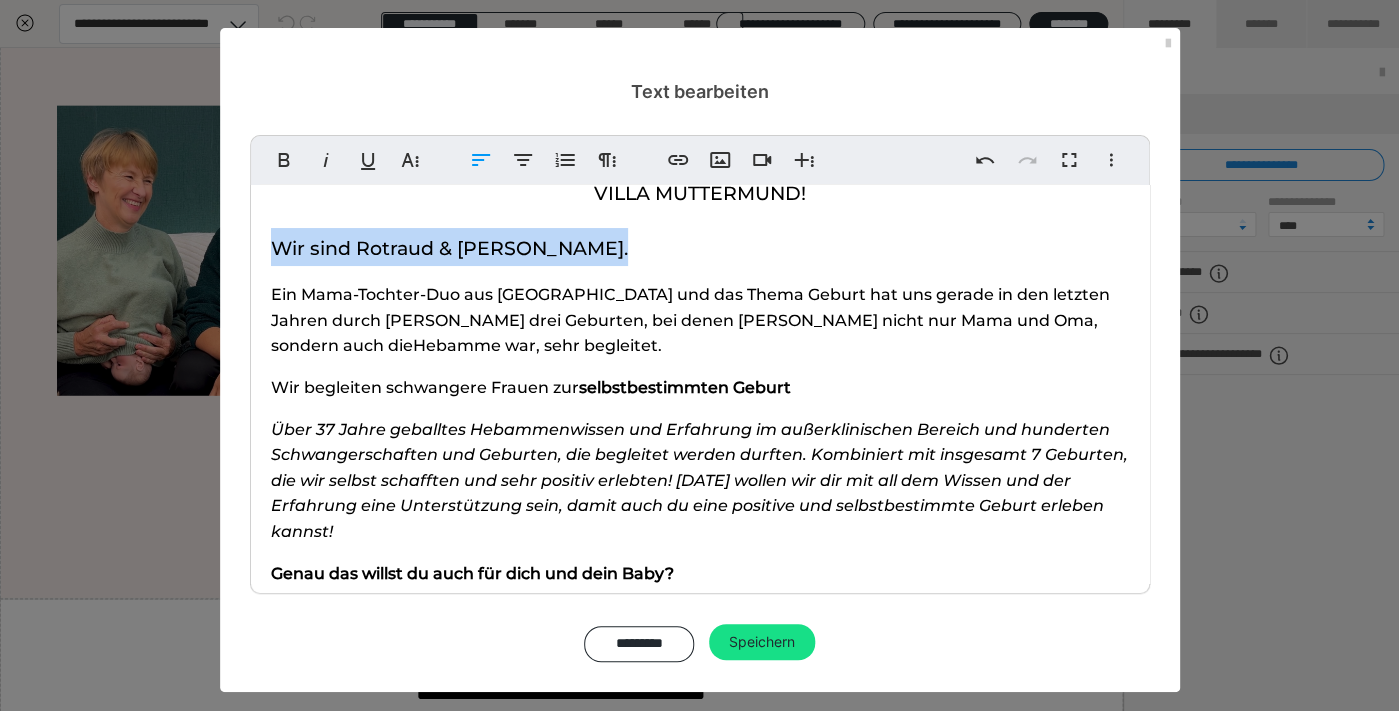 click on "Ein Mama-Tochter-Duo aus [GEOGRAPHIC_DATA] und das Thema Geburt hat uns gerade in den letzten Jahren durch [PERSON_NAME] drei Geburten, bei denen [PERSON_NAME] nicht nur Mama und Oma, sondern auch die  Hebamme war, sehr begleitet." at bounding box center (700, 320) 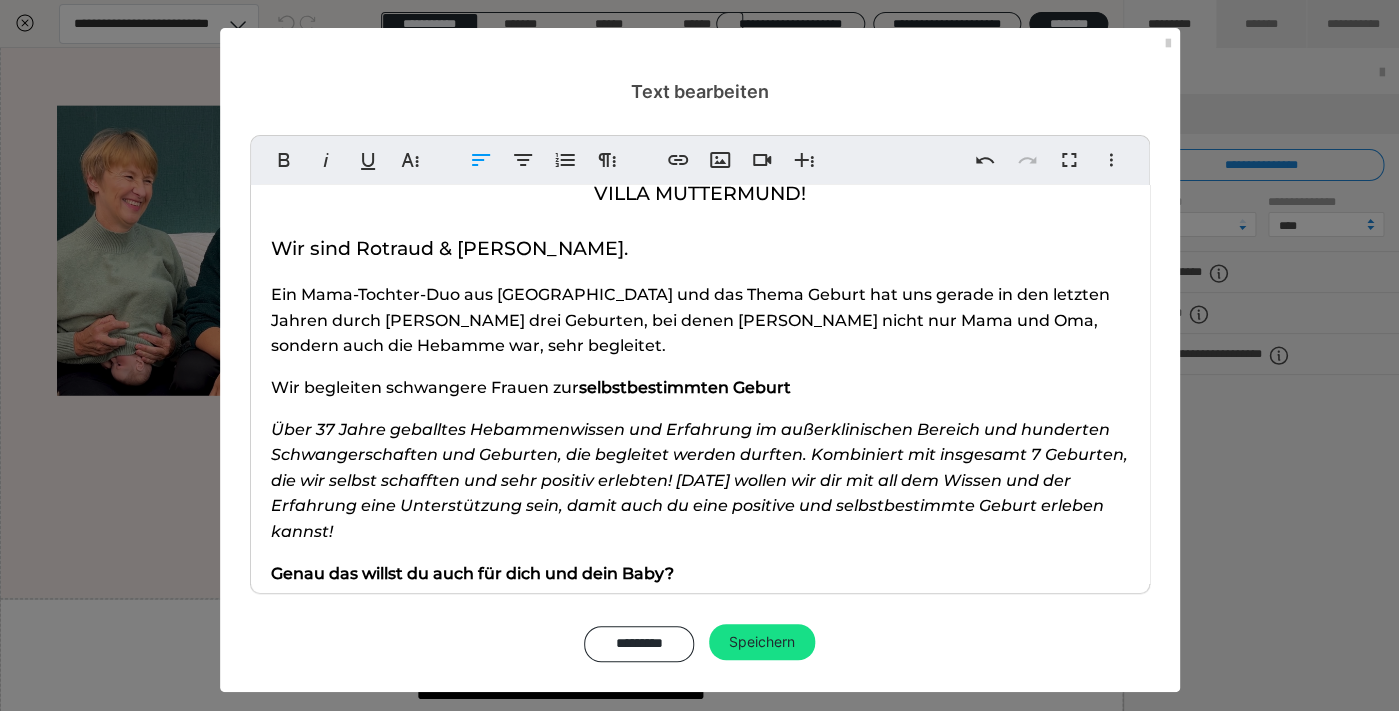 click on "Ein Mama-Tochter-Duo aus [GEOGRAPHIC_DATA] und das Thema Geburt hat uns gerade in den letzten Jahren durch [PERSON_NAME] drei Geburten, bei denen [PERSON_NAME] nicht nur Mama und Oma, sondern auch die Hebamme war, sehr begleitet." at bounding box center (700, 320) 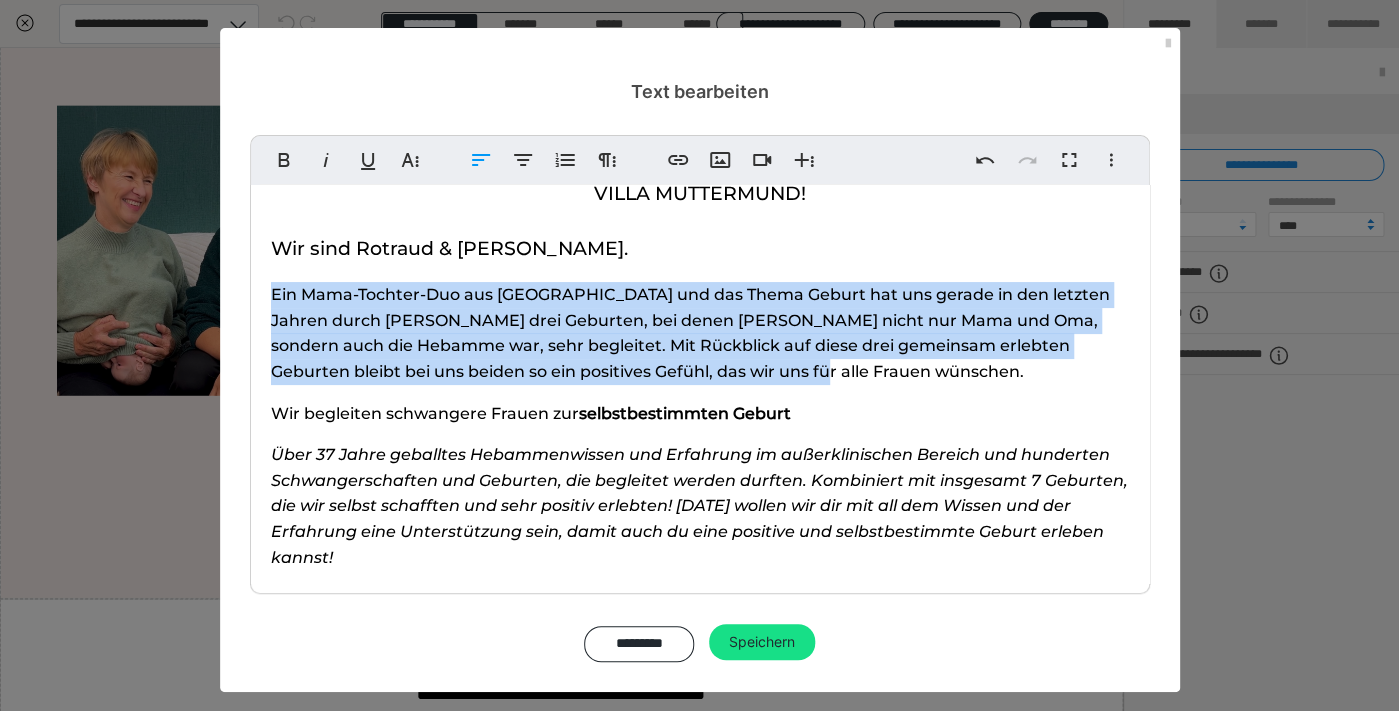 drag, startPoint x: 725, startPoint y: 370, endPoint x: 276, endPoint y: 284, distance: 457.1619 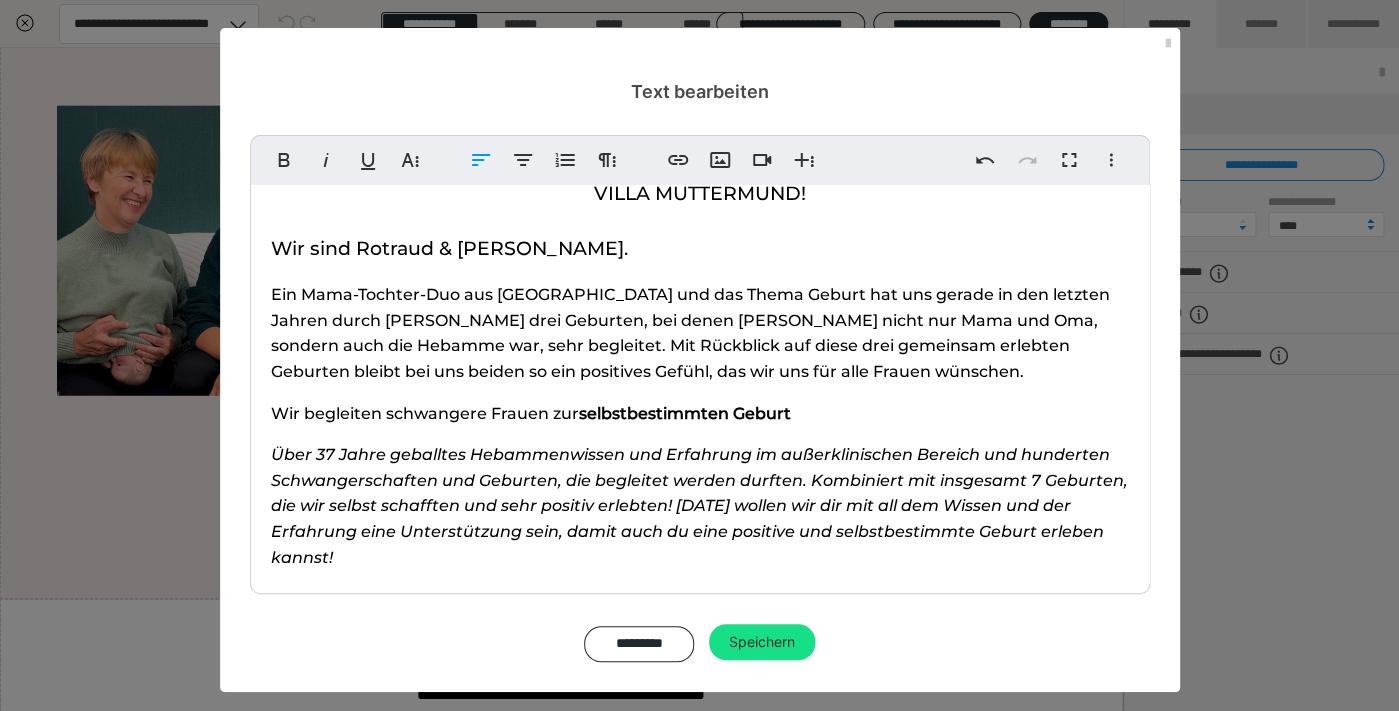 click on "Wir begleiten schwangere Frauen zur" at bounding box center (425, 413) 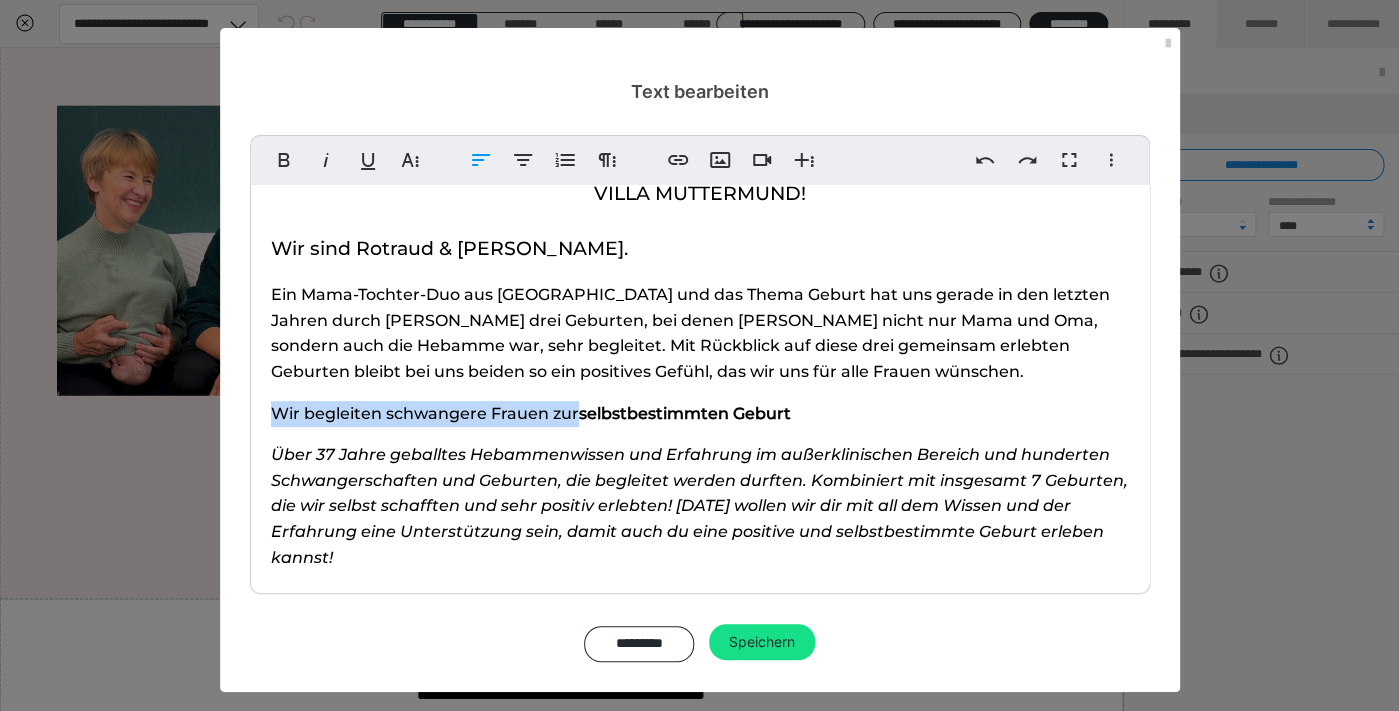 click on "Wir begleiten schwangere Frauen zur" at bounding box center (425, 413) 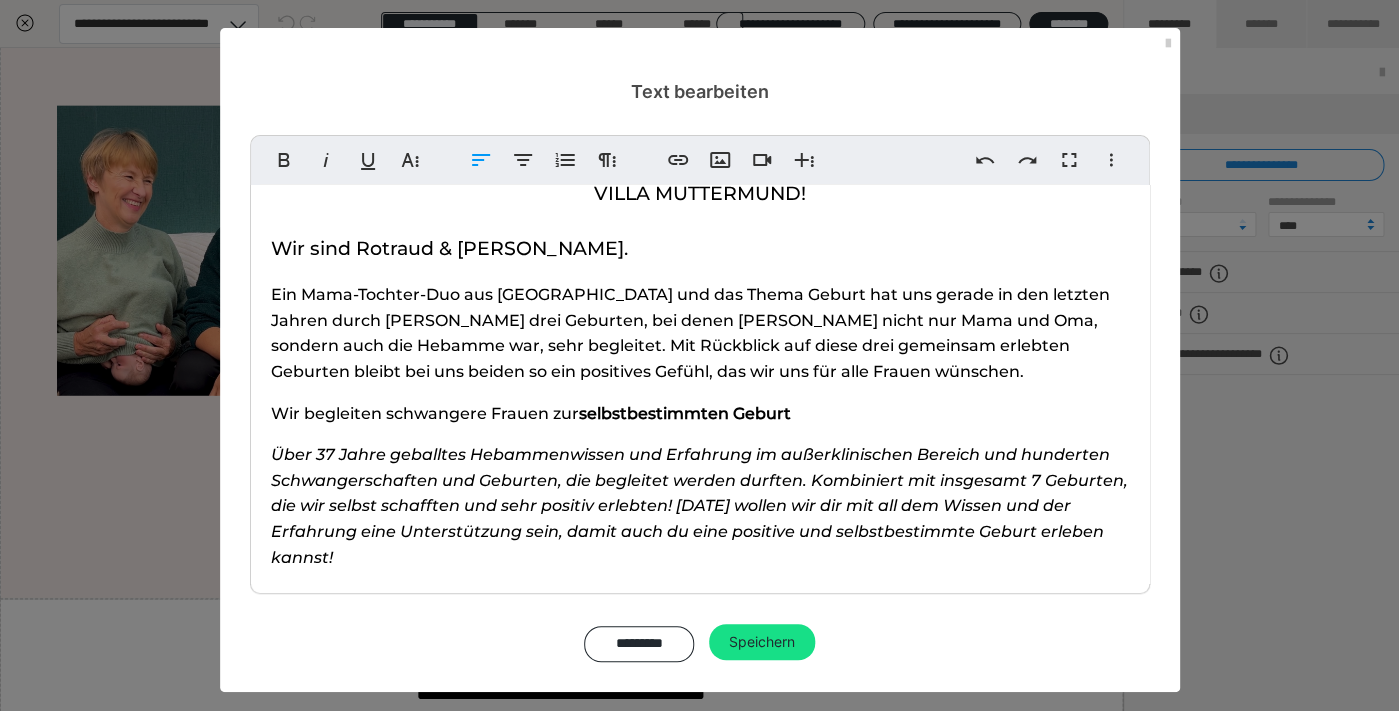 click on "Wir begleiten schwangere Frauen zur" at bounding box center [425, 413] 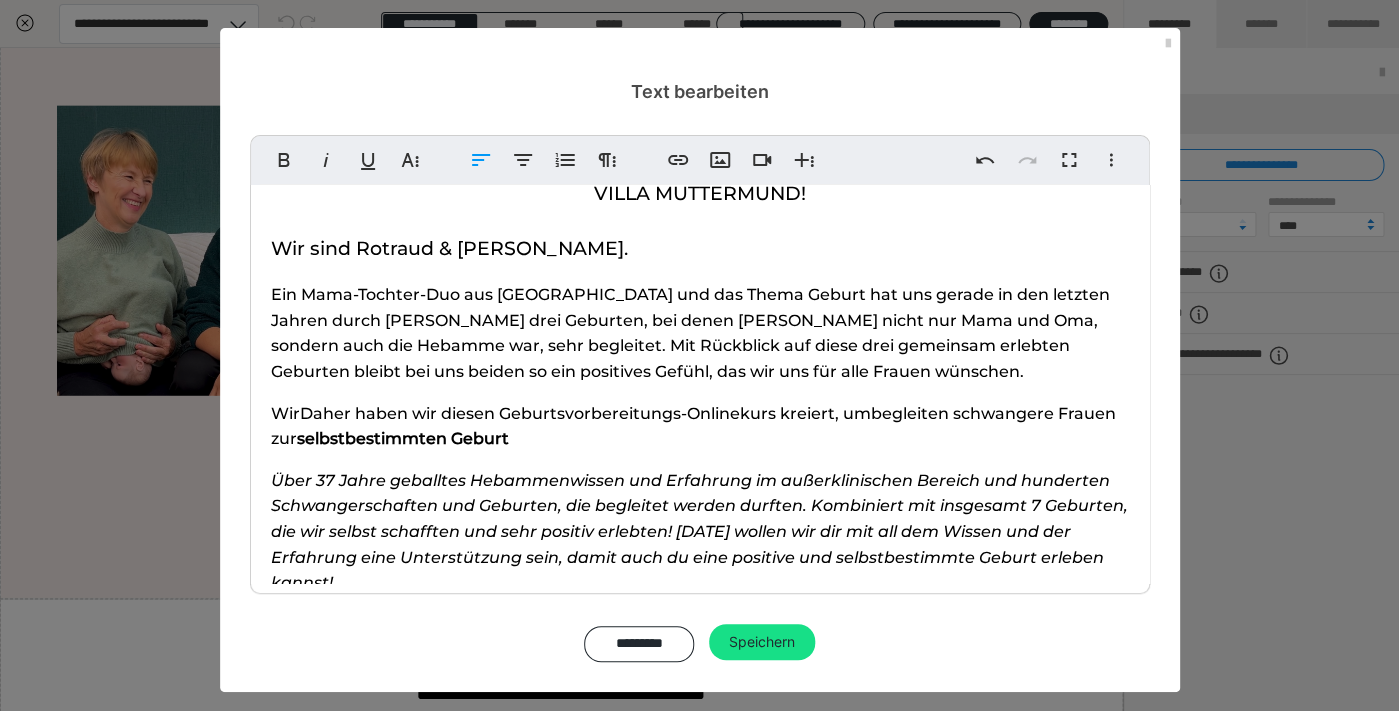 click on "WirDaher haben wir diesen Geburtsvorbereitungs-Onlinekurs kreiert, um   begleiten schwangere Frauen zur" at bounding box center (693, 426) 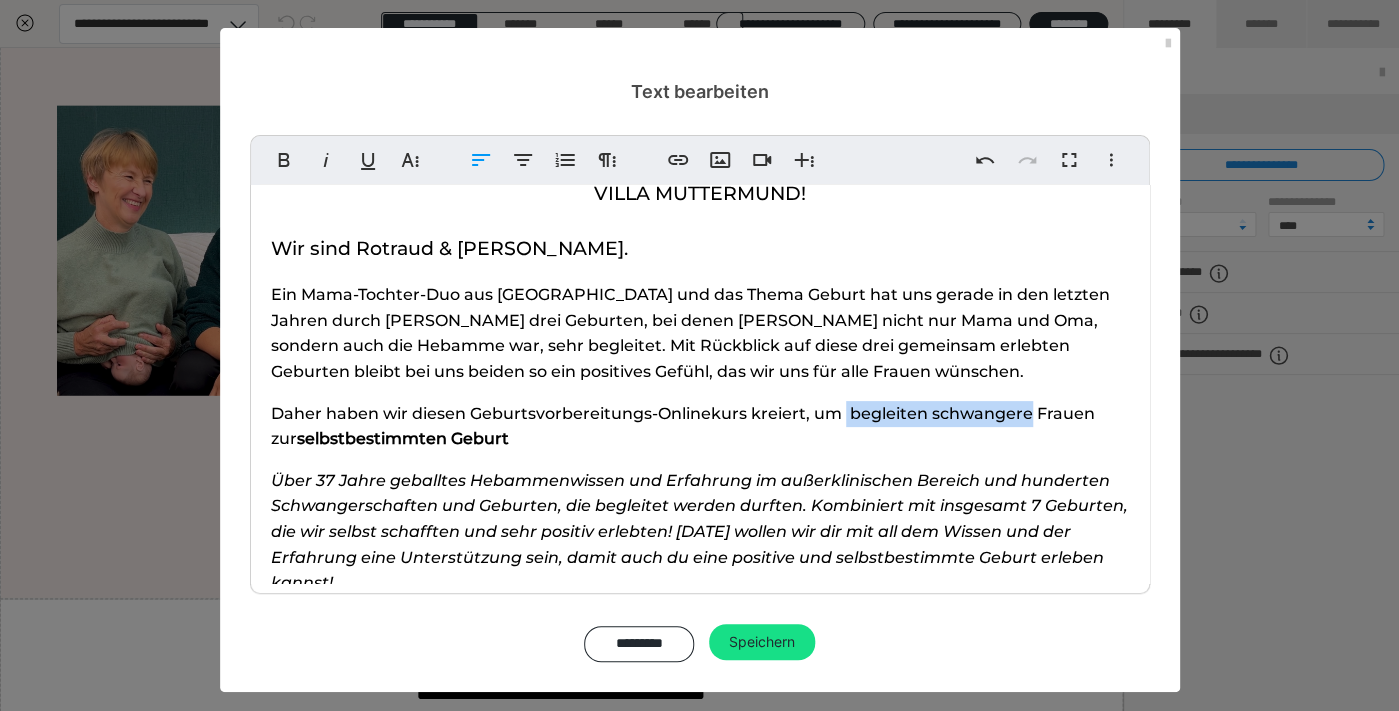drag, startPoint x: 1029, startPoint y: 413, endPoint x: 841, endPoint y: 423, distance: 188.26576 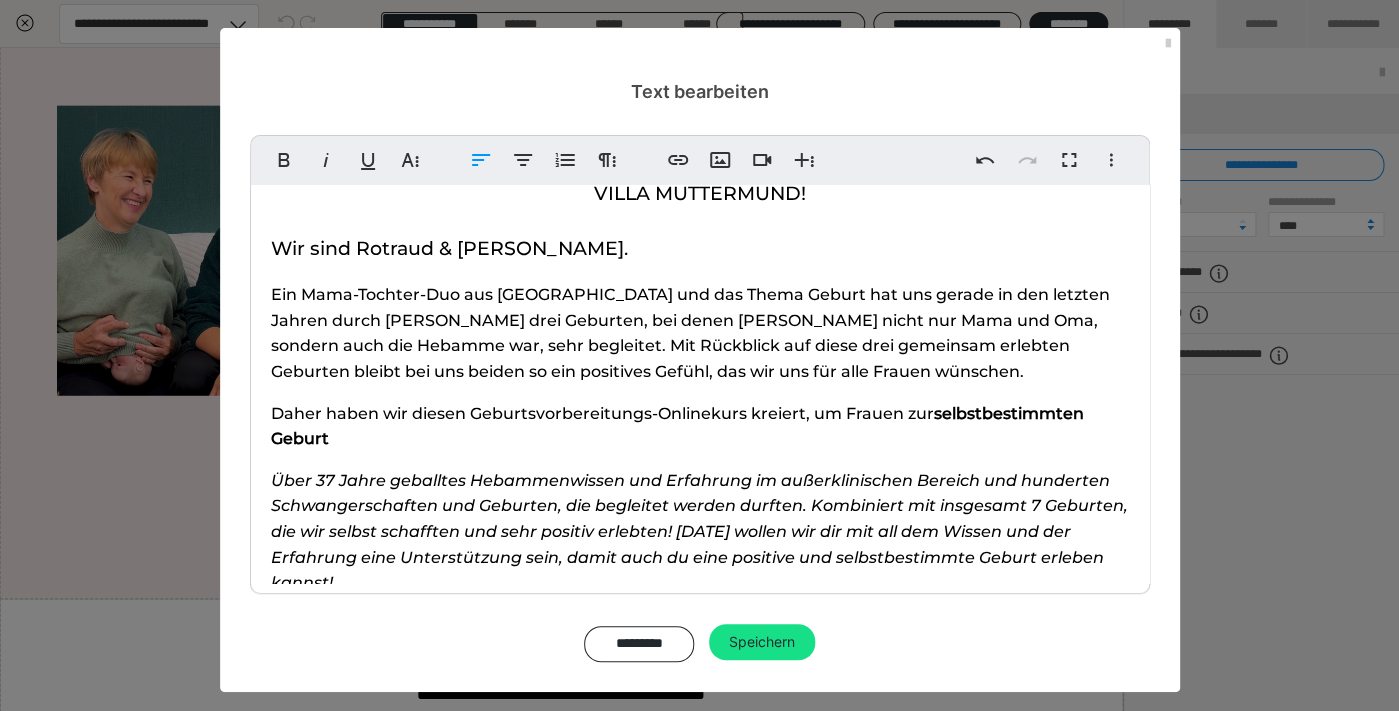 click on "Daher haben wir diesen Geburtsvorbereitungs-Onlinekurs kreiert, um Frauen zur" at bounding box center (602, 413) 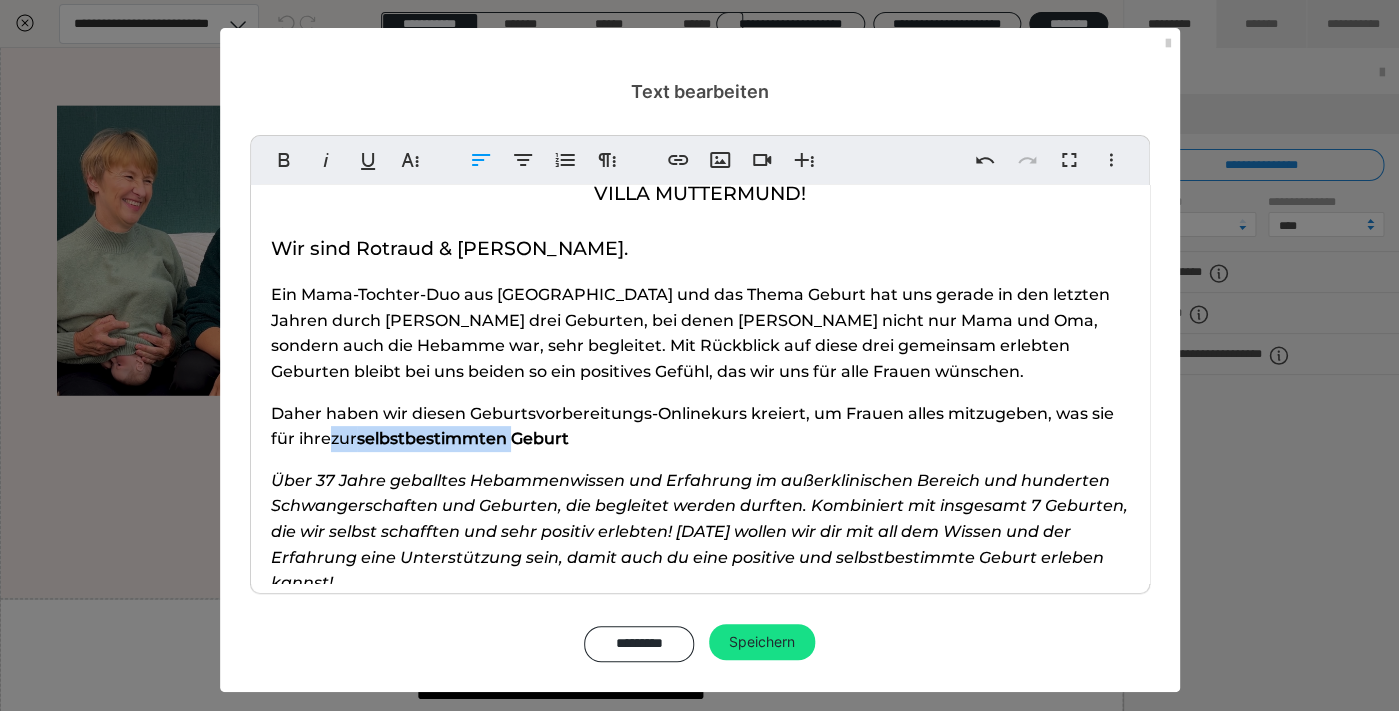 drag, startPoint x: 521, startPoint y: 440, endPoint x: 331, endPoint y: 442, distance: 190.01053 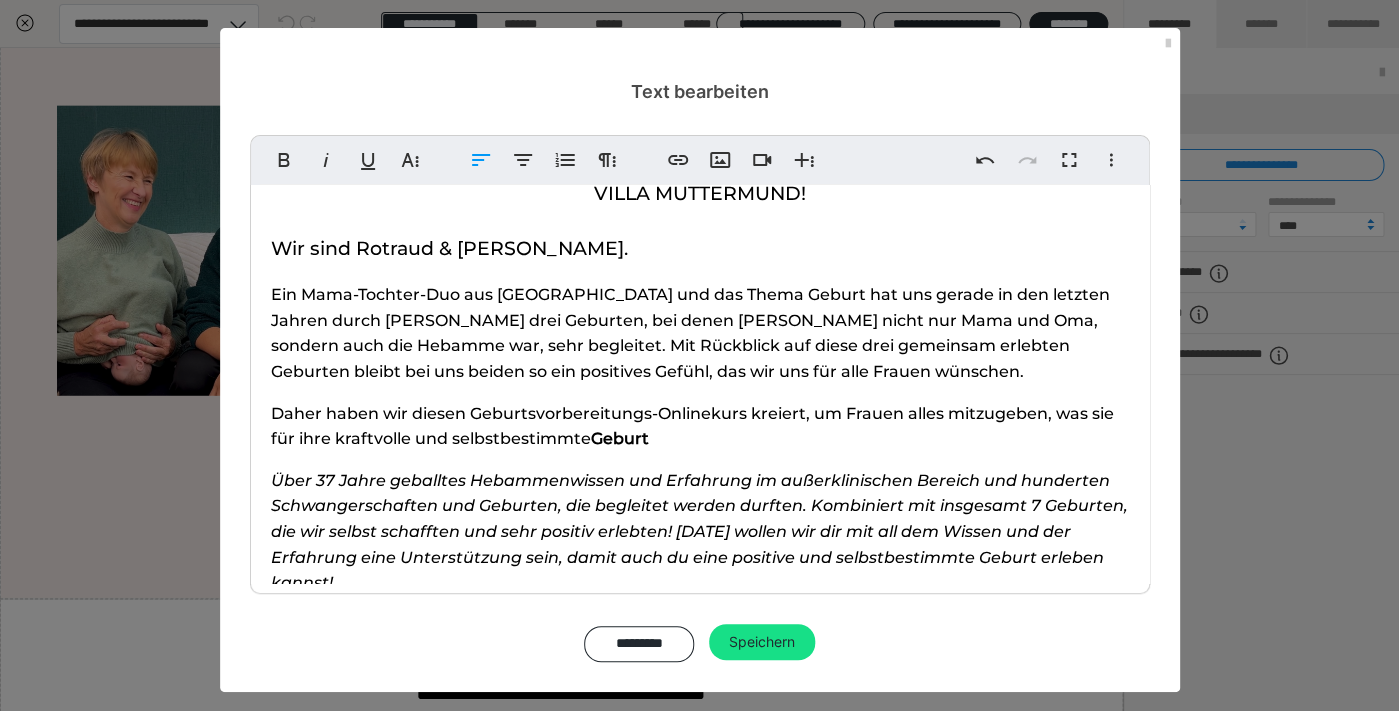 click on "Daher haben wir diesen Geburtsvorbereitungs-Onlinekurs kreiert, um Frauen alles mitzugeben, was sie für ihre kraftvolle und selbstbestimmte  Geburt" at bounding box center (700, 426) 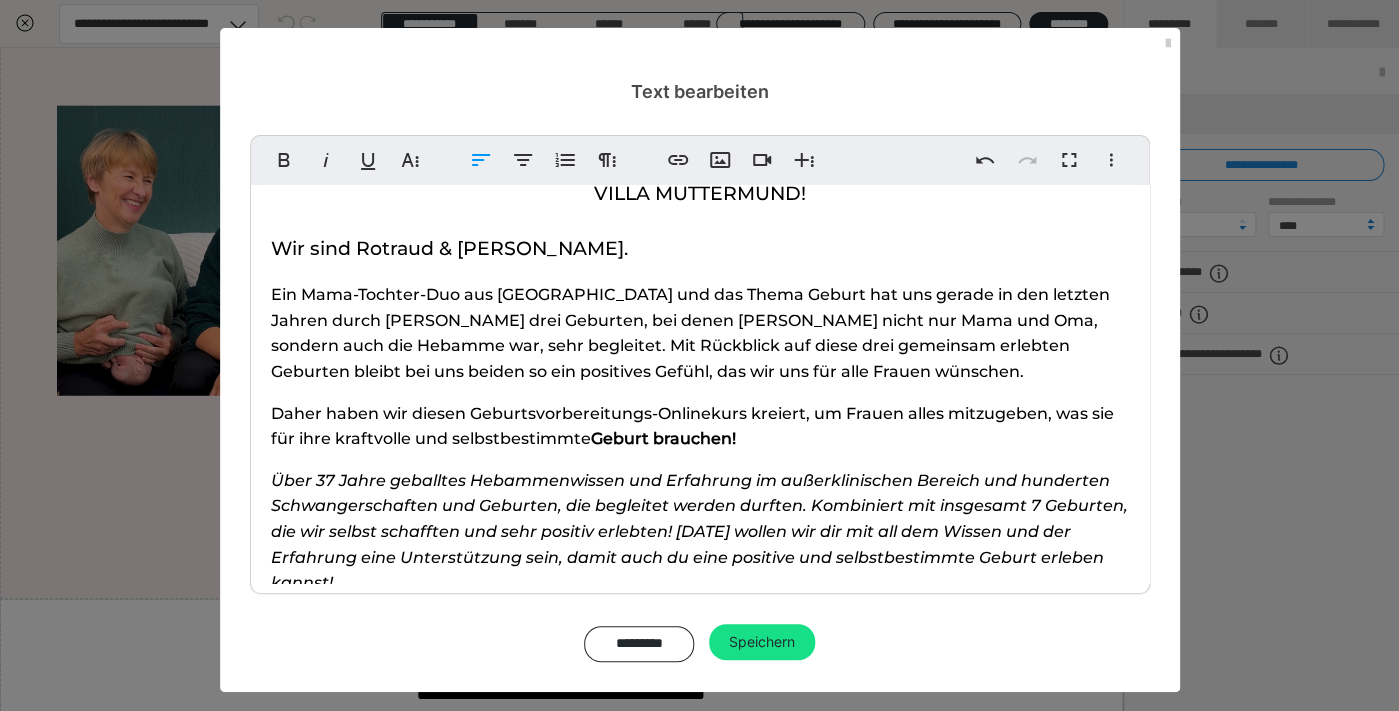 click on "Daher haben wir diesen Geburtsvorbereitungs-Onlinekurs kreiert, um Frauen alles mitzugeben, was sie für ihre kraftvolle und selbstbestimmte  Geburt brauchen!" at bounding box center [700, 426] 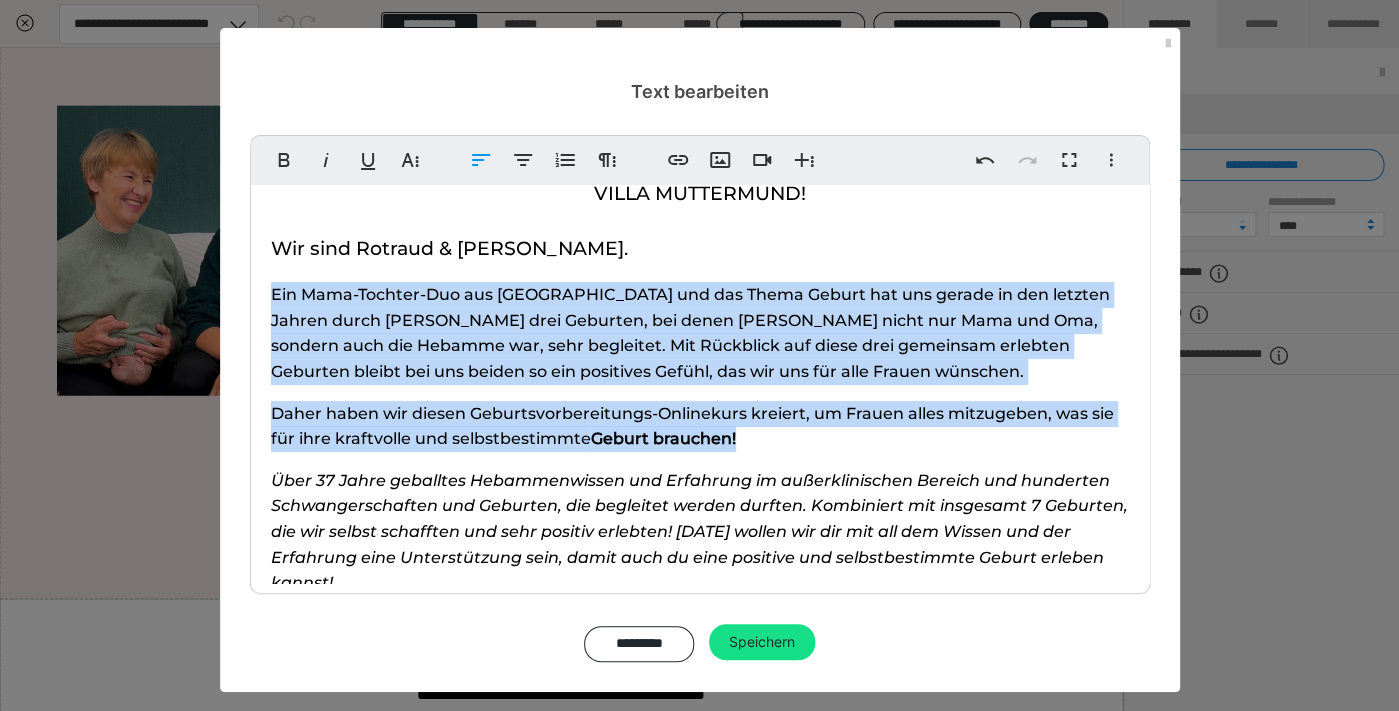 drag, startPoint x: 748, startPoint y: 441, endPoint x: 265, endPoint y: 288, distance: 506.65372 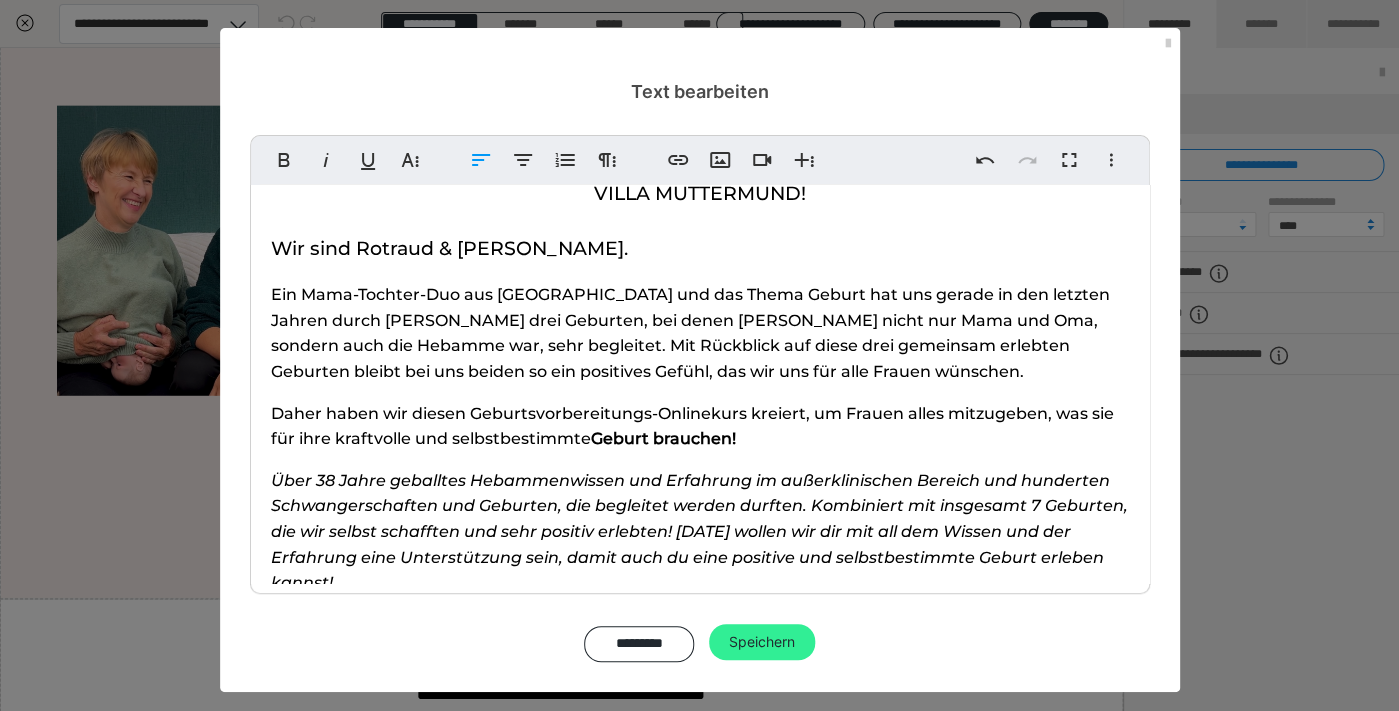 click on "Speichern" at bounding box center [762, 642] 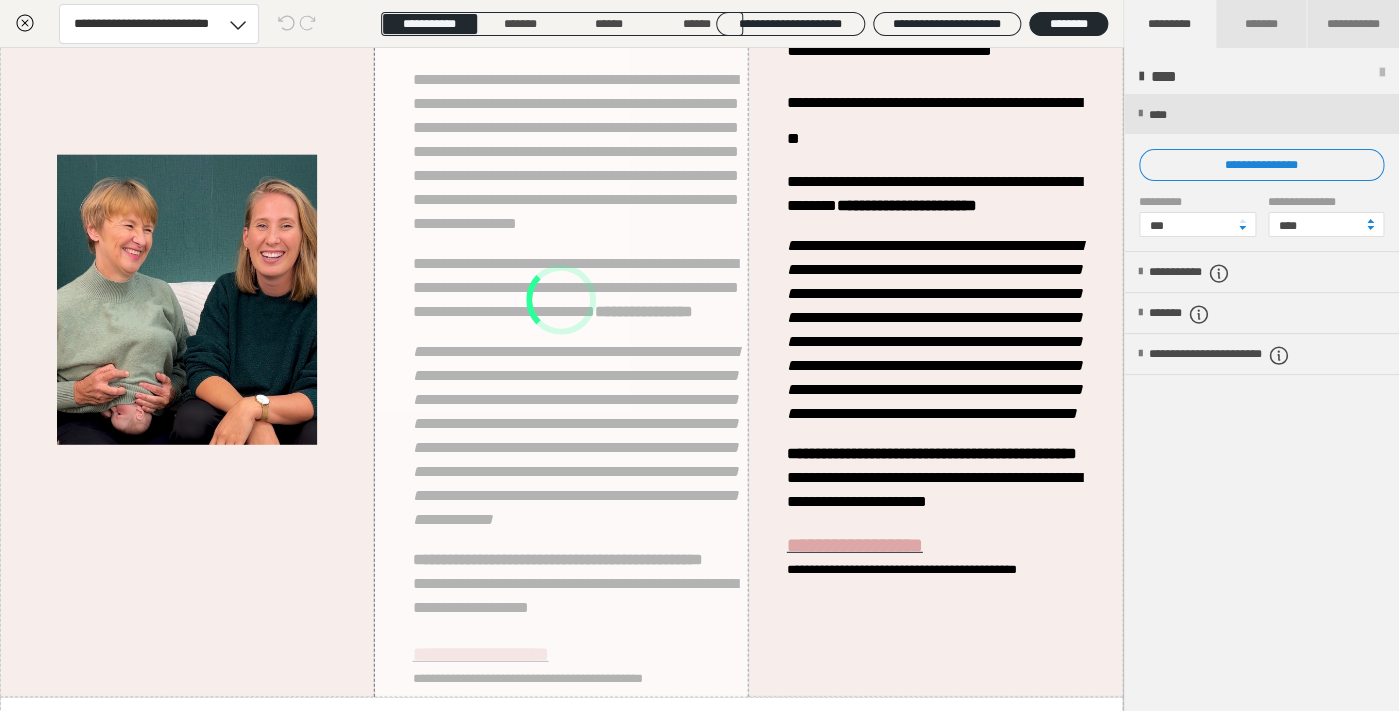scroll, scrollTop: 4646, scrollLeft: 1, axis: both 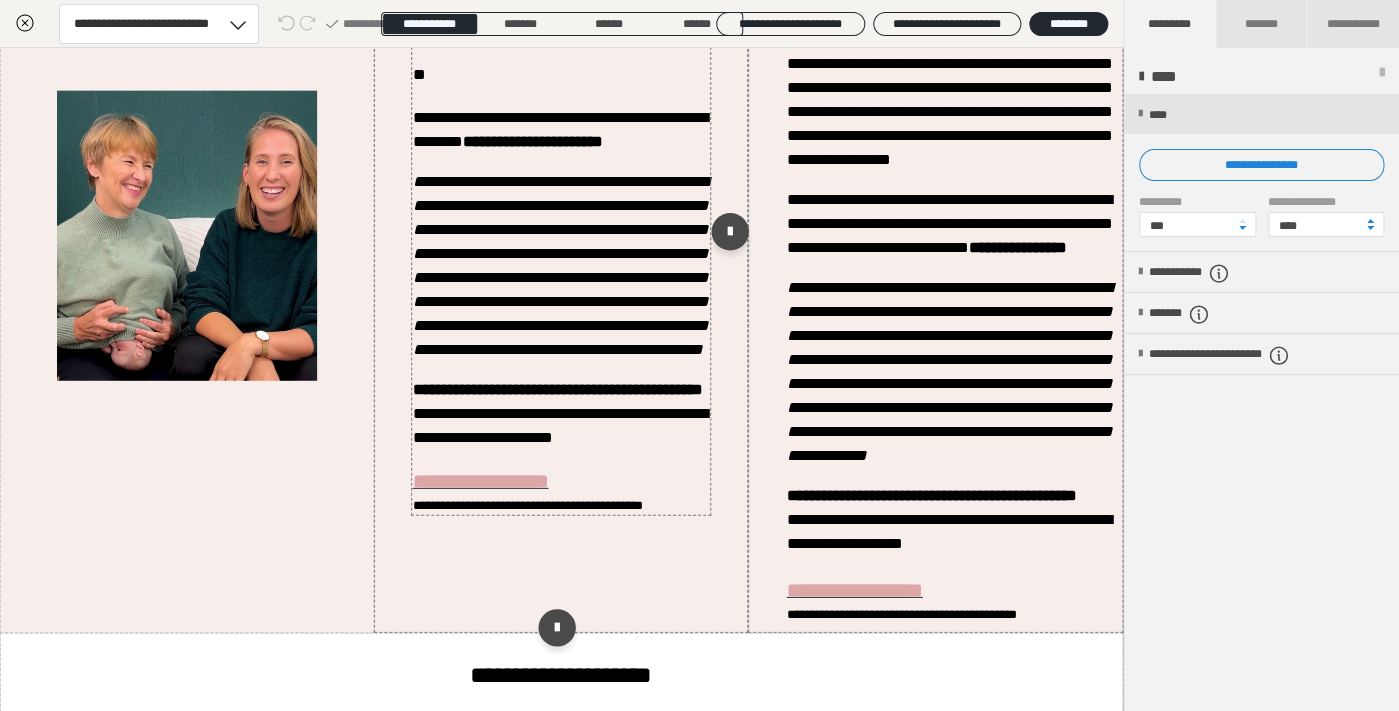 click on "**********" at bounding box center (952, 236) 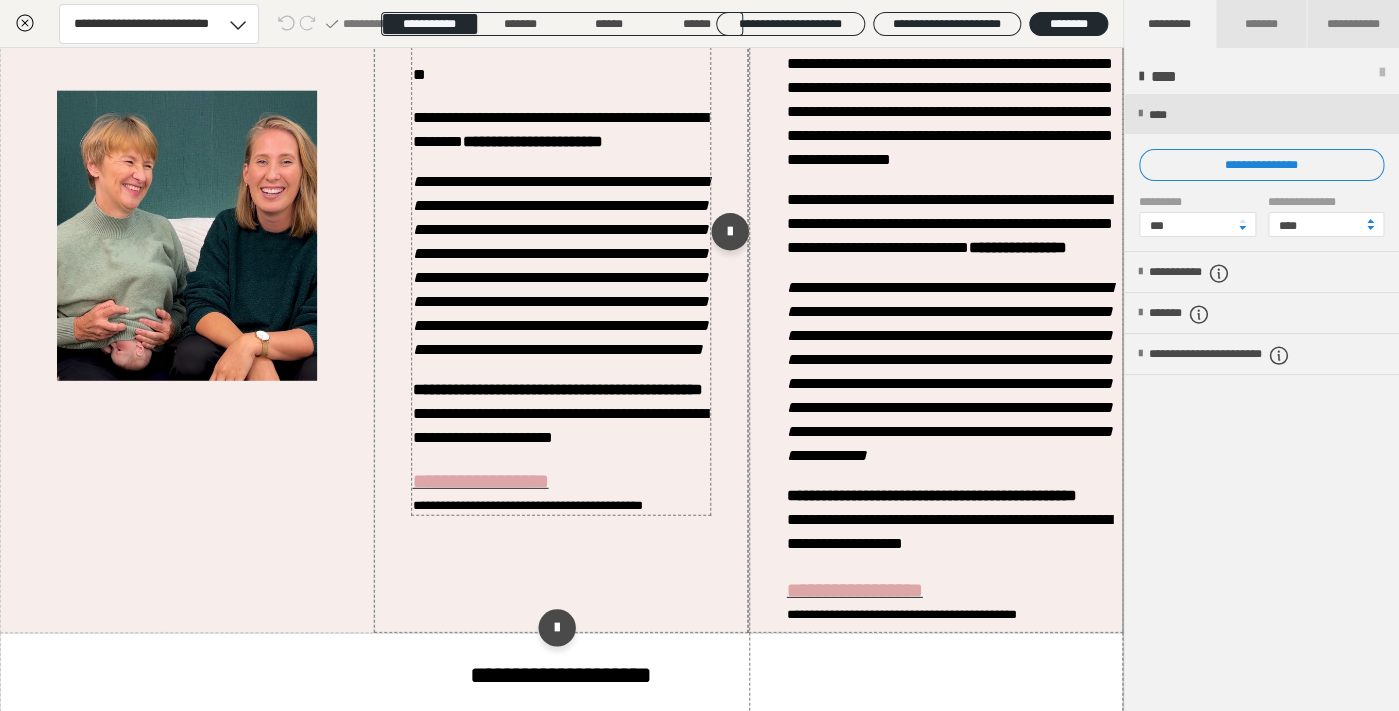 click on "**********" at bounding box center [952, 236] 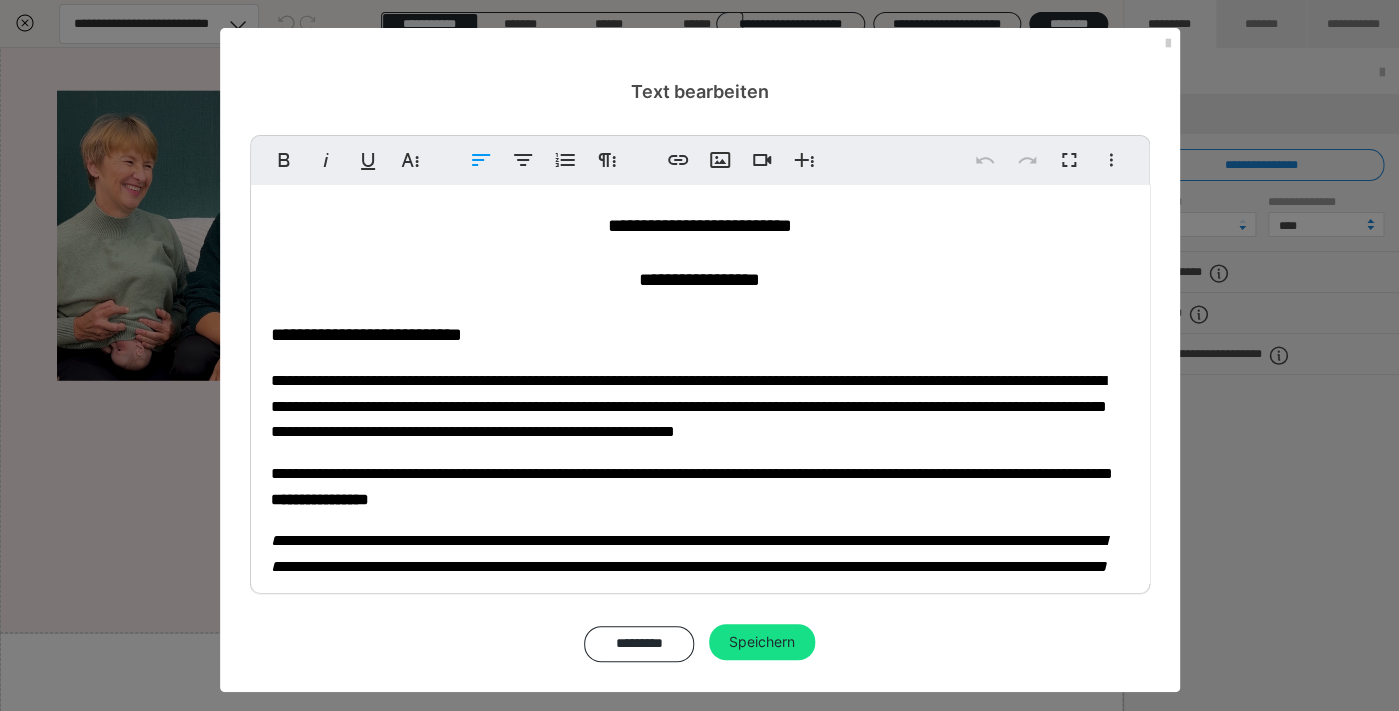 click on "**********" at bounding box center [689, 406] 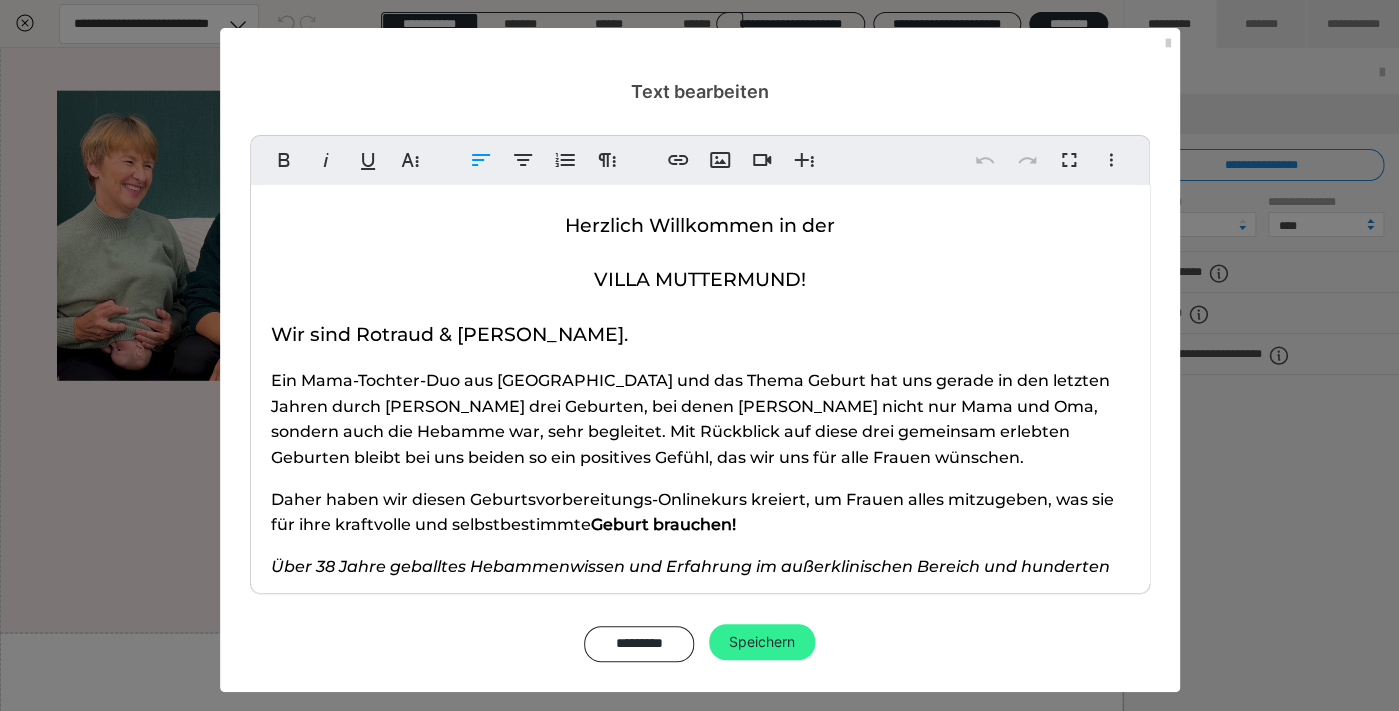 click on "Speichern" at bounding box center [762, 642] 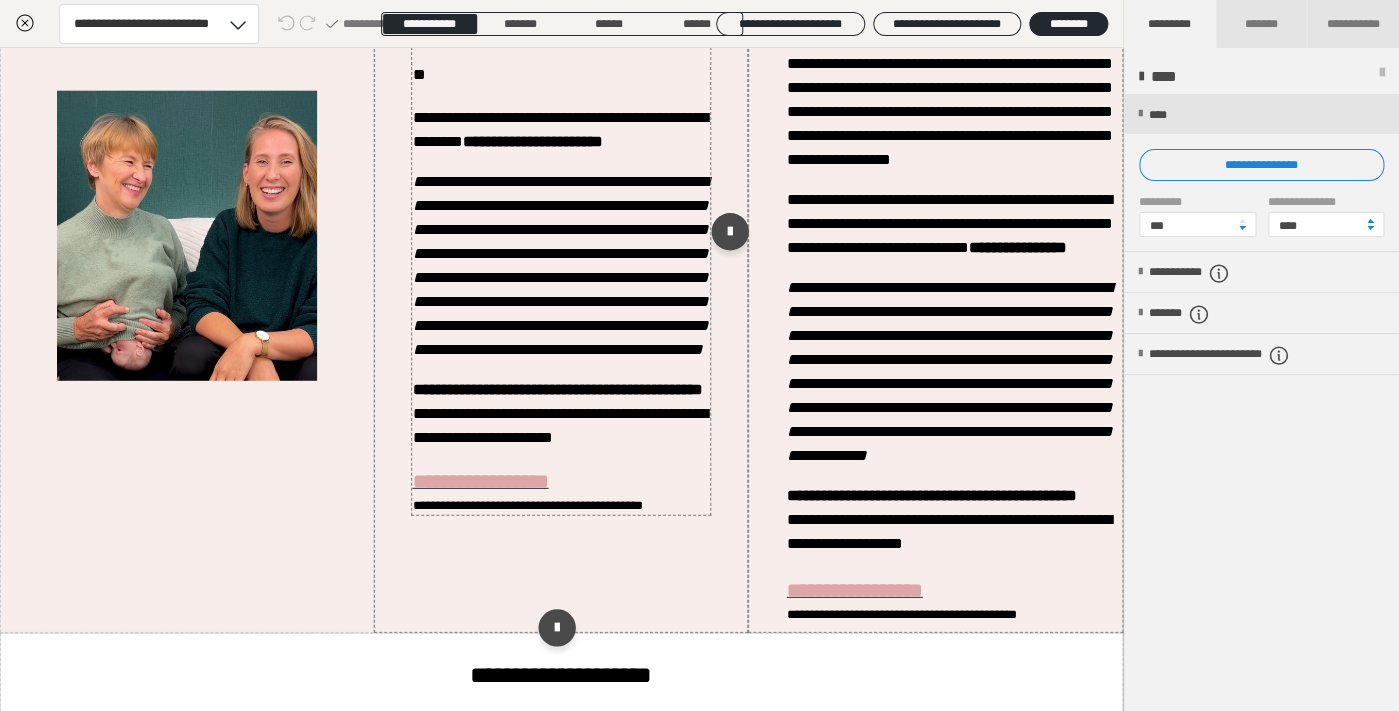 click on "**********" at bounding box center [560, 265] 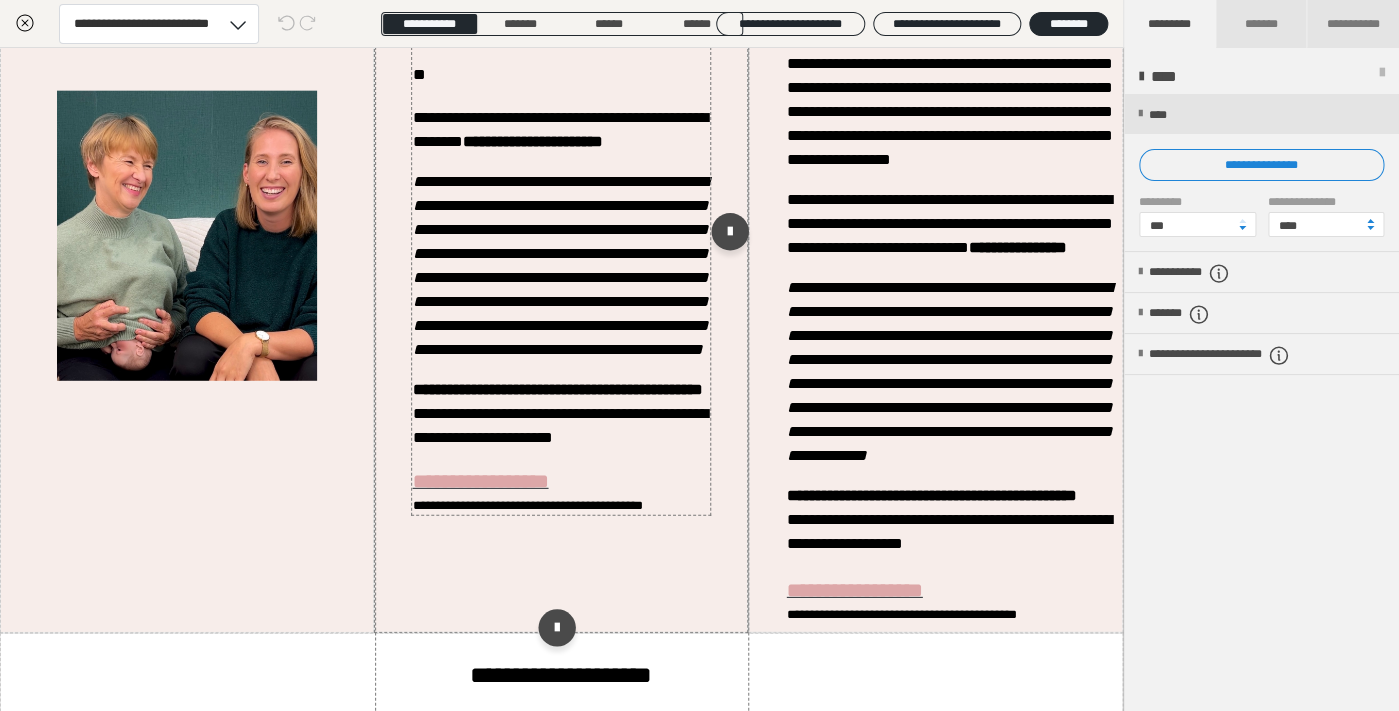 click on "**********" at bounding box center (560, 265) 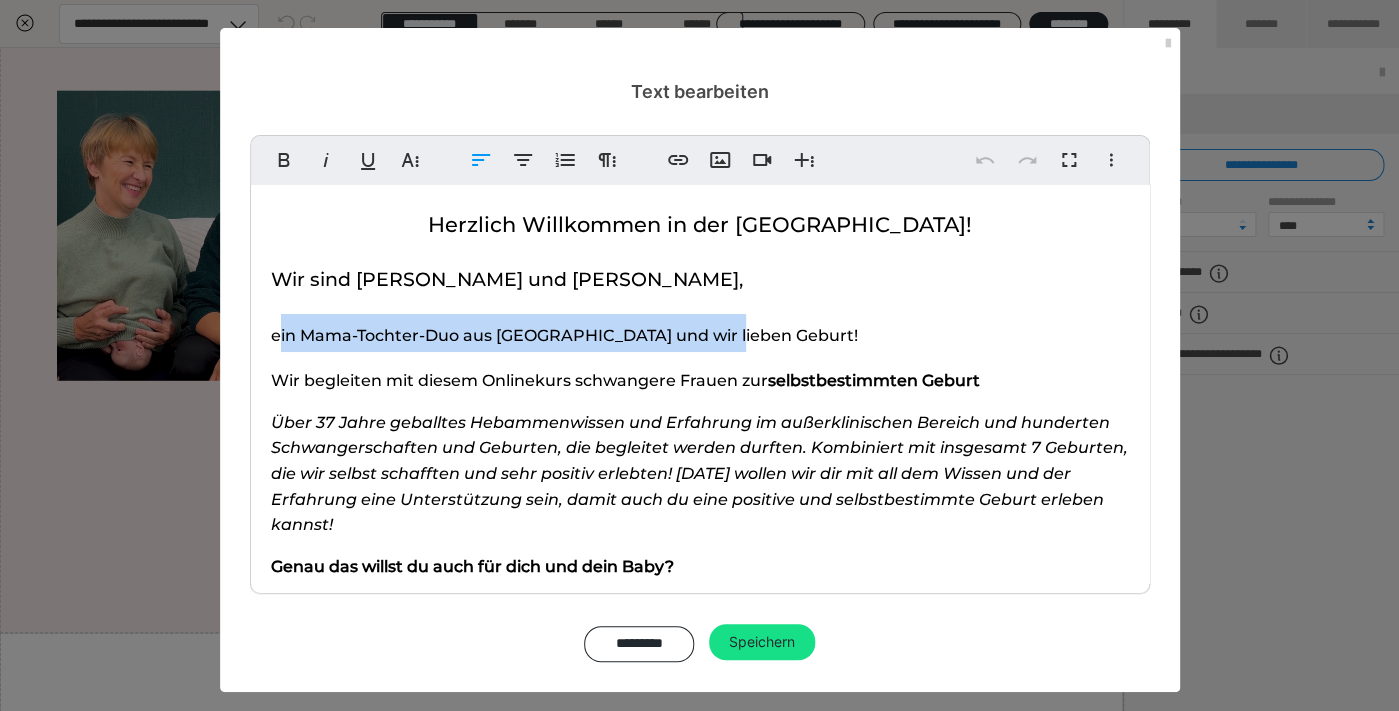 drag, startPoint x: 281, startPoint y: 326, endPoint x: 323, endPoint y: 347, distance: 46.957428 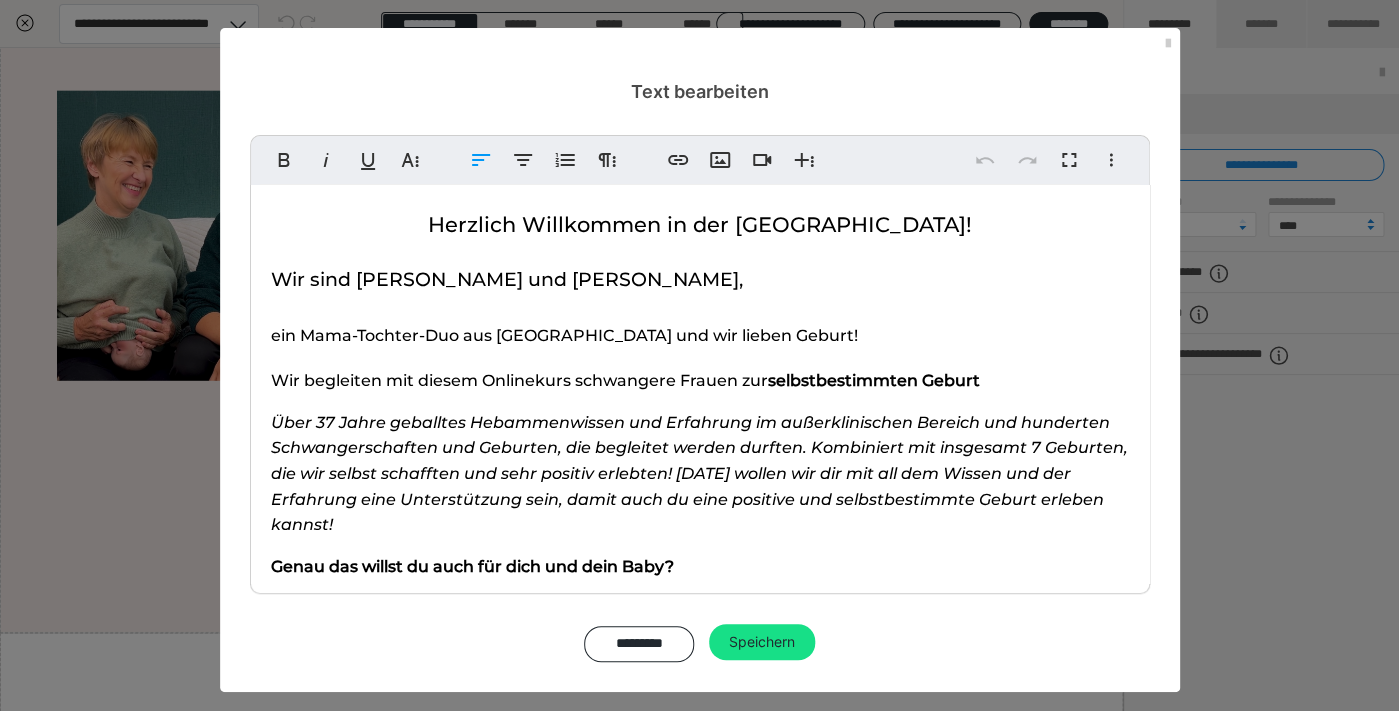 click on "ein Mama-Tochter-Duo aus [GEOGRAPHIC_DATA] und wir lieben Geburt!" at bounding box center [564, 335] 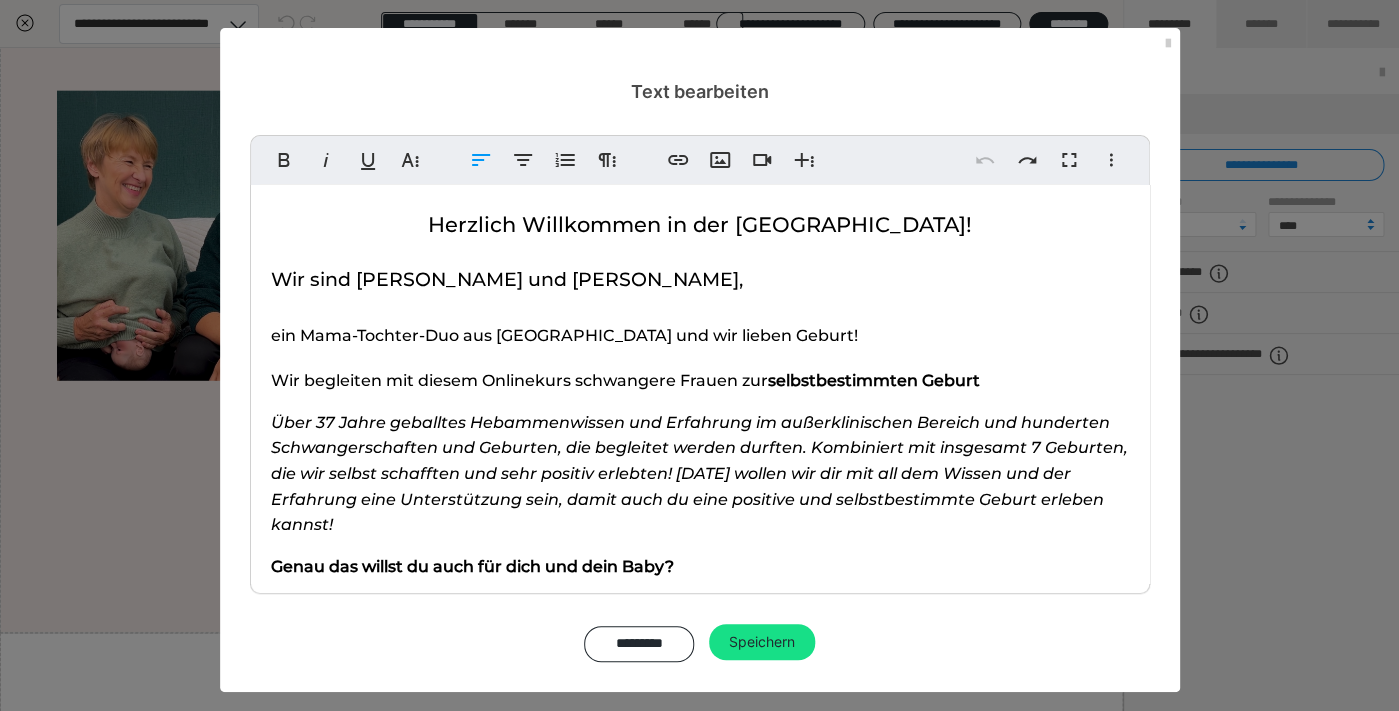 click on "ein Mama-Tochter-Duo aus [GEOGRAPHIC_DATA] und wir lieben Geburt!" at bounding box center (700, 333) 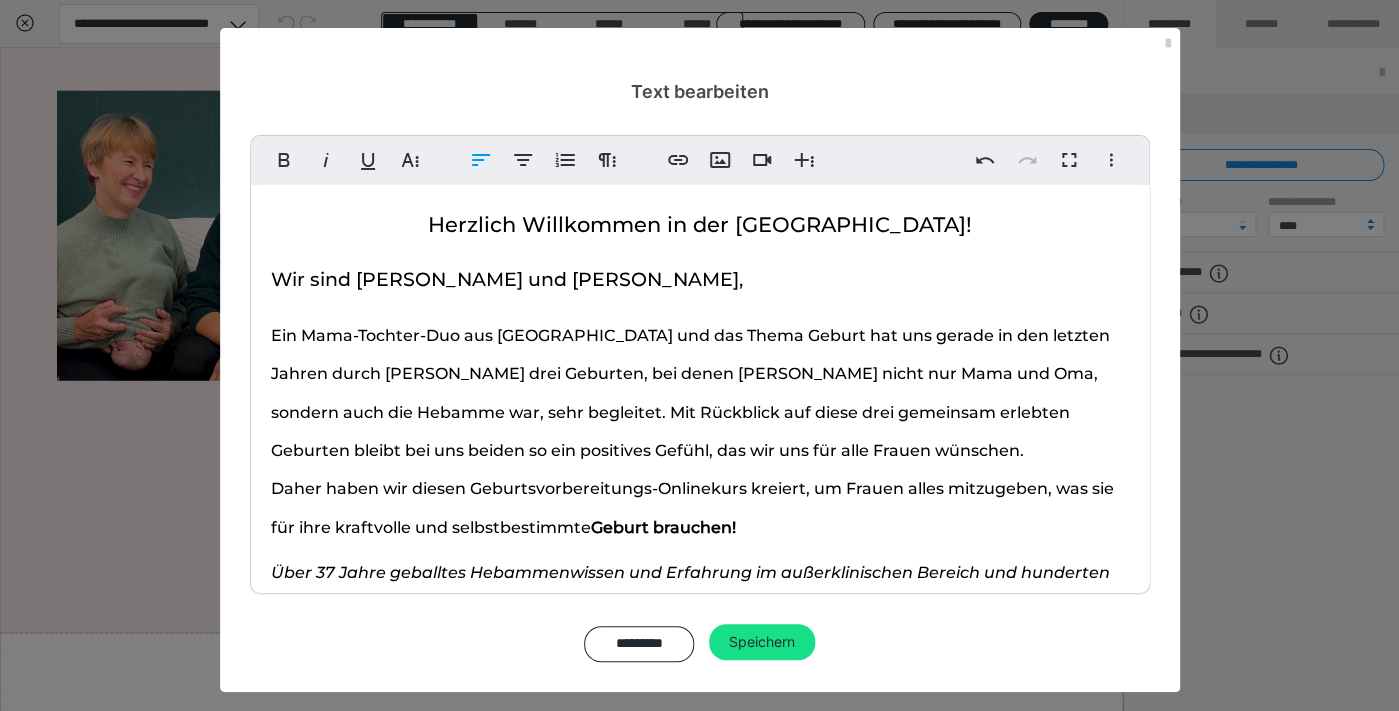 scroll, scrollTop: 11, scrollLeft: 0, axis: vertical 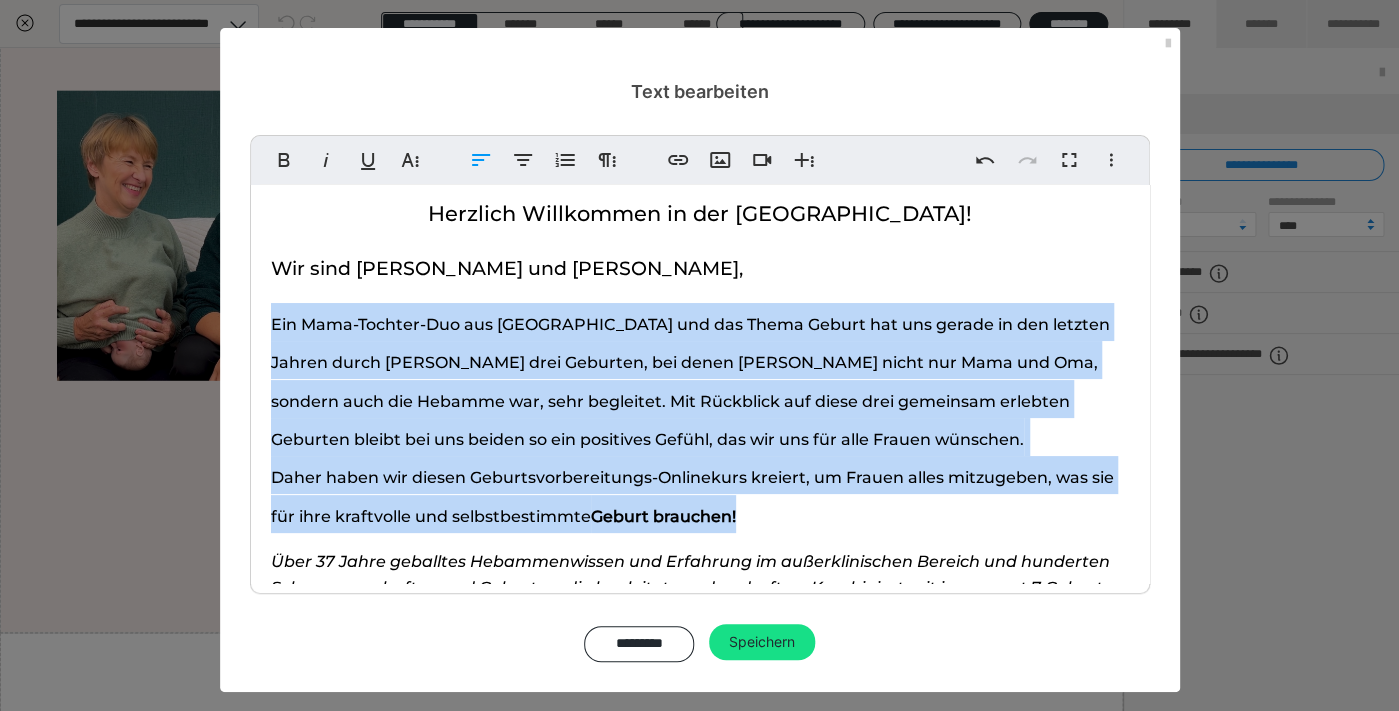 drag, startPoint x: 771, startPoint y: 518, endPoint x: 258, endPoint y: 330, distance: 546.3634 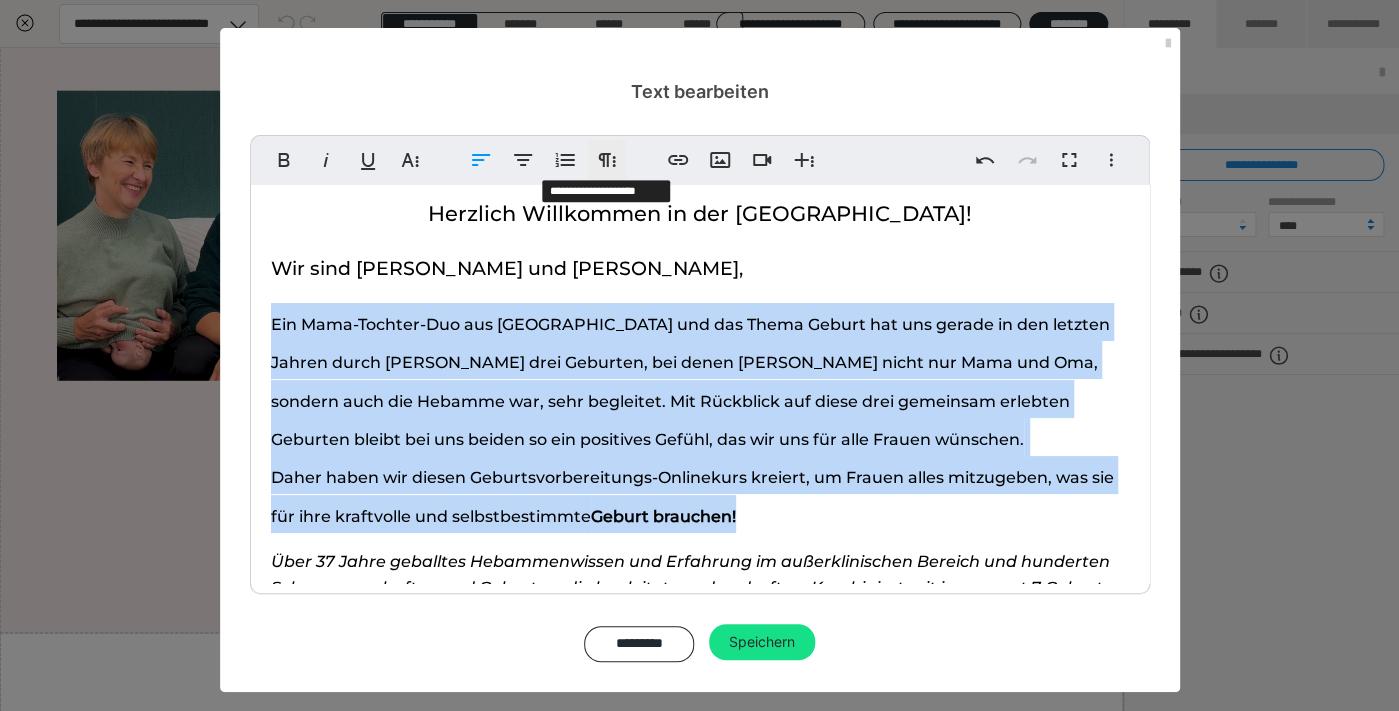 click 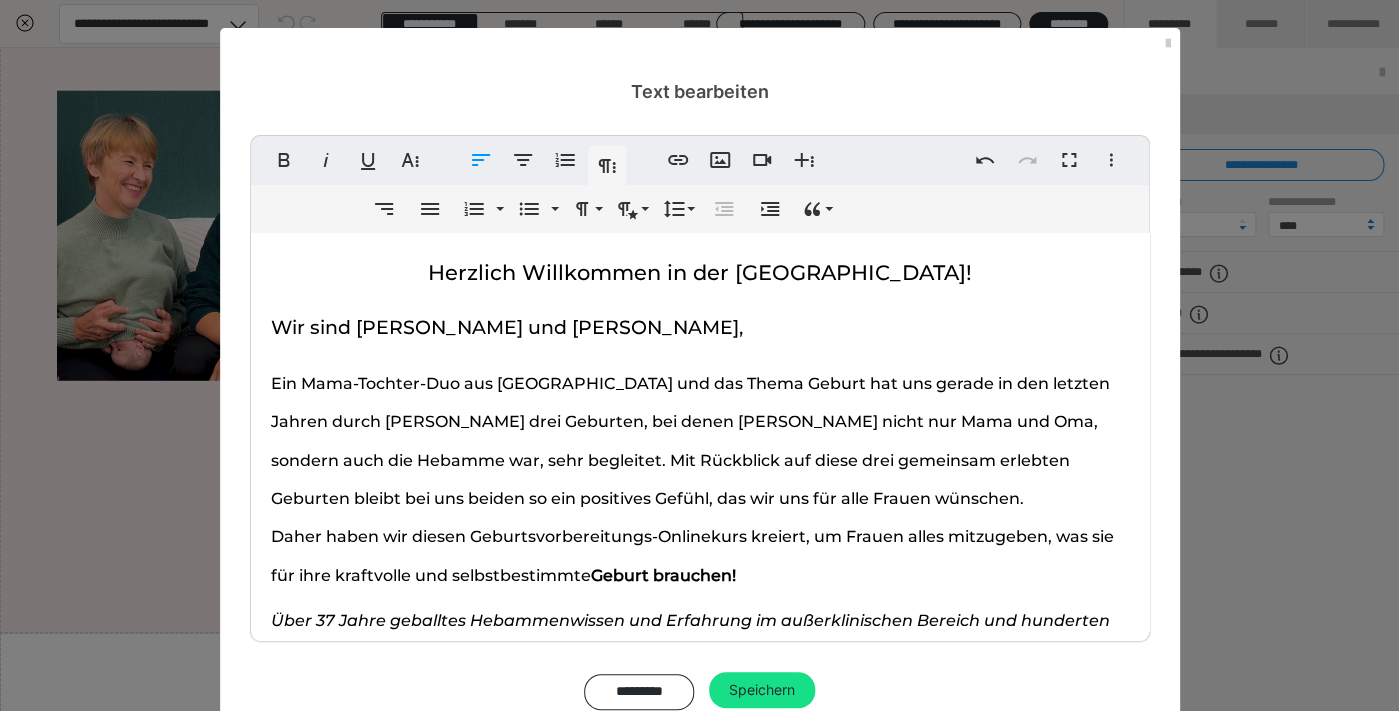 scroll, scrollTop: 11, scrollLeft: 0, axis: vertical 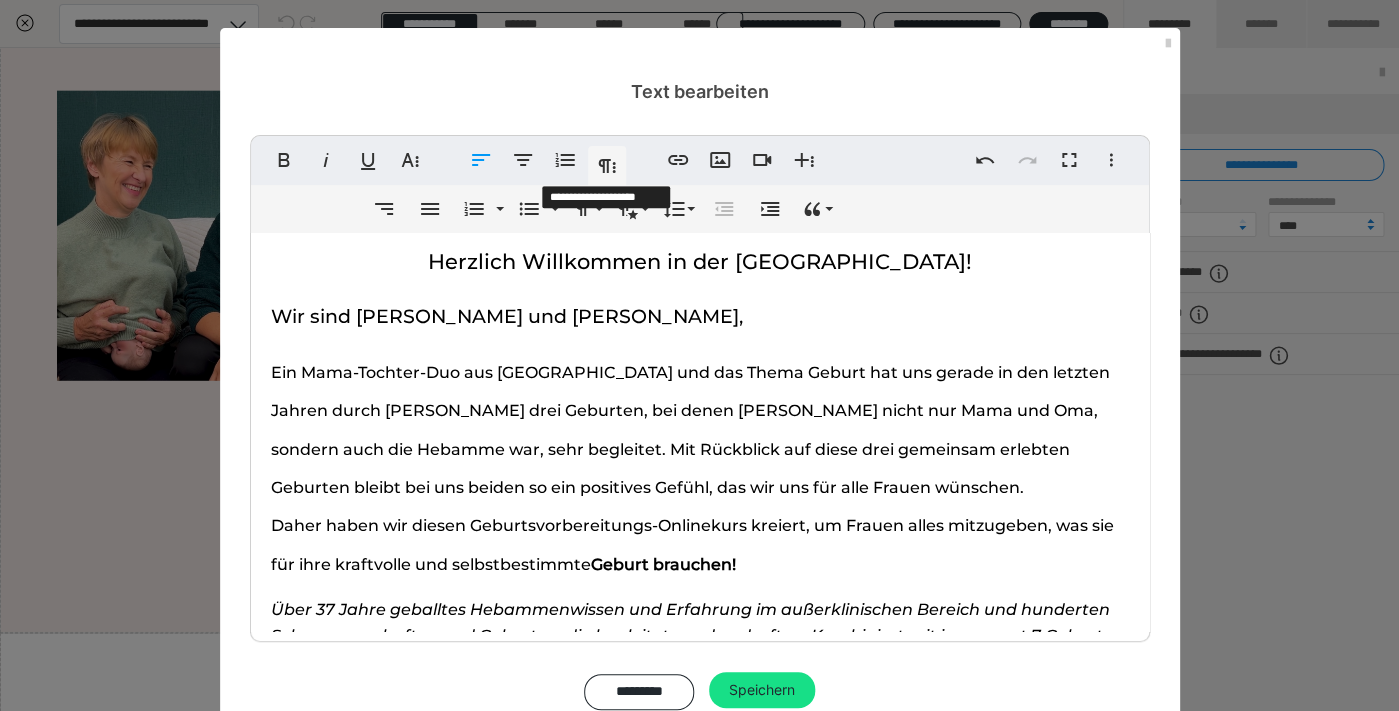 click 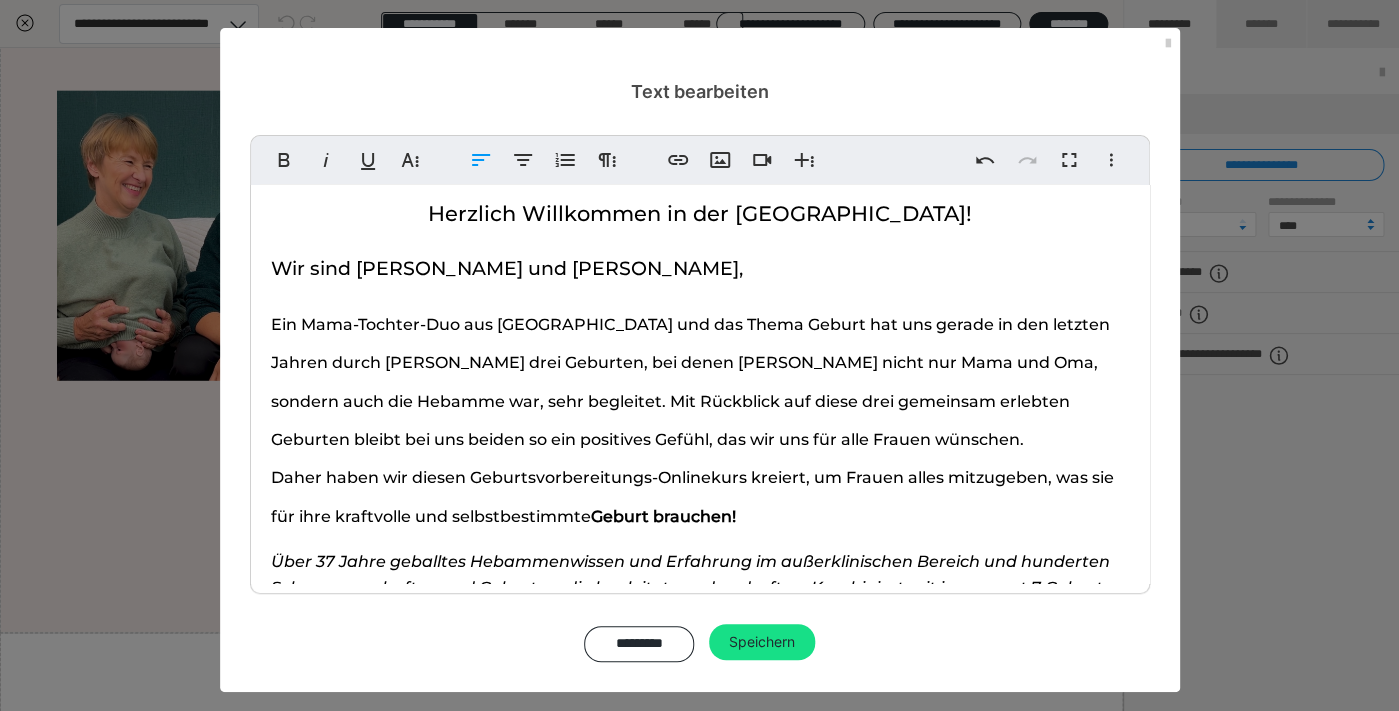 click on "Ein Mama-Tochter-Duo aus [GEOGRAPHIC_DATA] und das Thema Geburt hat uns gerade in den letzten Jahren durch [PERSON_NAME] drei Geburten, bei denen [PERSON_NAME] nicht nur Mama und Oma, sondern auch die Hebamme war, sehr begleitet. Mit Rückblick auf diese drei gemeinsam erlebten Geburten bleibt bei uns beiden so ein positives Gefühl, das wir uns für alle Frauen wünschen." at bounding box center (690, 382) 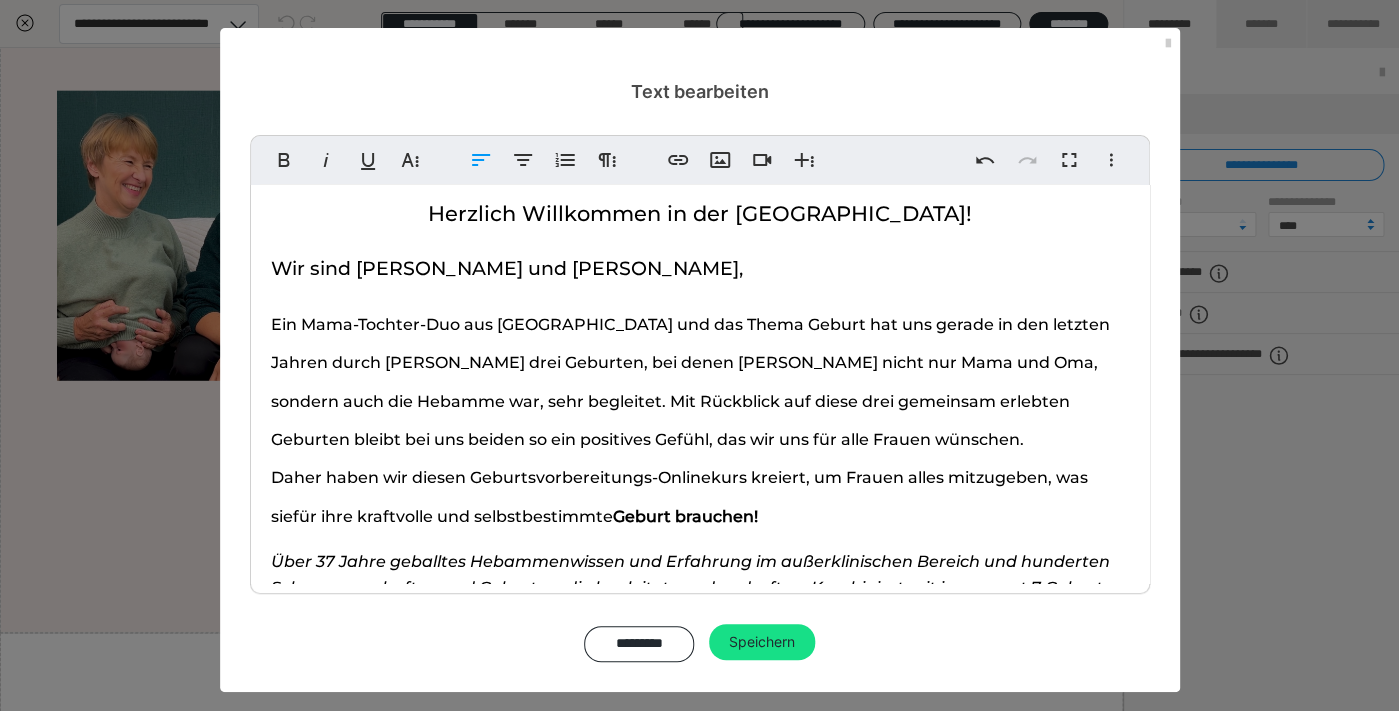 type 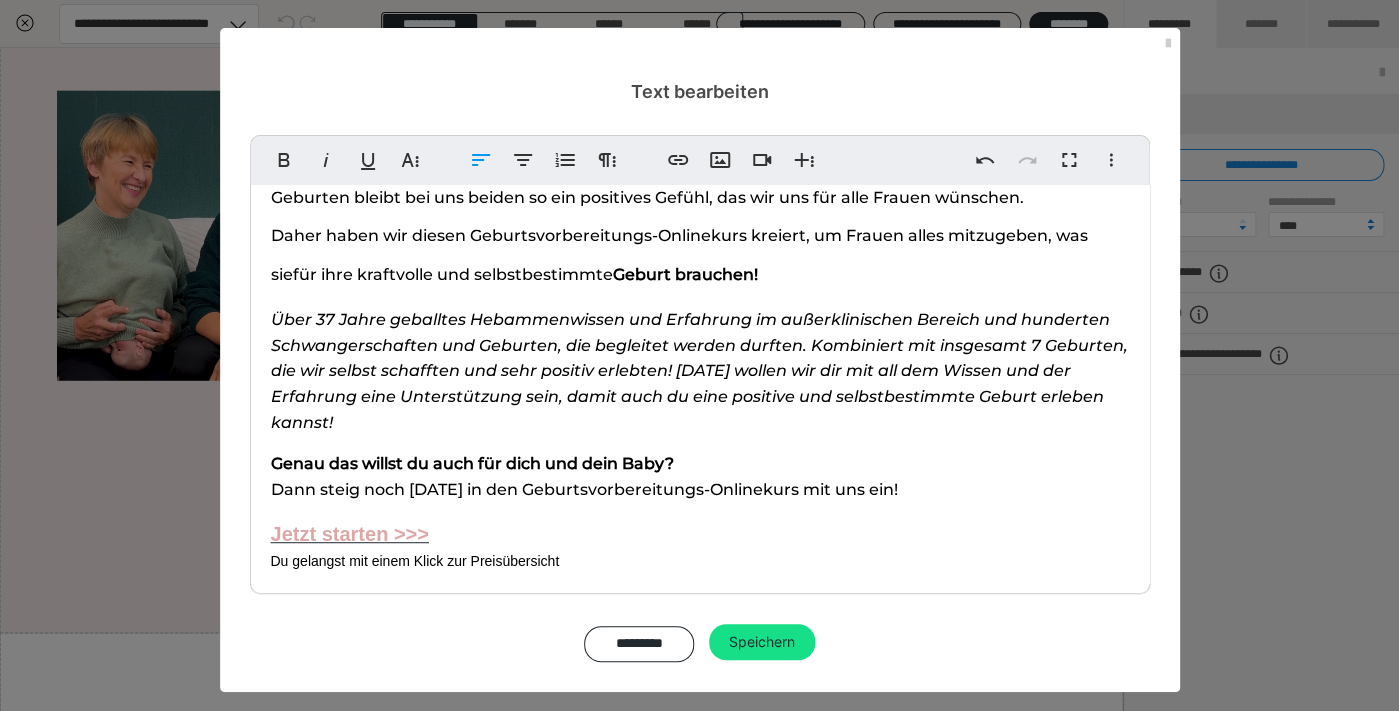 scroll, scrollTop: 263, scrollLeft: 0, axis: vertical 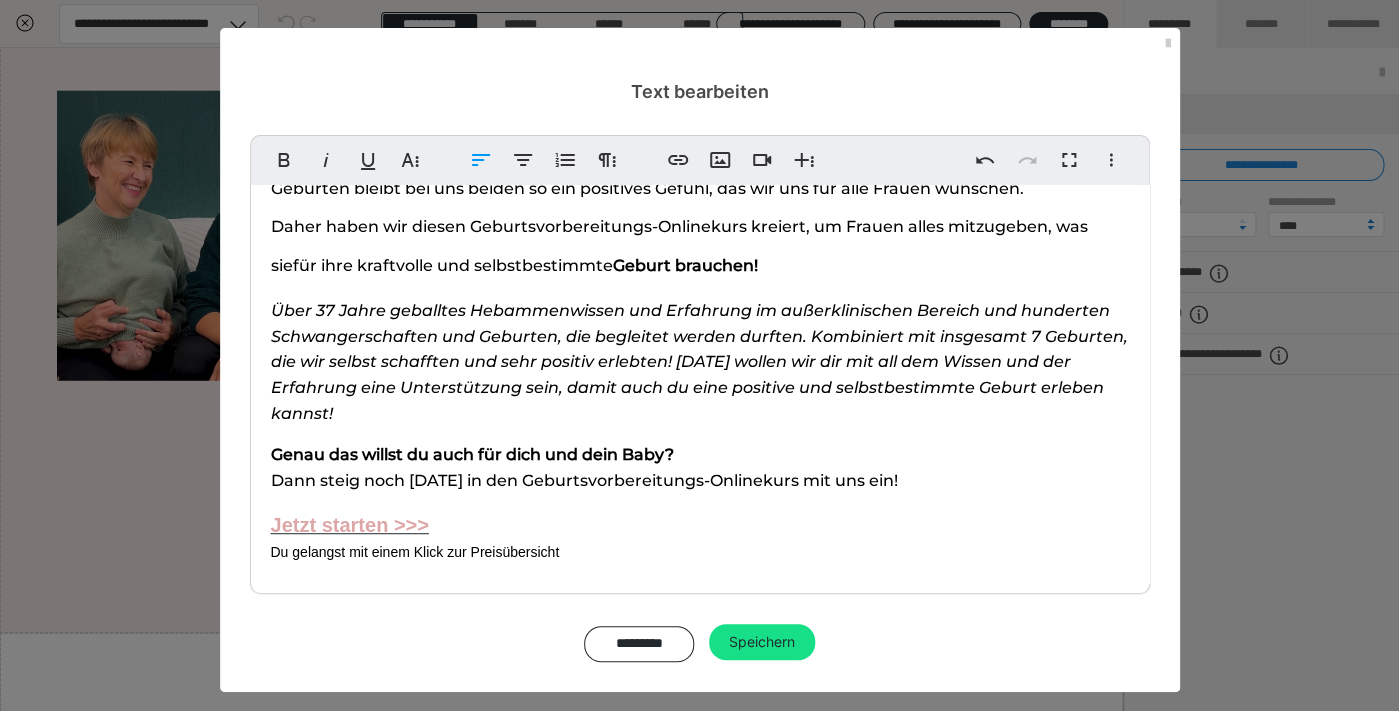 click on "Über 37 Jahre geballtes Hebammenwissen und Erfahrung im außerklinischen Bereich und hunderten Schwangerschaften und Geburten, die begleitet werden durften. Kombiniert mit insgesamt 7 Geburten, die wir selbst schafften und sehr positiv erlebten! [DATE] wollen wir dir mit all dem Wissen und der Erfahrung eine Unterstützung sein, damit auch du eine positive und selbstbestimmte Geburt erleben kannst!" at bounding box center (690, 131) 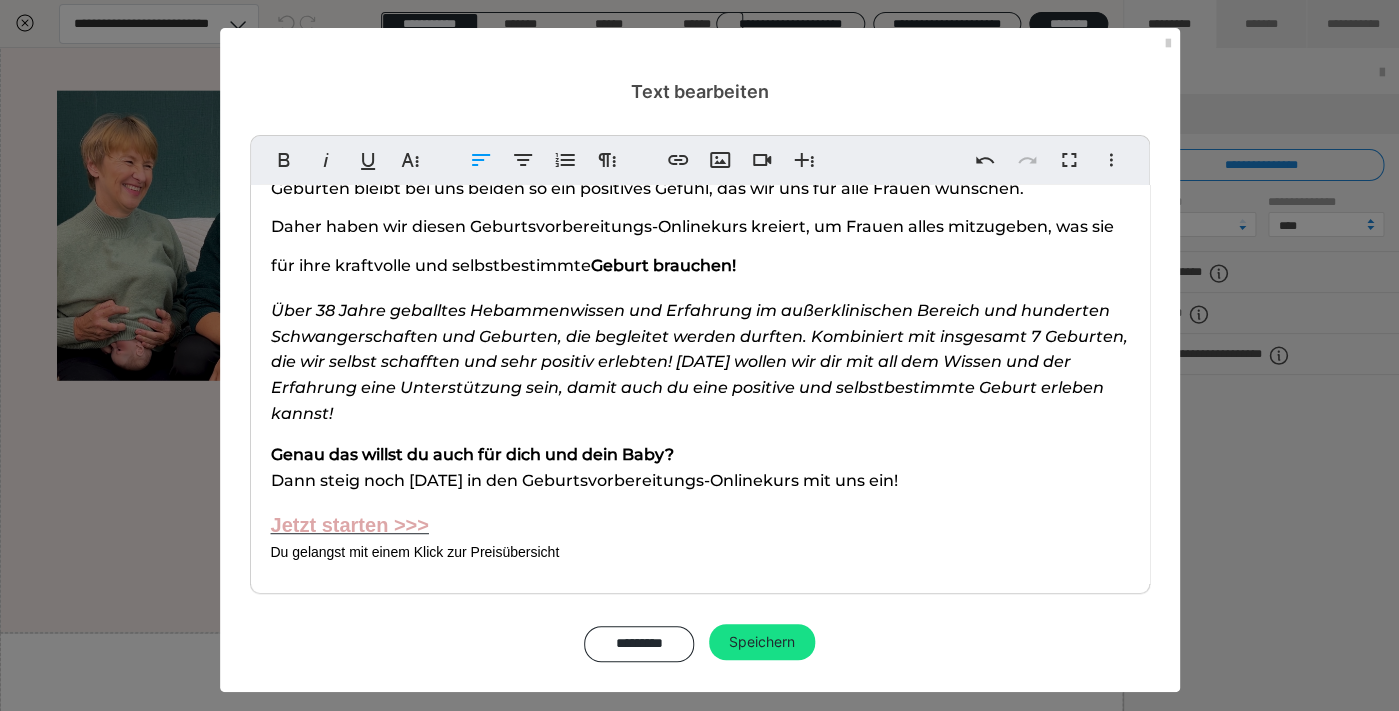 click on "Über 38 Jahre geballtes Hebammenwissen und Erfahrung im außerklinischen Bereich und hunderten Schwangerschaften und Geburten, die begleitet werden durften. Kombiniert mit insgesamt 7 Geburten, die wir selbst schafften und sehr positiv erlebten! [DATE] wollen wir dir mit all dem Wissen und der Erfahrung eine Unterstützung sein, damit auch du eine positive und selbstbestimmte Geburt erleben kannst!" at bounding box center (690, 131) 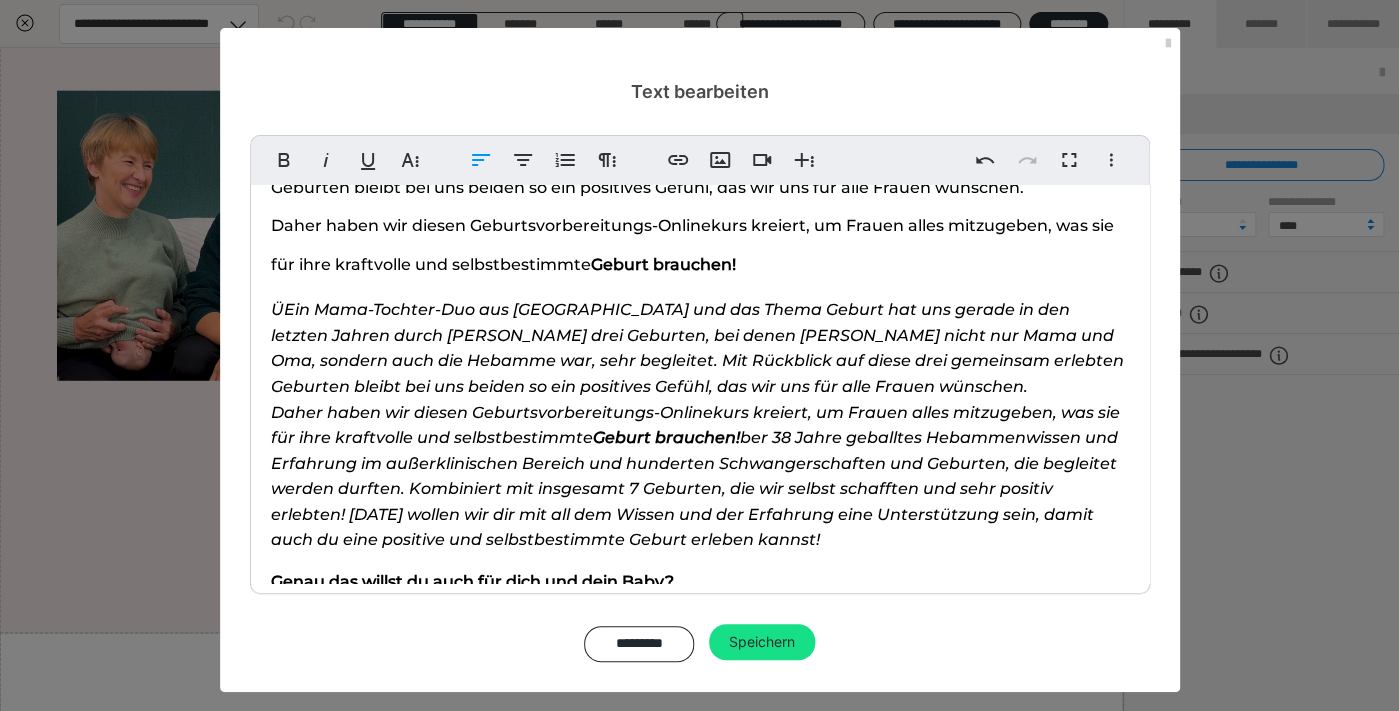 click on "Ein Mama-Tochter-Duo aus [GEOGRAPHIC_DATA] und das Thema Geburt hat uns gerade in den letzten Jahren durch [PERSON_NAME] drei Geburten, bei denen [PERSON_NAME] nicht nur Mama und Oma, sondern auch die Hebamme war, sehr begleitet. Mit Rückblick auf diese drei gemeinsam erlebten Geburten bleibt bei uns beiden so ein positives Gefühl, das wir uns für alle Frauen wünschen." at bounding box center (697, 348) 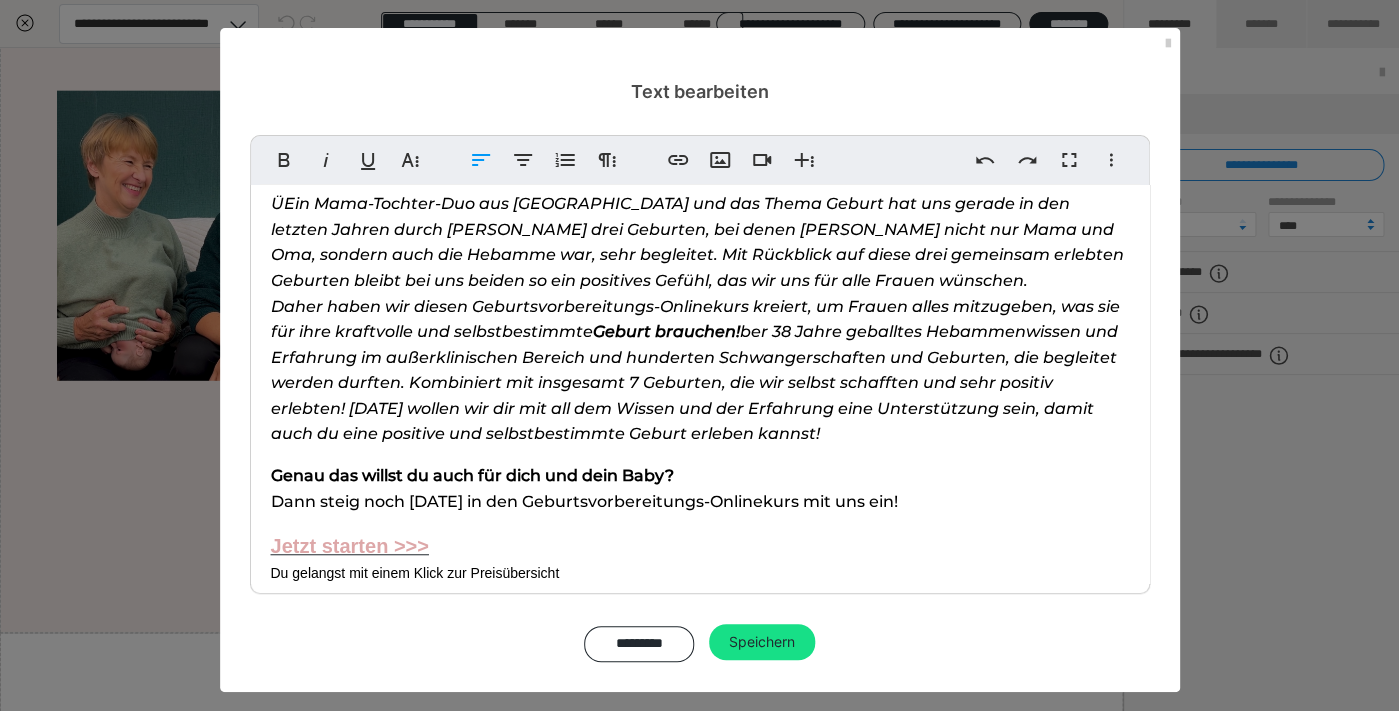 scroll, scrollTop: 356, scrollLeft: 0, axis: vertical 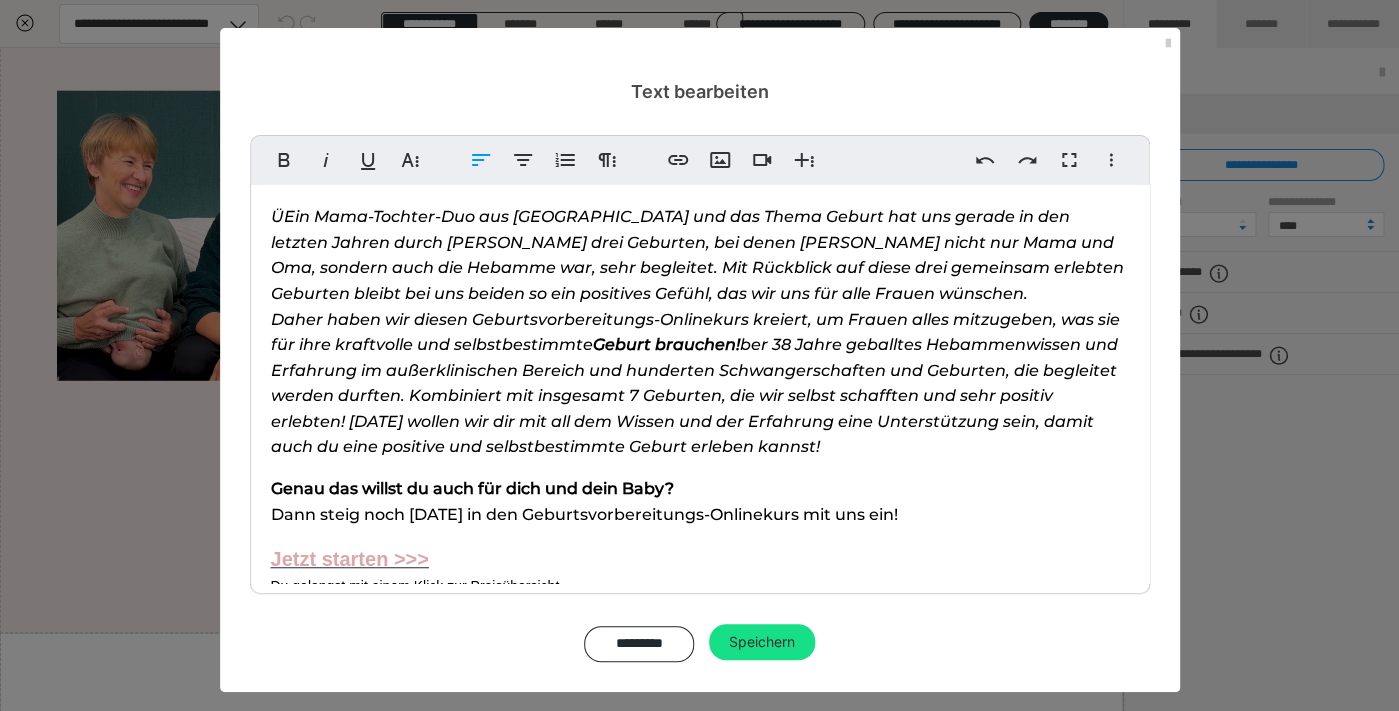 click on "Ü  Ein Mama-Tochter-Duo aus [GEOGRAPHIC_DATA] und das Thema Geburt hat uns gerade in den letzten Jahren durch [PERSON_NAME] drei Geburten, bei denen [PERSON_NAME] nicht nur Mama und Oma, sondern auch die Hebamme war, sehr begleitet. Mit Rückblick auf diese drei gemeinsam erlebten Geburten bleibt bei uns beiden so ein positives Gefühl, das wir uns für alle Frauen wünschen.  Daher haben wir diesen Geburtsvorbereitungs-Onlinekurs kreiert, um Frauen alles mitzugeben, was sie für ihre kraftvolle und selbstbestimmte  Geburt brauchen! ber 38 Jahre geballtes Hebammenwissen und Erfahrung im außerklinischen Bereich und hunderten Schwangerschaften und Geburten, die begleitet werden durften. Kombiniert mit insgesamt 7 Geburten, die wir selbst schafften und sehr positiv erlebten! [DATE] wollen wir dir mit all dem Wissen und der Erfahrung eine Unterstützung sein, damit auch du eine positive und selbstbestimmte Geburt erleben kannst!" at bounding box center (700, 332) 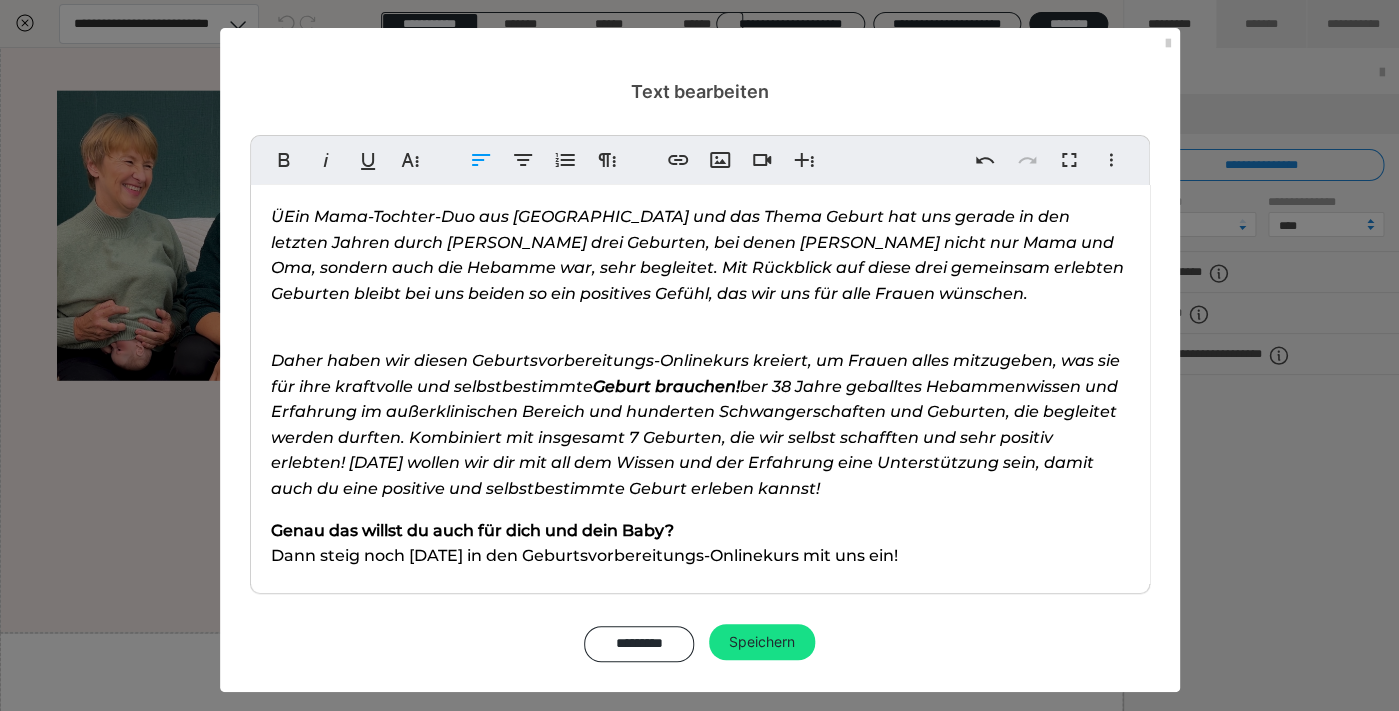 click on "​ Daher haben wir diesen Geburtsvorbereitungs-Onlinekurs kreiert, um Frauen alles mitzugeben, was sie für ihre kraftvolle und selbstbestimmte  Geburt brauchen! ber 38 Jahre geballtes Hebammenwissen und Erfahrung im außerklinischen Bereich und hunderten Schwangerschaften und Geburten, die begleitet werden durften. Kombiniert mit insgesamt 7 Geburten, die wir selbst schafften und sehr positiv erlebten! [DATE] wollen wir dir mit all dem Wissen und der Erfahrung eine Unterstützung sein, damit auch du eine positive und selbstbestimmte Geburt erleben kannst!" at bounding box center (695, 424) 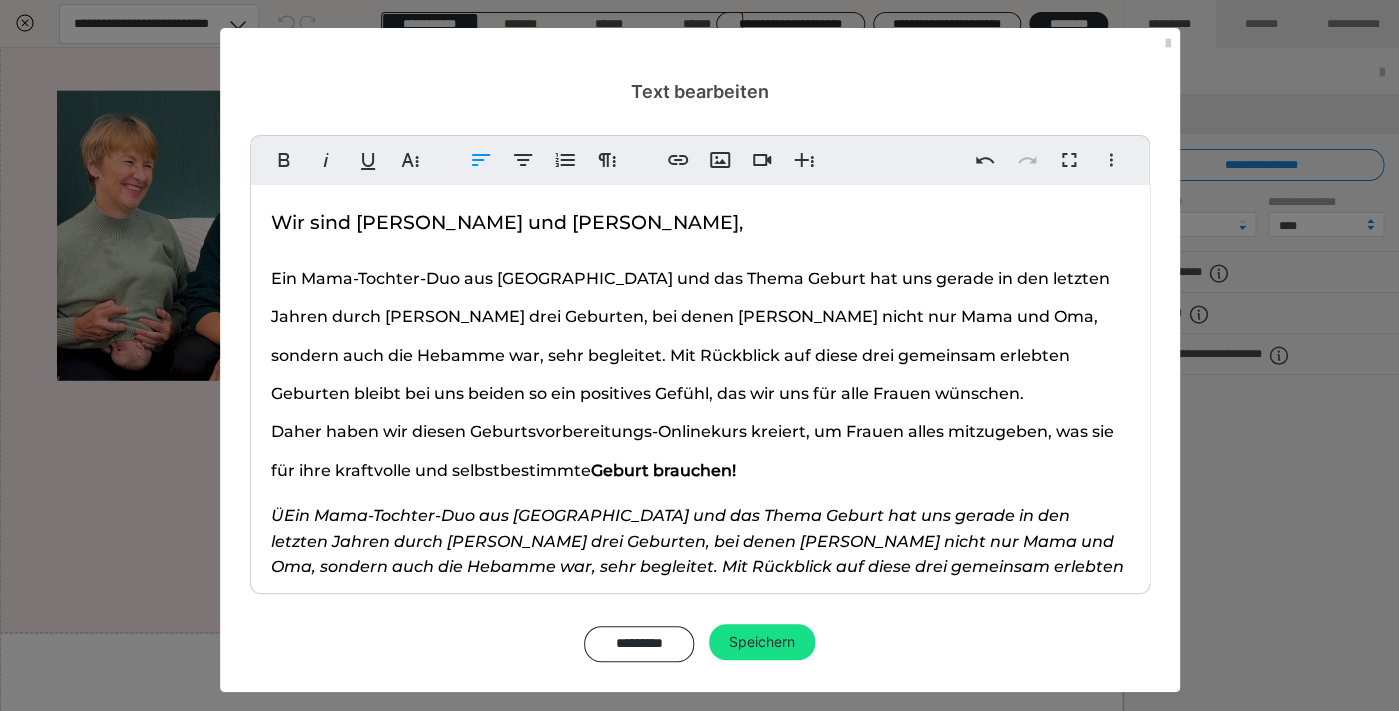scroll, scrollTop: 34, scrollLeft: 0, axis: vertical 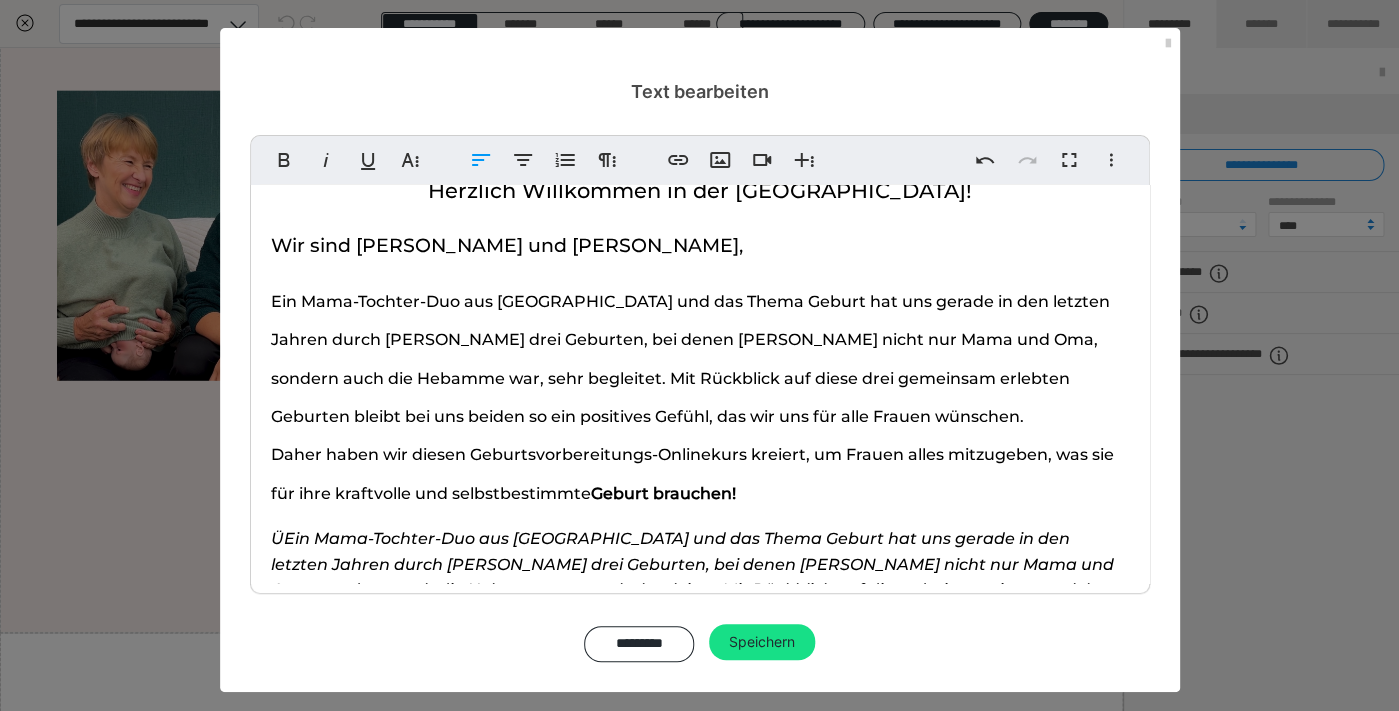 click on "Ein Mama-Tochter-Duo aus [GEOGRAPHIC_DATA] und das Thema Geburt hat uns gerade in den letzten Jahren durch [PERSON_NAME] drei Geburten, bei denen [PERSON_NAME] nicht nur Mama und Oma, sondern auch die Hebamme war, sehr begleitet. Mit Rückblick auf diese drei gemeinsam erlebten Geburten bleibt bei uns beiden so ein positives Gefühl, das wir uns für alle Frauen wünschen." at bounding box center (690, 359) 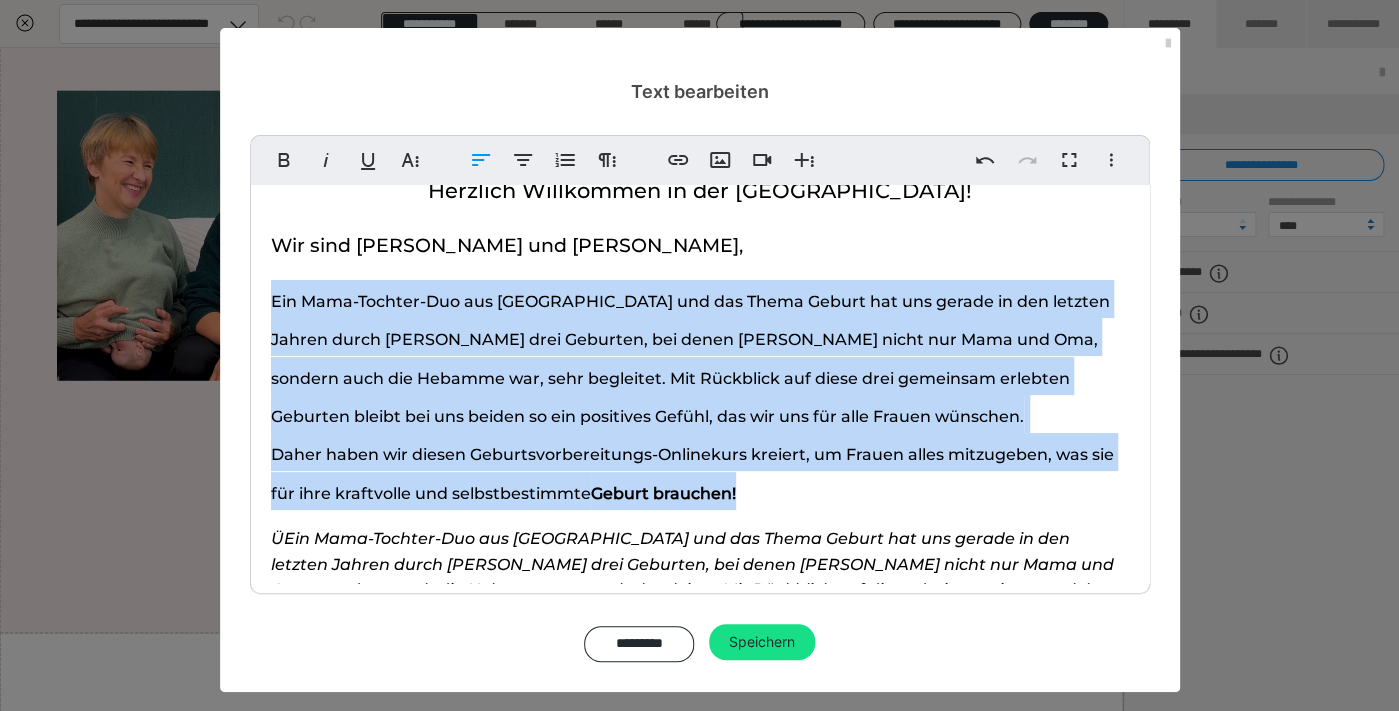 drag, startPoint x: 274, startPoint y: 296, endPoint x: 786, endPoint y: 500, distance: 551.1443 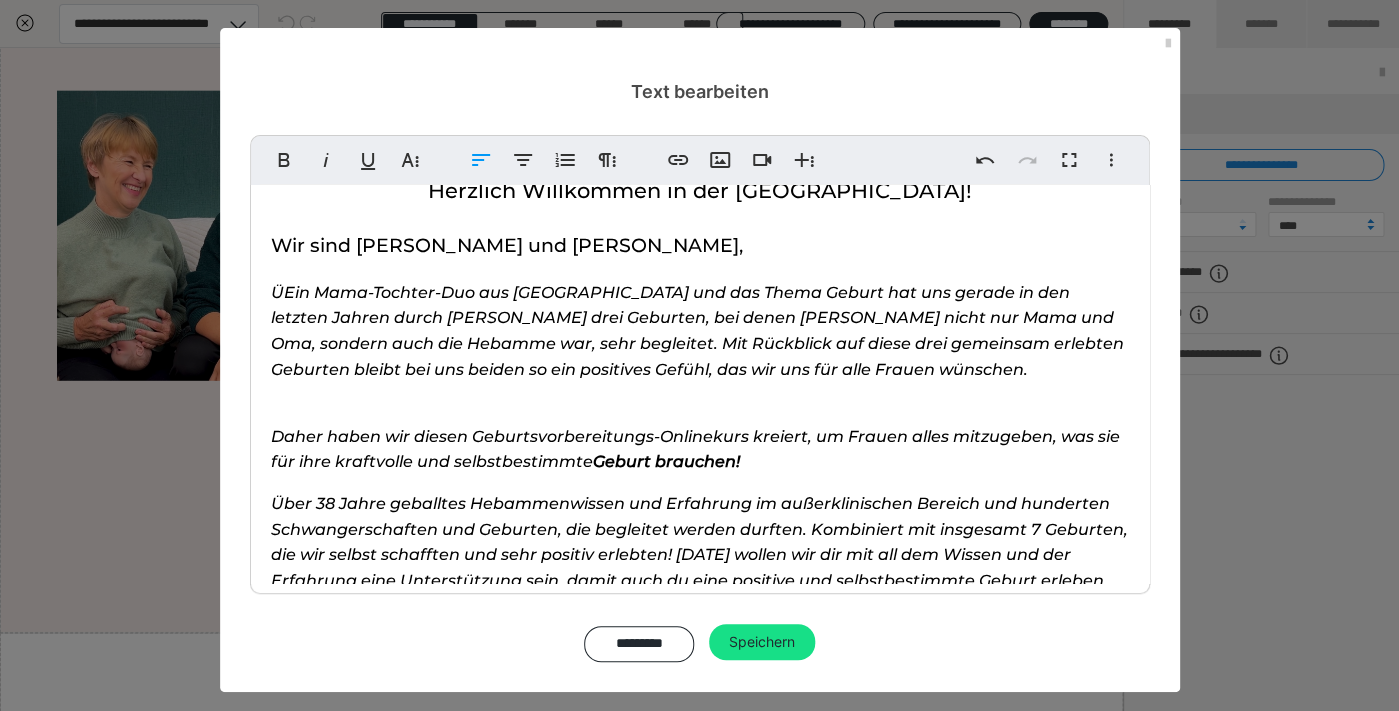 click on "Ein Mama-Tochter-Duo aus [GEOGRAPHIC_DATA] und das Thema Geburt hat uns gerade in den letzten Jahren durch [PERSON_NAME] drei Geburten, bei denen [PERSON_NAME] nicht nur Mama und Oma, sondern auch die Hebamme war, sehr begleitet. Mit Rückblick auf diese drei gemeinsam erlebten Geburten bleibt bei uns beiden so ein positives Gefühl, das wir uns für alle Frauen wünschen." at bounding box center (697, 331) 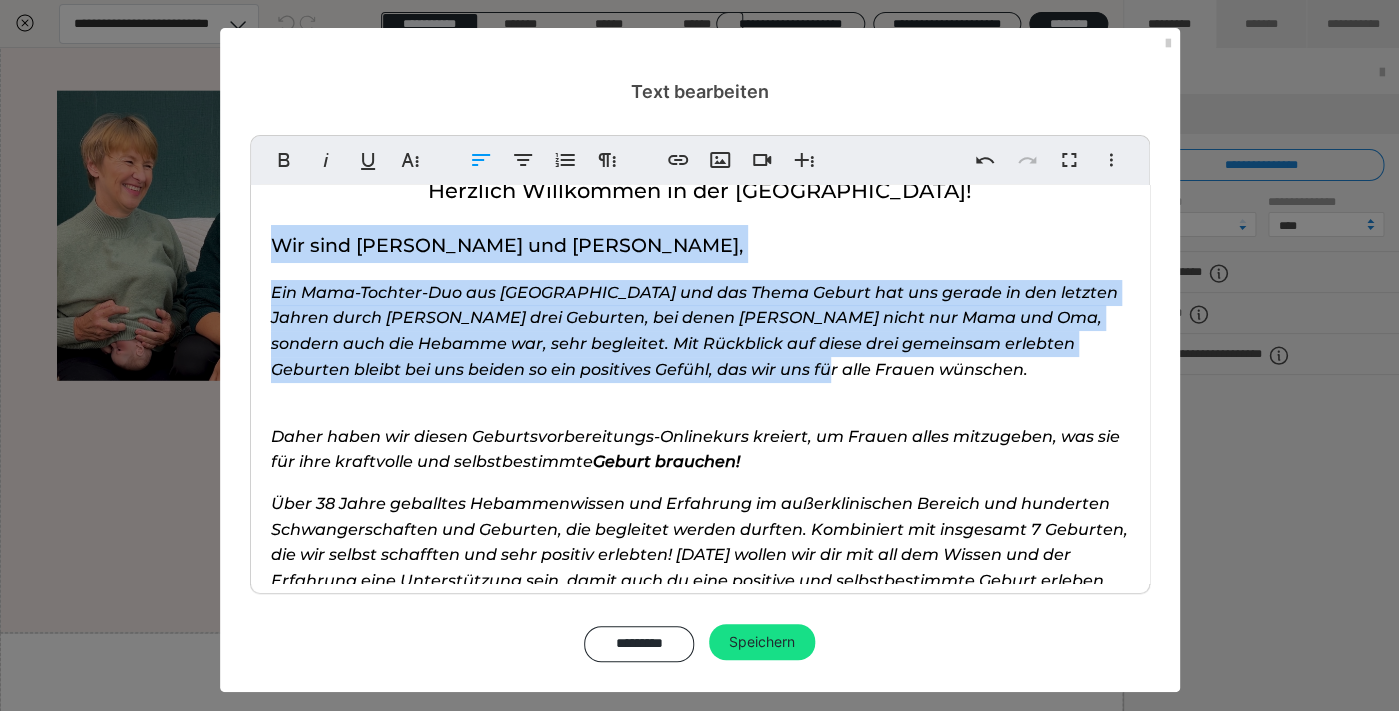 drag, startPoint x: 738, startPoint y: 369, endPoint x: 205, endPoint y: 259, distance: 544.2325 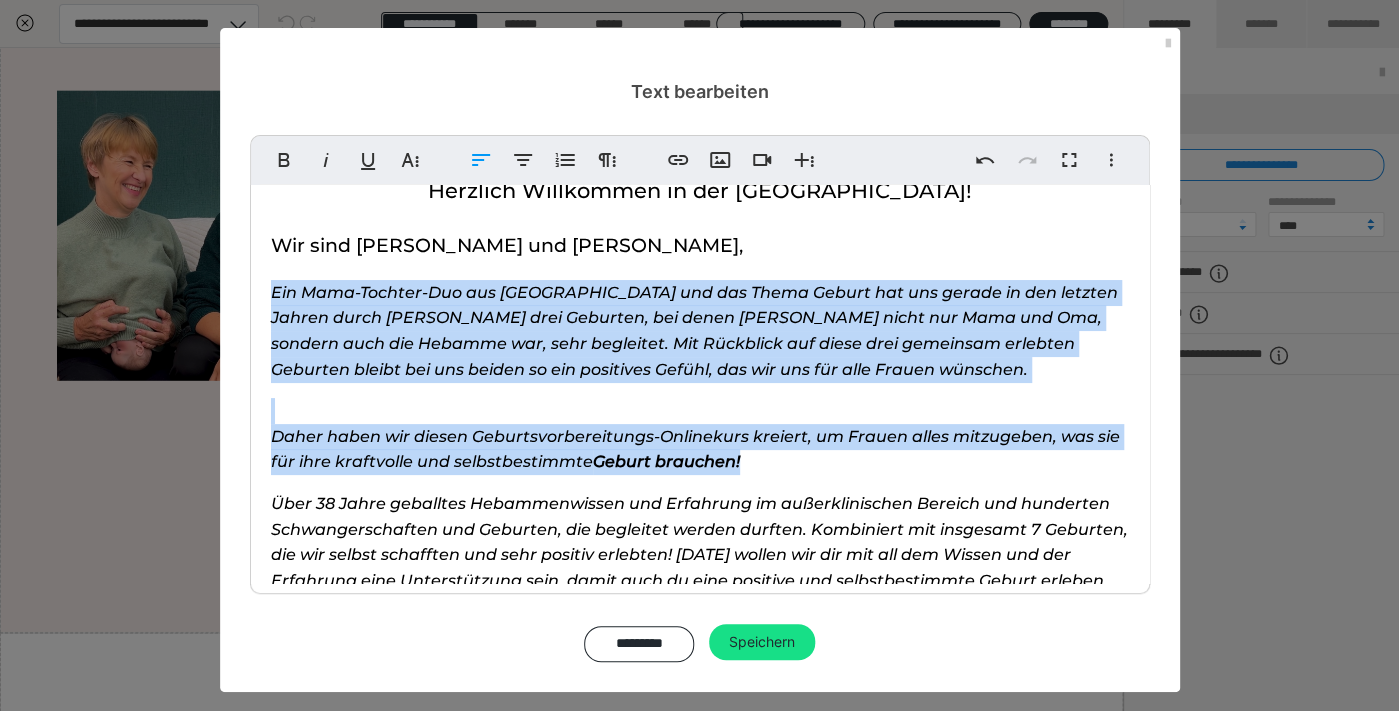 drag, startPoint x: 767, startPoint y: 462, endPoint x: 207, endPoint y: 278, distance: 589.454 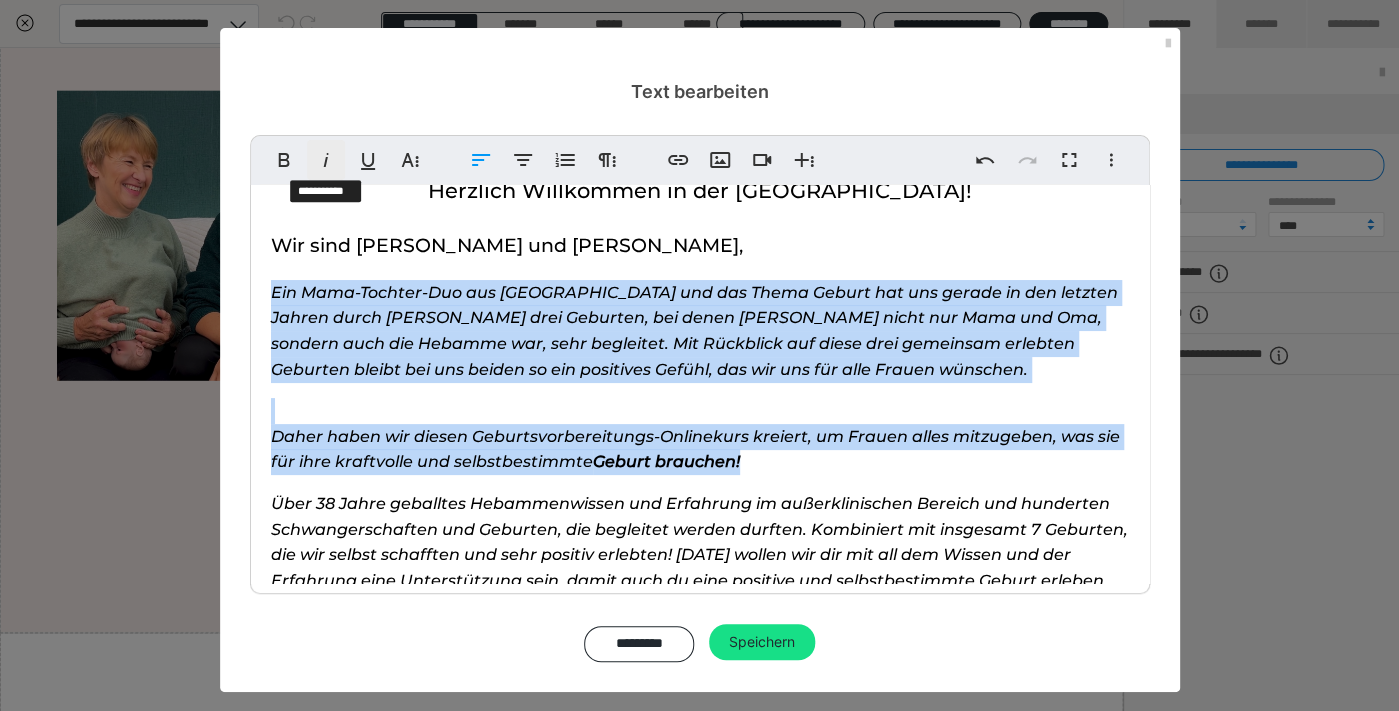 click 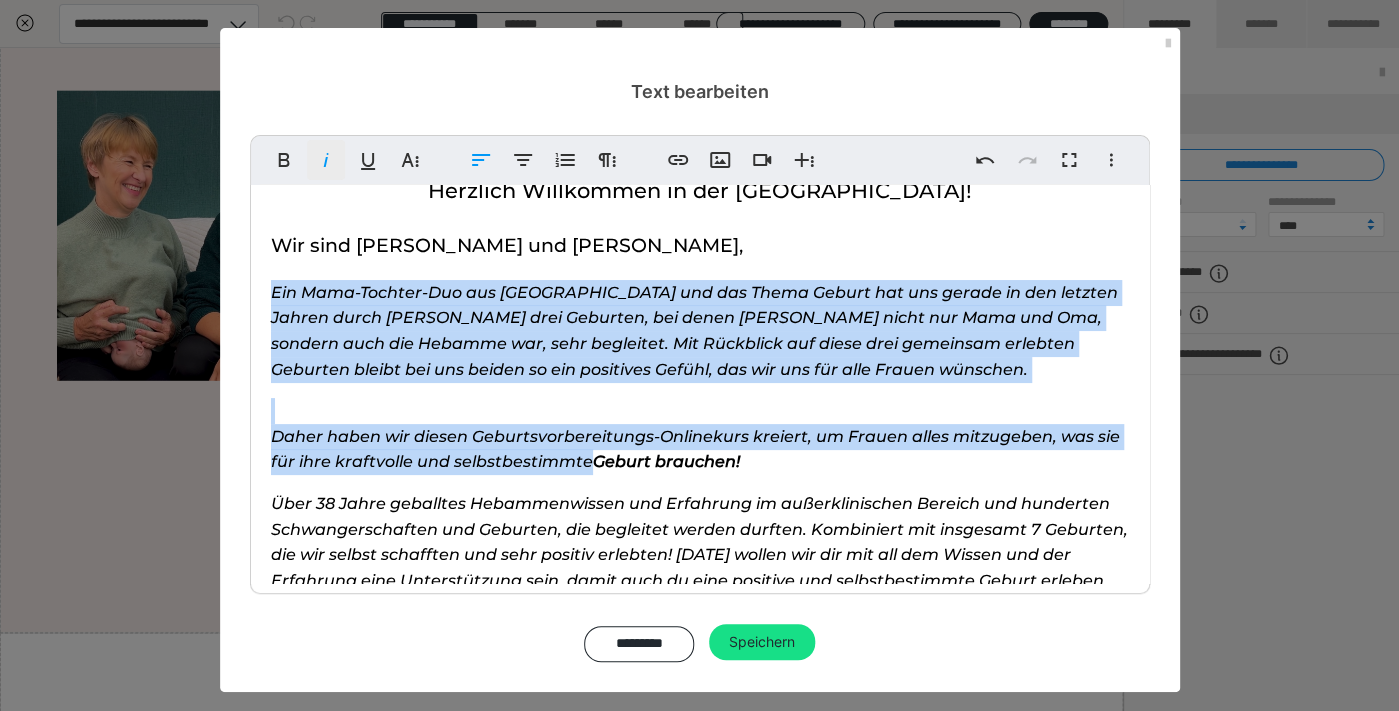 click 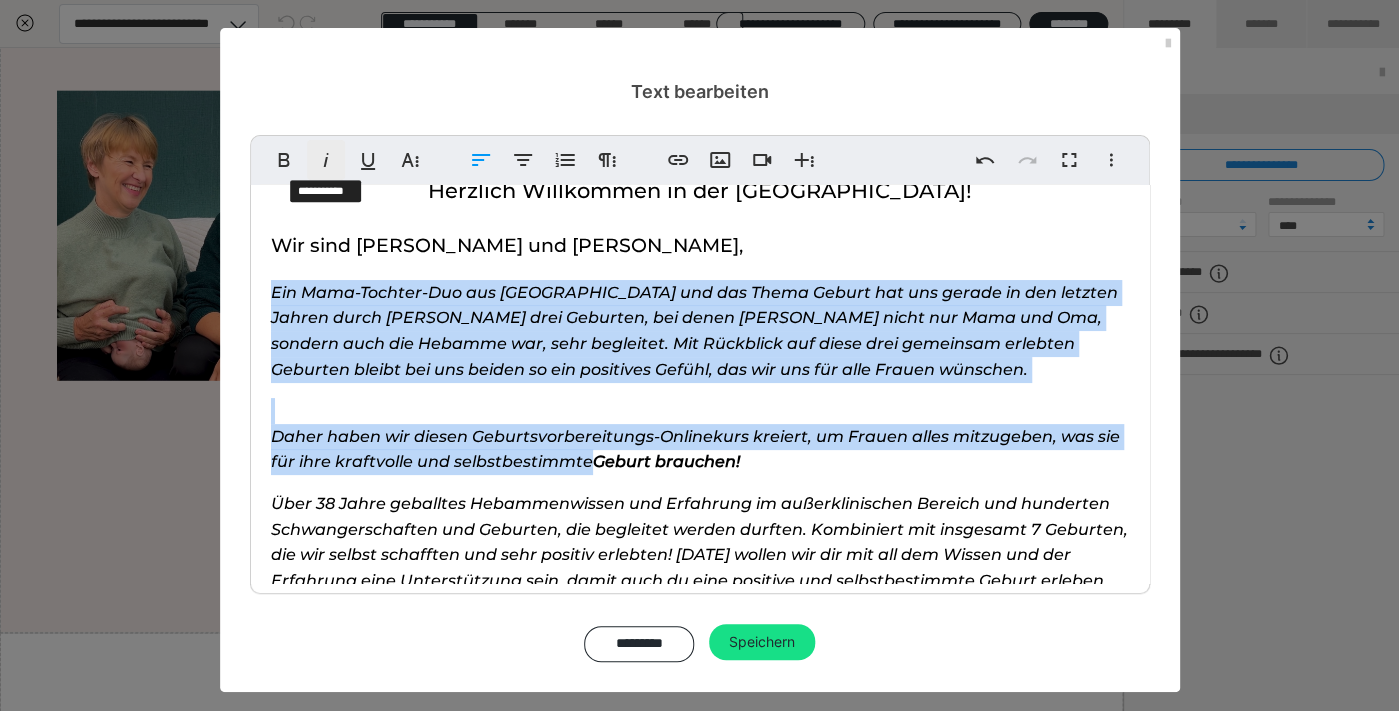 click 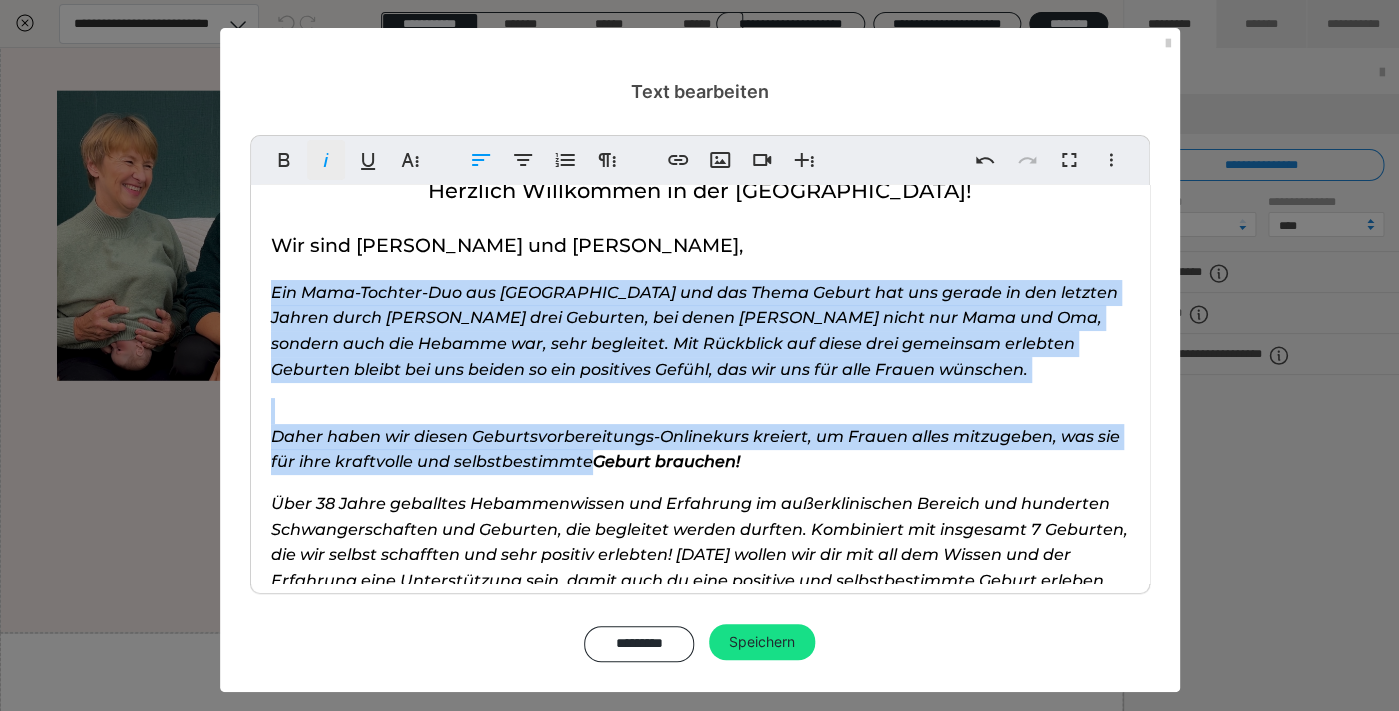 click 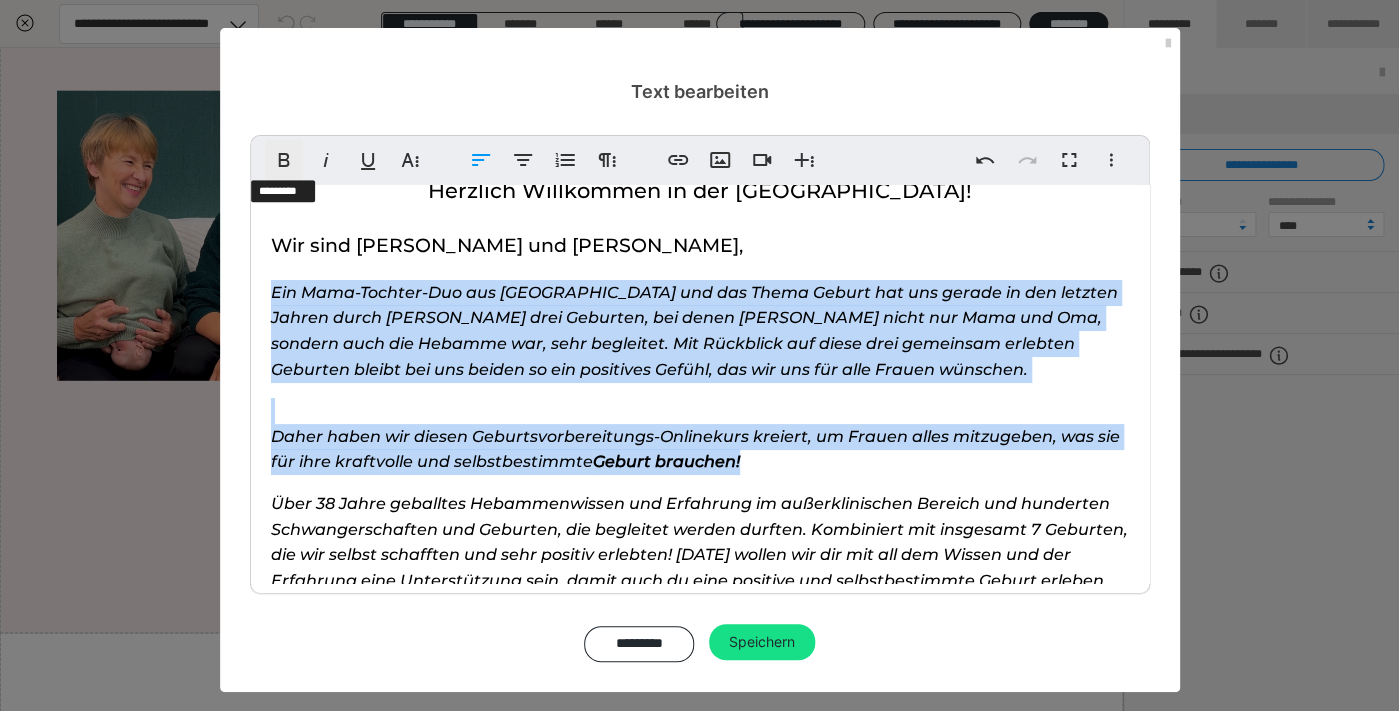 click 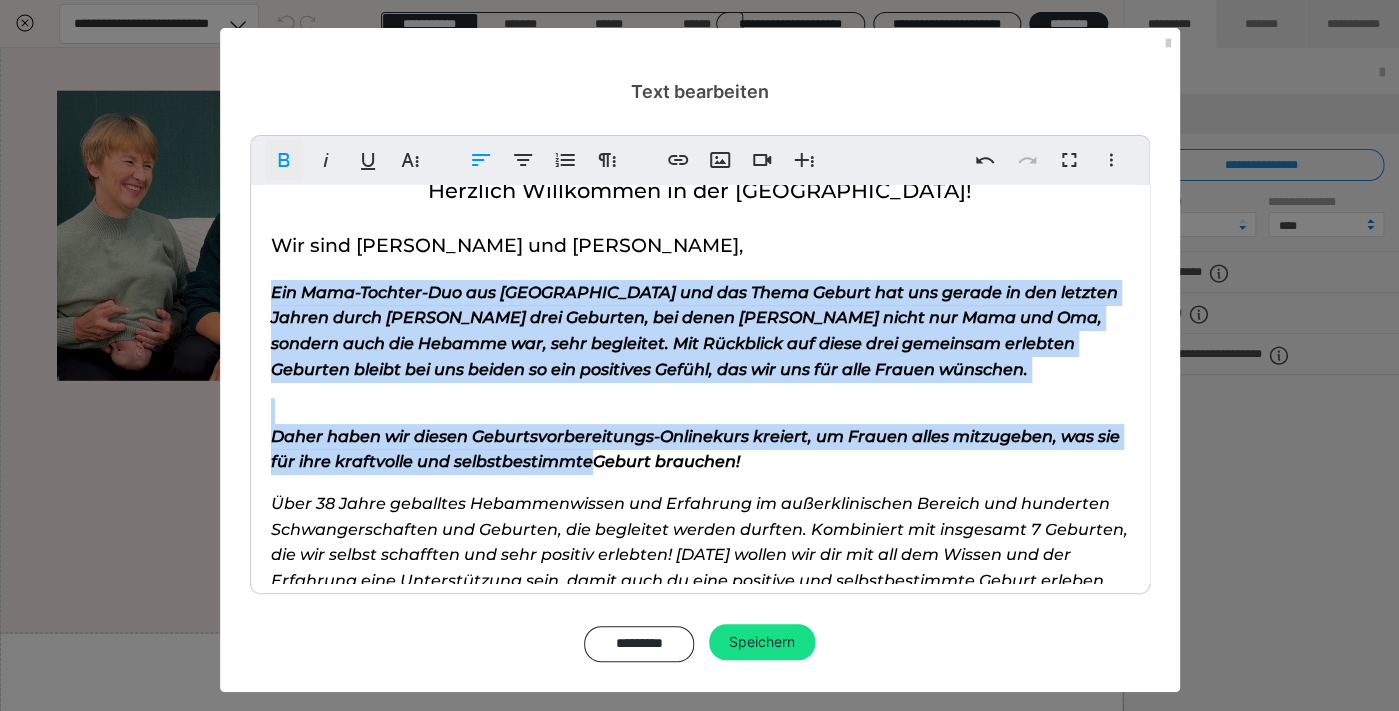 click 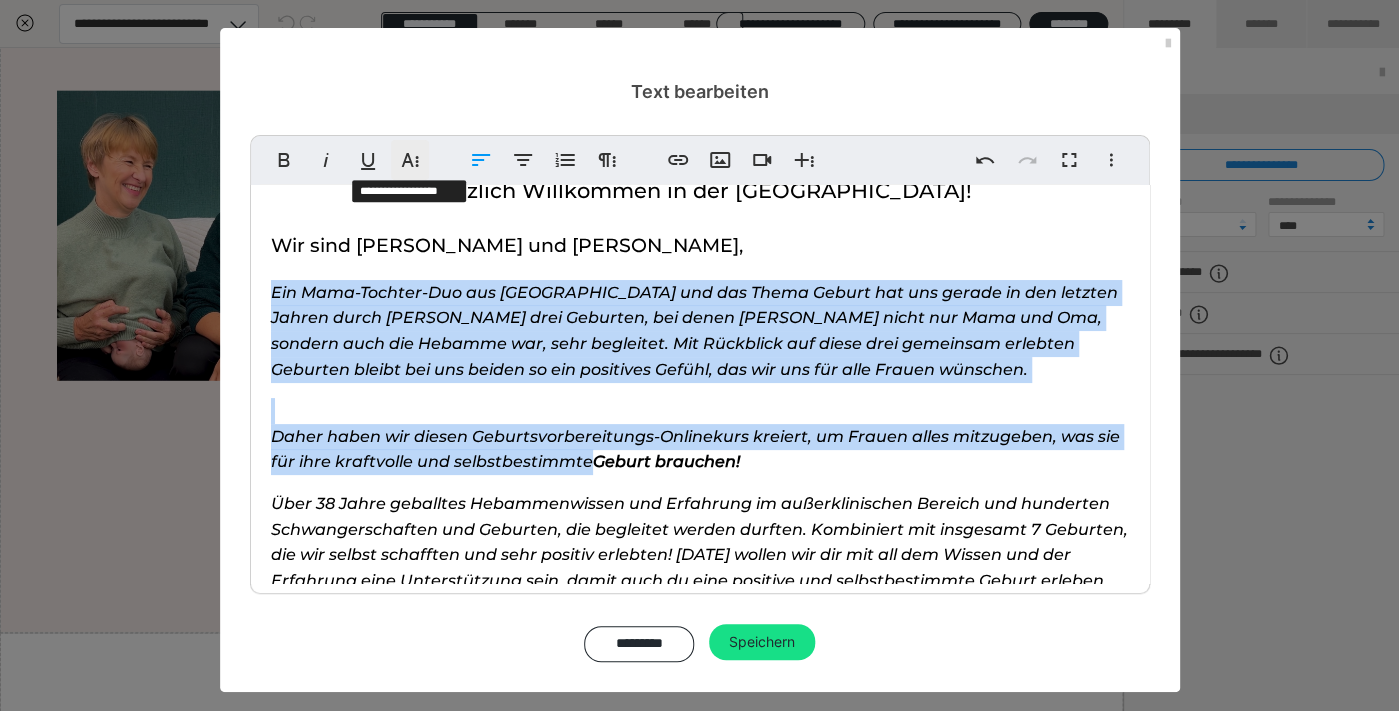 click 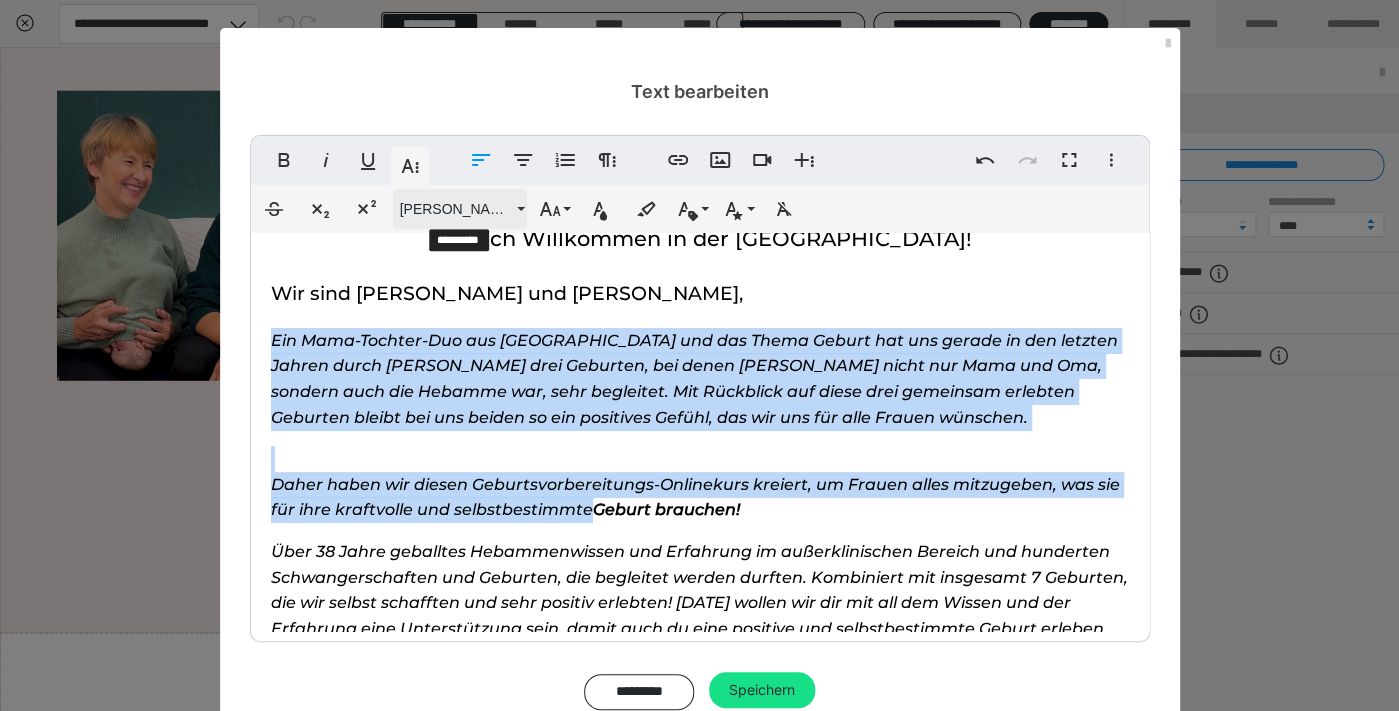 click on "[PERSON_NAME]" at bounding box center [456, 209] 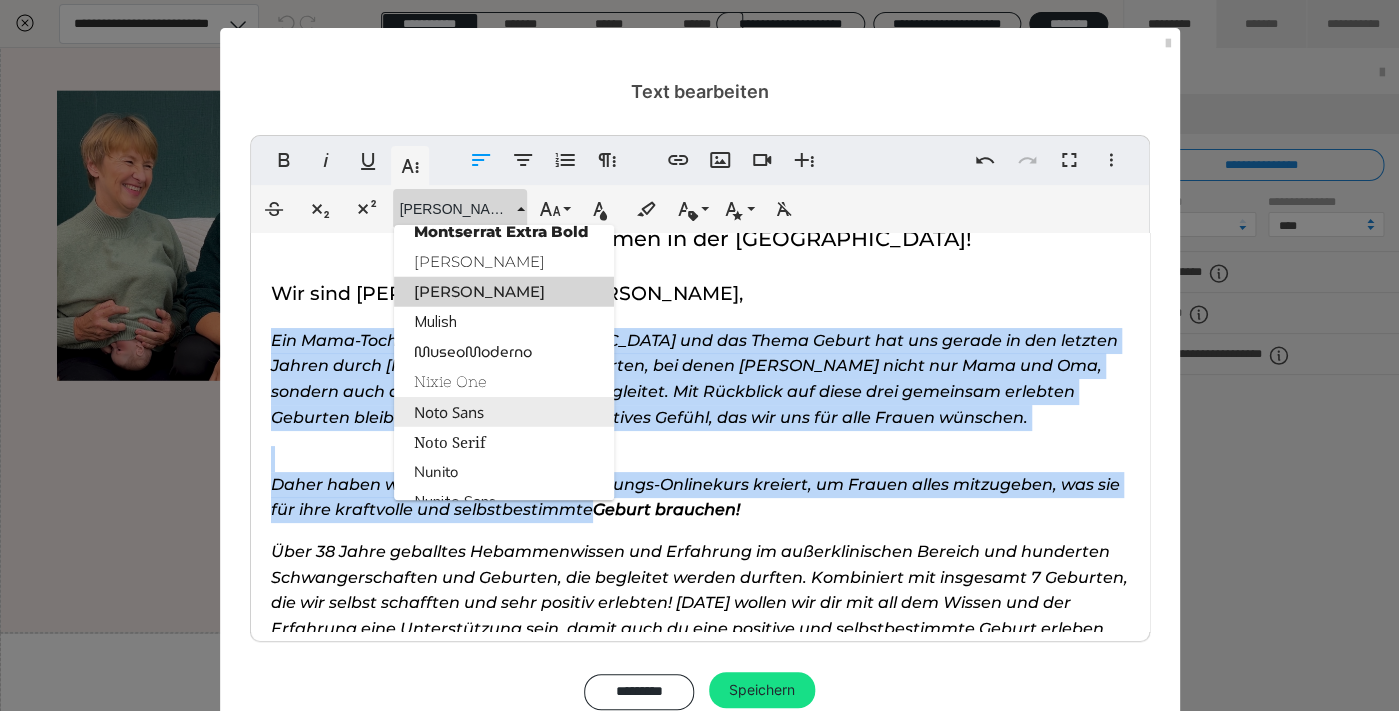 scroll, scrollTop: 1912, scrollLeft: 0, axis: vertical 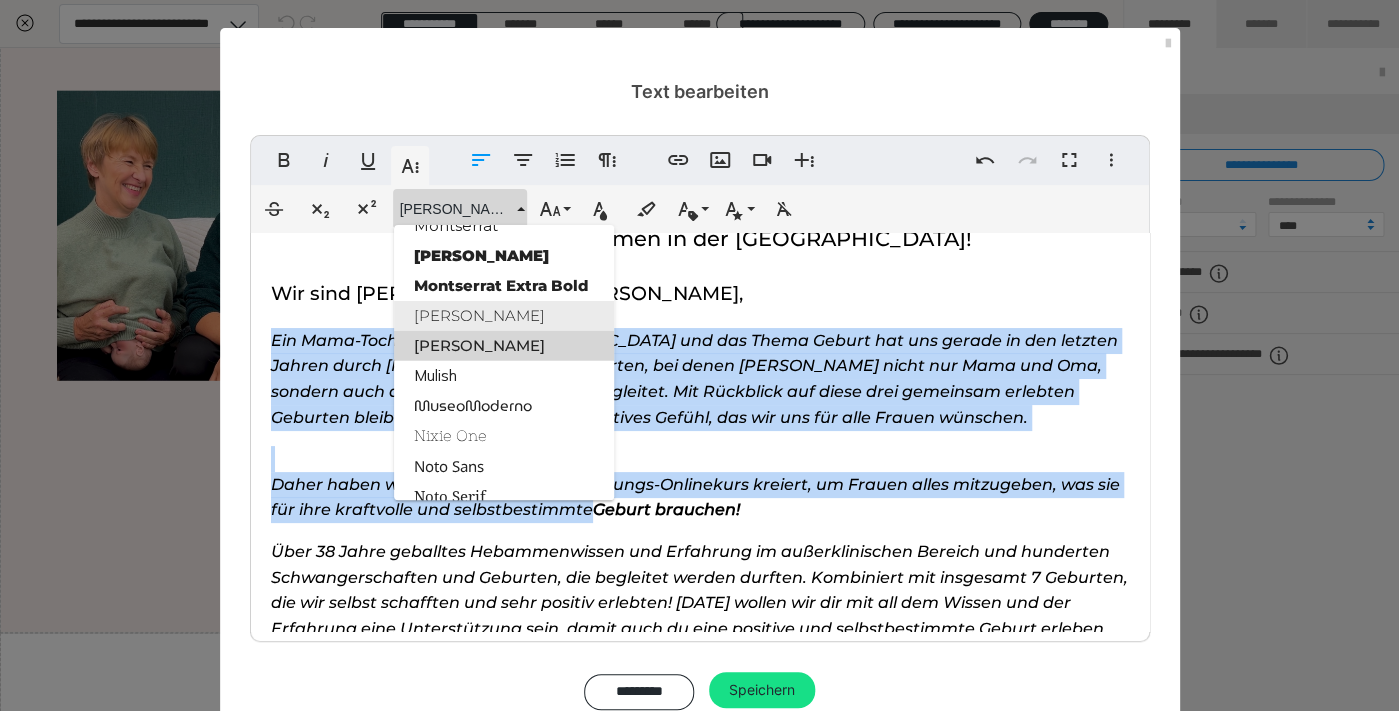 click on "[PERSON_NAME]" at bounding box center [504, 316] 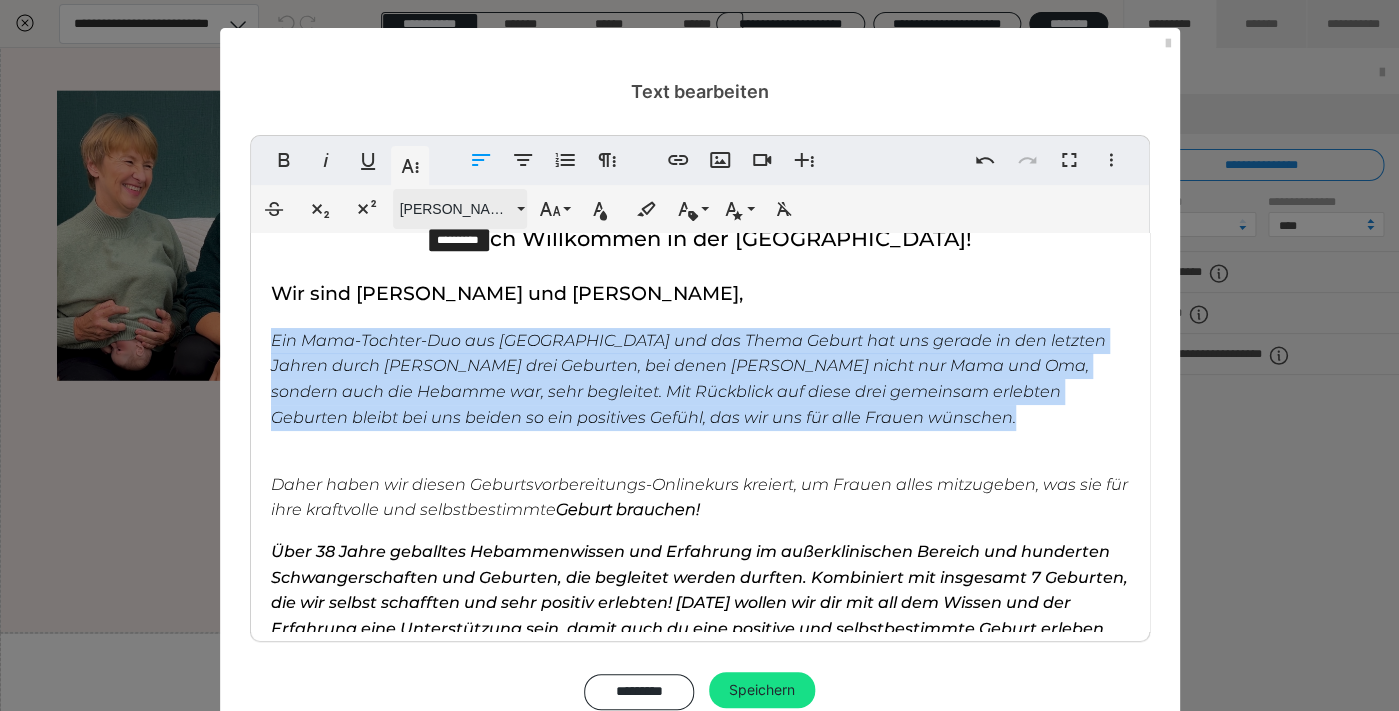 click on "[PERSON_NAME]" at bounding box center [456, 209] 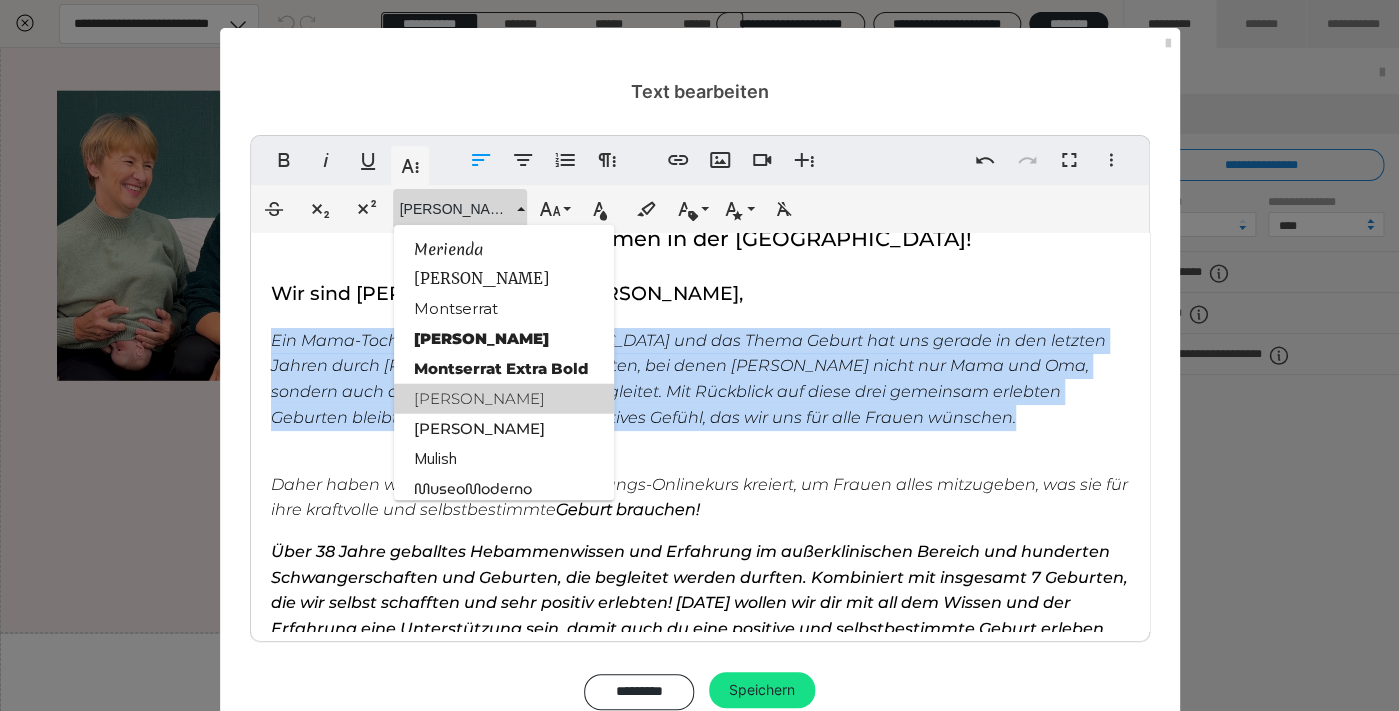 scroll, scrollTop: 1817, scrollLeft: 0, axis: vertical 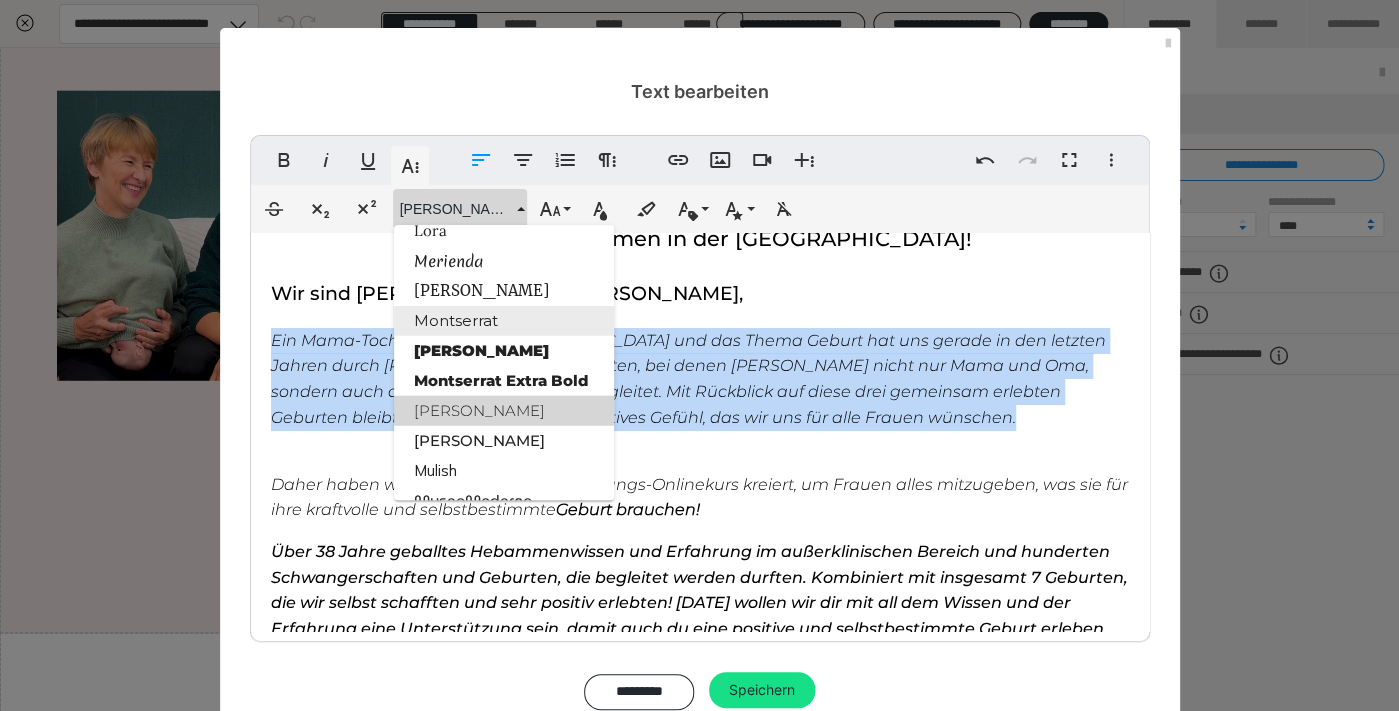 click on "Montserrat" at bounding box center [504, 321] 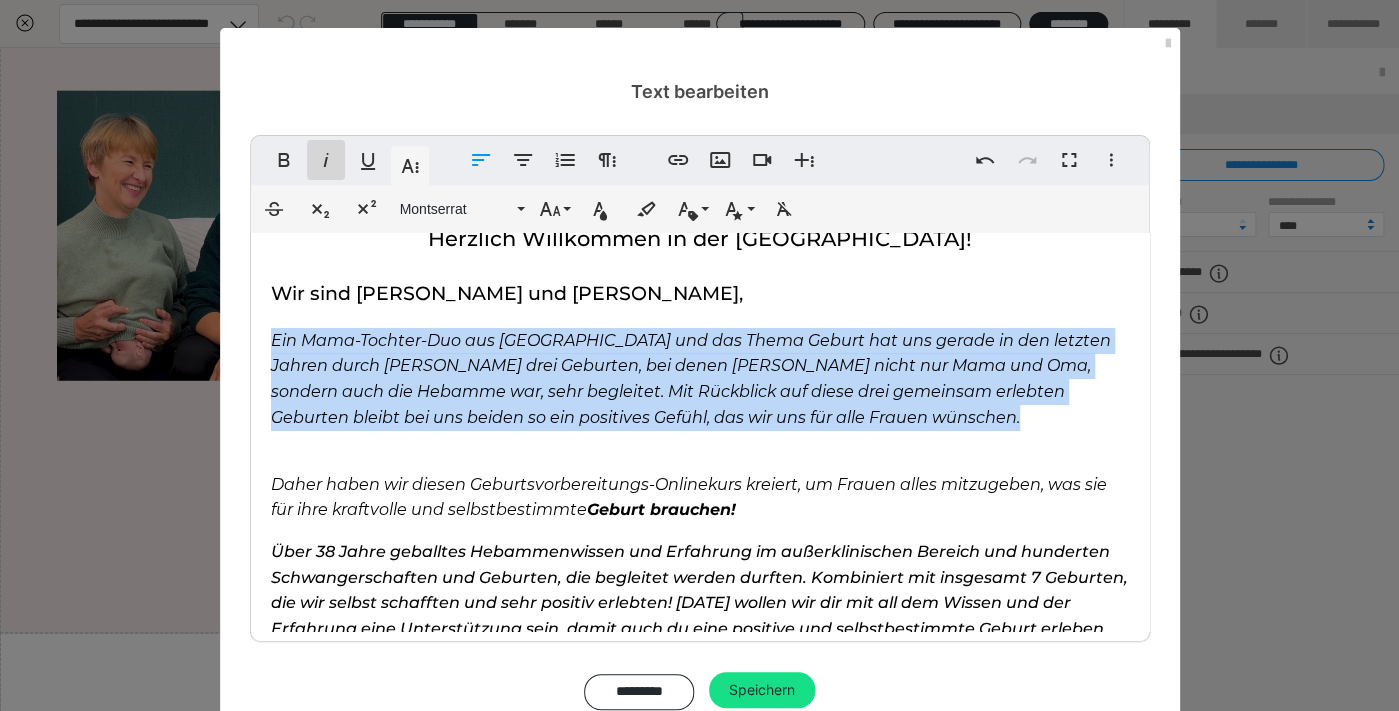 click 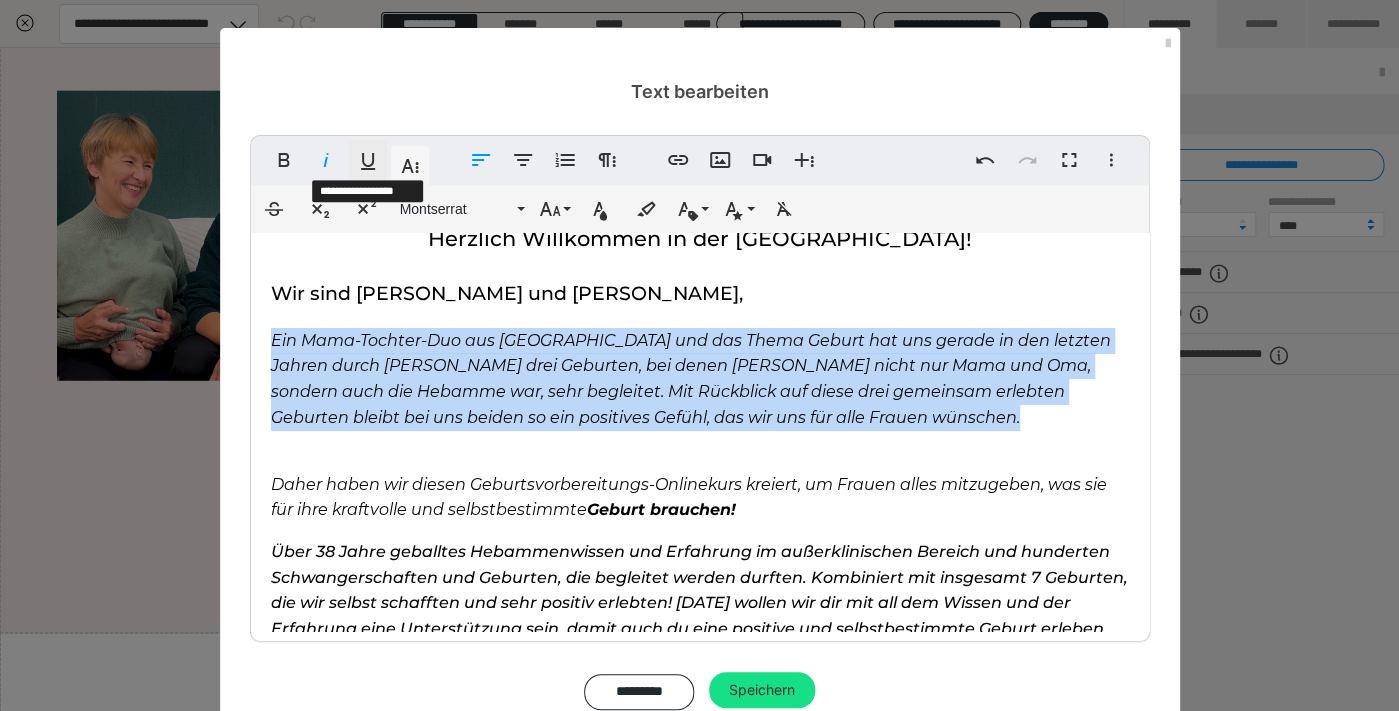 click 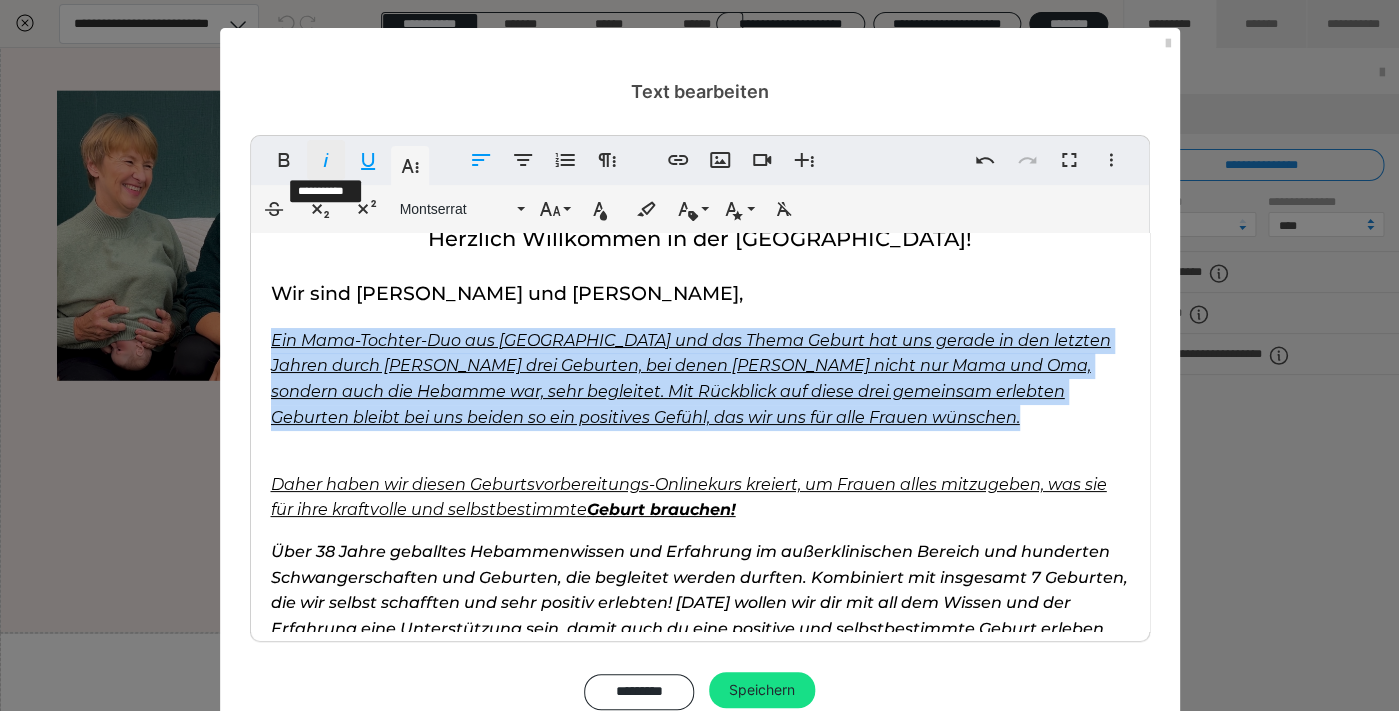 click 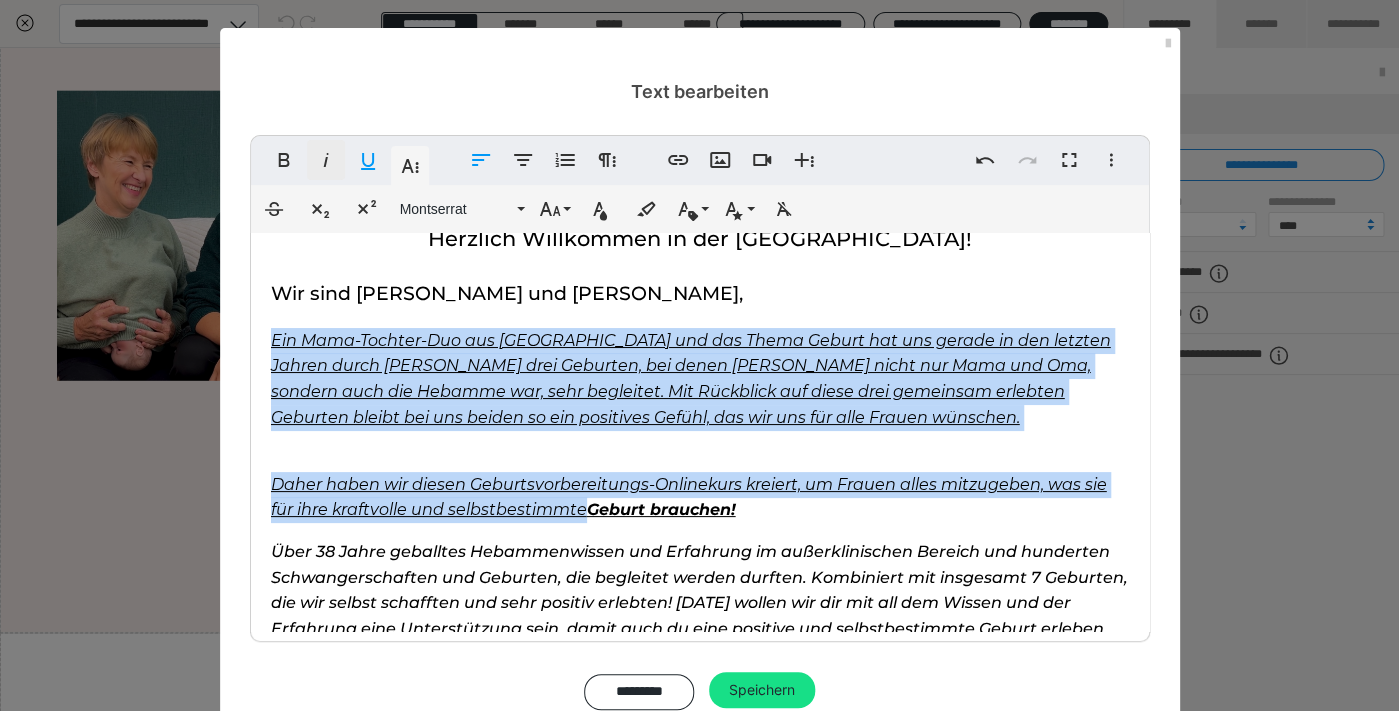 click 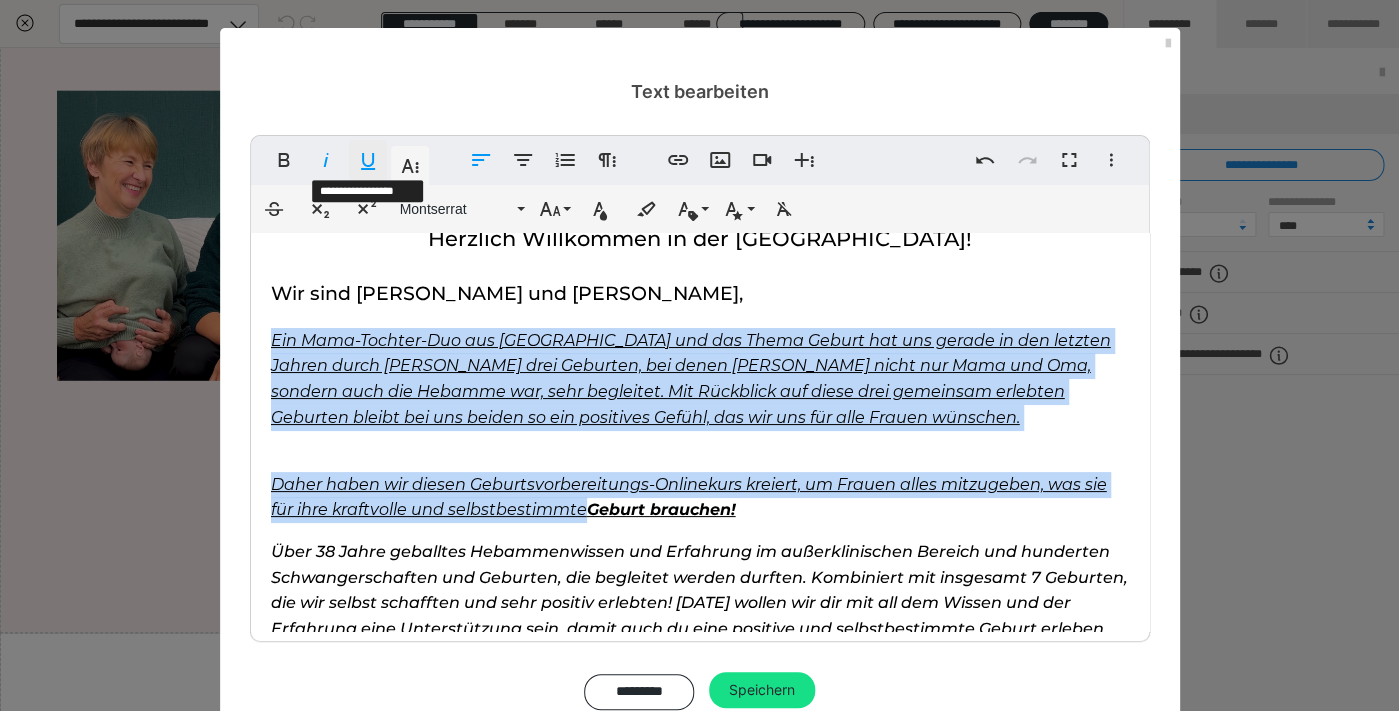 click 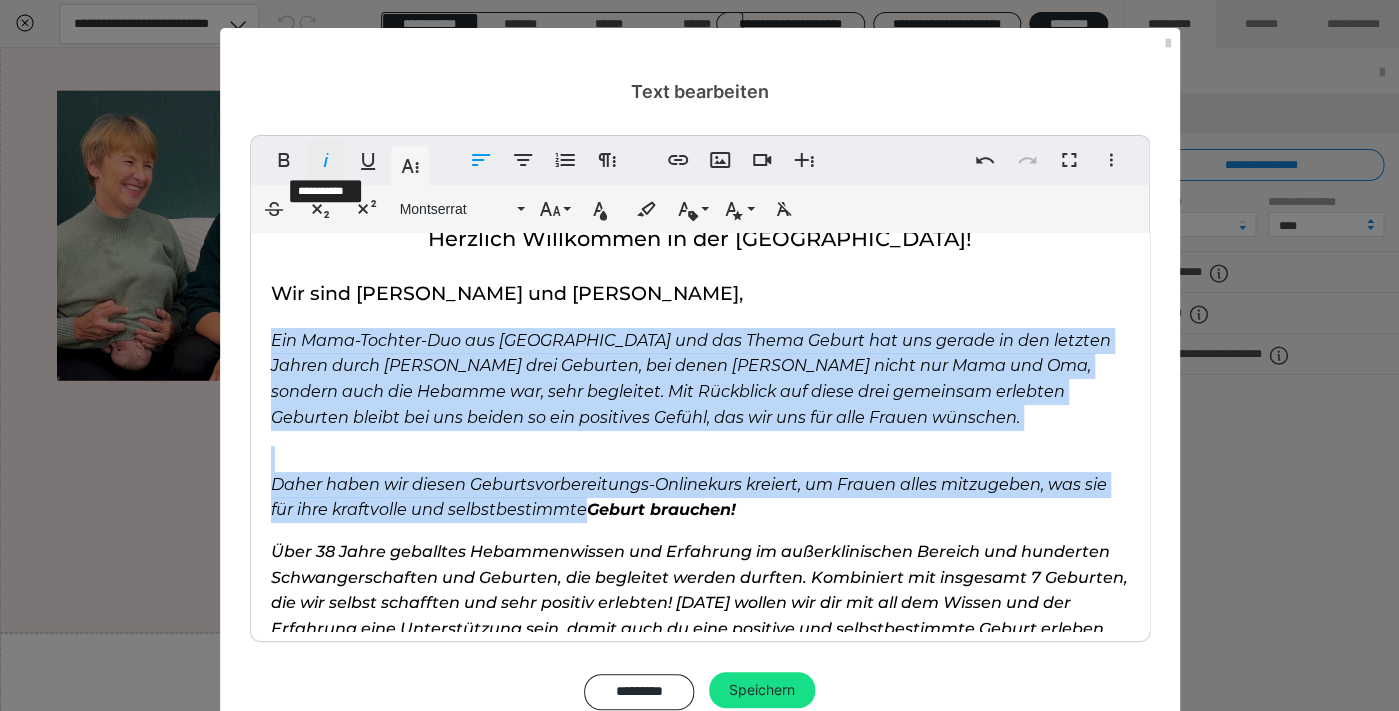 click 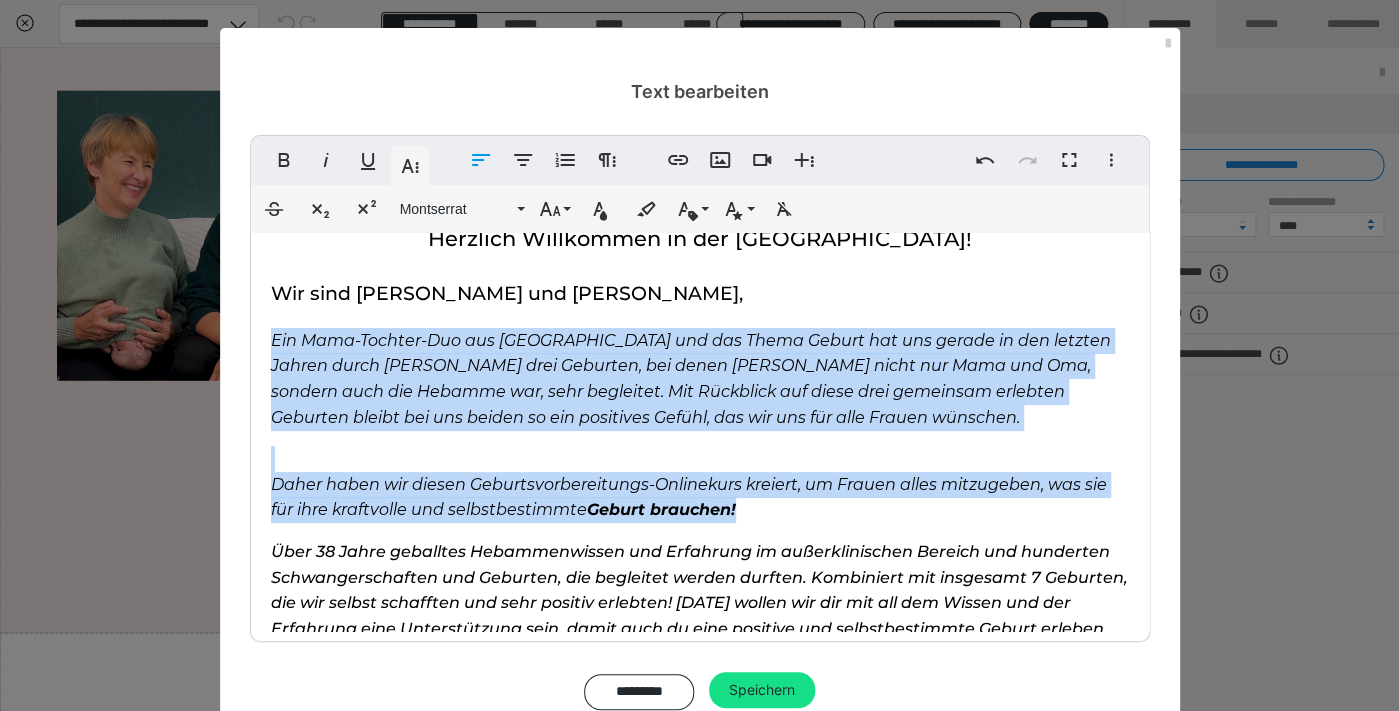 click on "Ein Mama-Tochter-Duo aus [GEOGRAPHIC_DATA] und das Thema Geburt hat uns gerade in den letzten Jahren durch [PERSON_NAME] drei Geburten, bei denen [PERSON_NAME] nicht nur Mama und Oma, sondern auch die Hebamme war, sehr begleitet. Mit Rückblick auf diese drei gemeinsam erlebten Geburten bleibt bei uns beiden so ein positives Gefühl, das wir uns für alle Frauen wünschen." at bounding box center [691, 379] 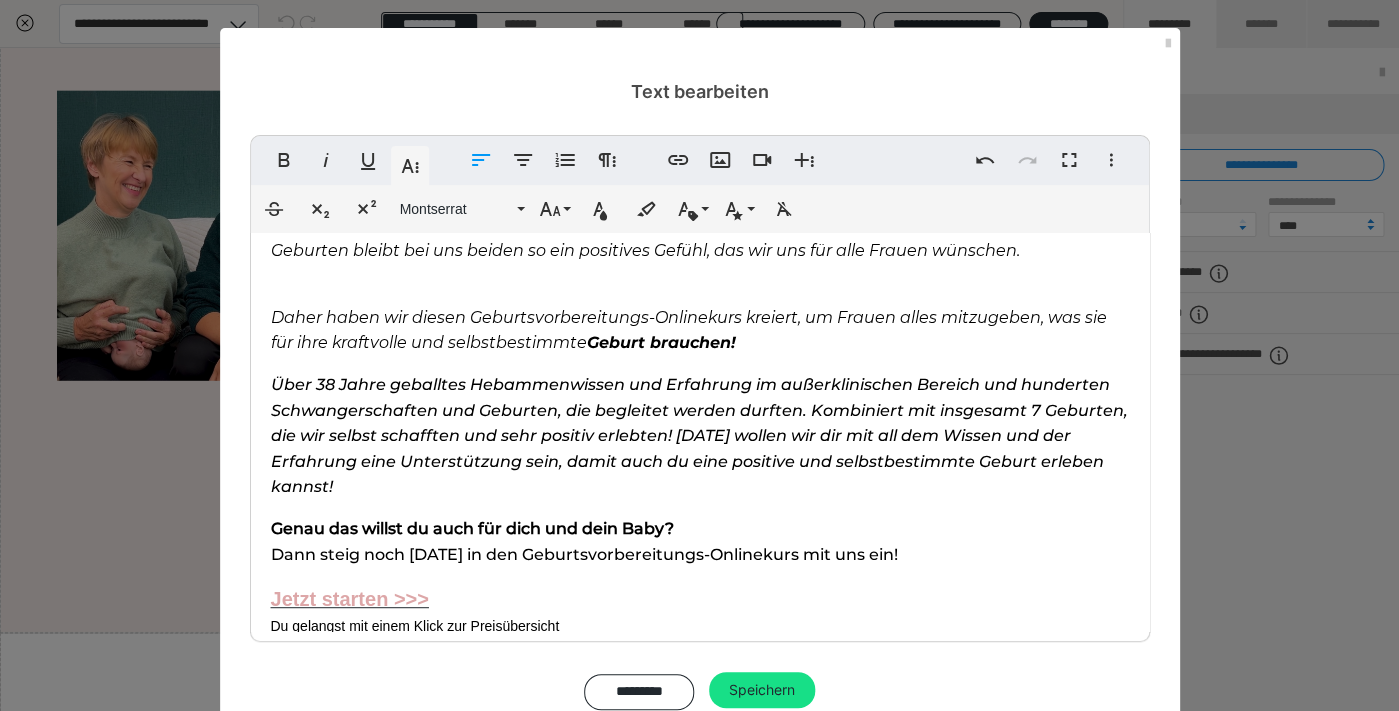 scroll, scrollTop: 207, scrollLeft: 0, axis: vertical 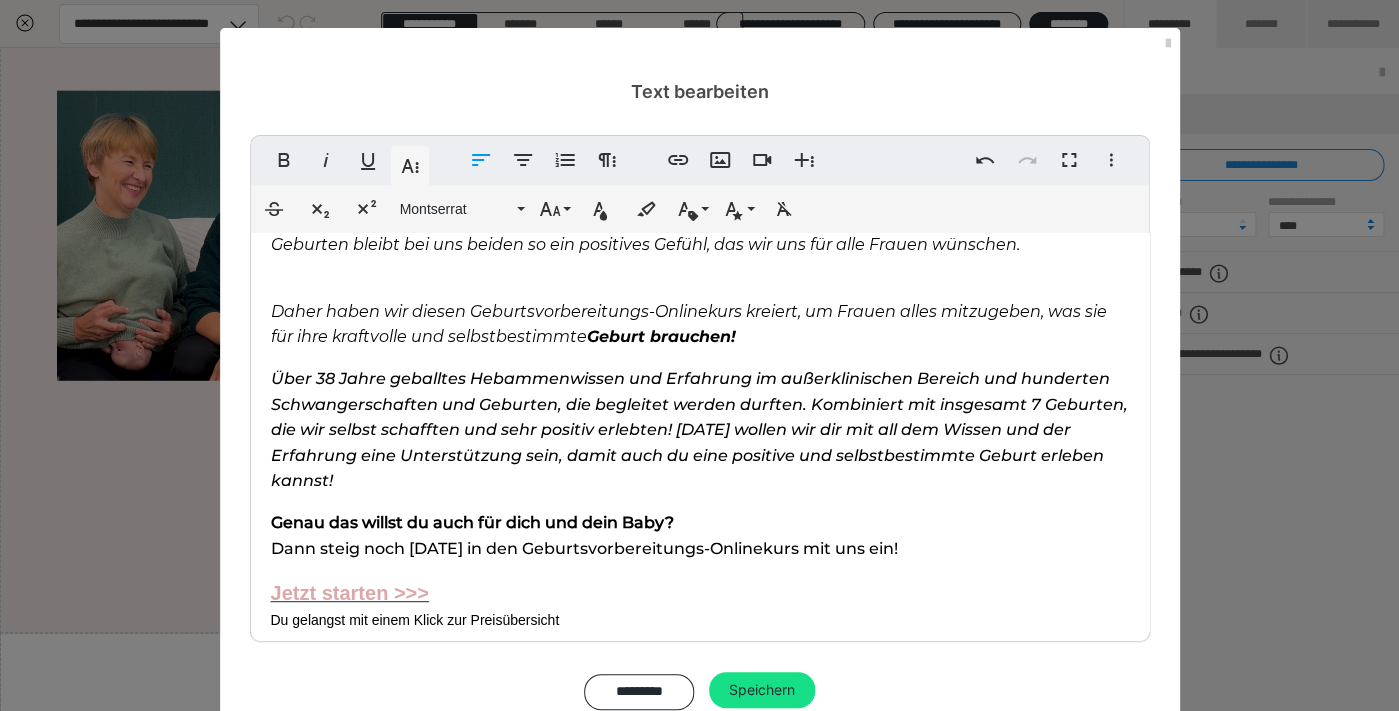 click on "Über 38 Jahre geballtes Hebammenwissen und Erfahrung im außerklinischen Bereich und hunderten Schwangerschaften und Geburten, die begleitet werden durften. Kombiniert mit insgesamt 7 Geburten, die wir selbst schafften und sehr positiv erlebten! [DATE] wollen wir dir mit all dem Wissen und der Erfahrung eine Unterstützung sein, damit auch du eine positive und selbstbestimmte Geburt erleben kannst!" at bounding box center (699, 429) 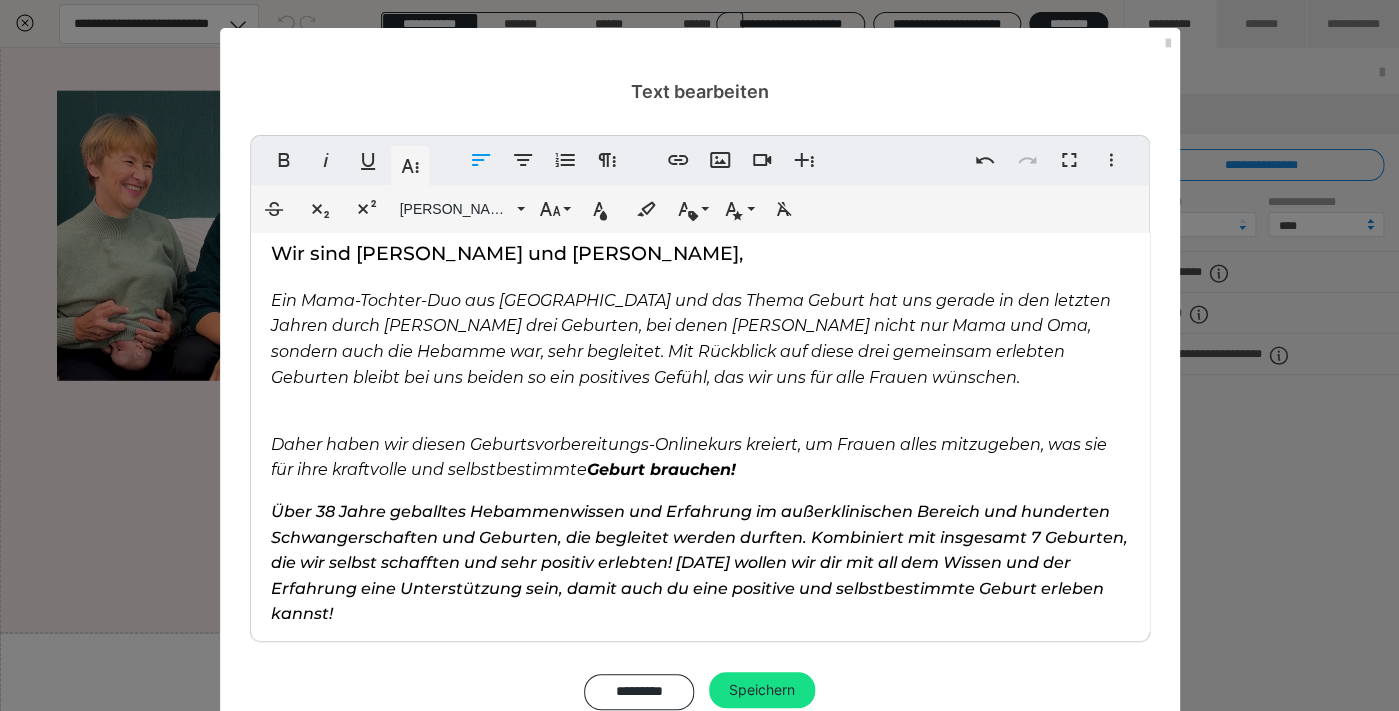 scroll, scrollTop: 0, scrollLeft: 0, axis: both 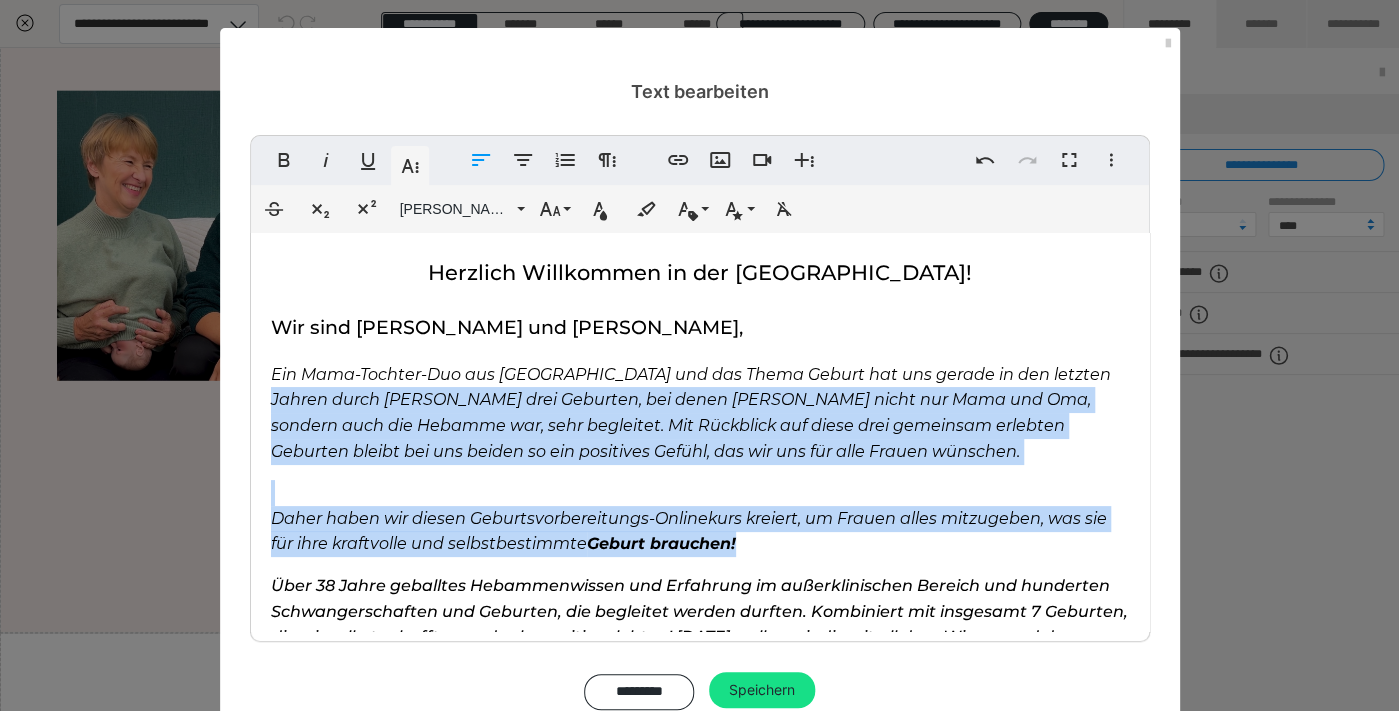 drag, startPoint x: 800, startPoint y: 557, endPoint x: 242, endPoint y: 395, distance: 581.04047 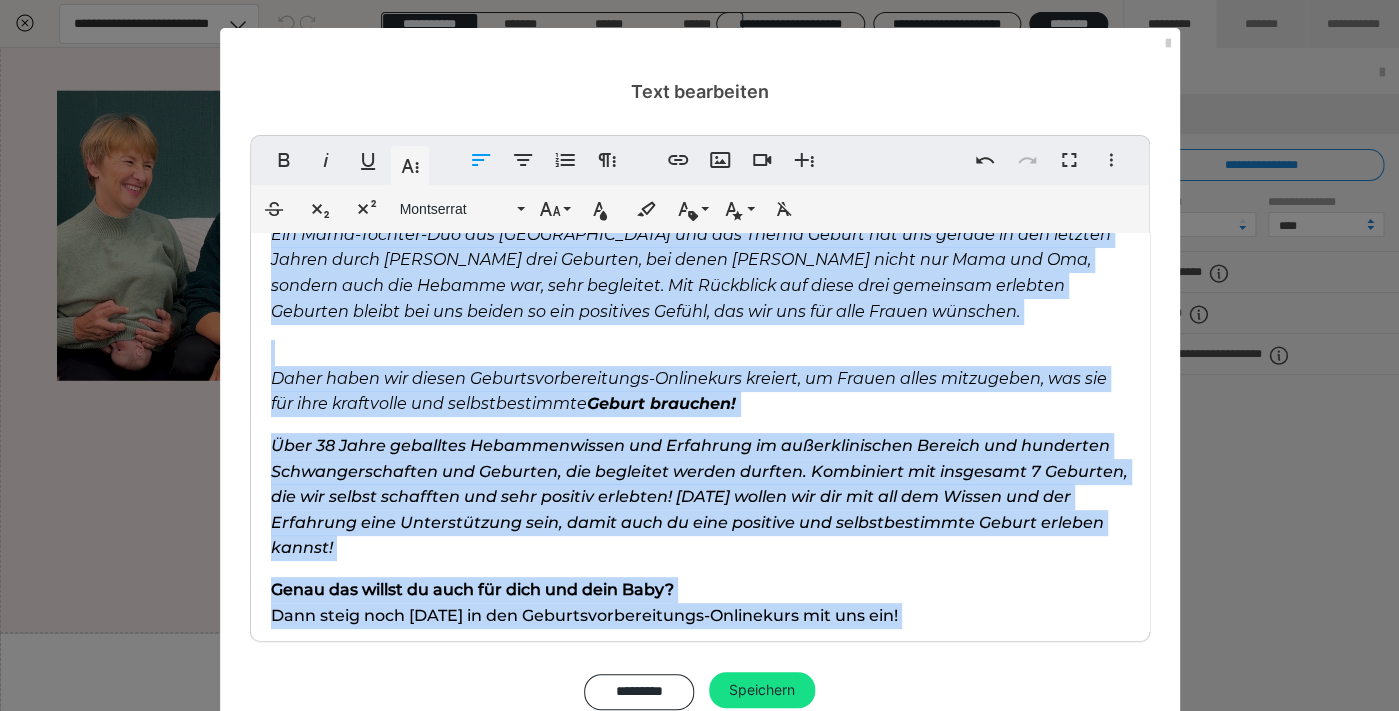 scroll, scrollTop: 229, scrollLeft: 0, axis: vertical 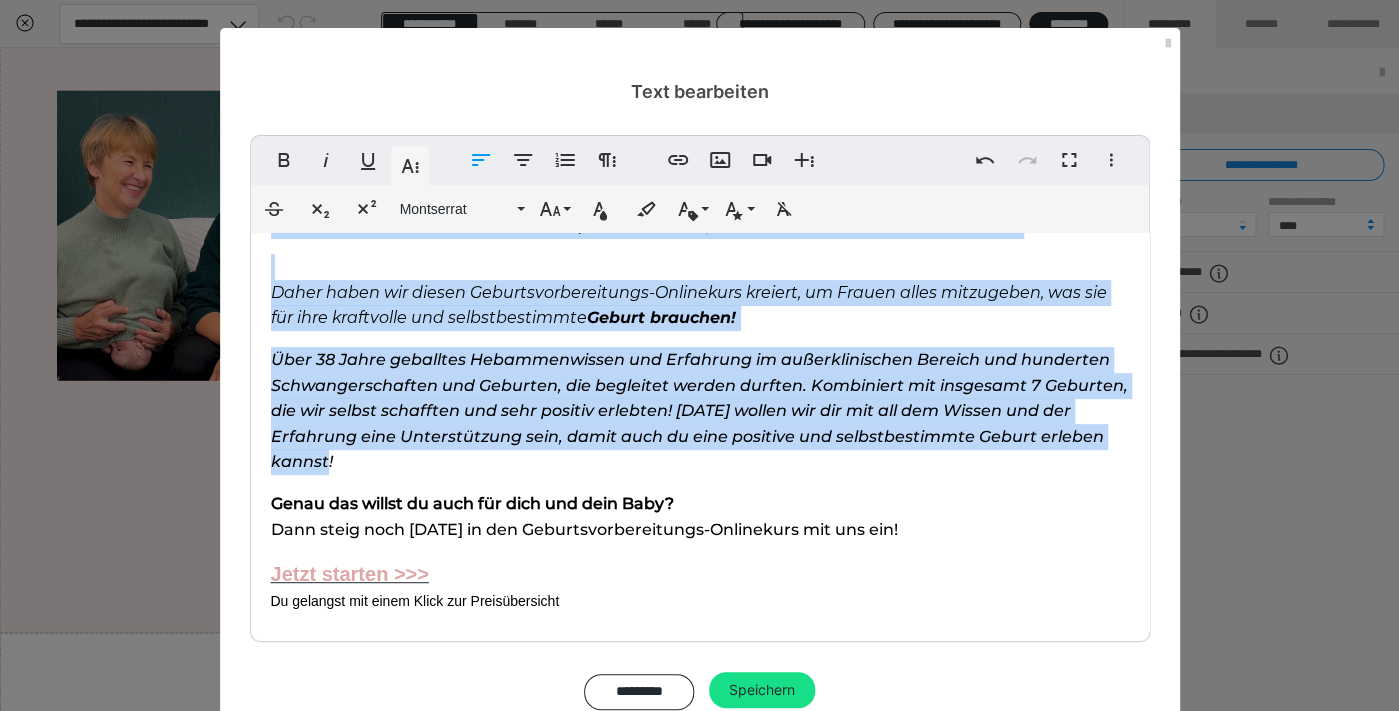 drag, startPoint x: 265, startPoint y: 372, endPoint x: 695, endPoint y: 462, distance: 439.31766 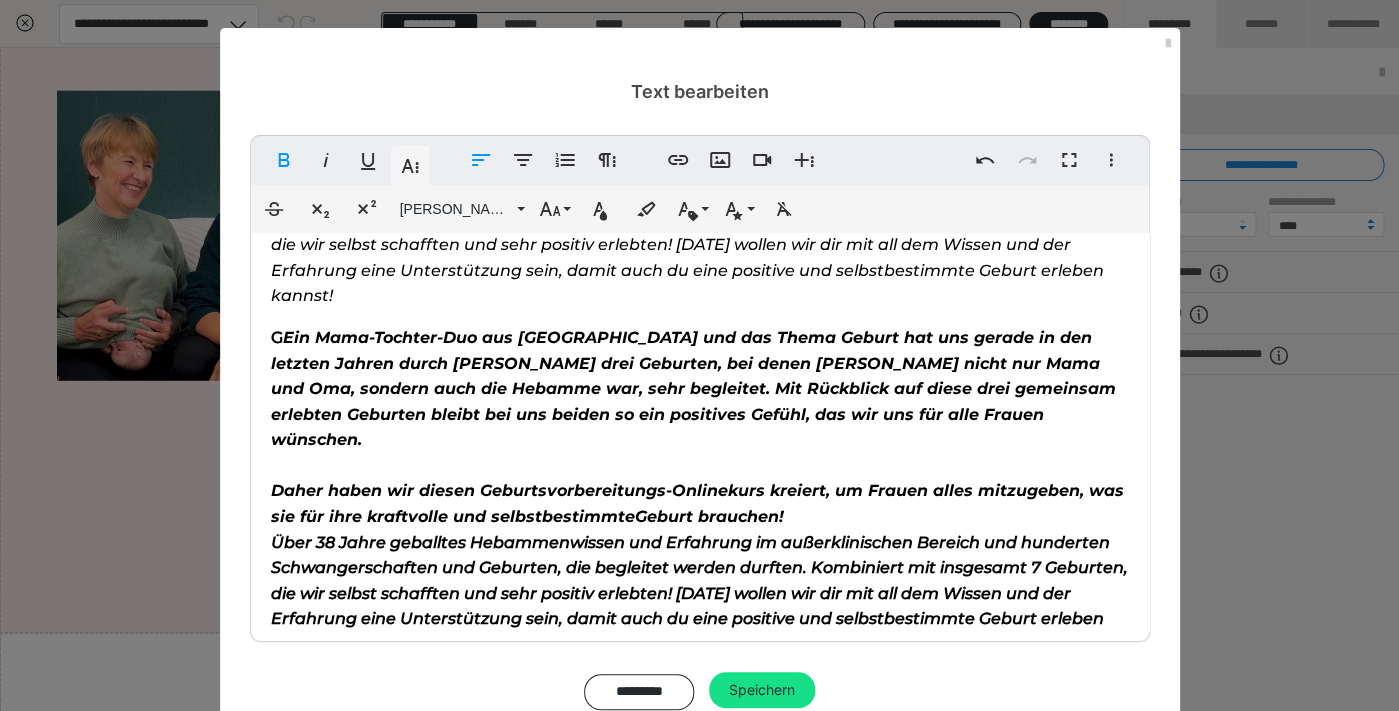 scroll, scrollTop: 229, scrollLeft: 0, axis: vertical 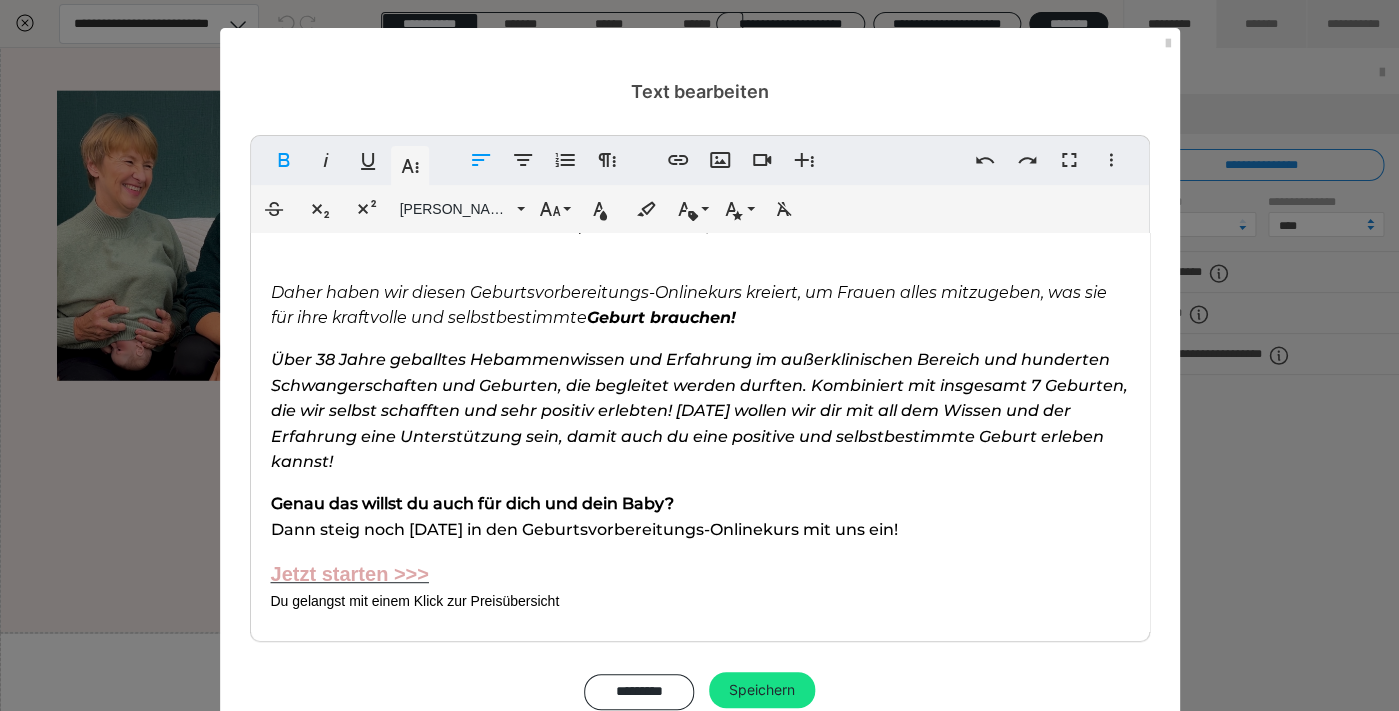 click on "Genau das willst du auch für dich und dein Baby?" at bounding box center (472, 503) 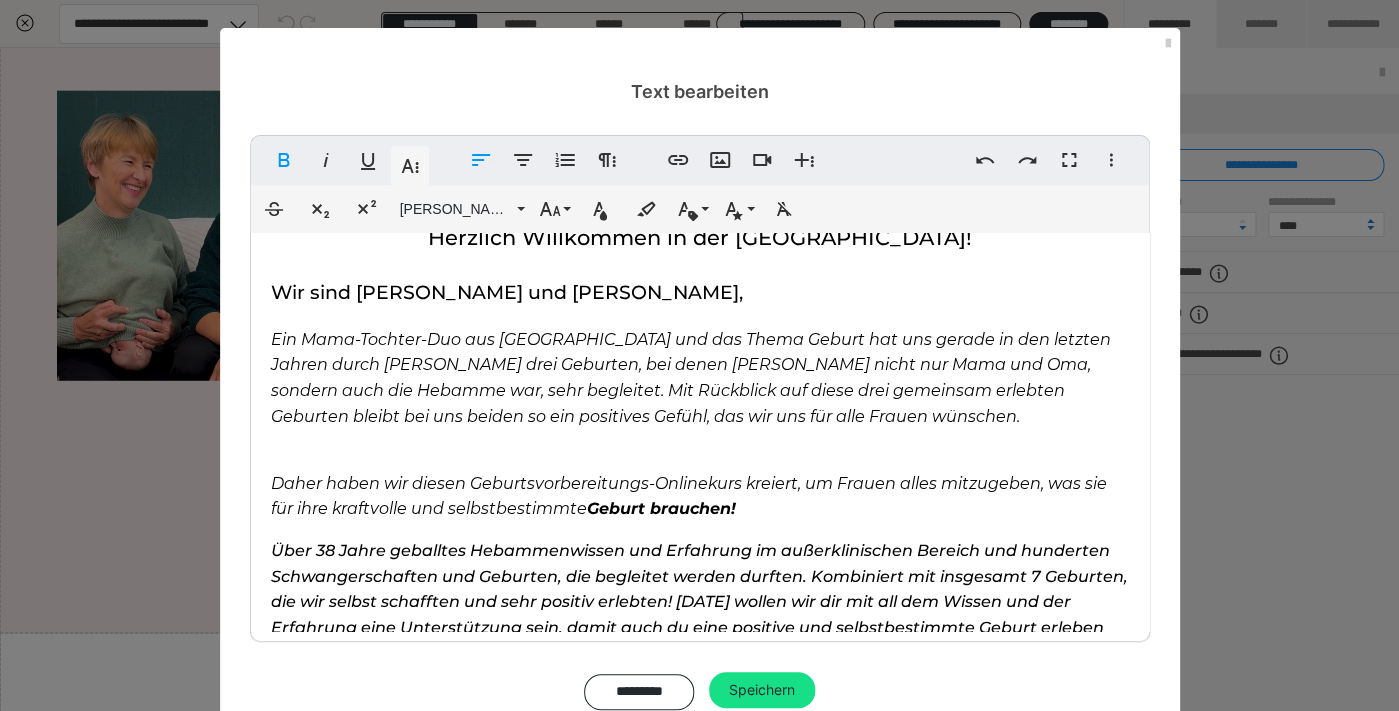 scroll, scrollTop: 0, scrollLeft: 0, axis: both 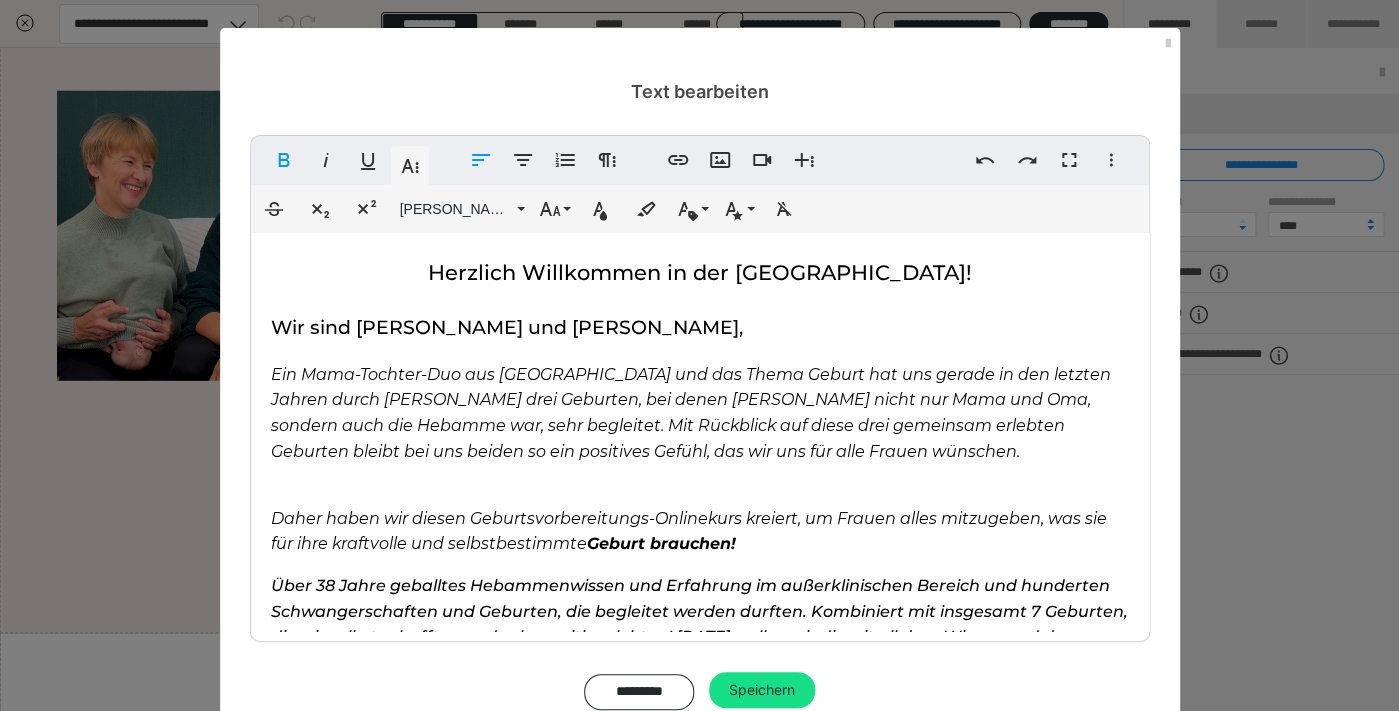 click on "Ein Mama-Tochter-Duo aus [GEOGRAPHIC_DATA] und das Thema Geburt hat uns gerade in den letzten Jahren durch [PERSON_NAME] drei Geburten, bei denen [PERSON_NAME] nicht nur Mama und Oma, sondern auch die Hebamme war, sehr begleitet. Mit Rückblick auf diese drei gemeinsam erlebten Geburten bleibt bei uns beiden so ein positives Gefühl, das wir uns für alle Frauen wünschen." at bounding box center [691, 413] 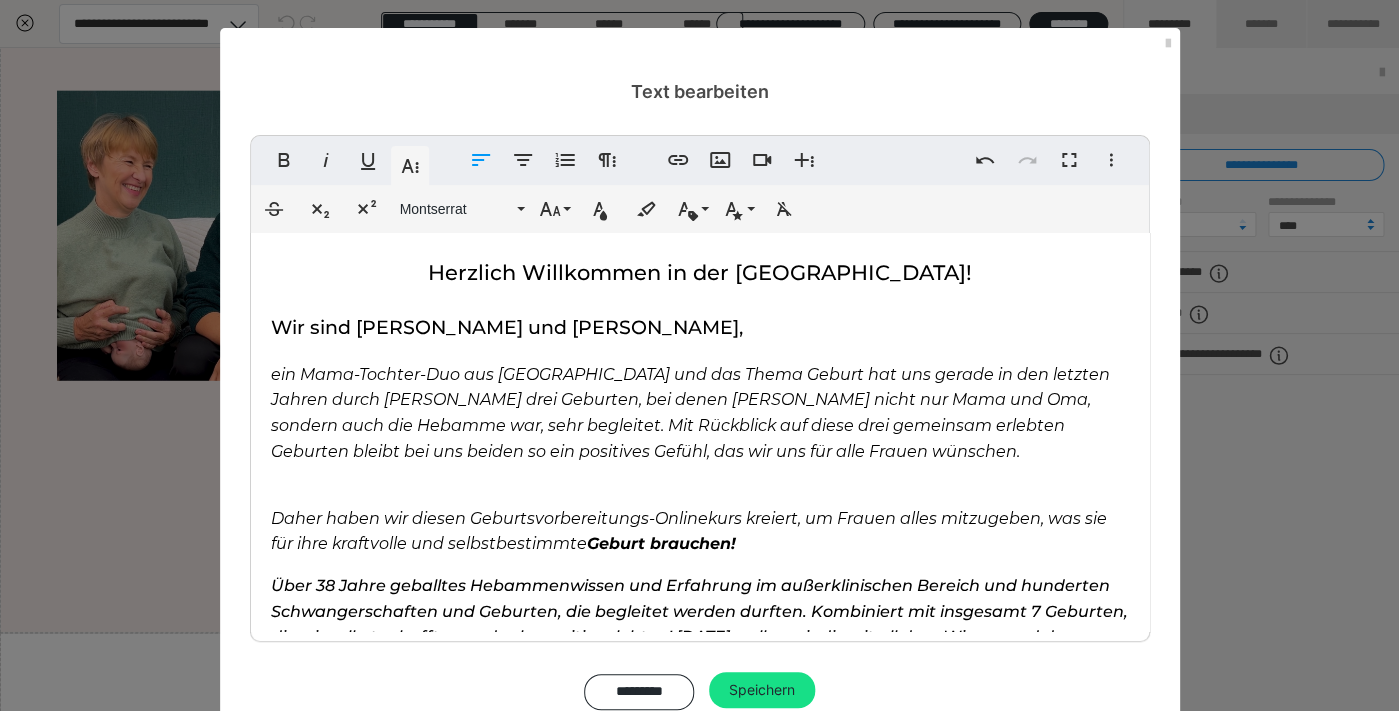 click on "ein Mama-Tochter-Duo aus [GEOGRAPHIC_DATA] und das Thema Geburt hat uns gerade in den letzten Jahren durch [PERSON_NAME] drei Geburten, bei denen [PERSON_NAME] nicht nur Mama und Oma, sondern auch die Hebamme war, sehr begleitet. Mit Rückblick auf diese drei gemeinsam erlebten Geburten bleibt bei uns beiden so ein positives Gefühl, das wir uns für alle Frauen wünschen." at bounding box center (690, 413) 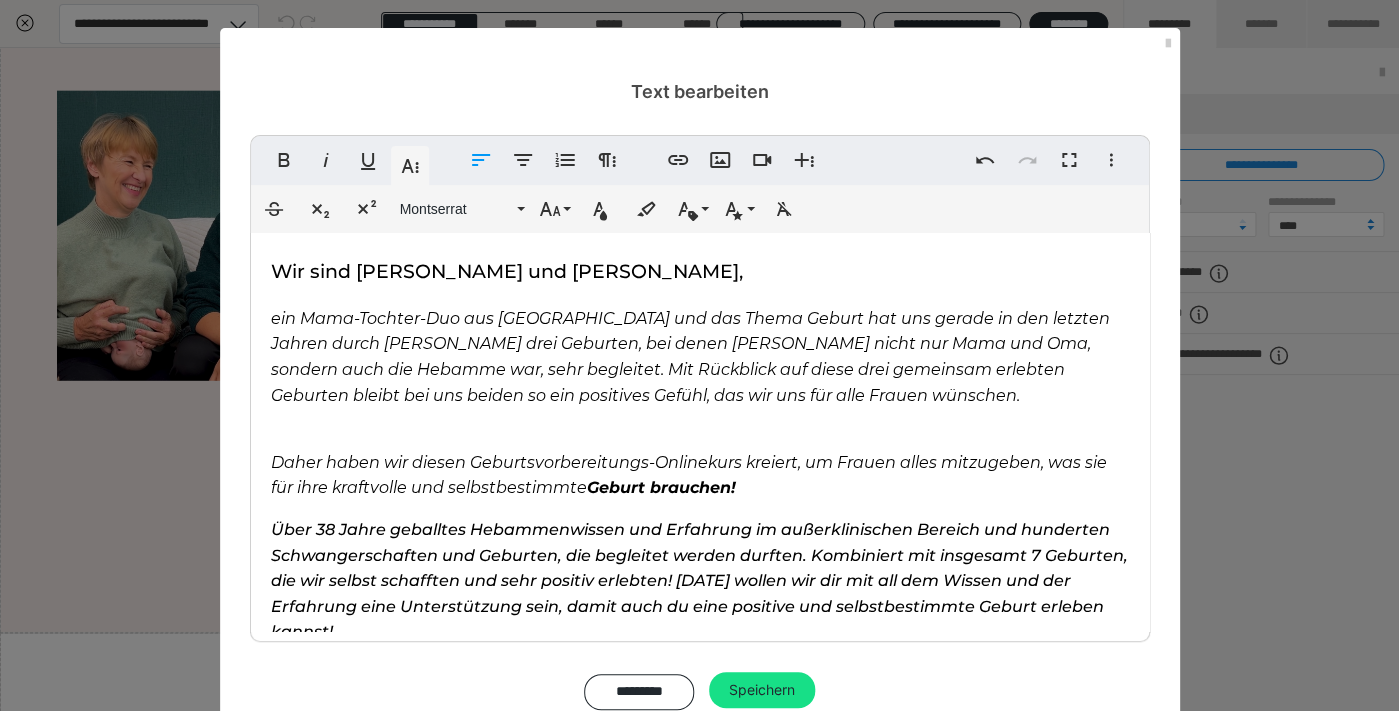 scroll, scrollTop: 64, scrollLeft: 0, axis: vertical 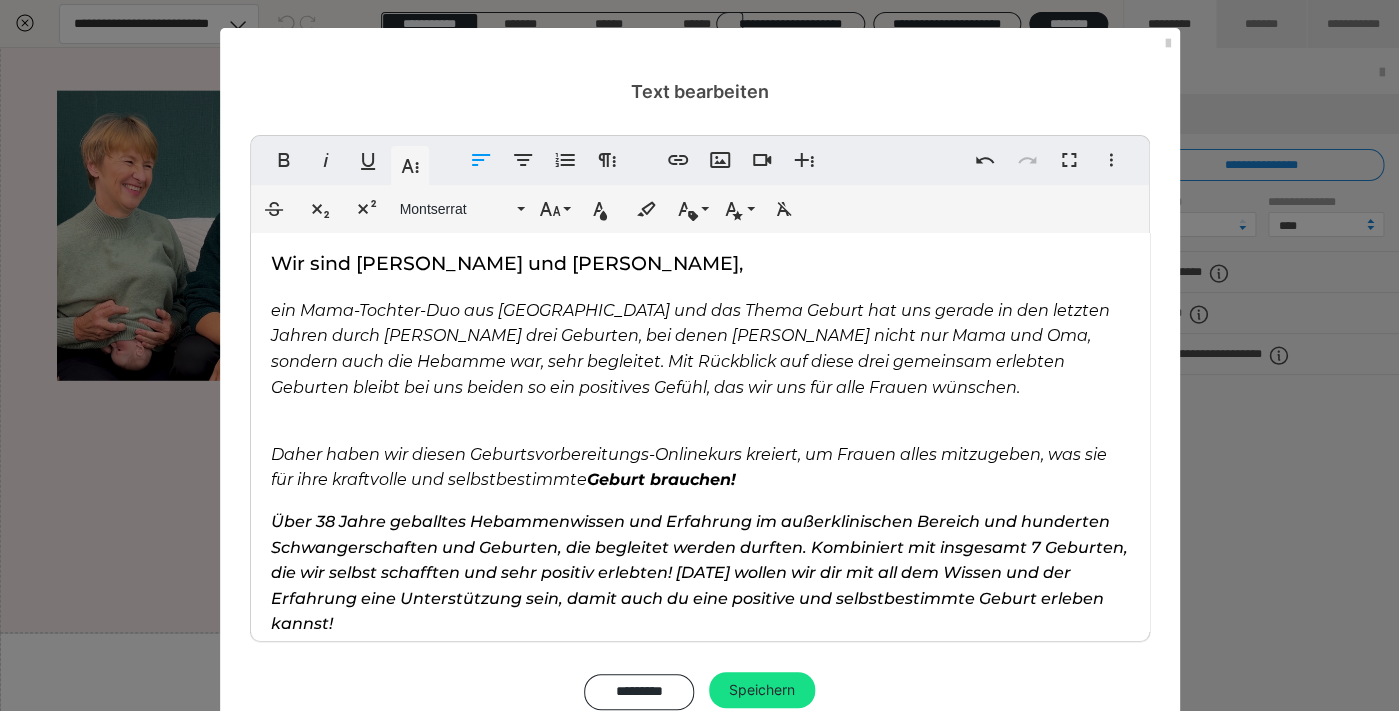 click on "ein Mama-Tochter-Duo aus [GEOGRAPHIC_DATA] und das Thema Geburt hat uns gerade in den letzten Jahren durch [PERSON_NAME] drei Geburten, bei denen [PERSON_NAME] nicht nur Mama und Oma, sondern auch die Hebamme war, sehr begleitet. Mit Rückblick auf diese drei gemeinsam erlebten Geburten bleibt bei uns beiden so ein positives Gefühl, das wir uns für alle Frauen wünschen." at bounding box center (690, 349) 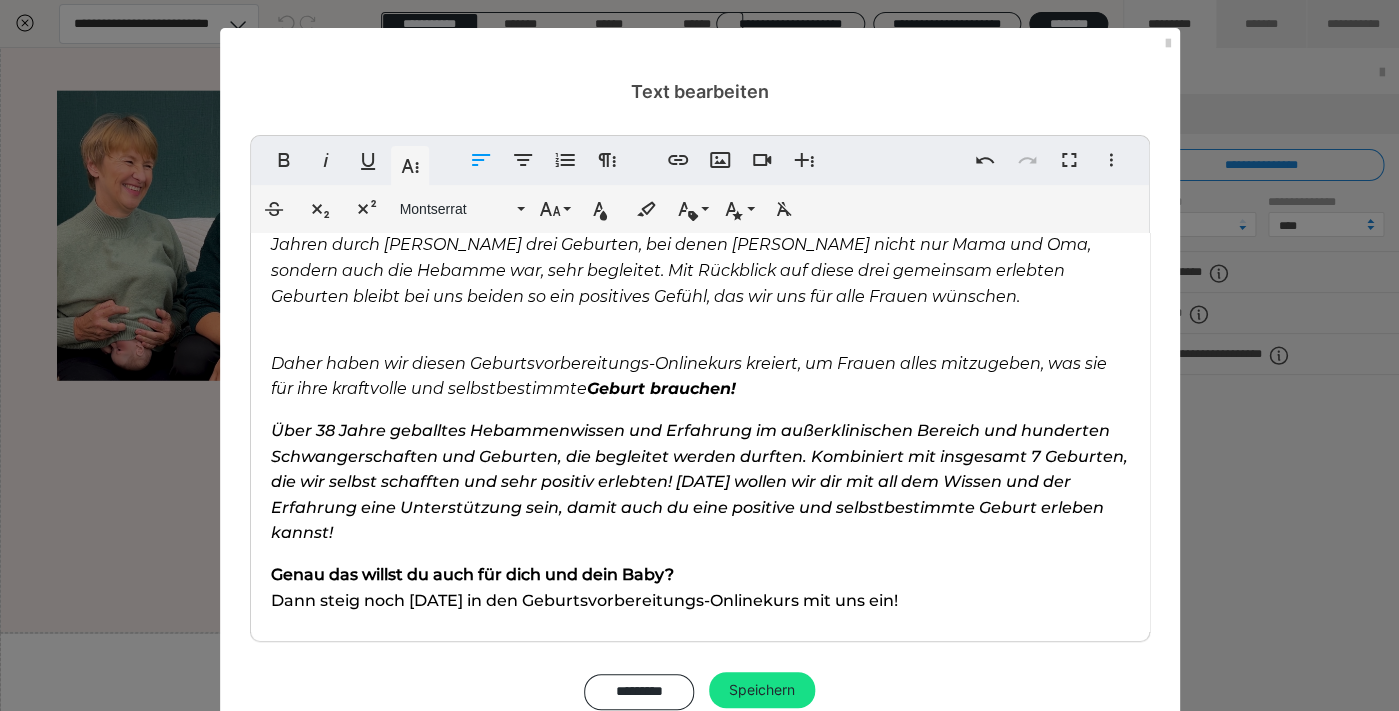scroll, scrollTop: 203, scrollLeft: 0, axis: vertical 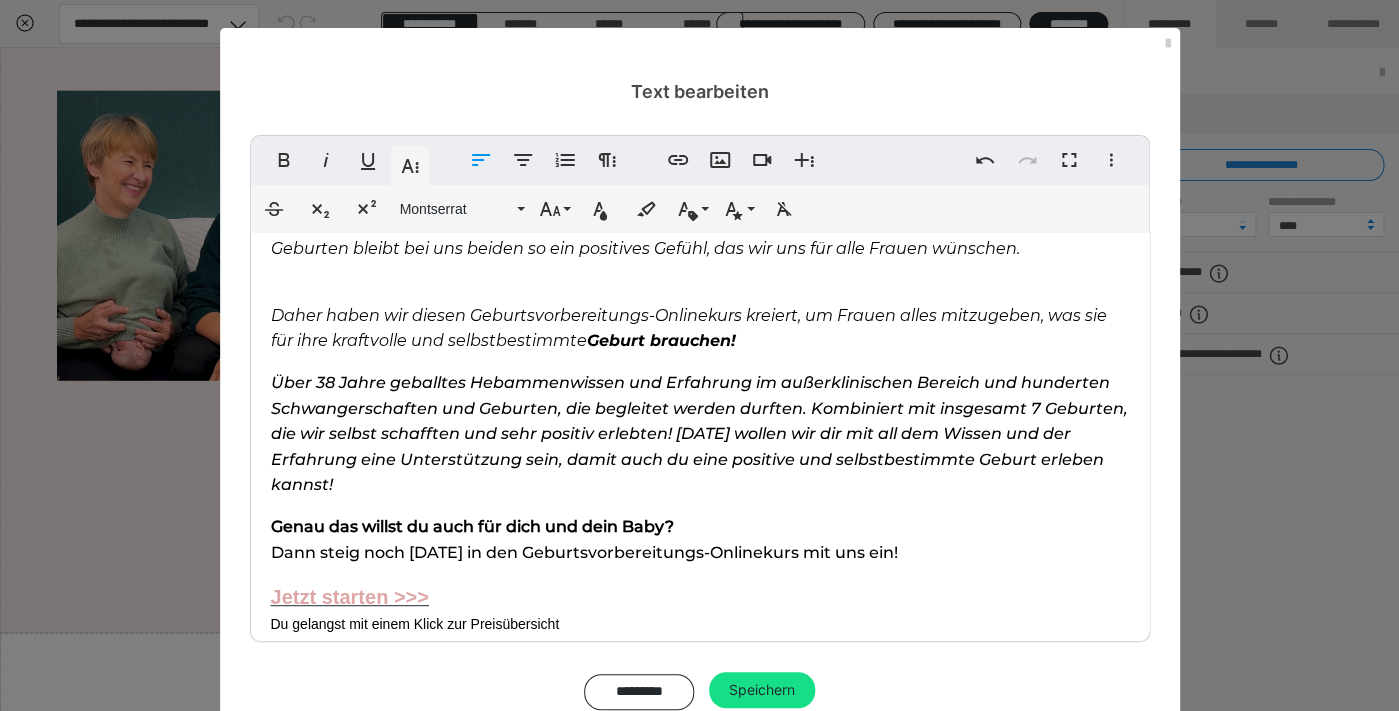 click on "Über 38 Jahre geballtes Hebammenwissen und Erfahrung im außerklinischen Bereich und hunderten Schwangerschaften und Geburten, die begleitet werden durften. Kombiniert mit insgesamt 7 Geburten, die wir selbst schafften und sehr positiv erlebten! [DATE] wollen wir dir mit all dem Wissen und der Erfahrung eine Unterstützung sein, damit auch du eine positive und selbstbestimmte Geburt erleben kannst!" at bounding box center [699, 433] 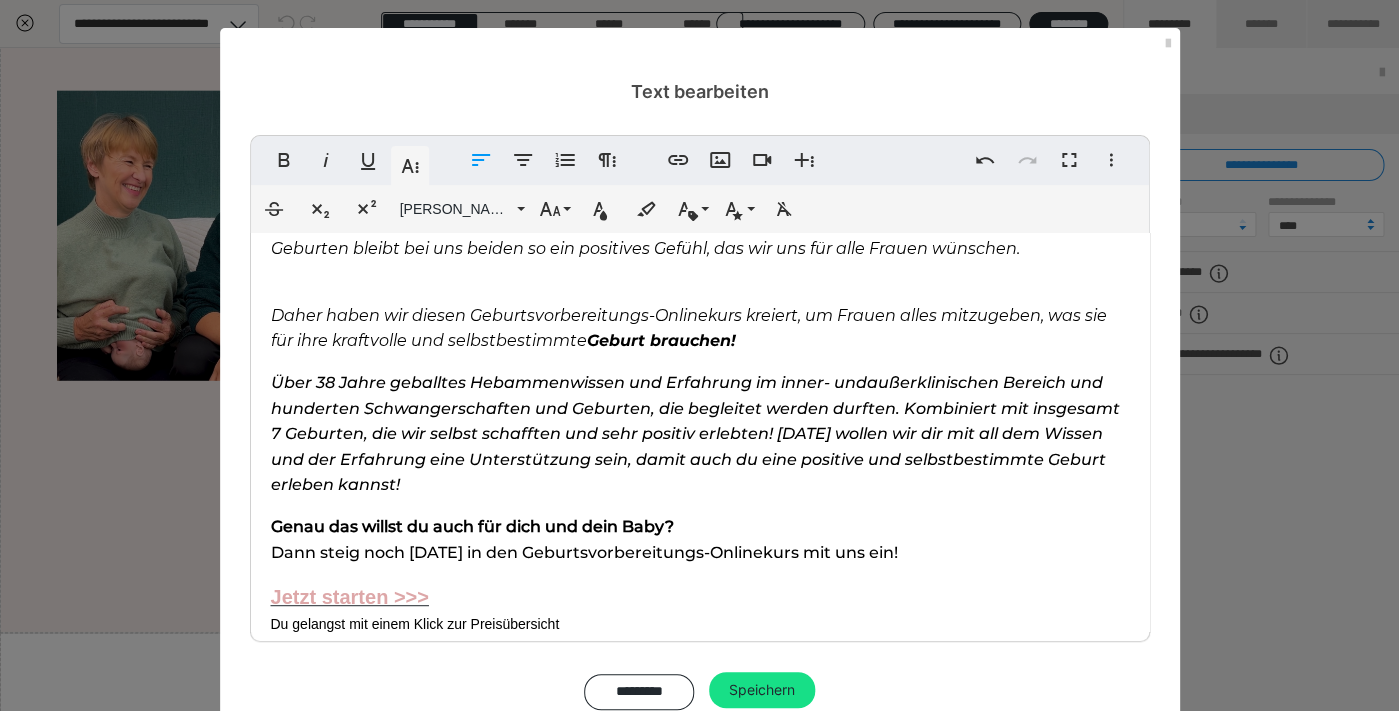 click on "Über 38 Jahre geballtes Hebammenwissen und Erfahrung im inner- und  außerklinischen Bereich und hunderten Schwangerschaften und Geburten, die begleitet werden durften. Kombiniert mit insgesamt 7 Geburten, die wir selbst schafften und sehr positiv erlebten! [DATE] wollen wir dir mit all dem Wissen und der Erfahrung eine Unterstützung sein, damit auch du eine positive und selbstbestimmte Geburt erleben kannst!" at bounding box center (695, 433) 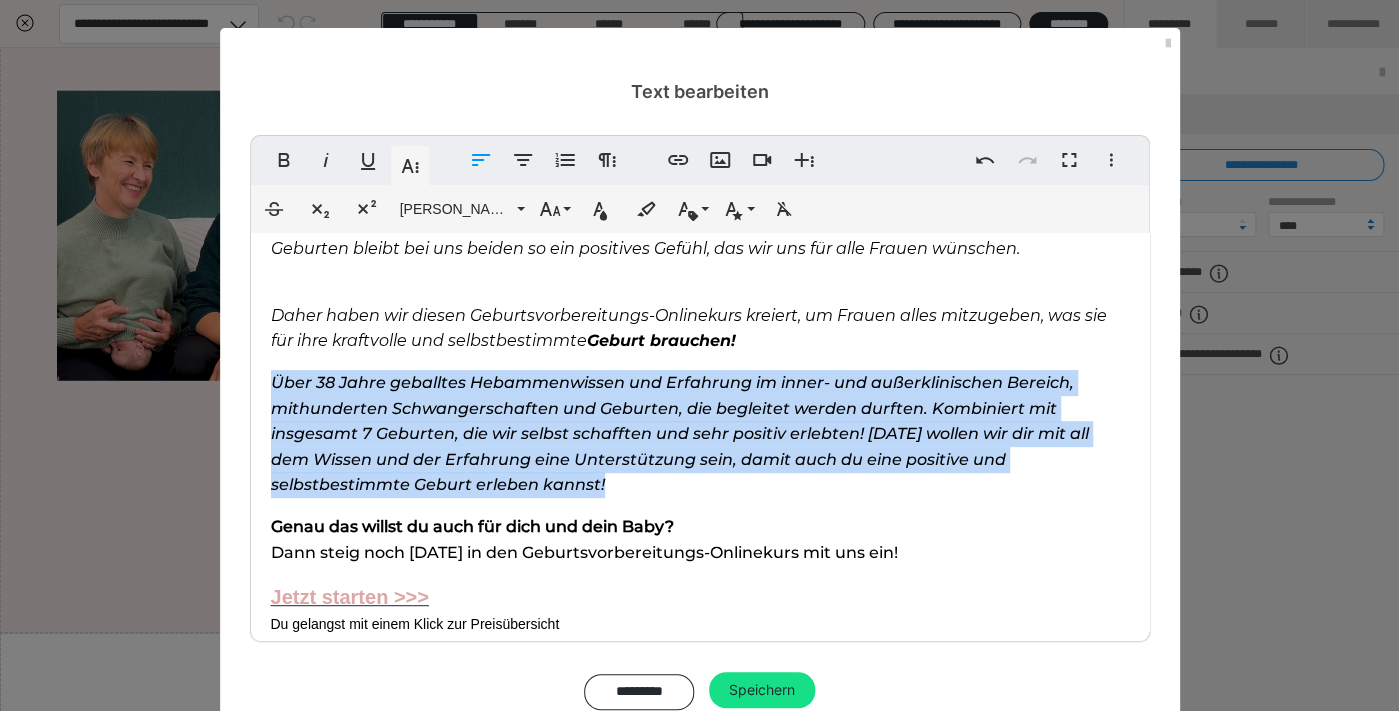drag, startPoint x: 447, startPoint y: 482, endPoint x: 252, endPoint y: 371, distance: 224.37915 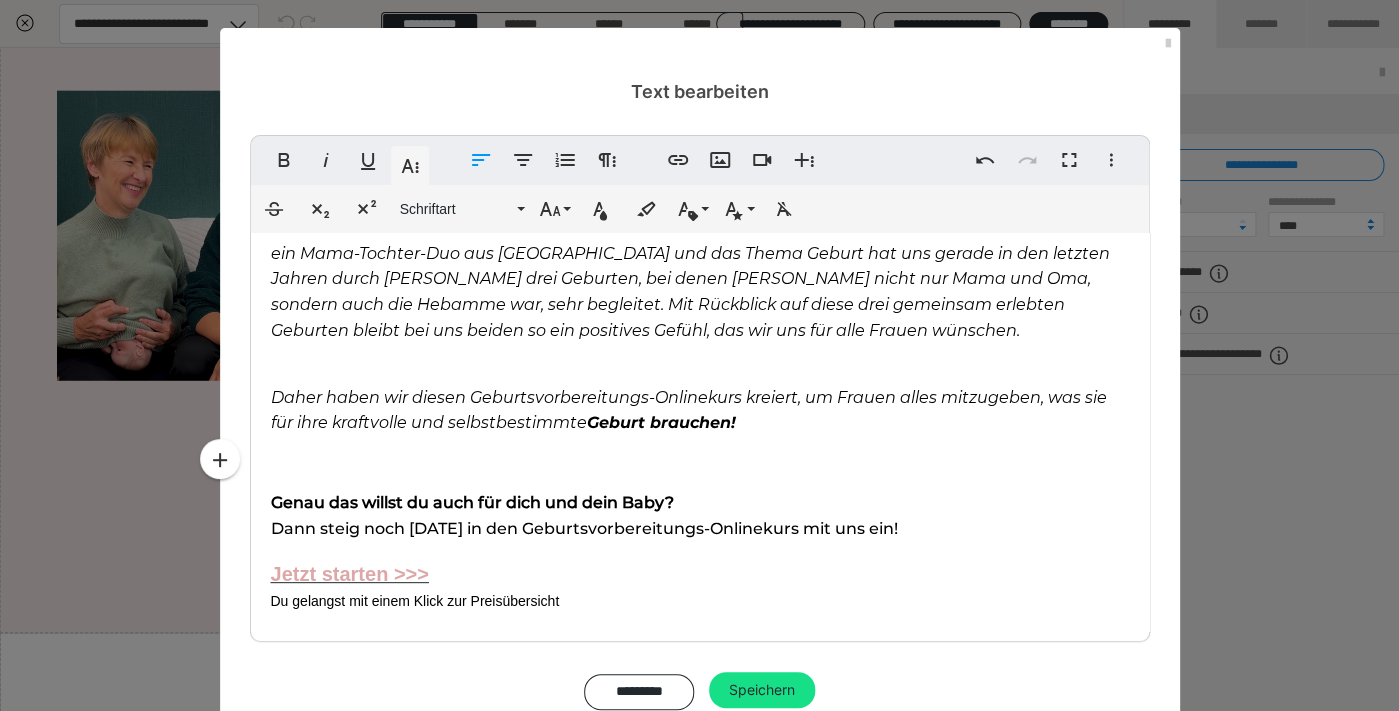 scroll, scrollTop: 84, scrollLeft: 0, axis: vertical 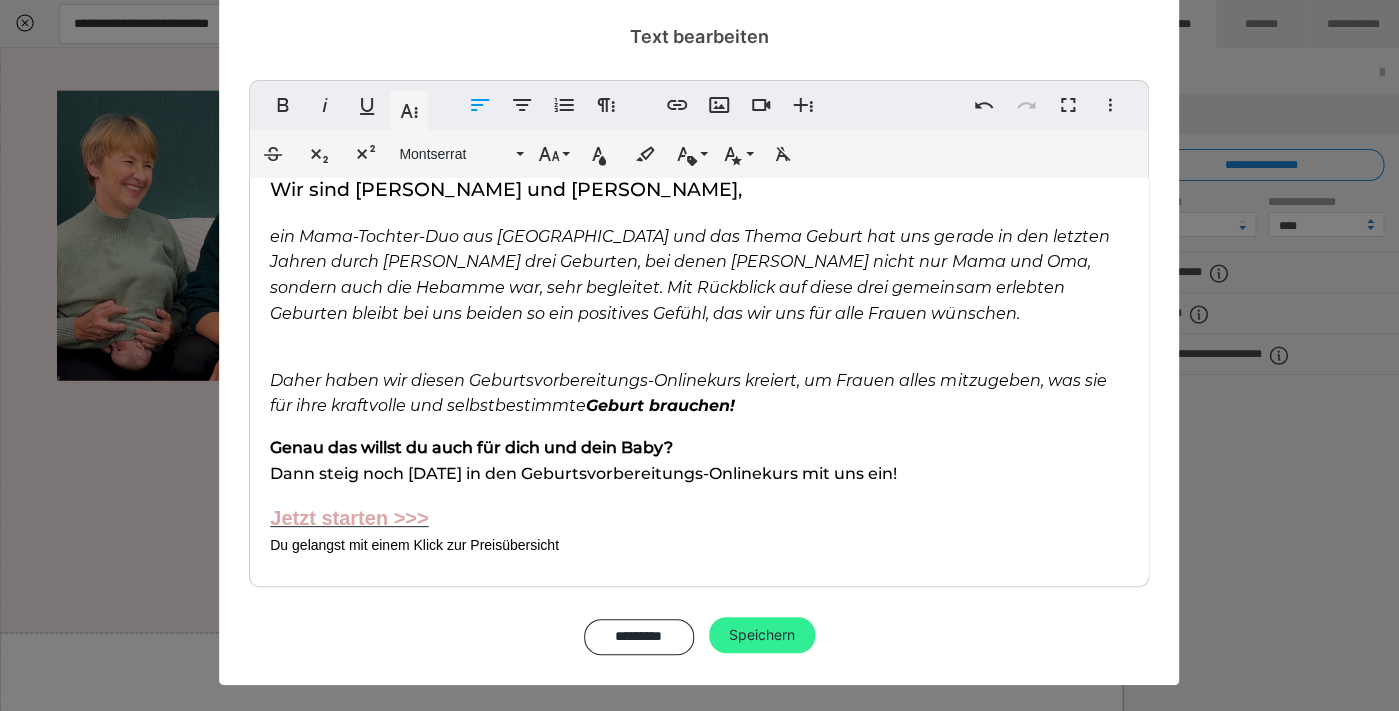 click on "Speichern" at bounding box center (762, 635) 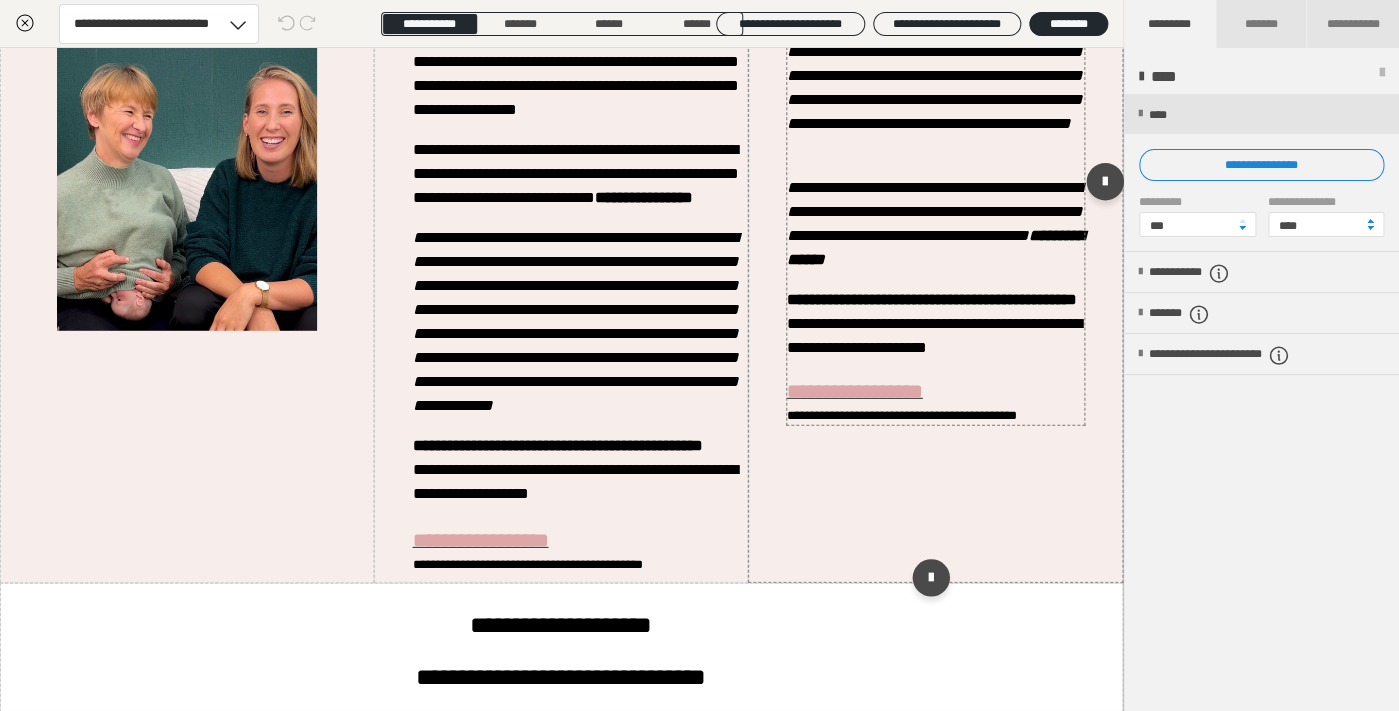 scroll, scrollTop: 4702, scrollLeft: 1, axis: both 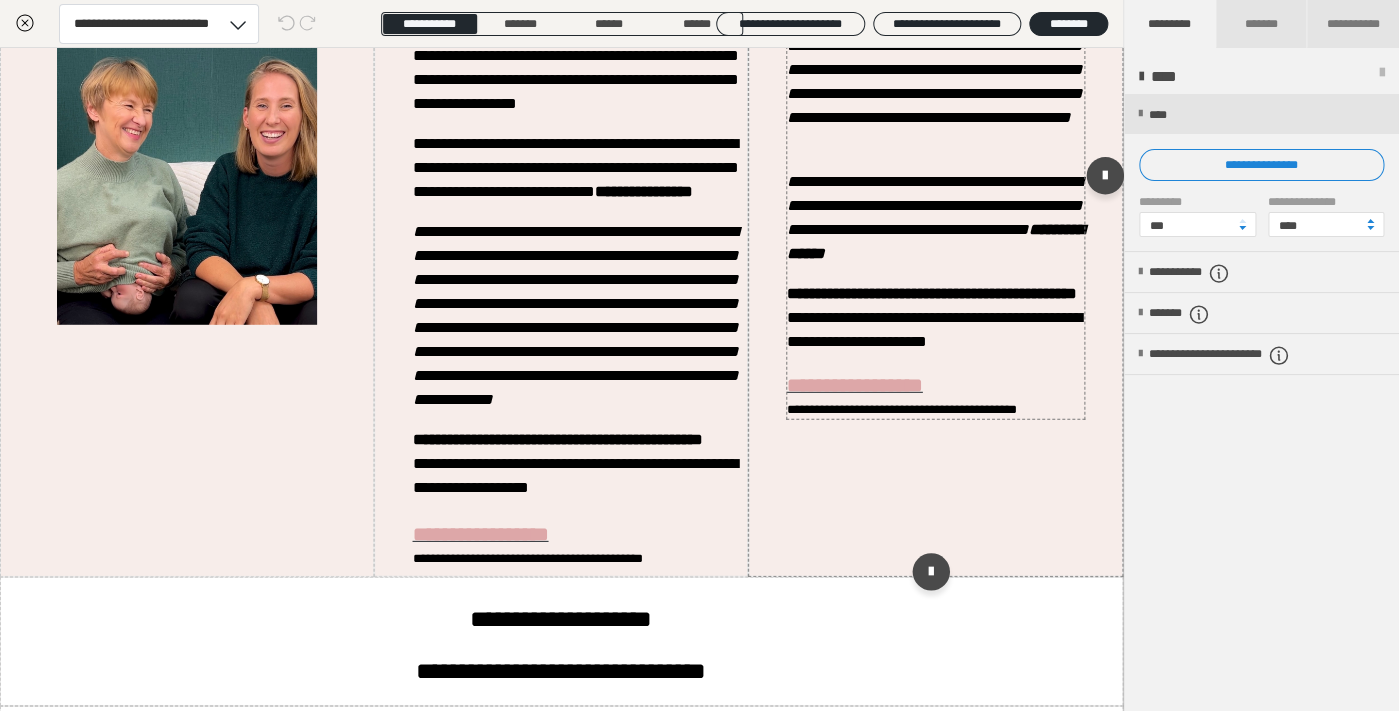 click on "**********" at bounding box center [936, 318] 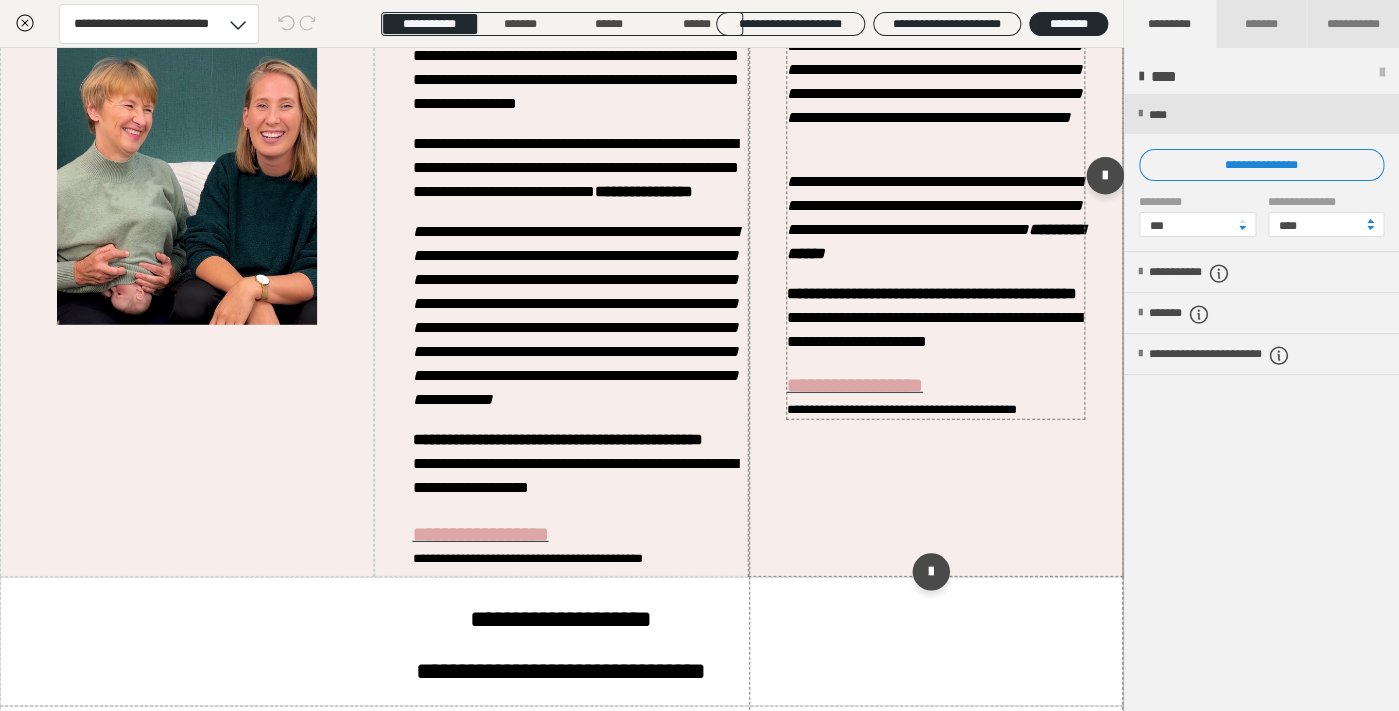 click on "**********" at bounding box center [936, 318] 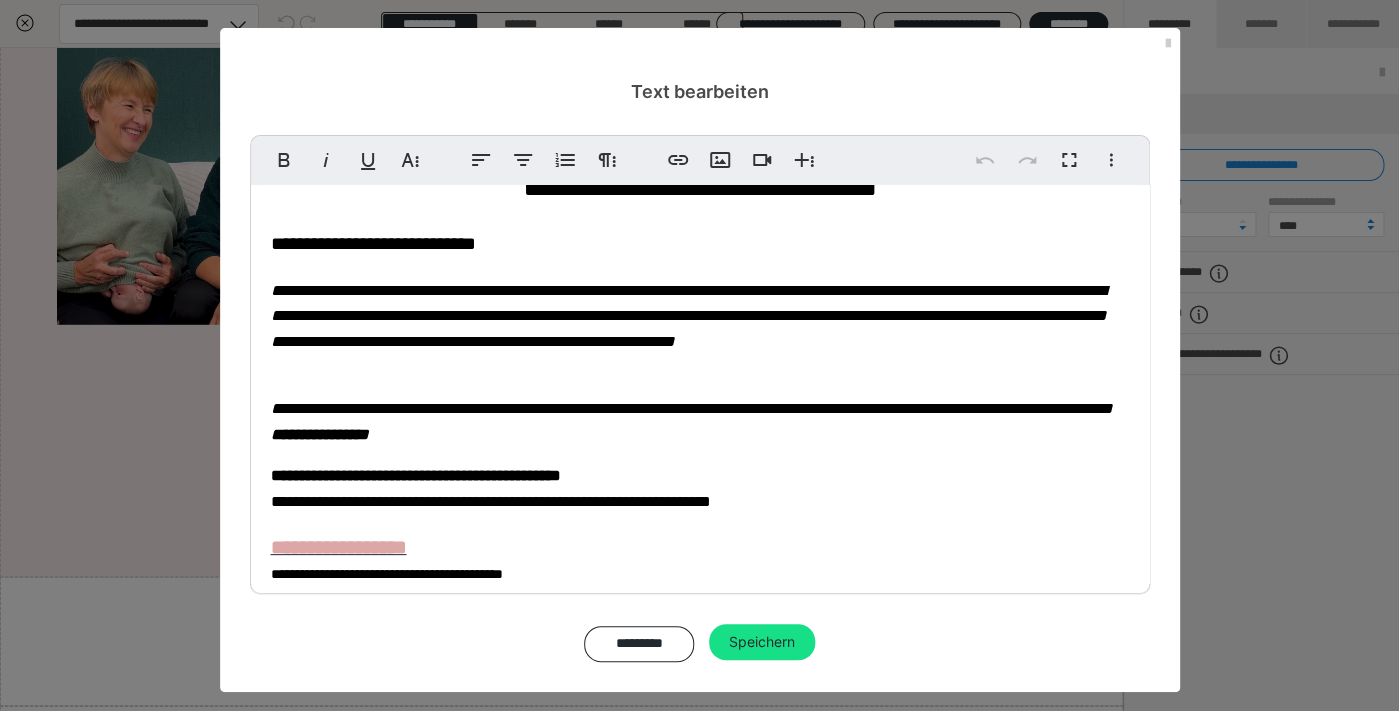 scroll, scrollTop: 84, scrollLeft: 0, axis: vertical 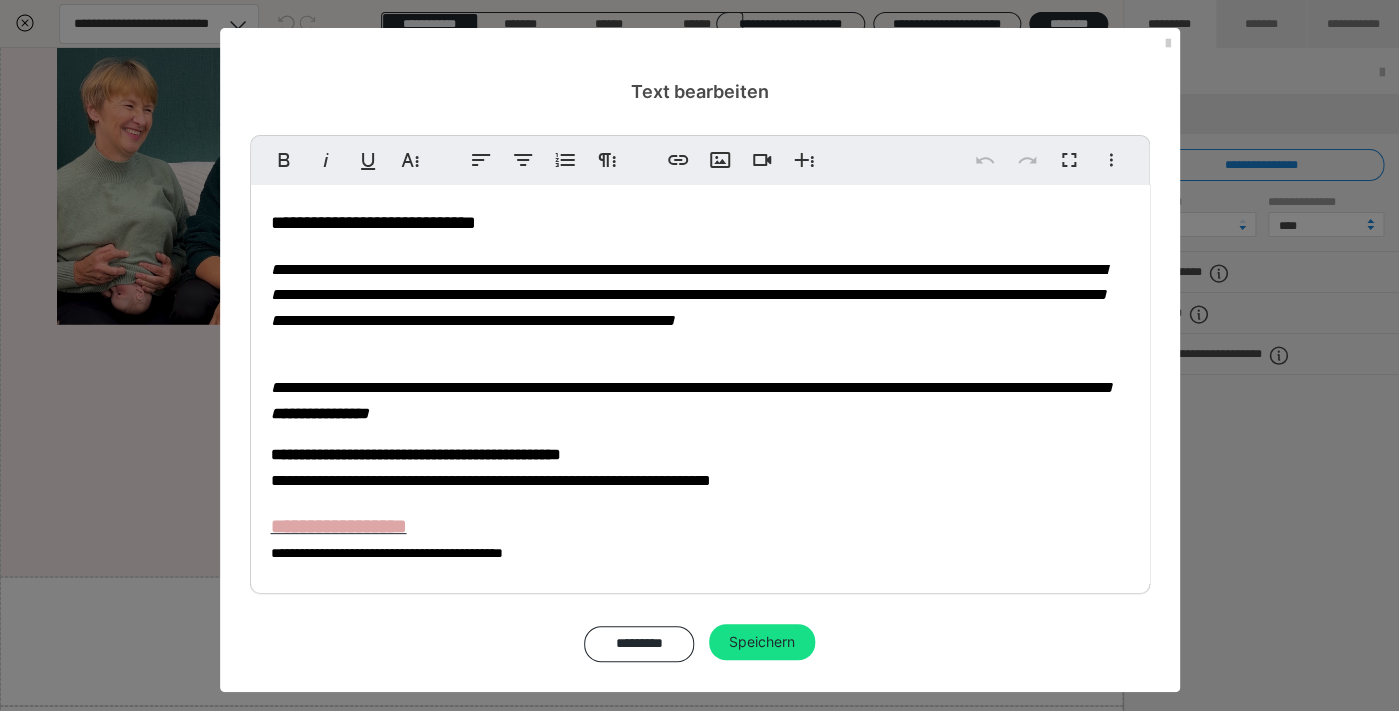 click on "**********" at bounding box center (700, 388) 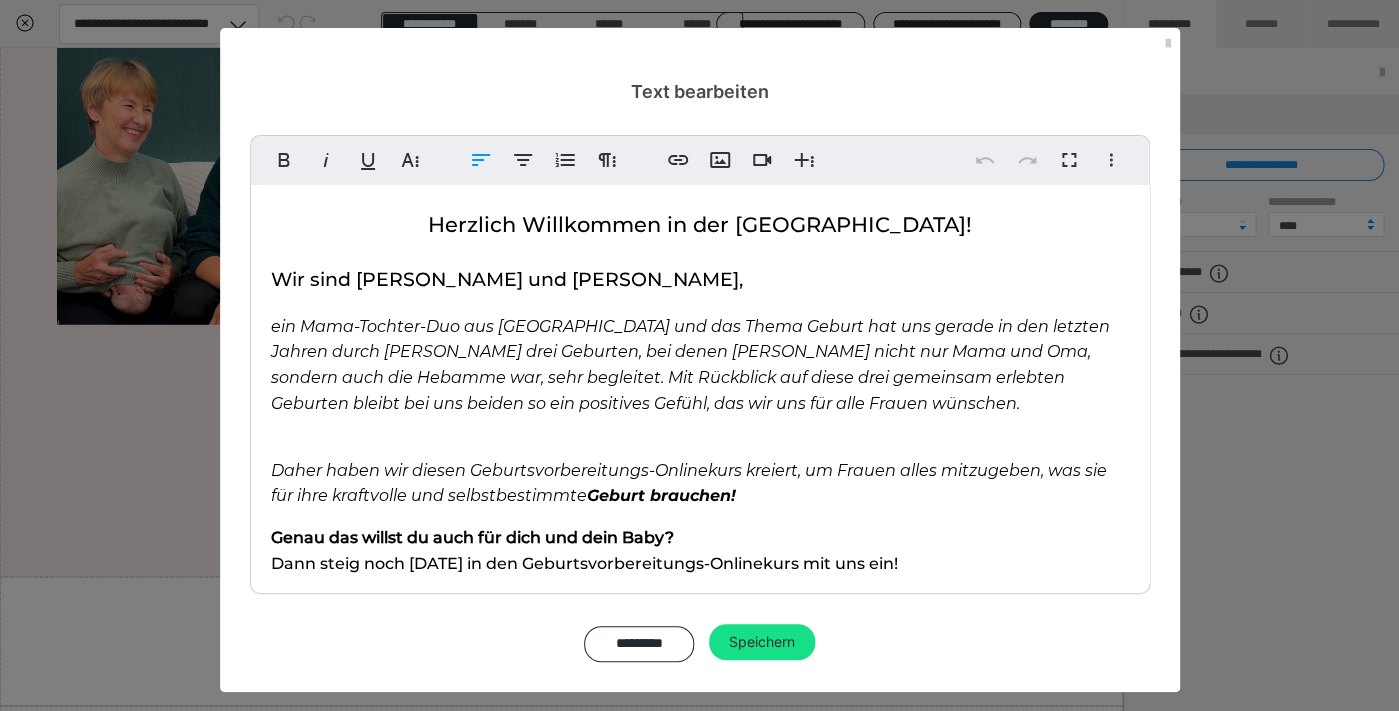 scroll, scrollTop: 84, scrollLeft: 0, axis: vertical 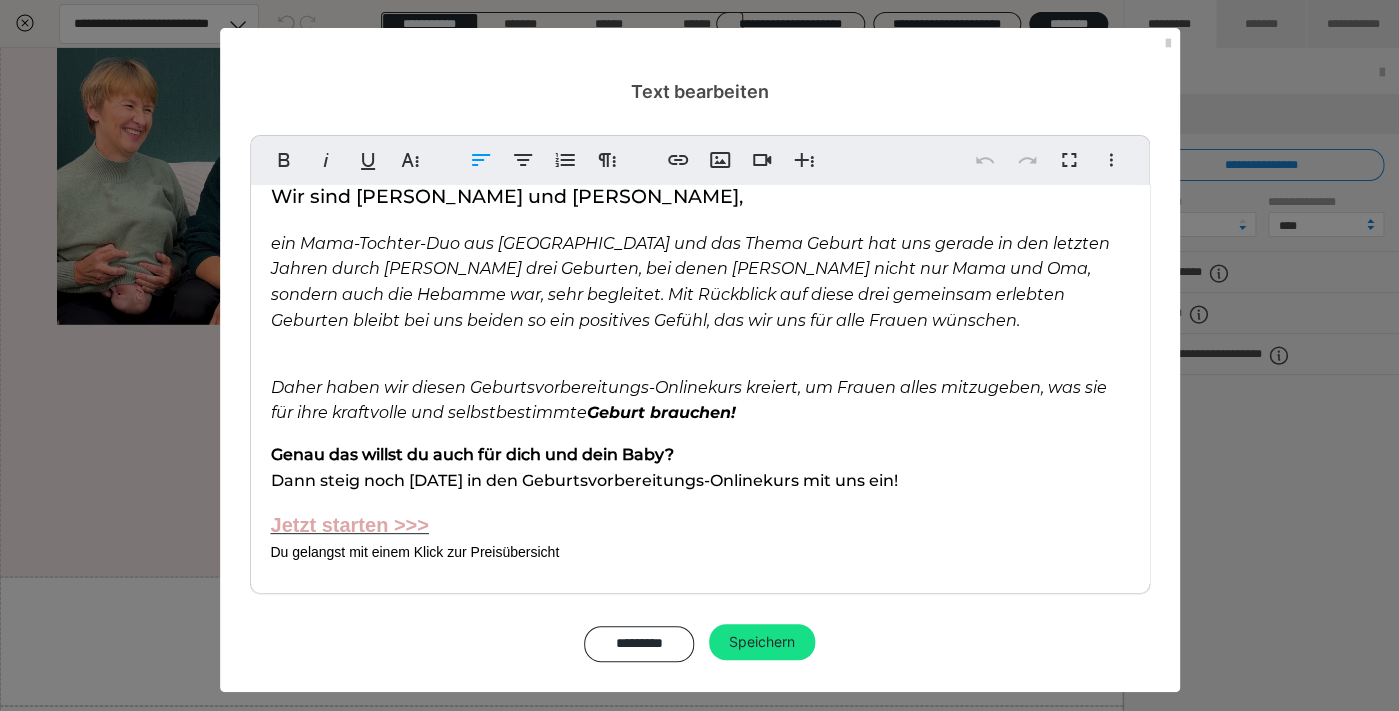 click on "Daher haben wir diesen Geburtsvorbereitungs-Onlinekurs kreiert, um Frauen alles mitzugeben, was sie für ihre kraftvolle und selbstbestimmte  Geburt brauchen!" at bounding box center (700, 387) 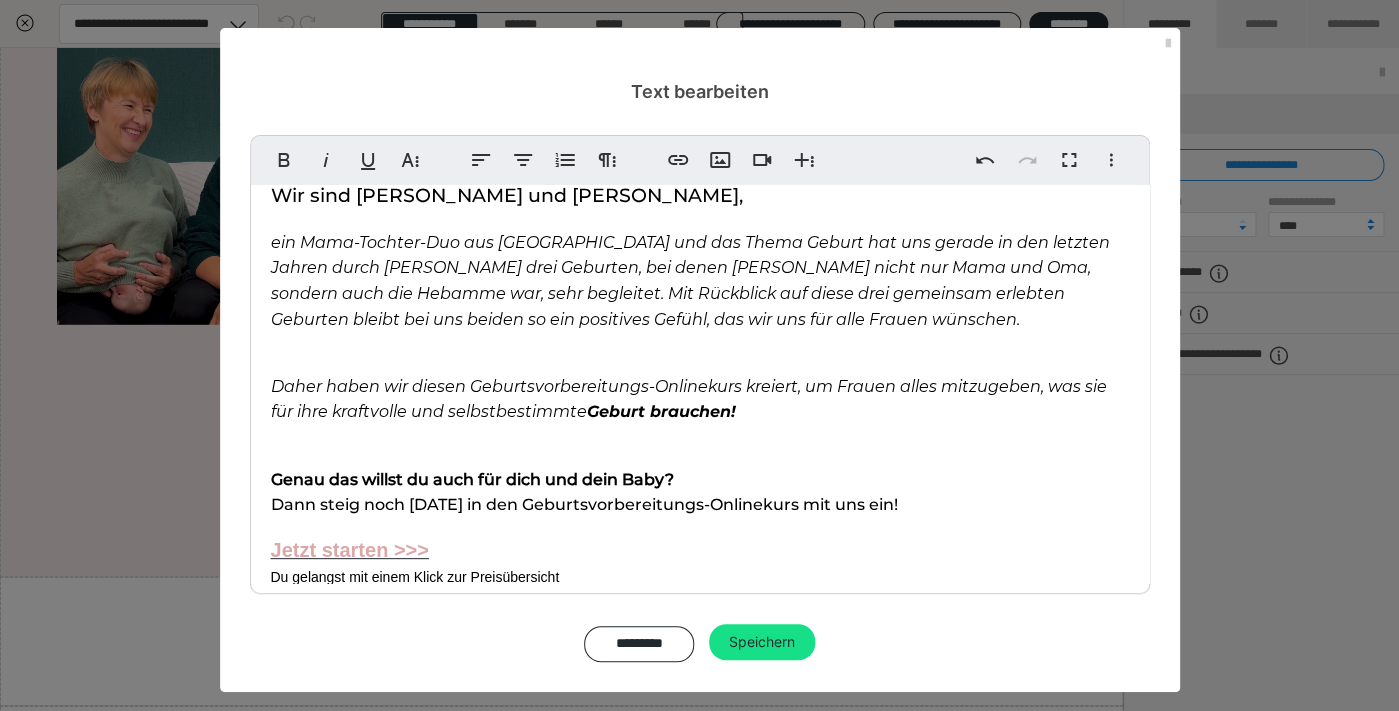 type 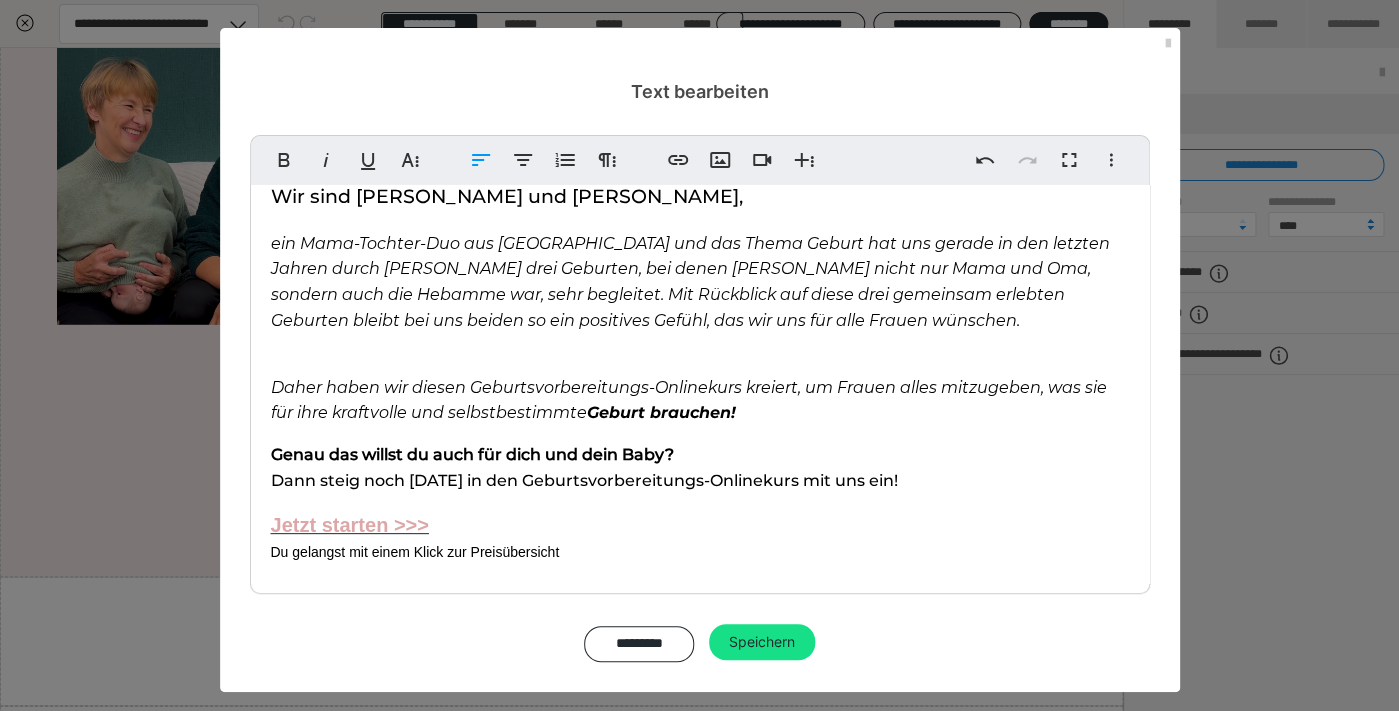 click on "Genau das willst du auch für dich und dein Baby?" at bounding box center (472, 454) 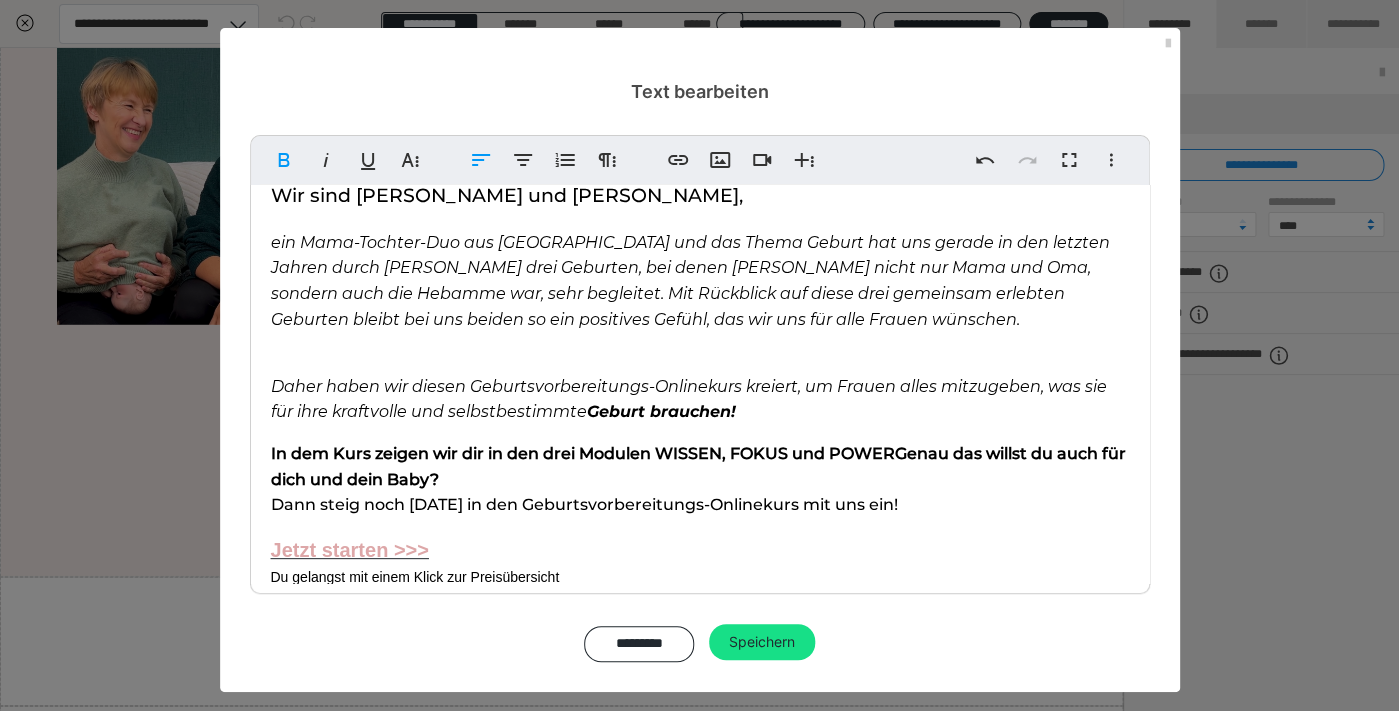 click on "In dem Kurs zeigen wir dir in den drei Modulen WISSEN, FOKUS und POWER  Genau das willst du auch für dich und dein Baby?" at bounding box center (698, 466) 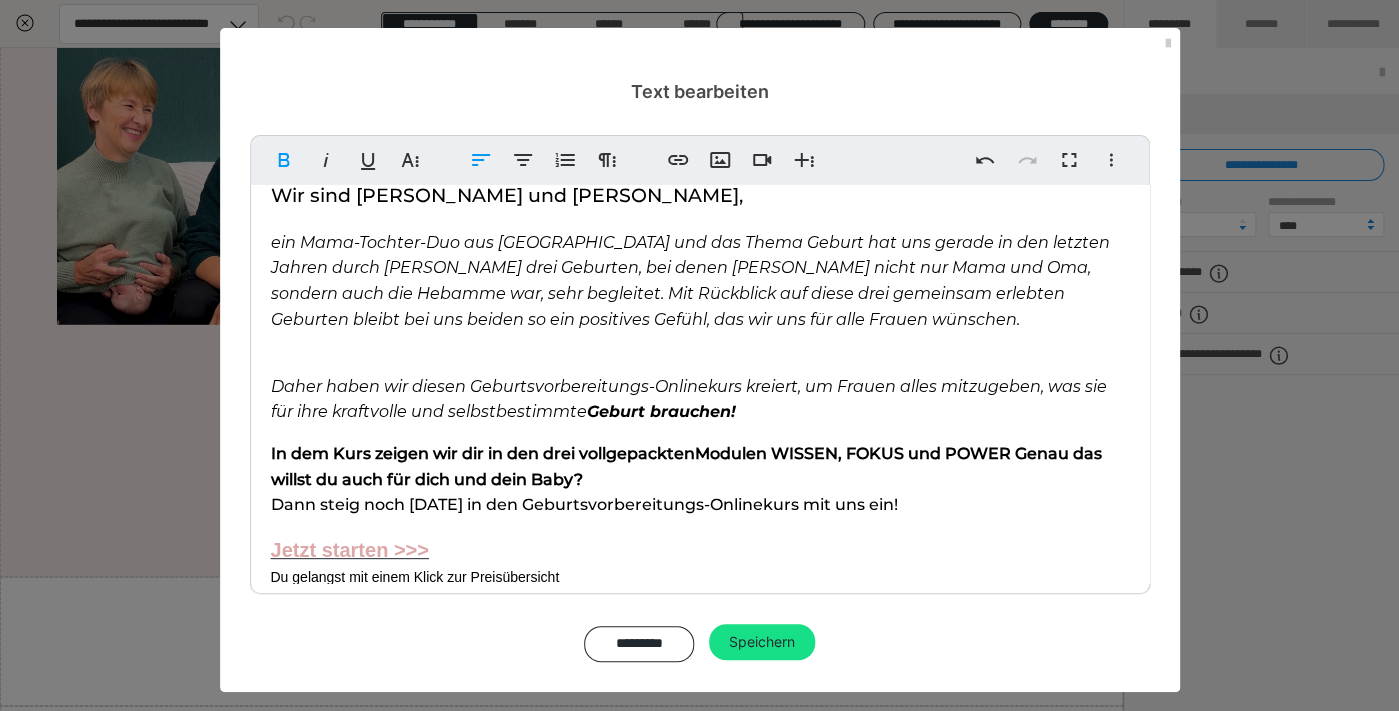 click on "In dem Kurs zeigen wir dir in den drei vollgepackten  Modulen WISSEN, FOKUS und POWER Genau das willst du auch für dich und dein Baby?" at bounding box center (686, 466) 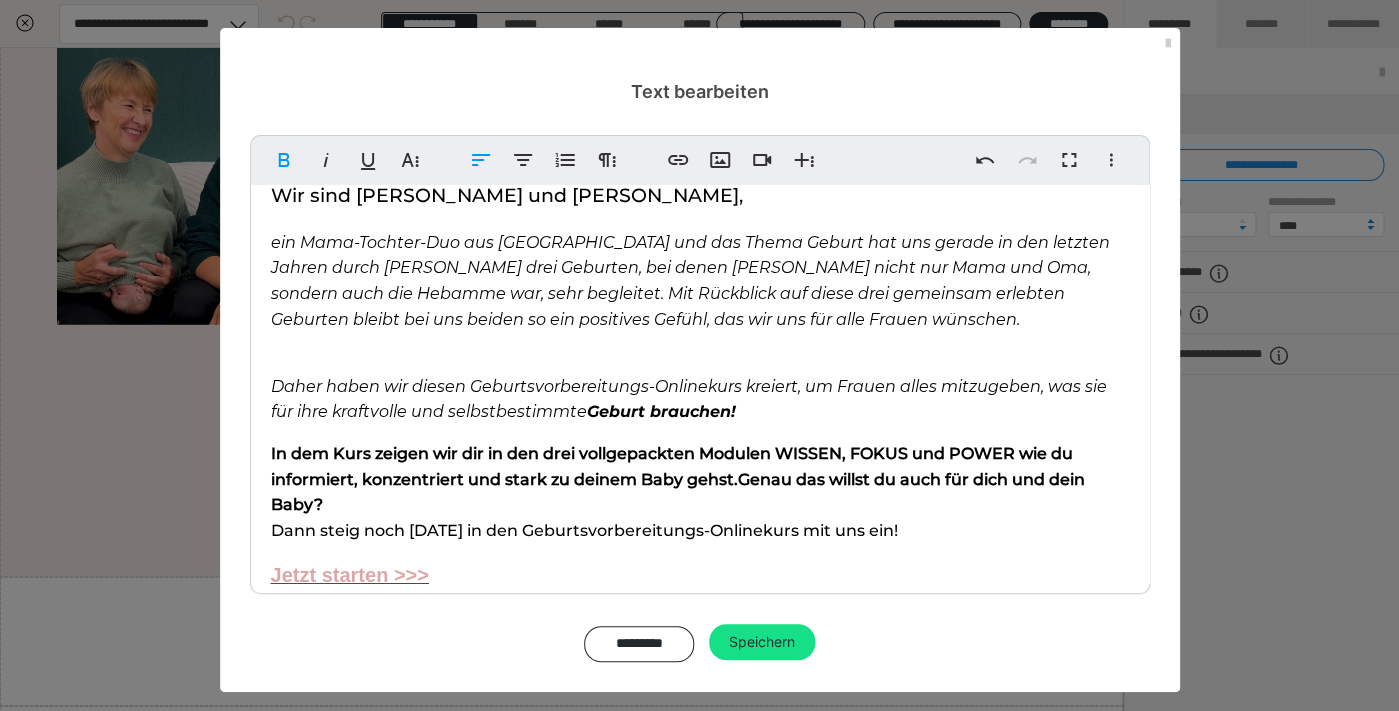 click on "In dem Kurs zeigen wir dir in den drei vollgepackten Modulen WISSEN, FOKUS und POWER wie du informiert, konzentriert und stark zu deinem Baby gehst.  Genau das willst du auch für dich und dein Baby?   Dann steig noch [DATE] in den Geburtsvorbereitungs-Onlinekurs mit uns ein!" at bounding box center (700, 492) 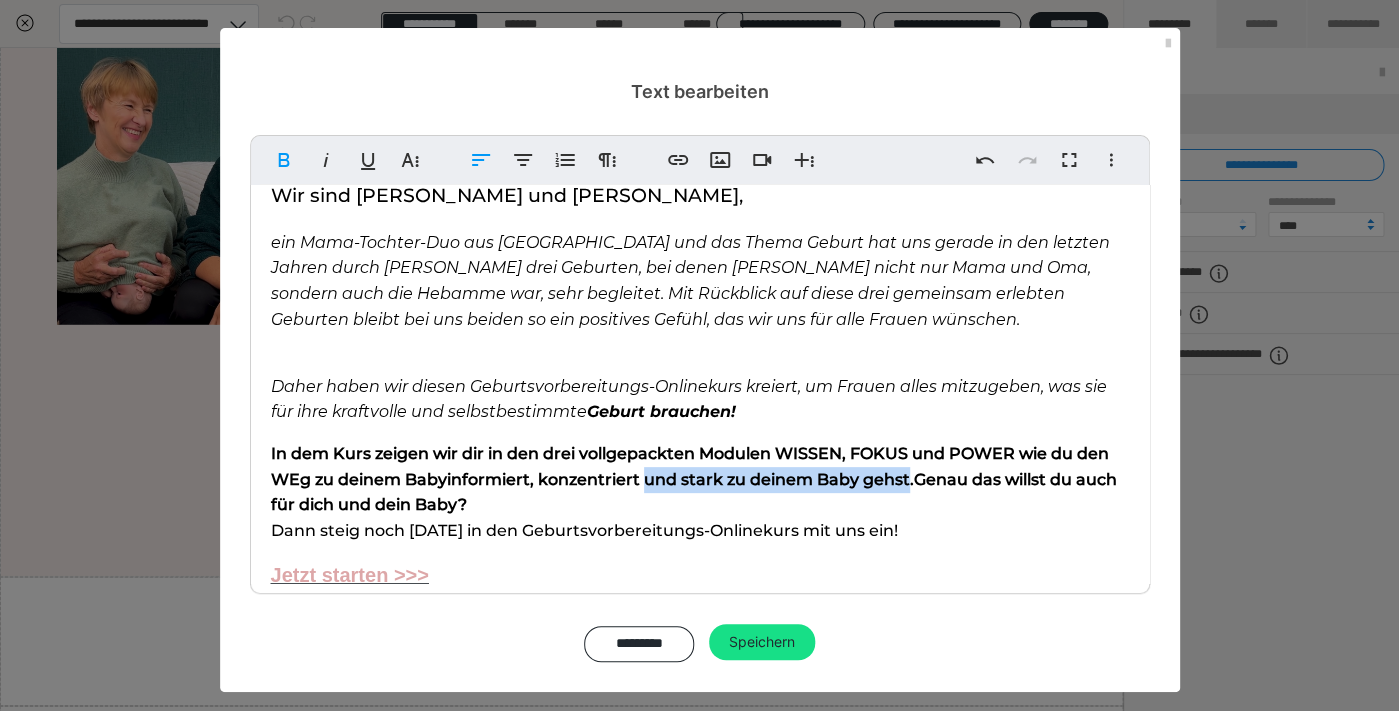 drag, startPoint x: 974, startPoint y: 480, endPoint x: 702, endPoint y: 481, distance: 272.00183 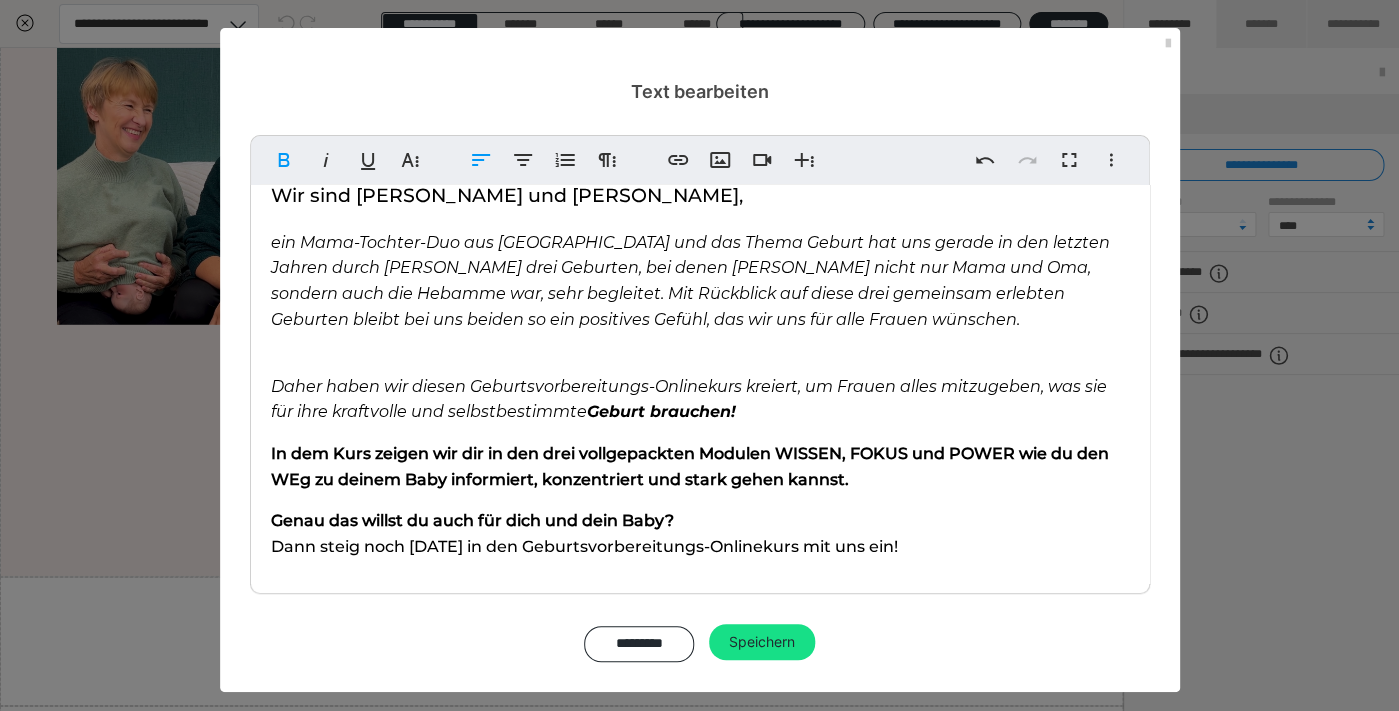 scroll, scrollTop: 122, scrollLeft: 0, axis: vertical 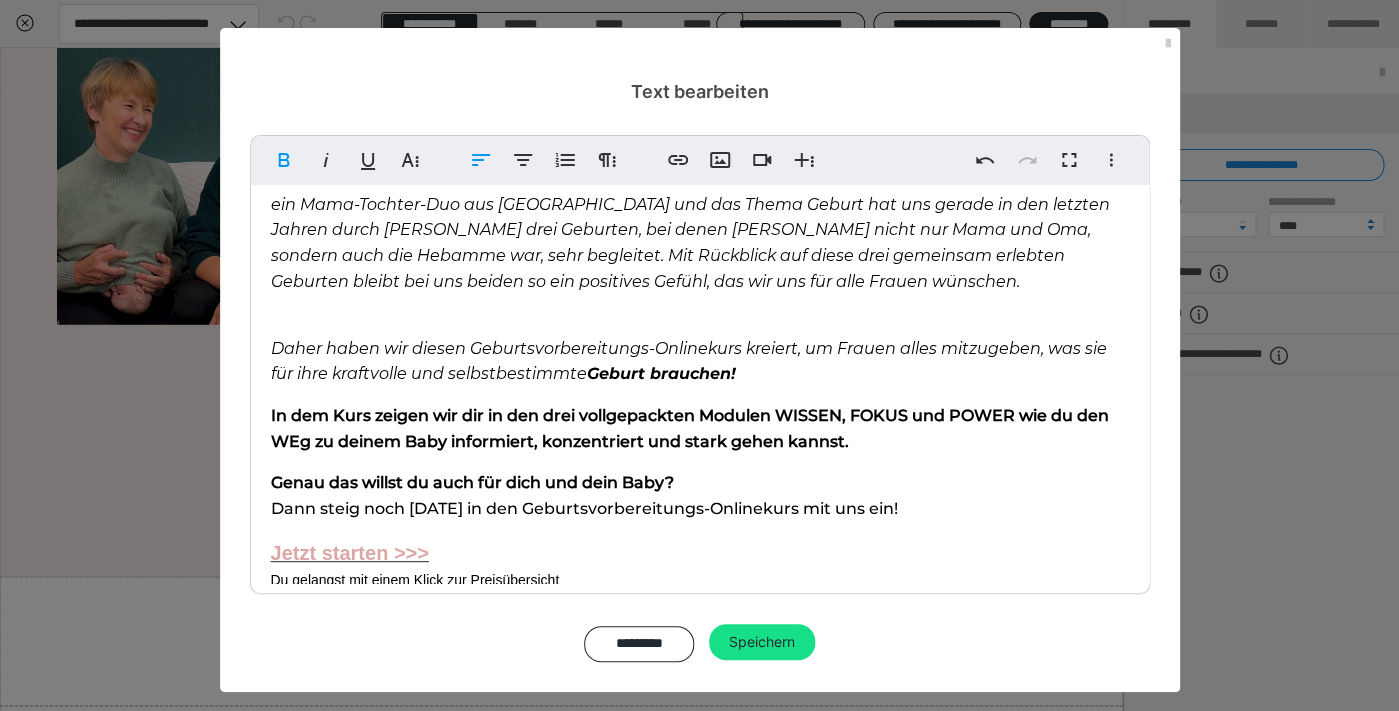 drag, startPoint x: 937, startPoint y: 441, endPoint x: 237, endPoint y: 428, distance: 700.1207 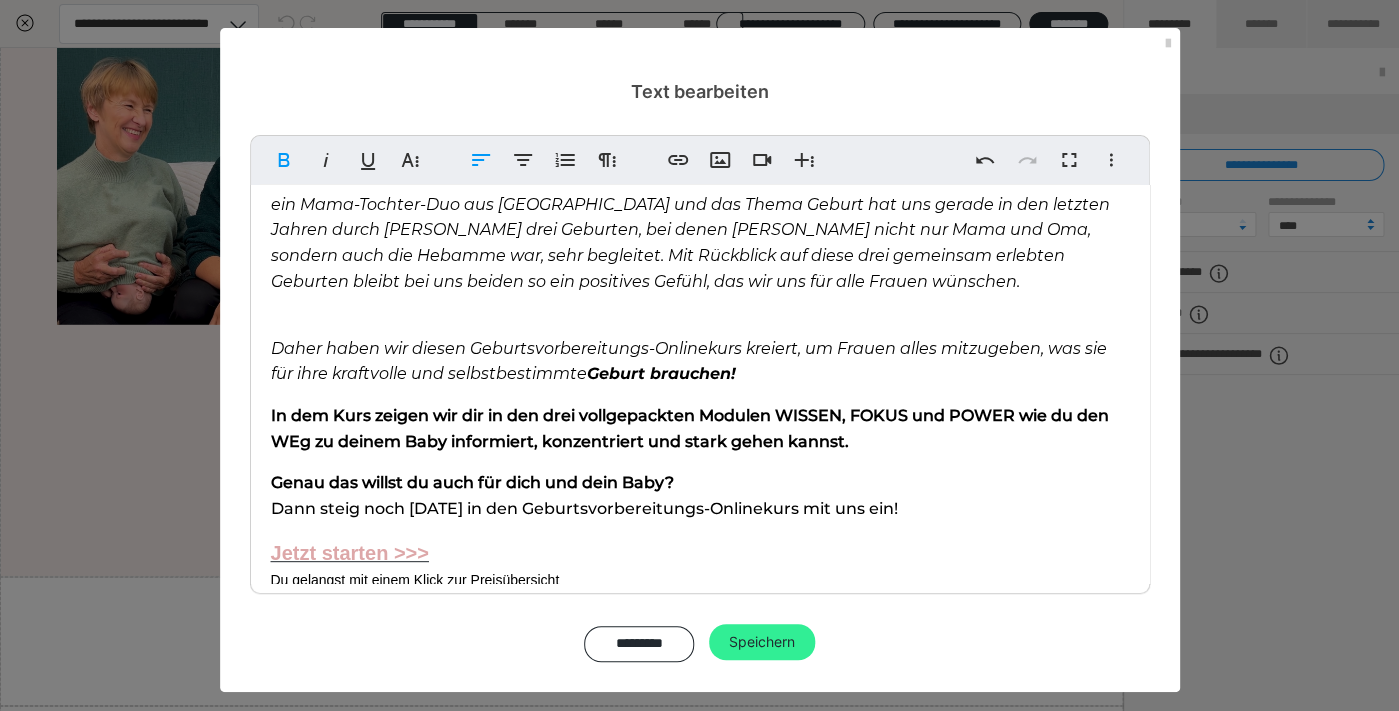 click on "Speichern" at bounding box center [762, 642] 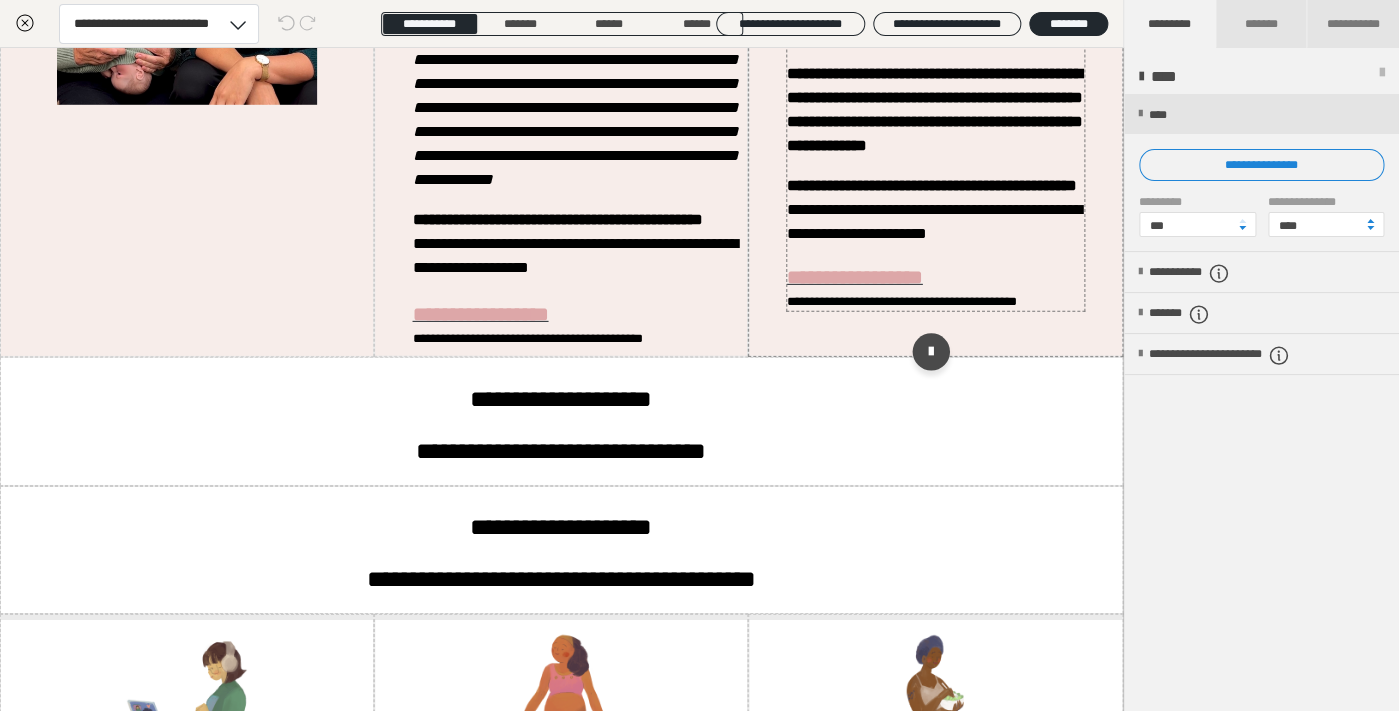 scroll, scrollTop: 4919, scrollLeft: 1, axis: both 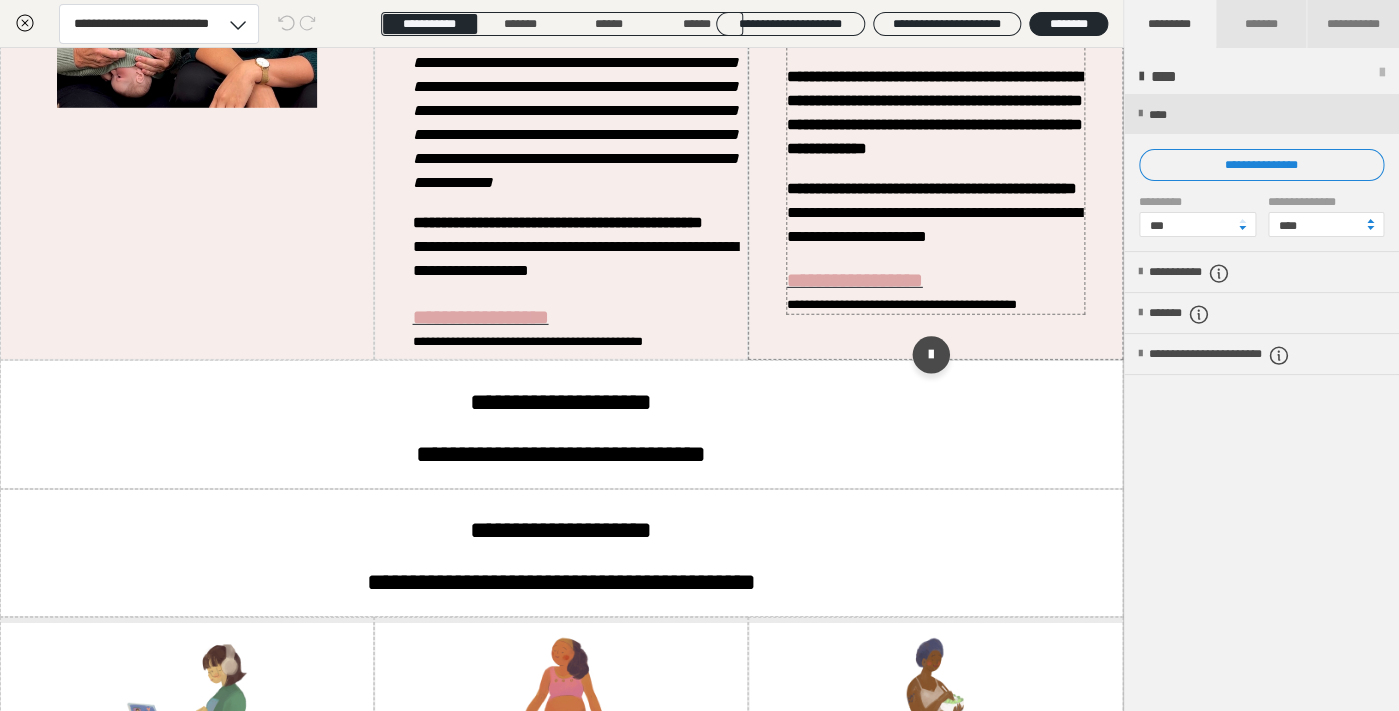 click on "**********" at bounding box center [932, 188] 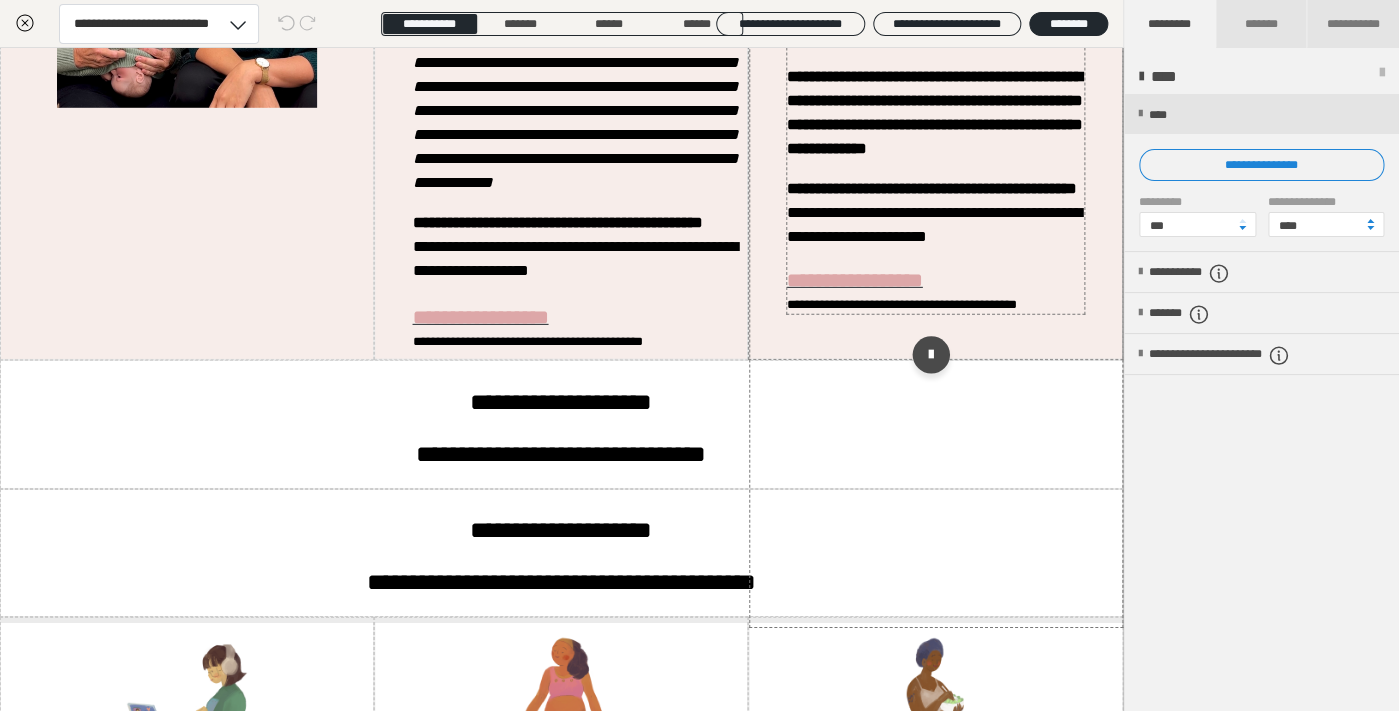 click on "**********" at bounding box center (932, 188) 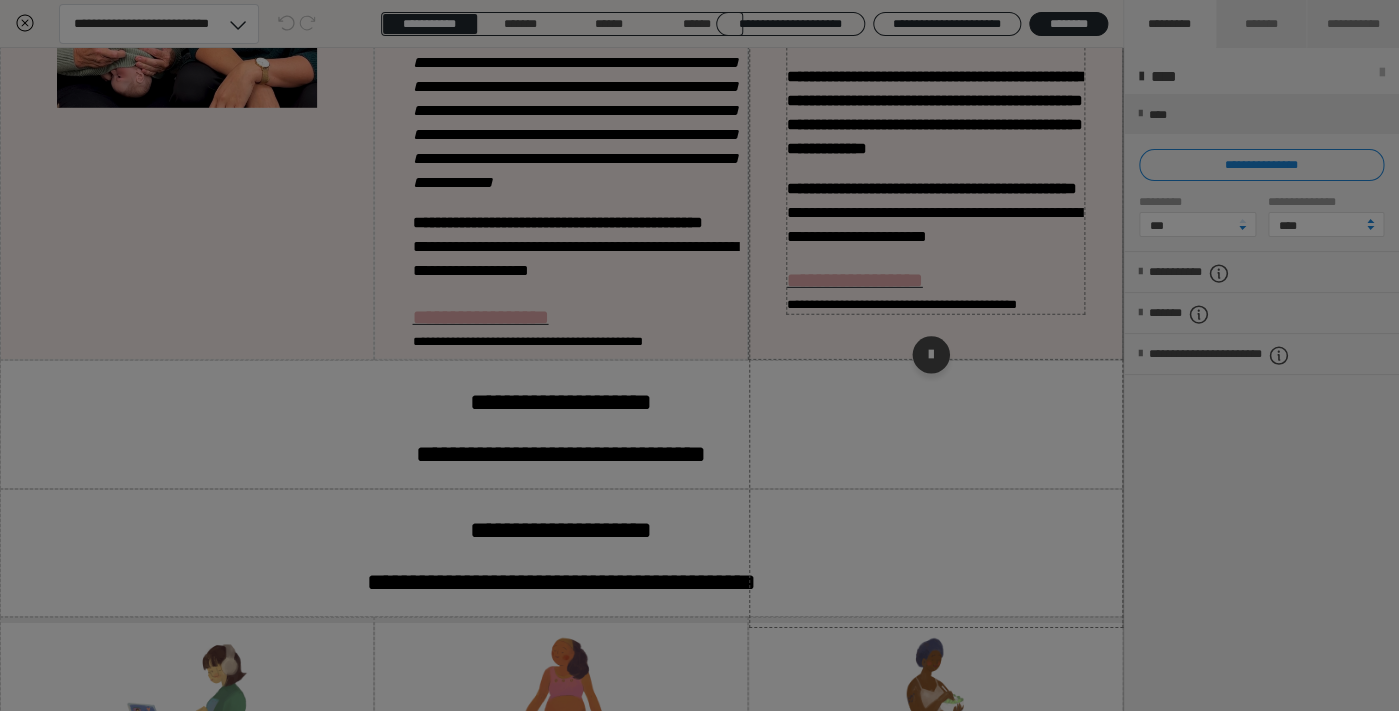 click on "**********" at bounding box center (700, 395) 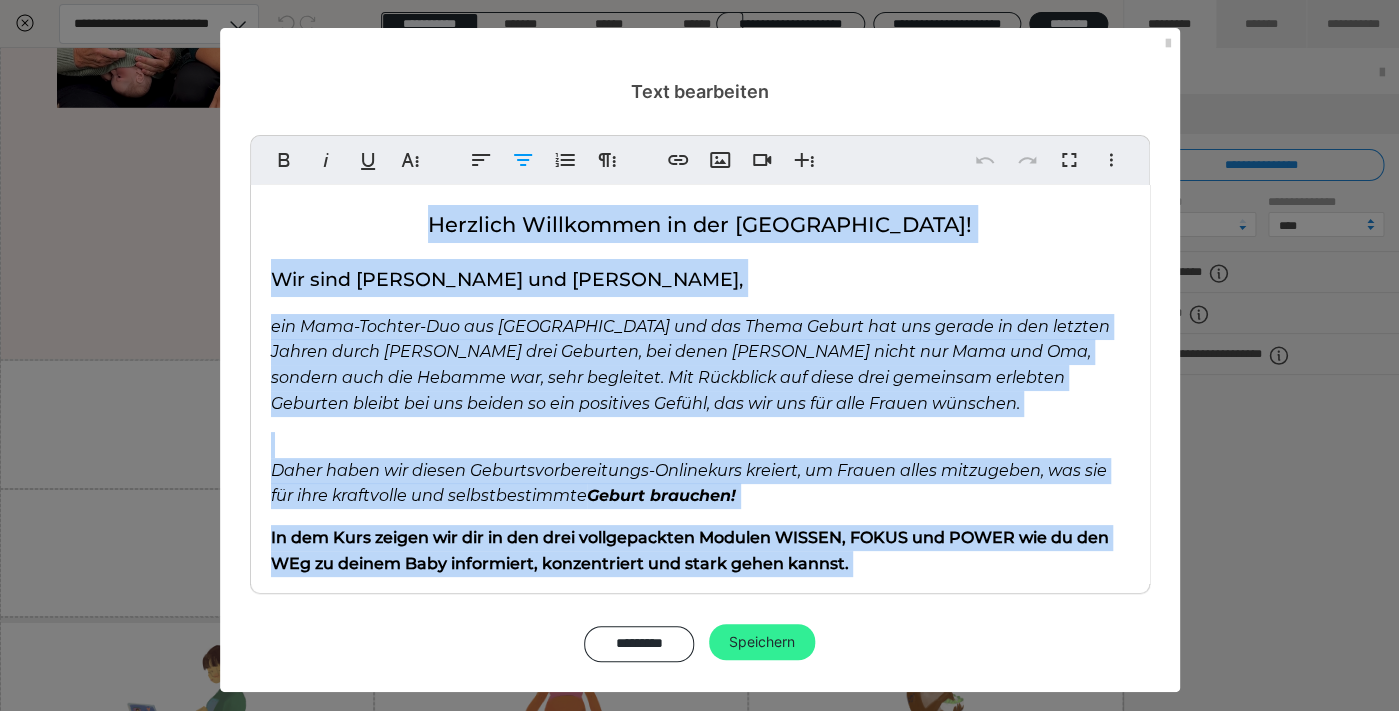 click on "Speichern" at bounding box center (762, 642) 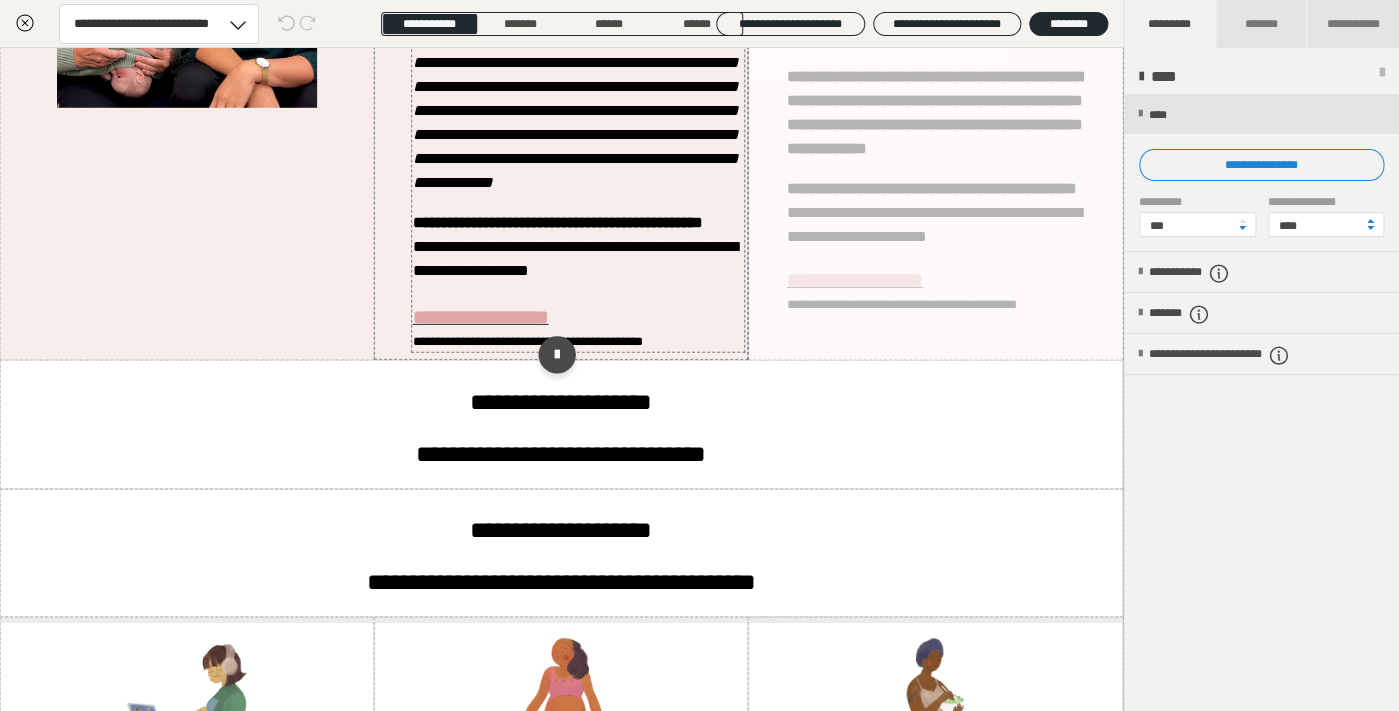 click on "**********" at bounding box center [575, 98] 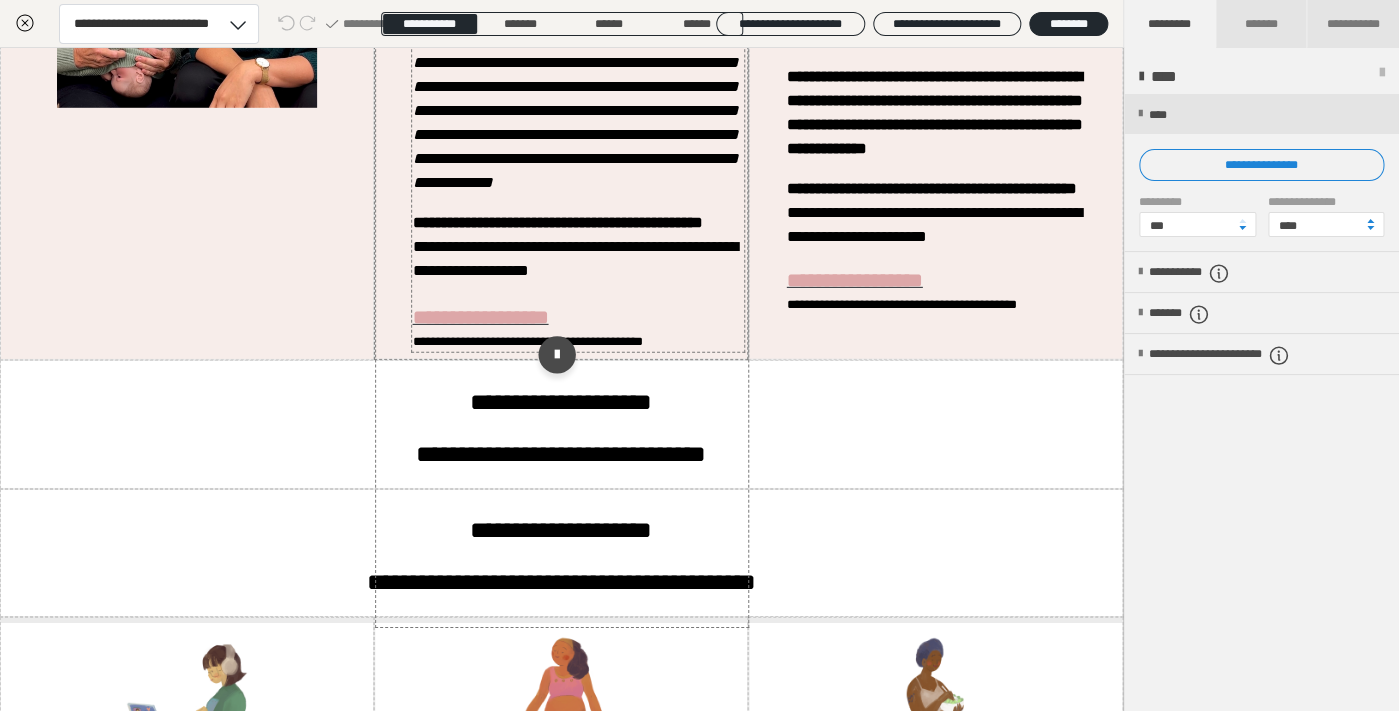 click on "Text bearbeiten ********* Speichern" at bounding box center (699, 355) 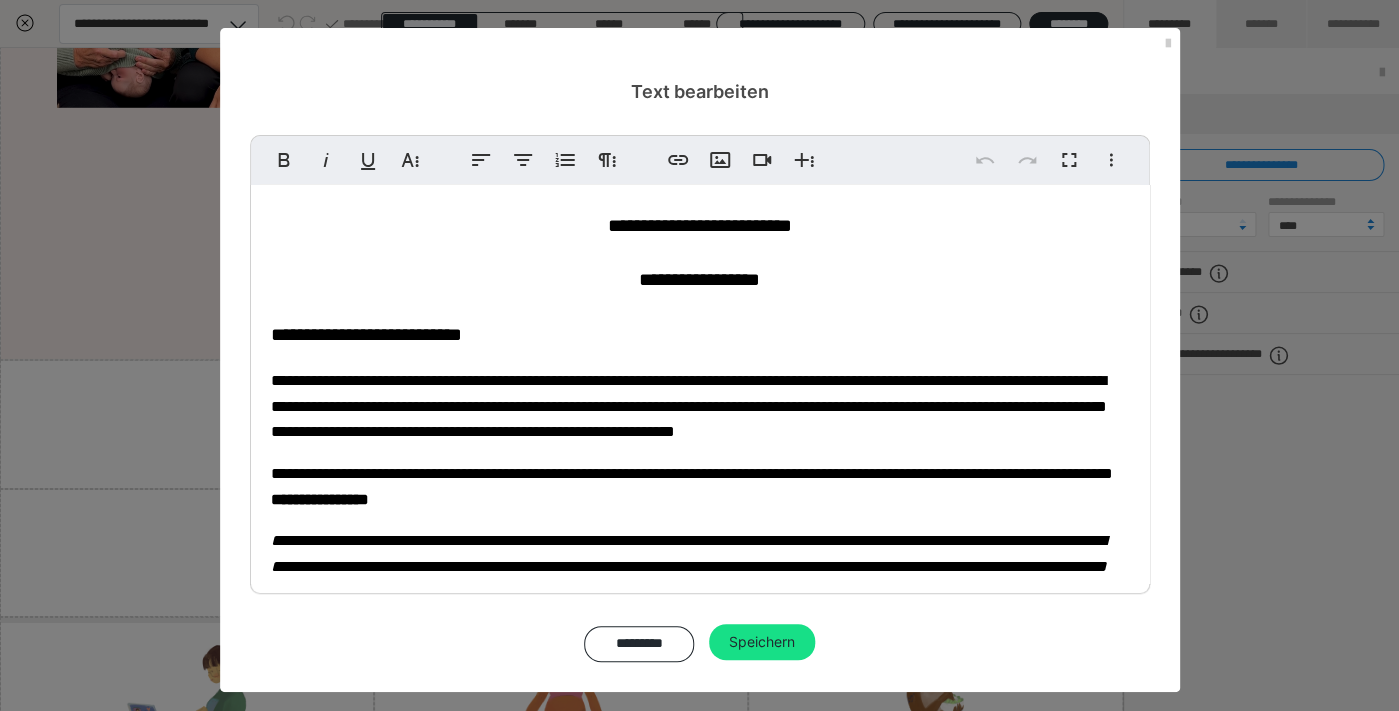 click on "**********" at bounding box center (689, 406) 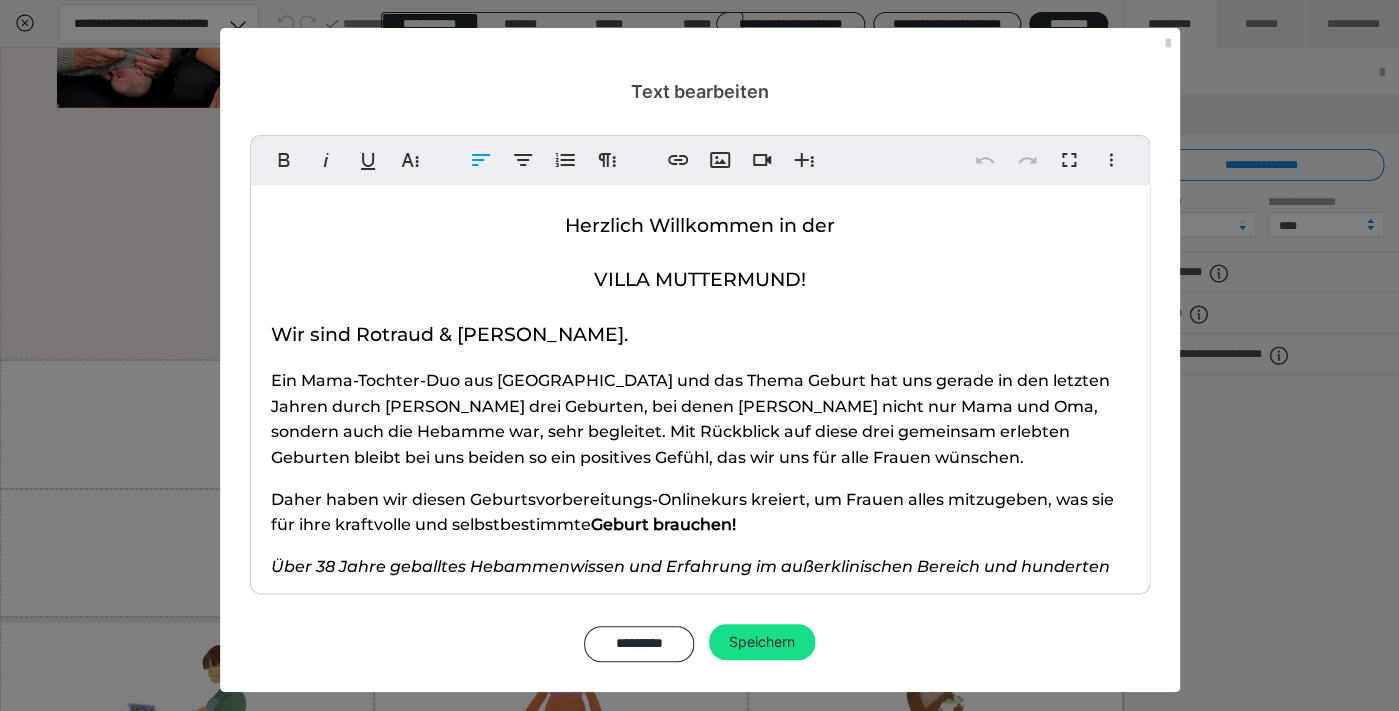 click on "Ein Mama-Tochter-Duo aus [GEOGRAPHIC_DATA] und das Thema Geburt hat uns gerade in den letzten Jahren durch [PERSON_NAME] drei Geburten, bei denen [PERSON_NAME] nicht nur Mama und Oma, sondern auch die Hebamme war, sehr begleitet. Mit Rückblick auf diese drei gemeinsam erlebten Geburten bleibt bei uns beiden so ein positives Gefühl, das wir uns für alle Frauen wünschen." at bounding box center [690, 419] 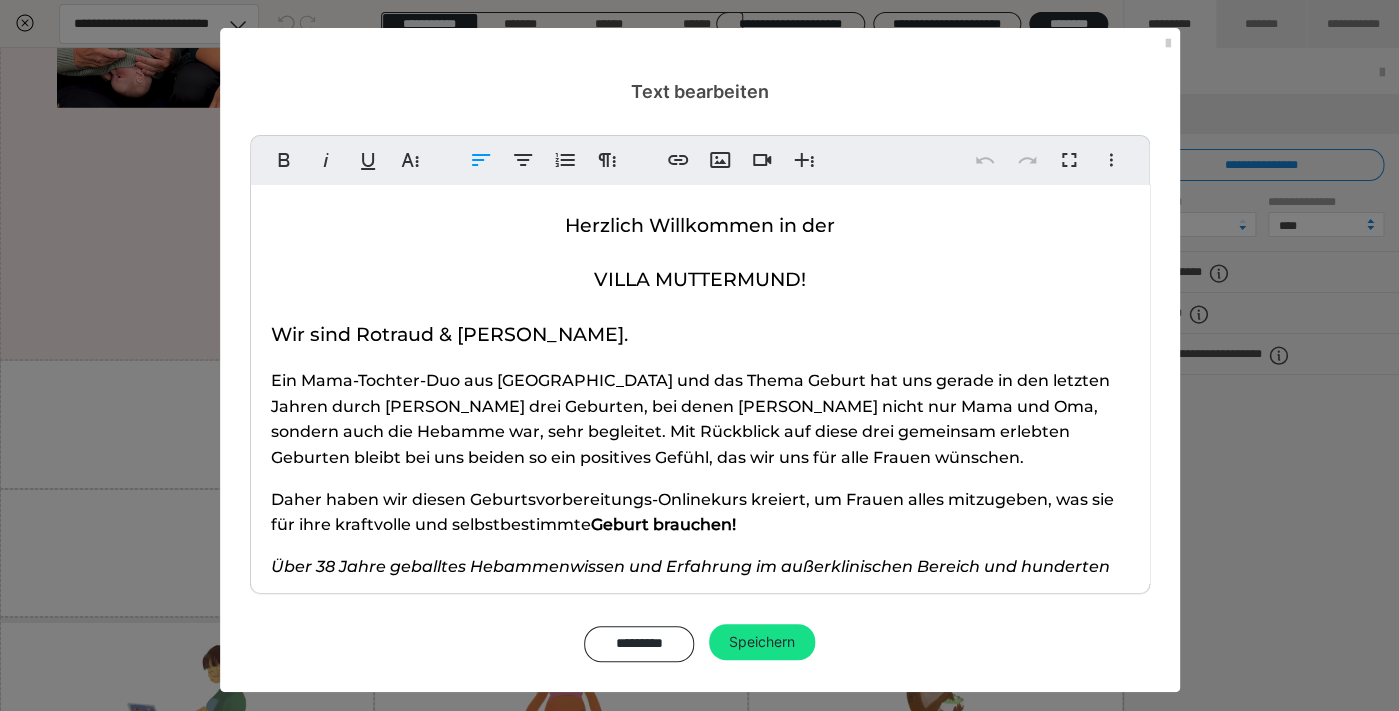 click on "Wir sind Rotraud & [PERSON_NAME]." at bounding box center [449, 334] 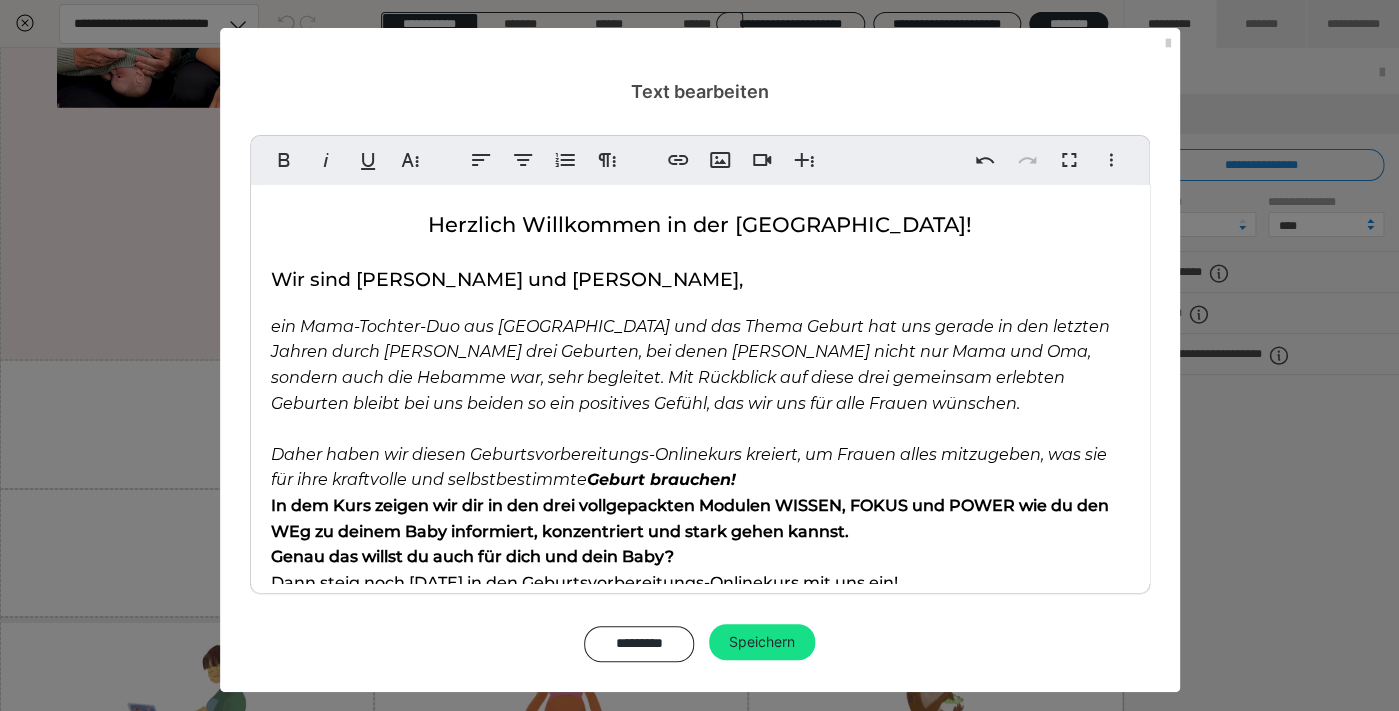 scroll, scrollTop: 88, scrollLeft: 0, axis: vertical 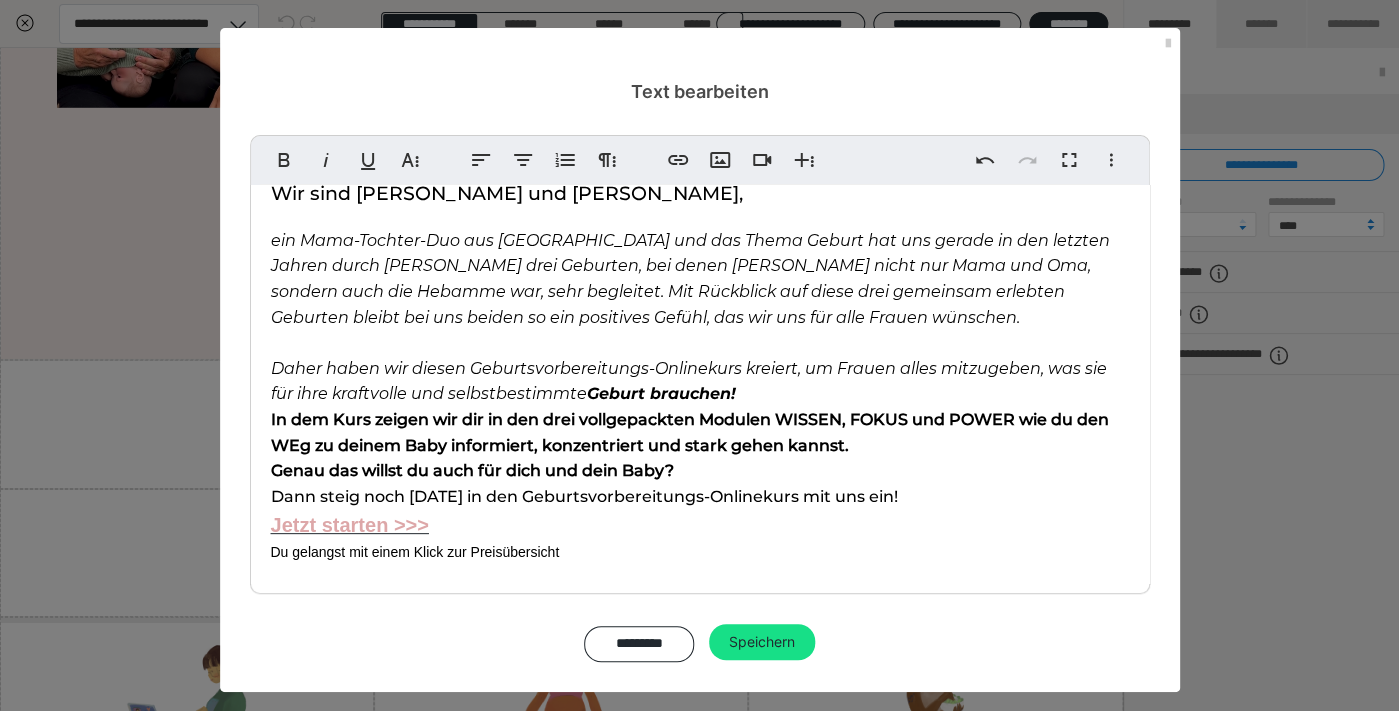 click on "Genau das willst du auch für dich und dein Baby?" at bounding box center [472, 470] 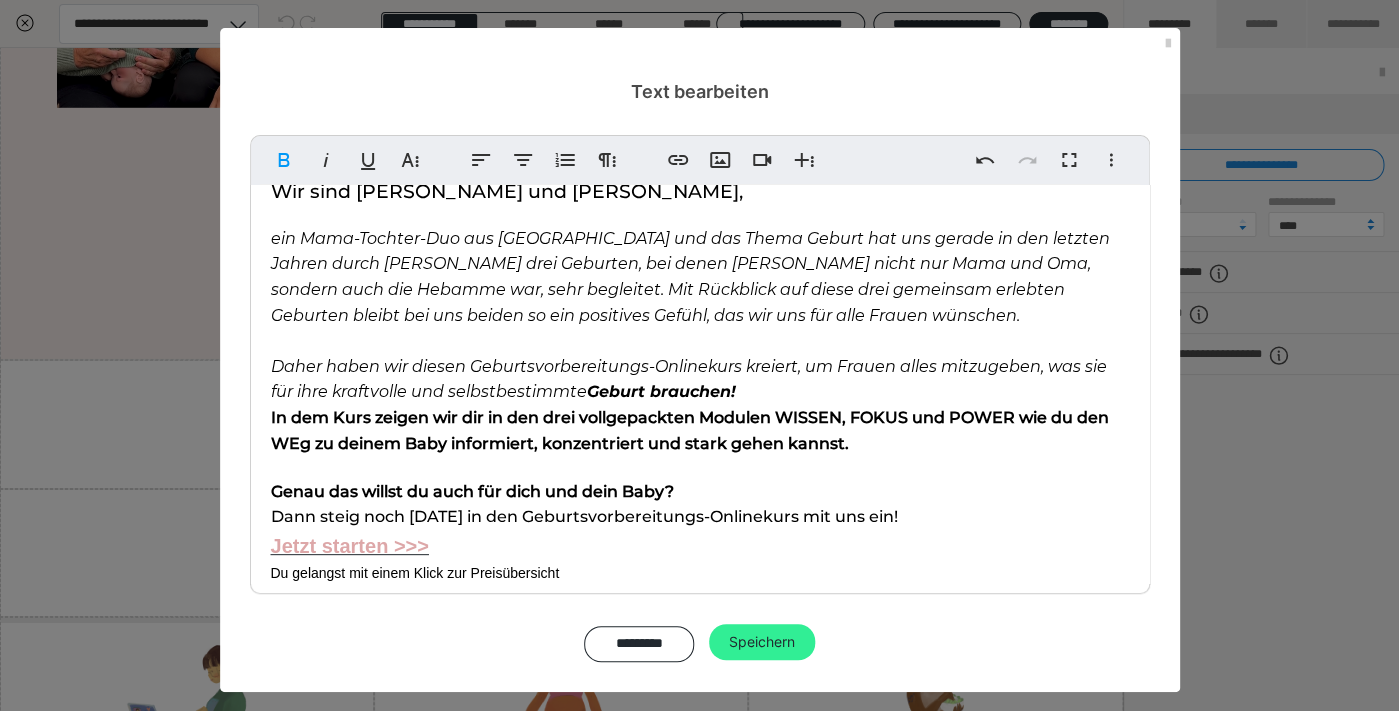 click on "Speichern" at bounding box center [762, 642] 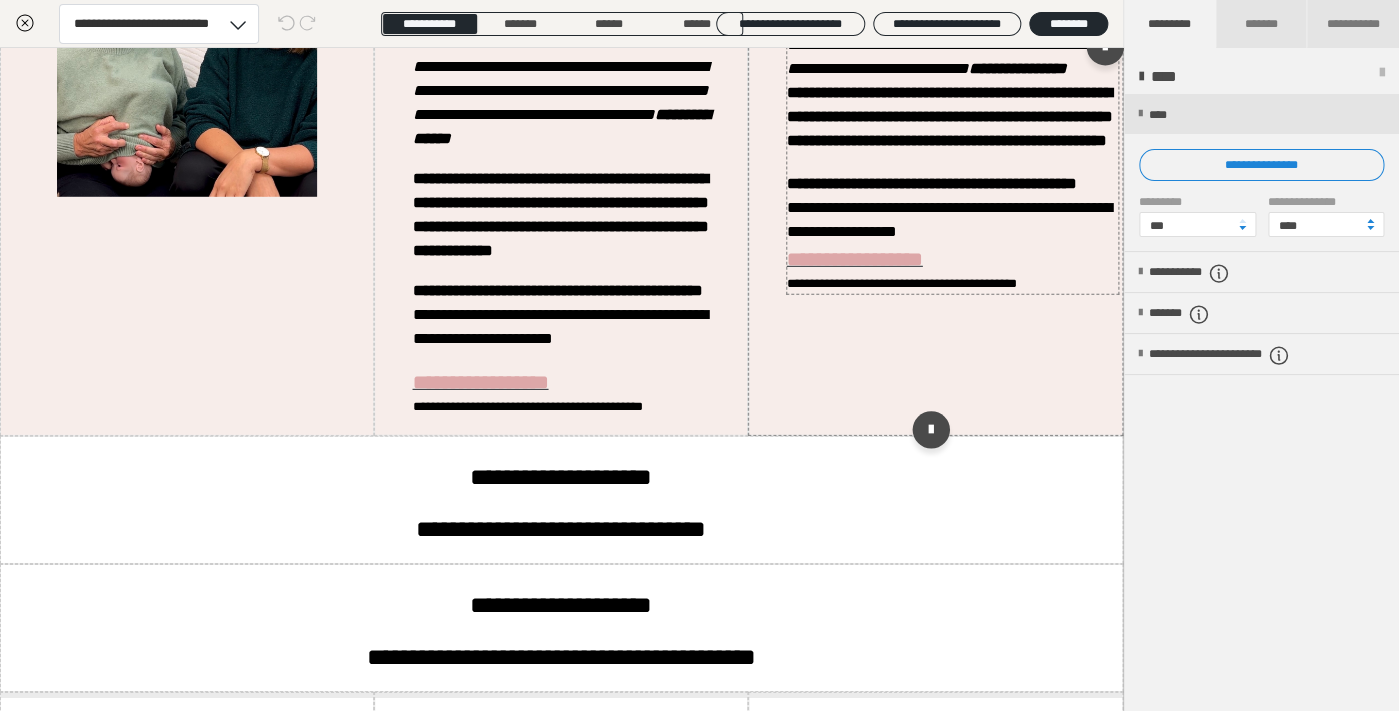 scroll, scrollTop: 4814, scrollLeft: 1, axis: both 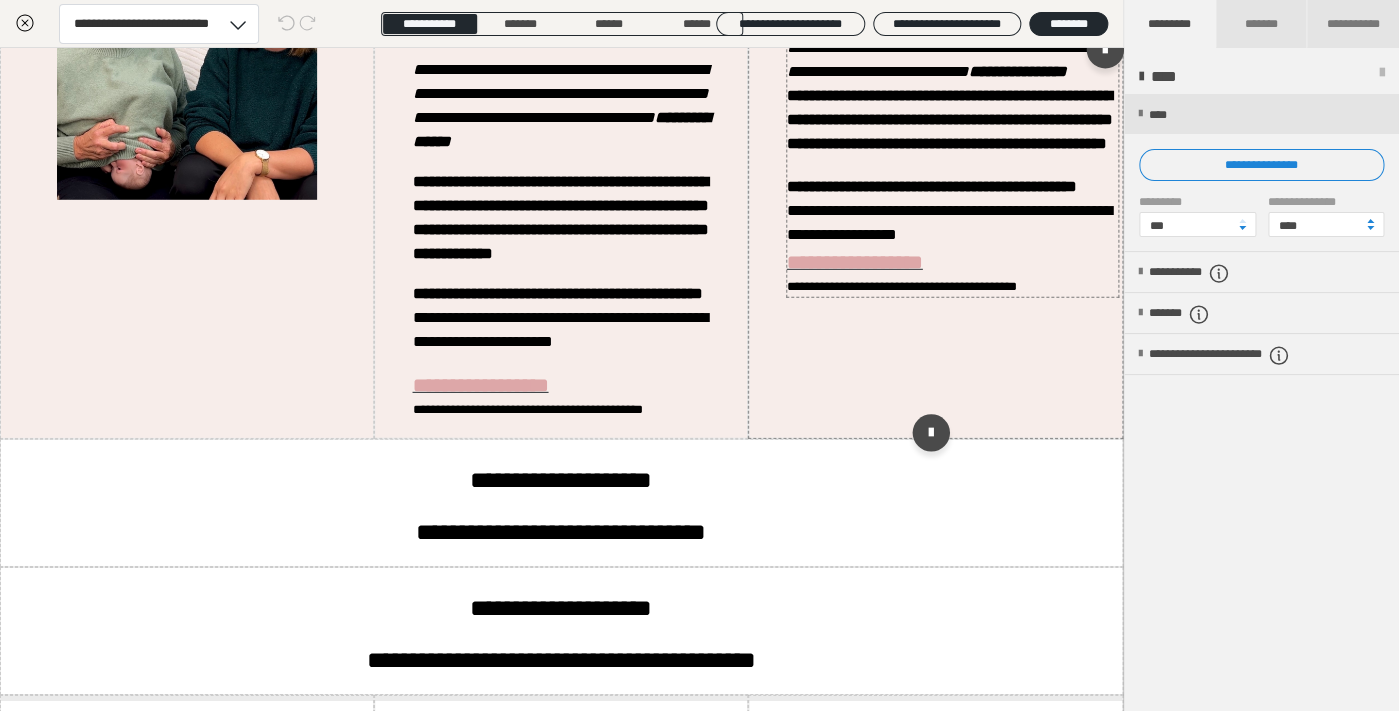 click on "**********" at bounding box center (950, 119) 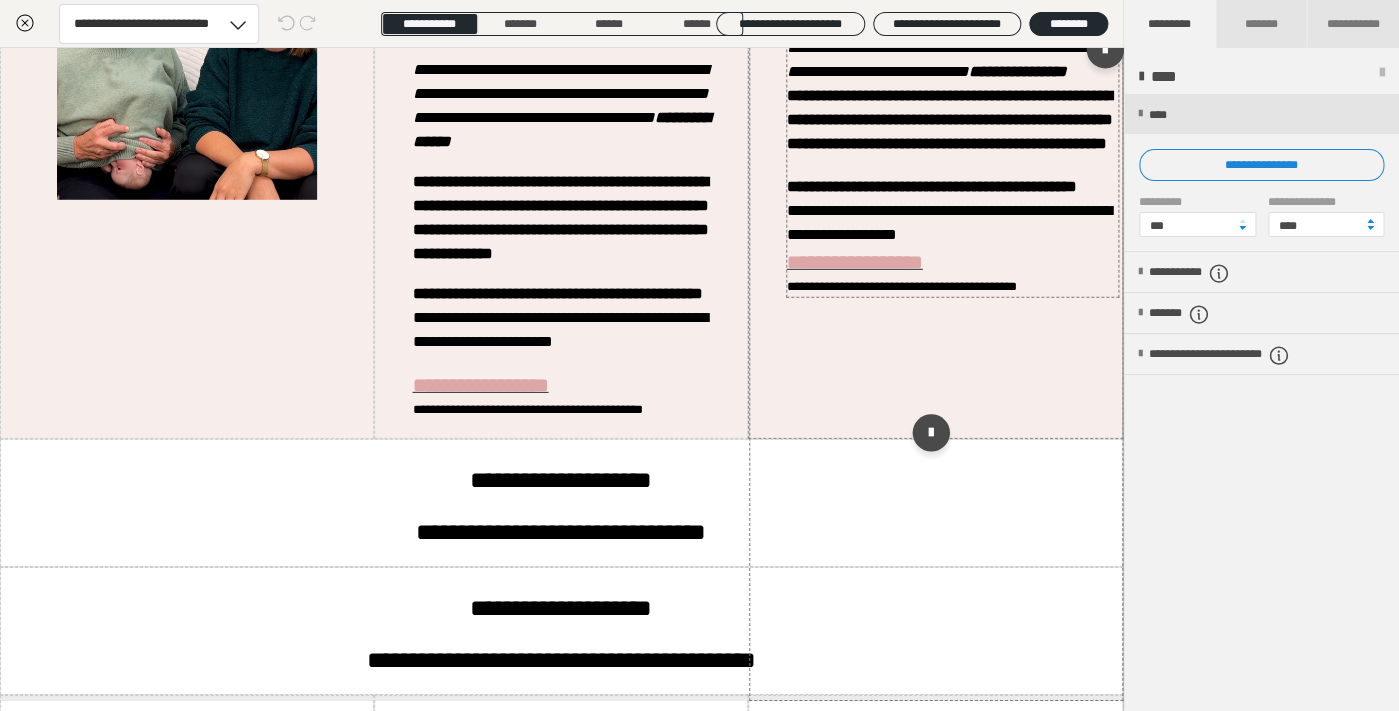 click on "**********" at bounding box center [950, 119] 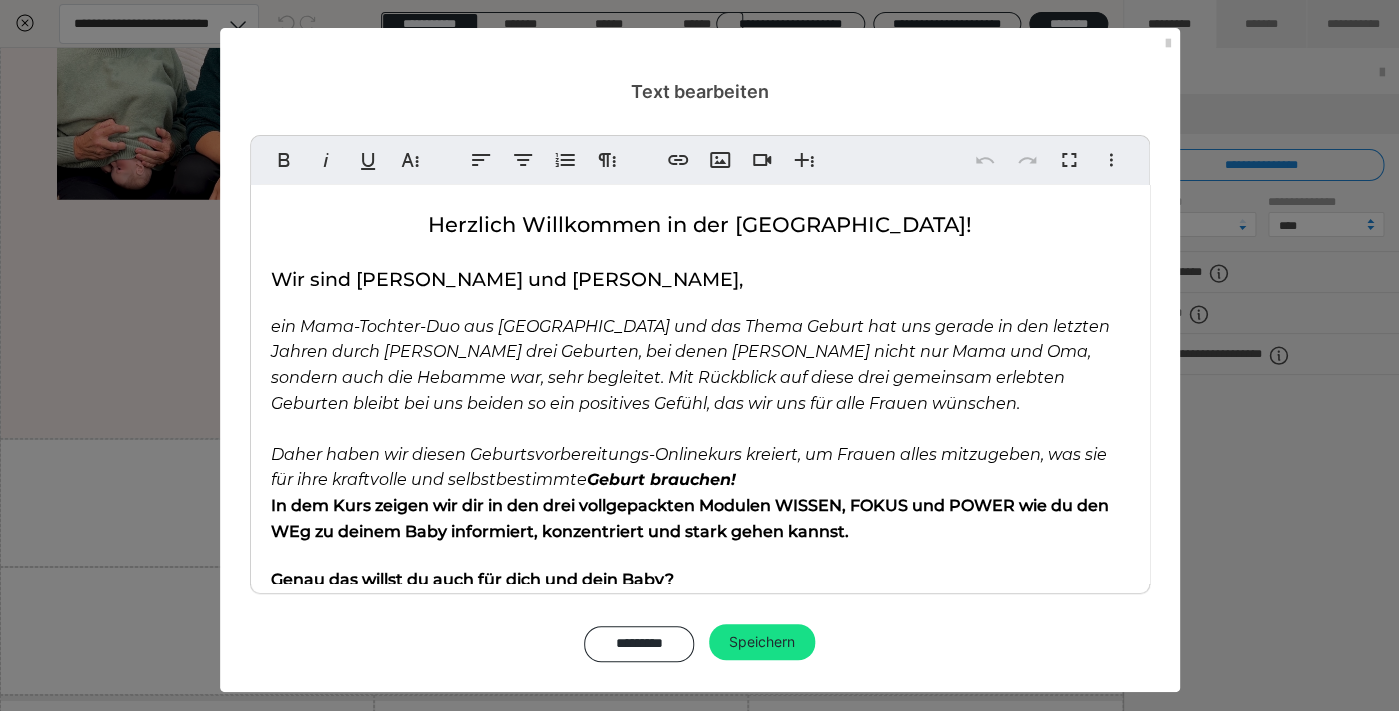 click on "Herzlich Willkommen in der [GEOGRAPHIC_DATA]! Wir sind [PERSON_NAME] und [PERSON_NAME], ein Mama-Tochter-Duo aus [GEOGRAPHIC_DATA] und das Thema Geburt hat uns gerade in den letzten Jahren durch [PERSON_NAME] drei Geburten, bei denen [PERSON_NAME] nicht nur Mama und Oma, sondern auch die Hebamme war, sehr begleitet. Mit Rückblick auf diese drei gemeinsam erlebten Geburten bleibt bei uns beiden so ein positives Gefühl, das wir uns für alle Frauen wünschen.  Daher haben wir diesen Geburtsvorbereitungs-Onlinekurs kreiert, um Frauen alles mitzugeben, was sie für ihre kraftvolle und selbstbestimmte  Geburt brauchen! In dem Kurs zeigen wir dir in den drei vollgepackten Modulen WISSEN, FOKUS und POWER wie du den WEg zu deinem Baby informiert, konzentriert und stark gehen kannst.  Genau das willst du auch für dich und dein Baby?   Dann steig noch [DATE] in den Geburtsvorbereitungs-Onlinekurs mit uns ein! Jetzt starten >>> Du gelangst mit einem Klick zur Preisübersicht" at bounding box center (700, 438) 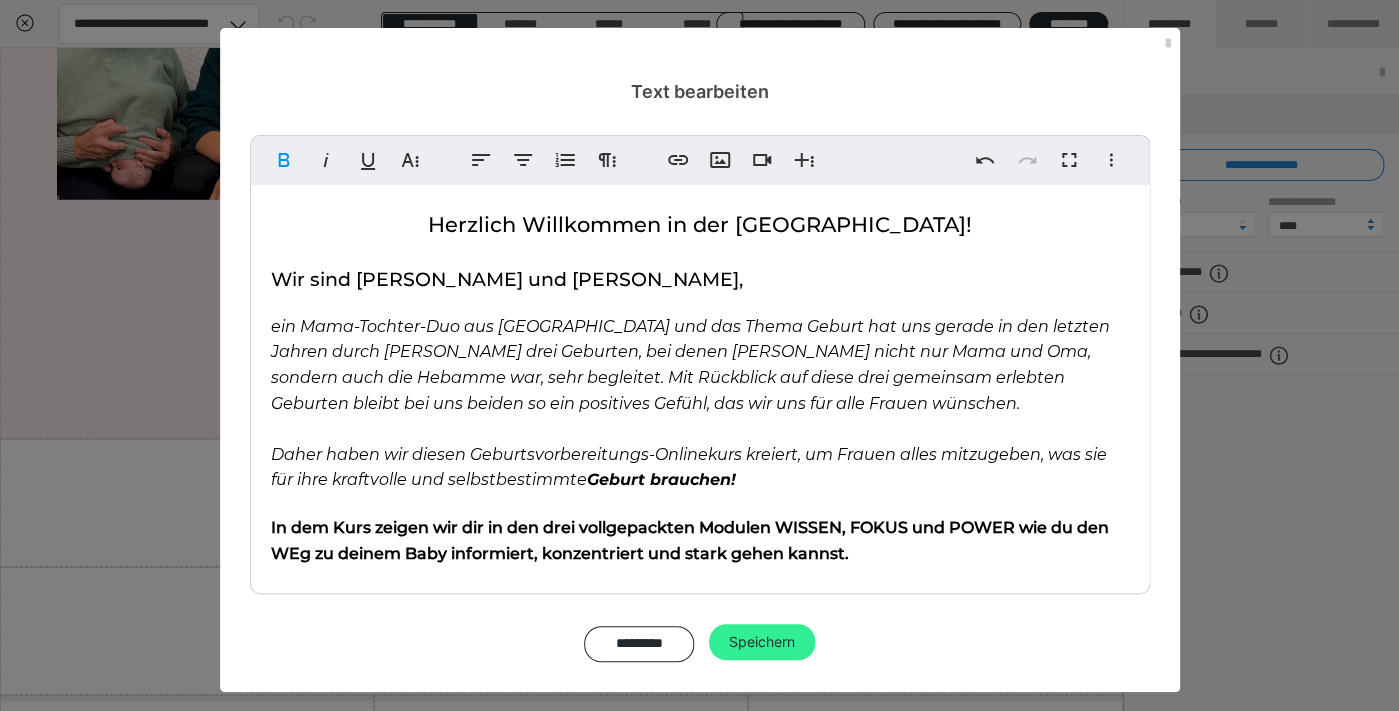 click on "Speichern" at bounding box center [762, 642] 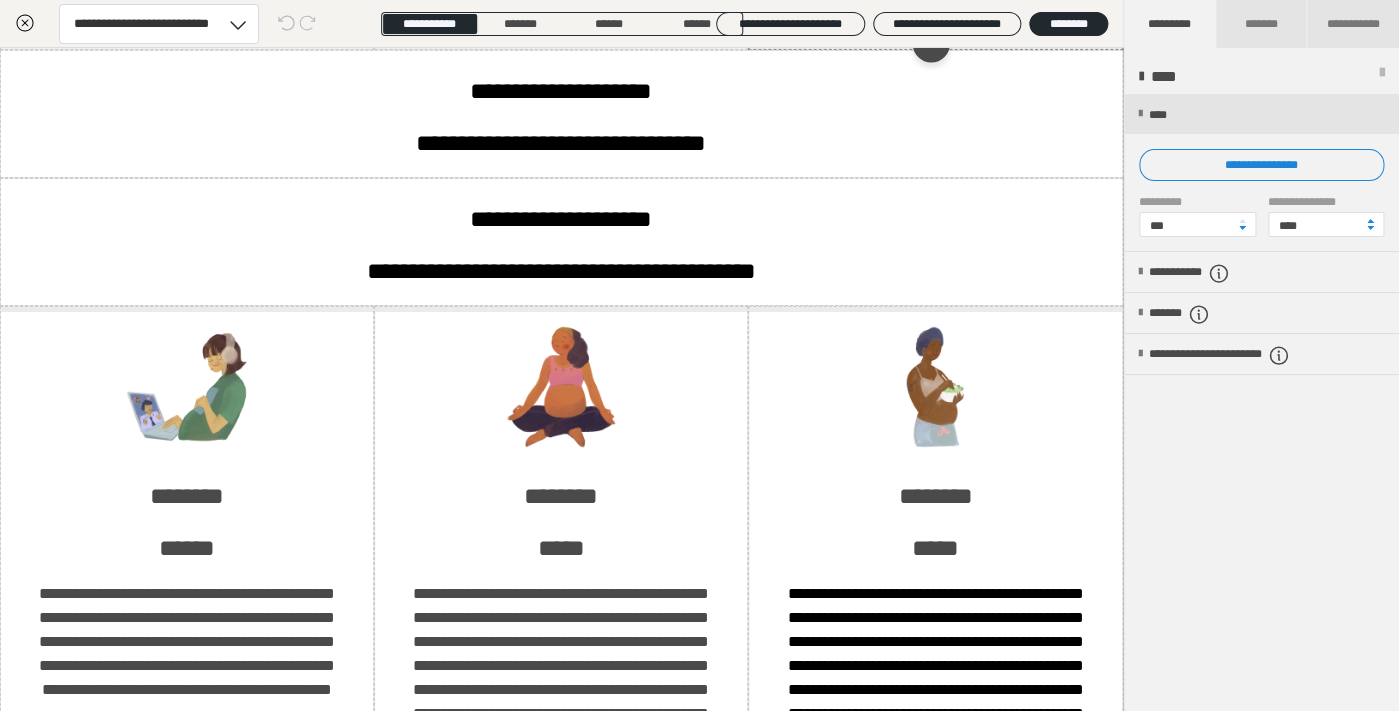 scroll, scrollTop: 5142, scrollLeft: 1, axis: both 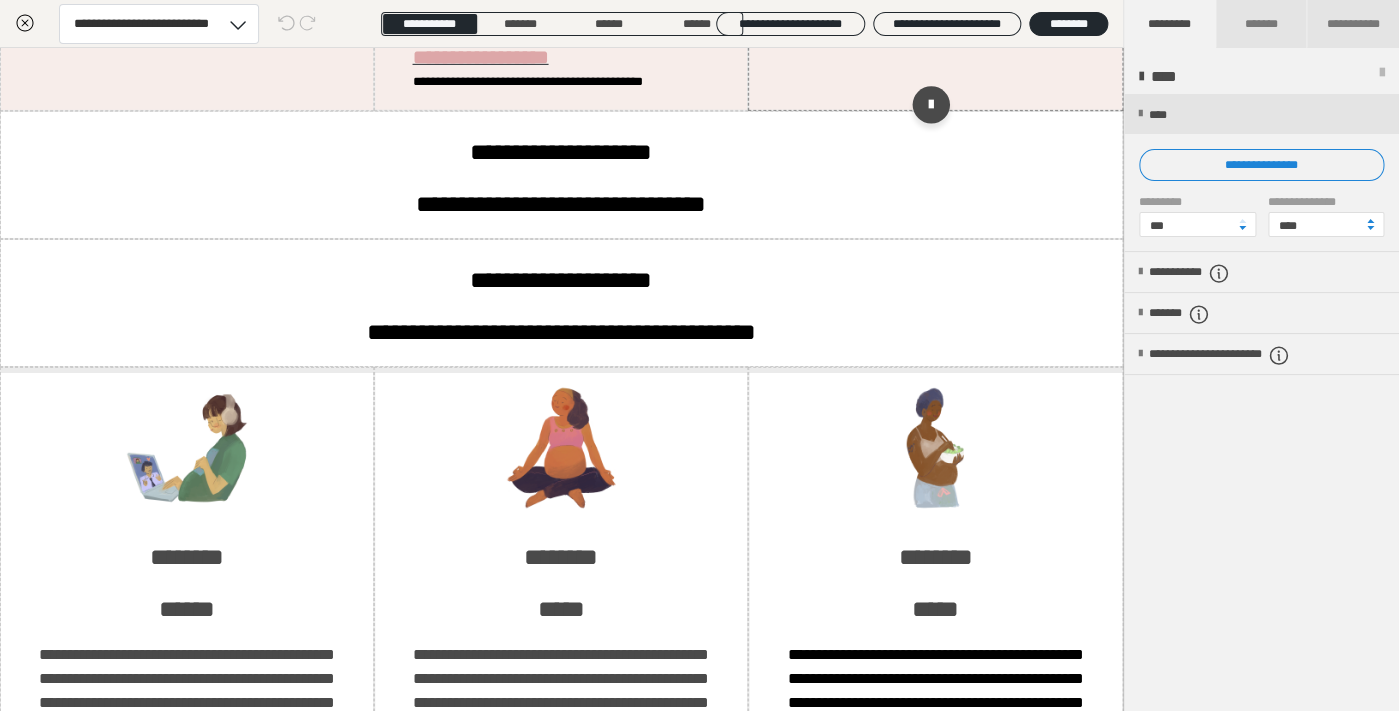 click on "**********" at bounding box center [952, -330] 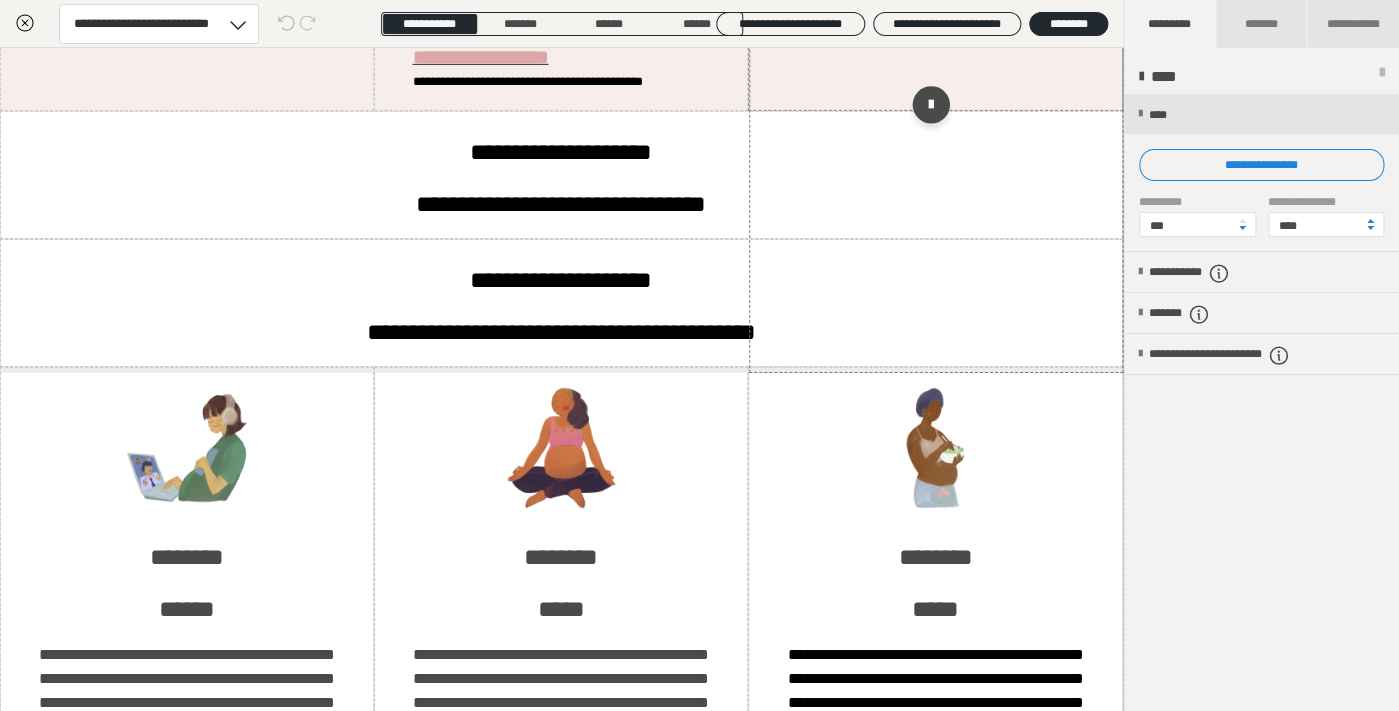click on "**********" at bounding box center (952, -330) 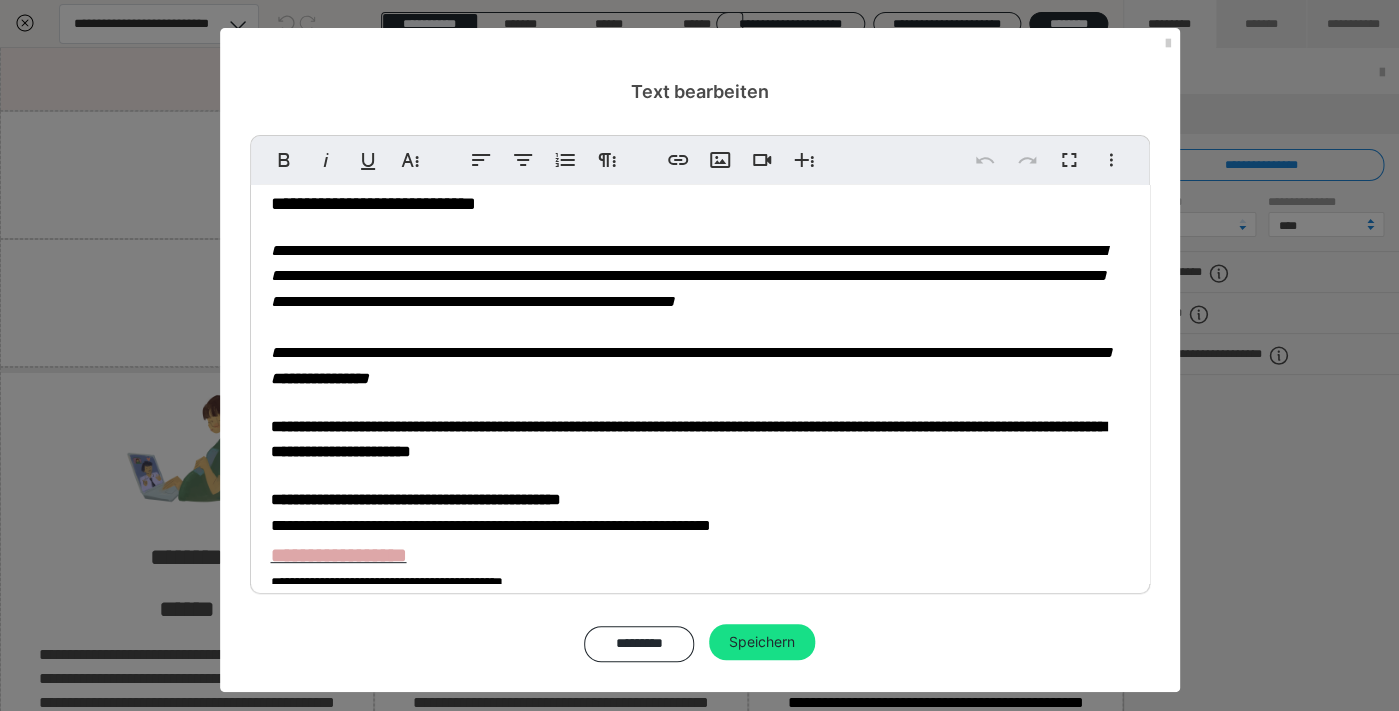 scroll, scrollTop: 133, scrollLeft: 0, axis: vertical 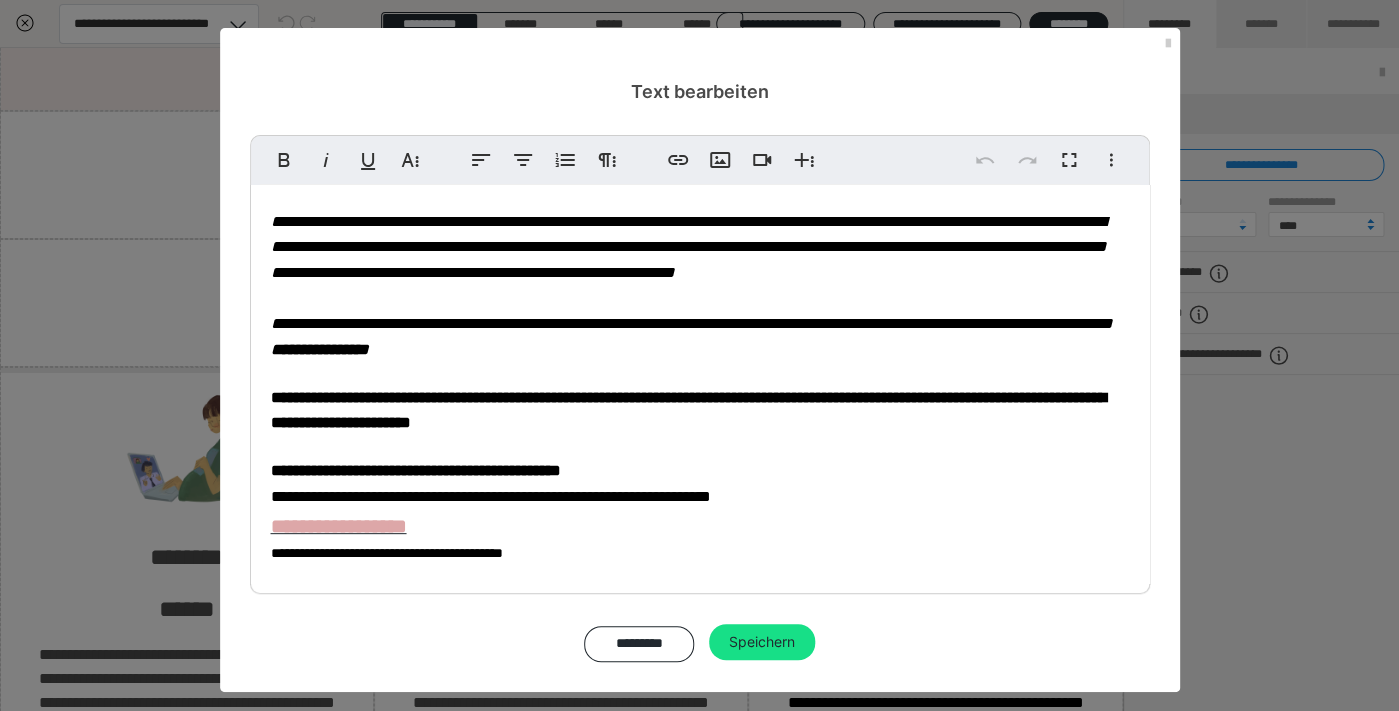 click on "**********" at bounding box center (700, 332) 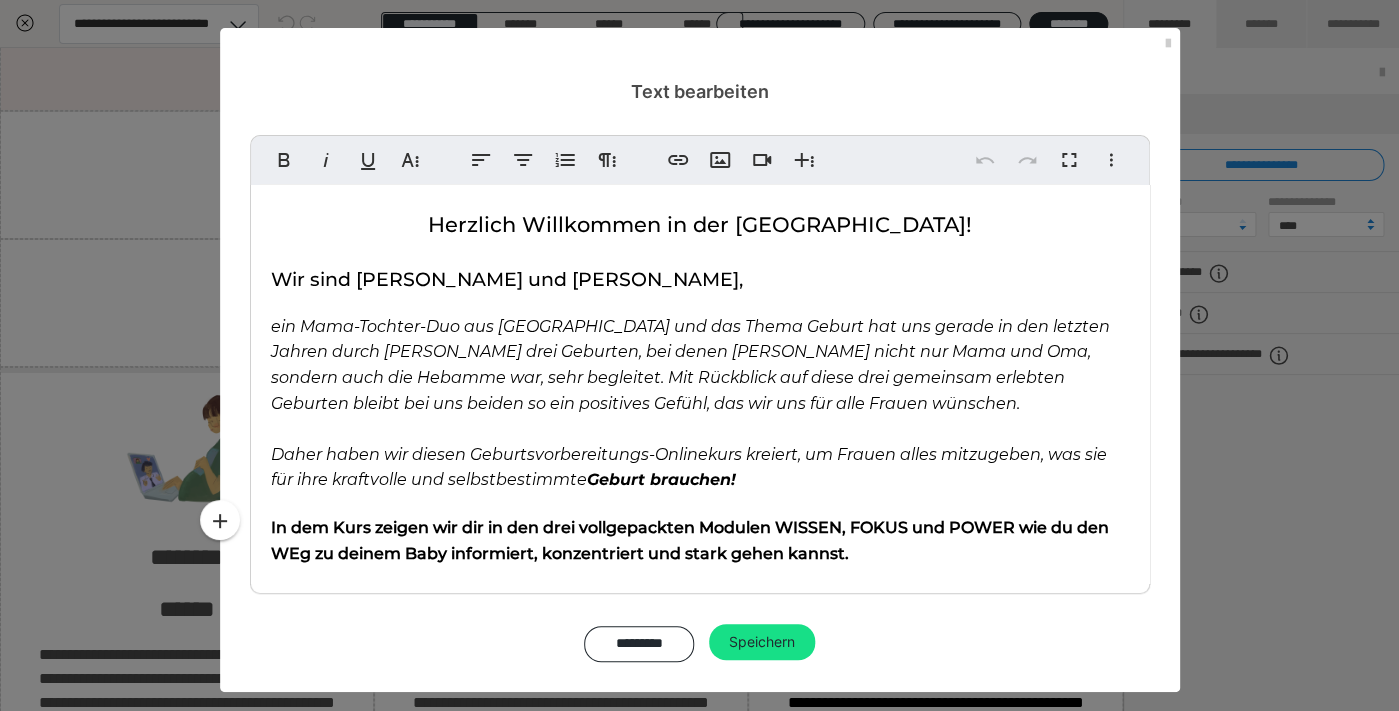 scroll, scrollTop: 133, scrollLeft: 0, axis: vertical 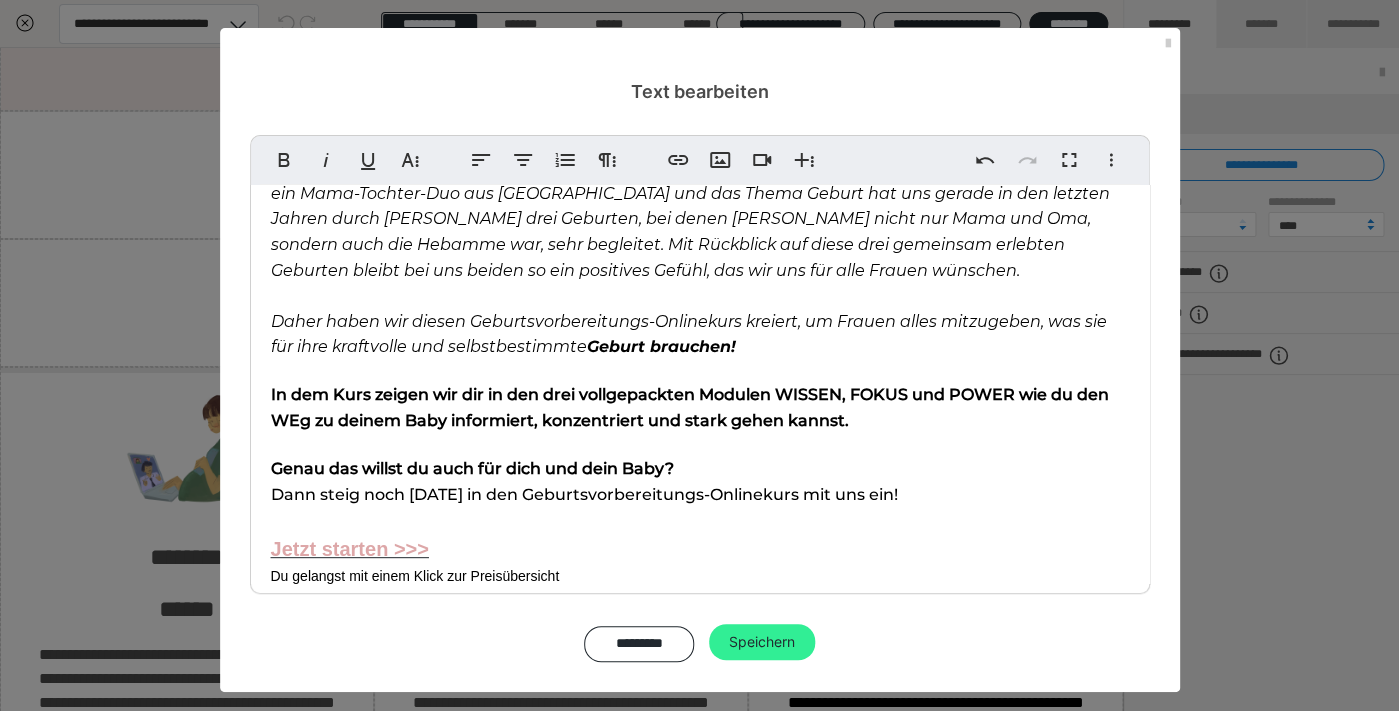 click on "Speichern" at bounding box center (762, 642) 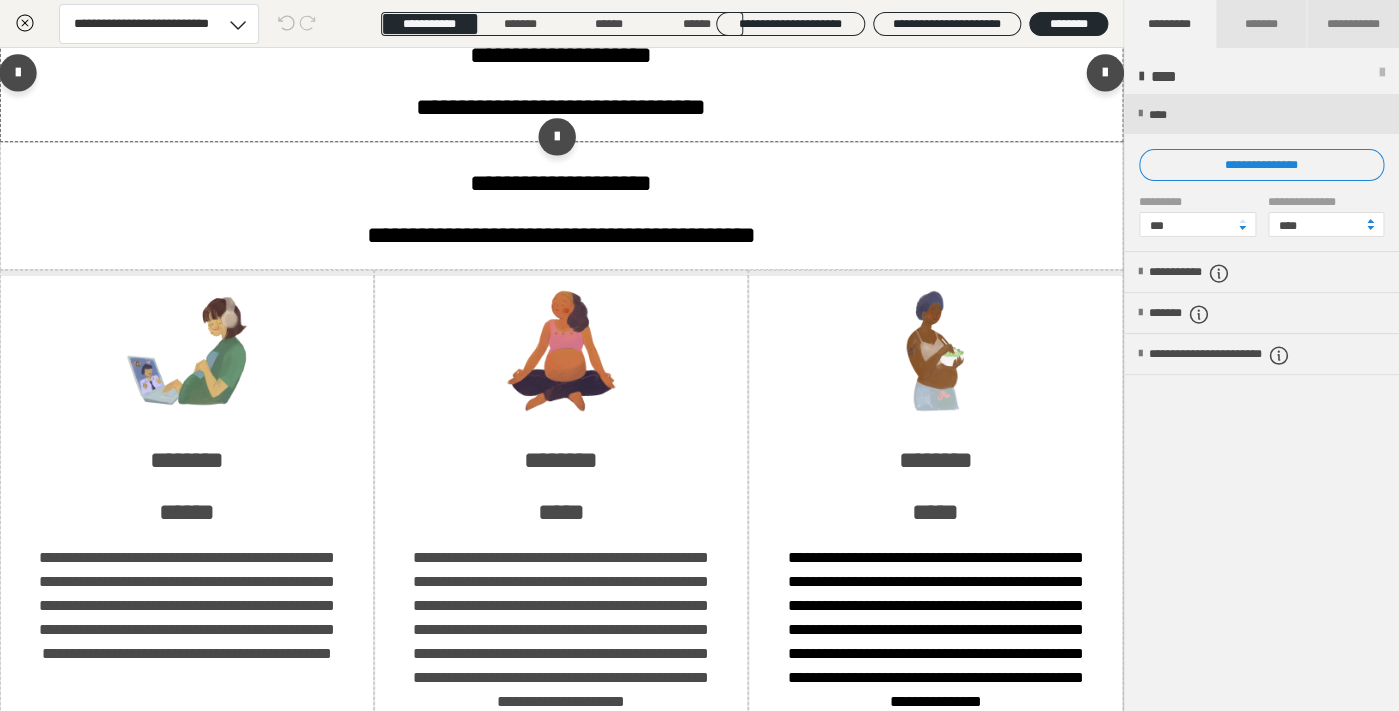 scroll, scrollTop: 5242, scrollLeft: 1, axis: both 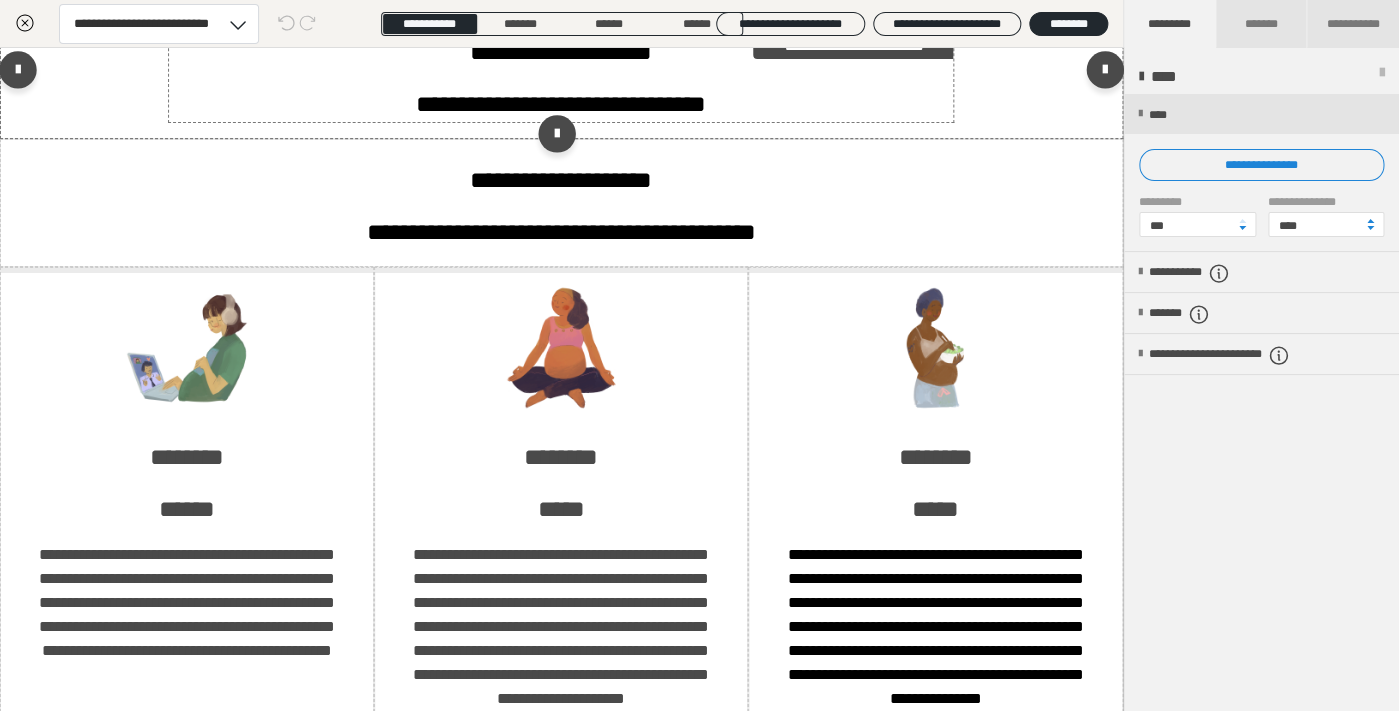 click on "**********" at bounding box center (561, 52) 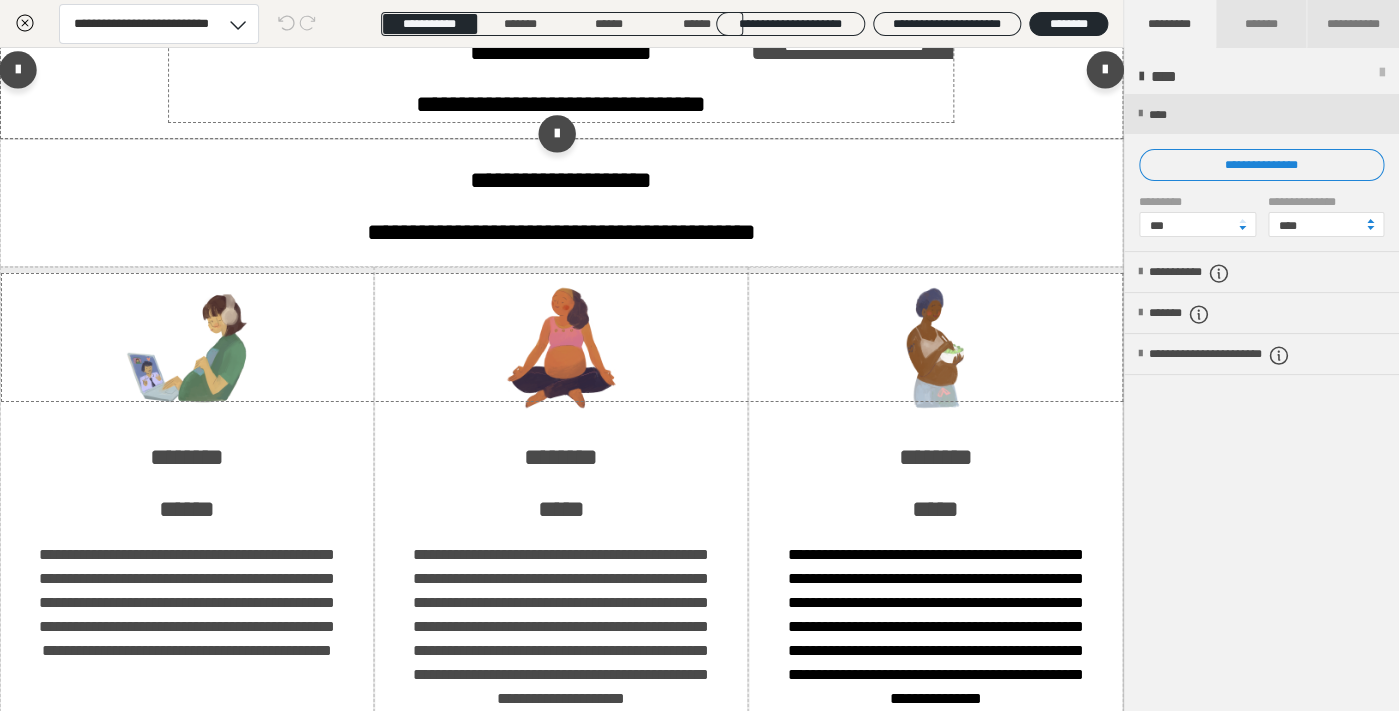 click on "**********" at bounding box center [561, 52] 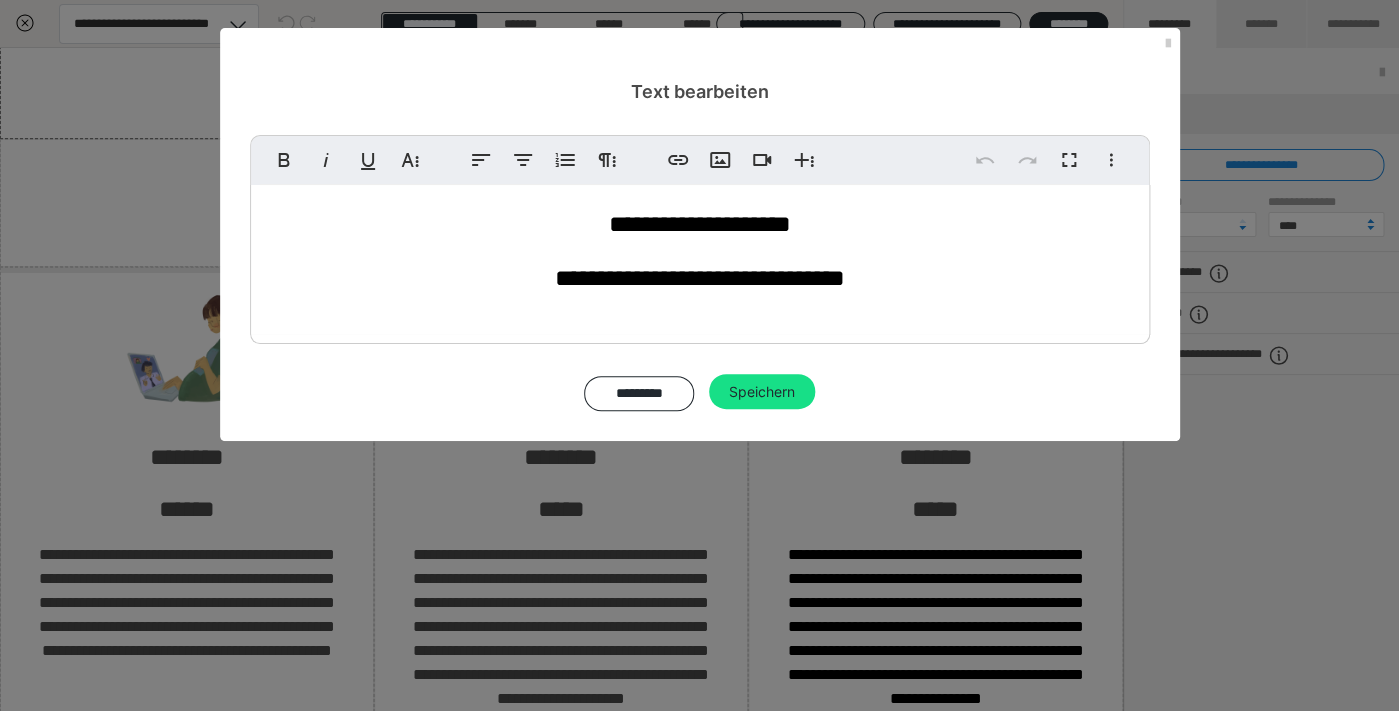 click on "**********" at bounding box center [700, 224] 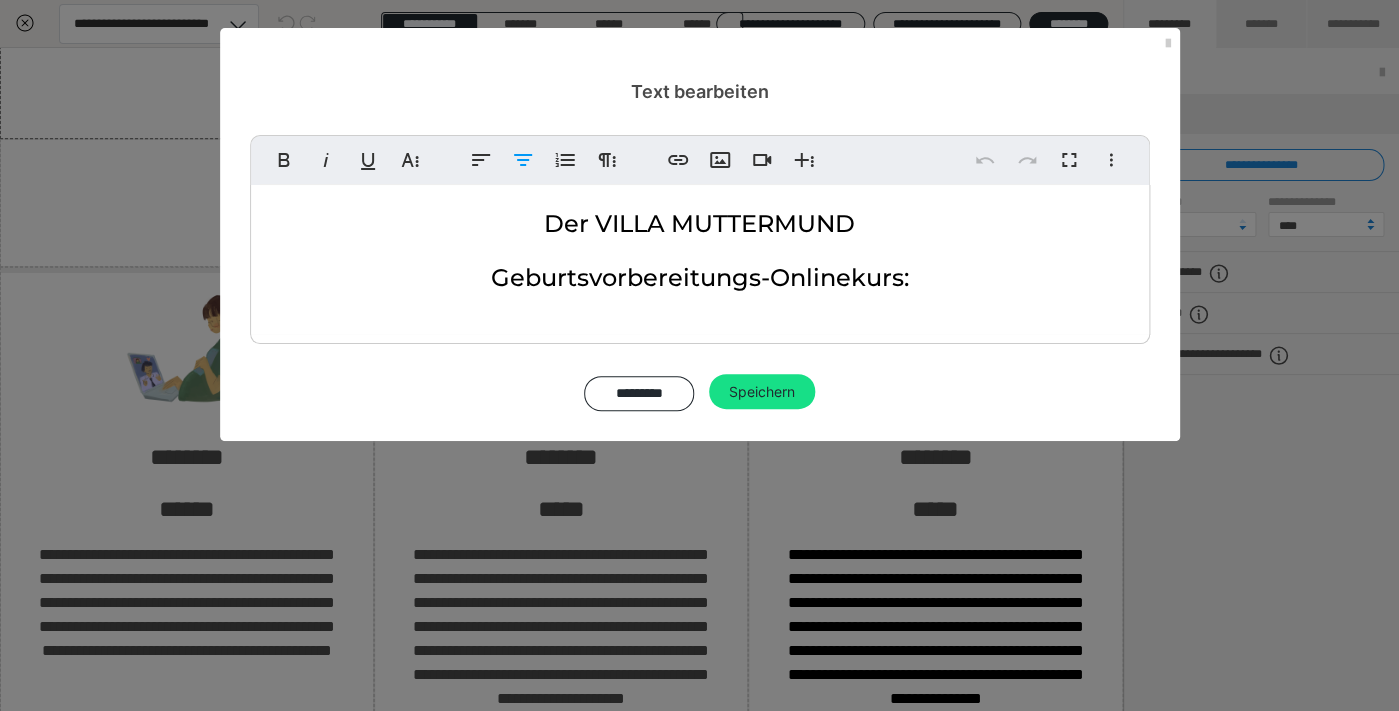click on "Der VILLA MUTTERMUND" at bounding box center [699, 223] 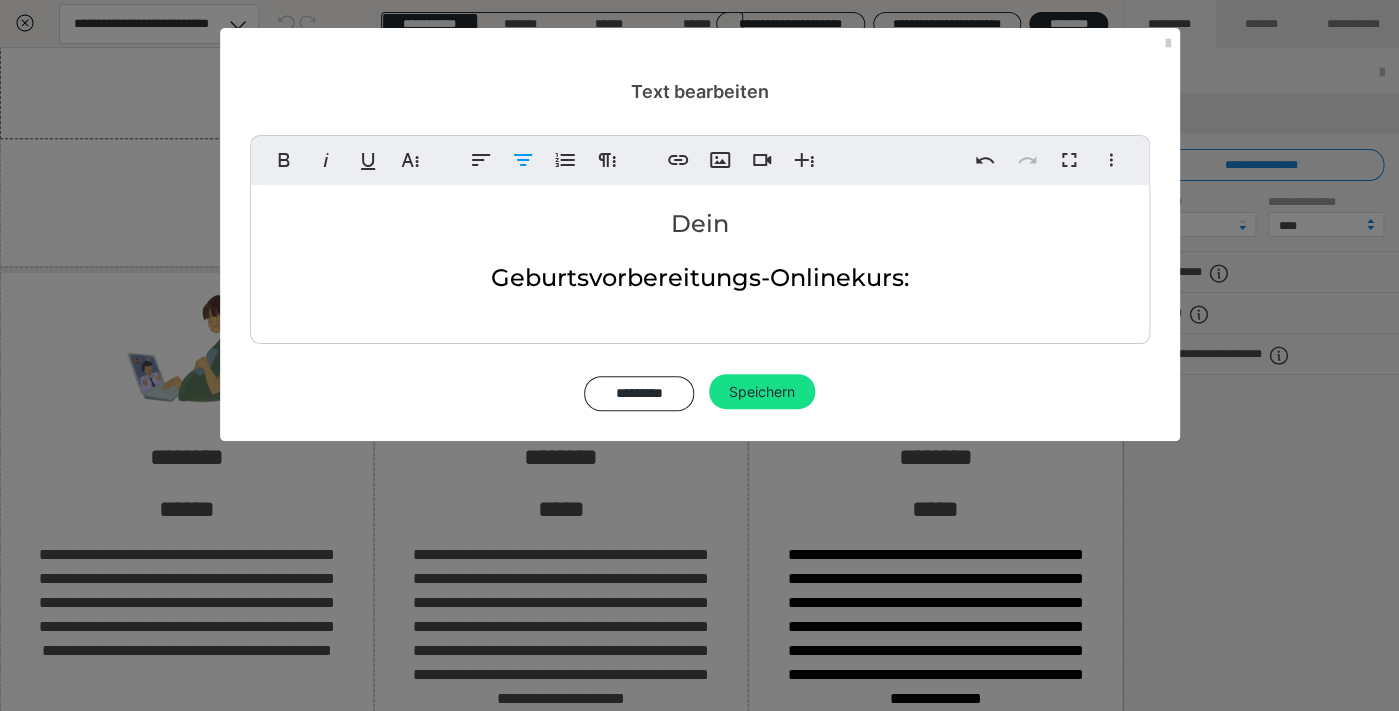 click on "Geburtsvorbereitungs-Onlinekurs:" at bounding box center (700, 278) 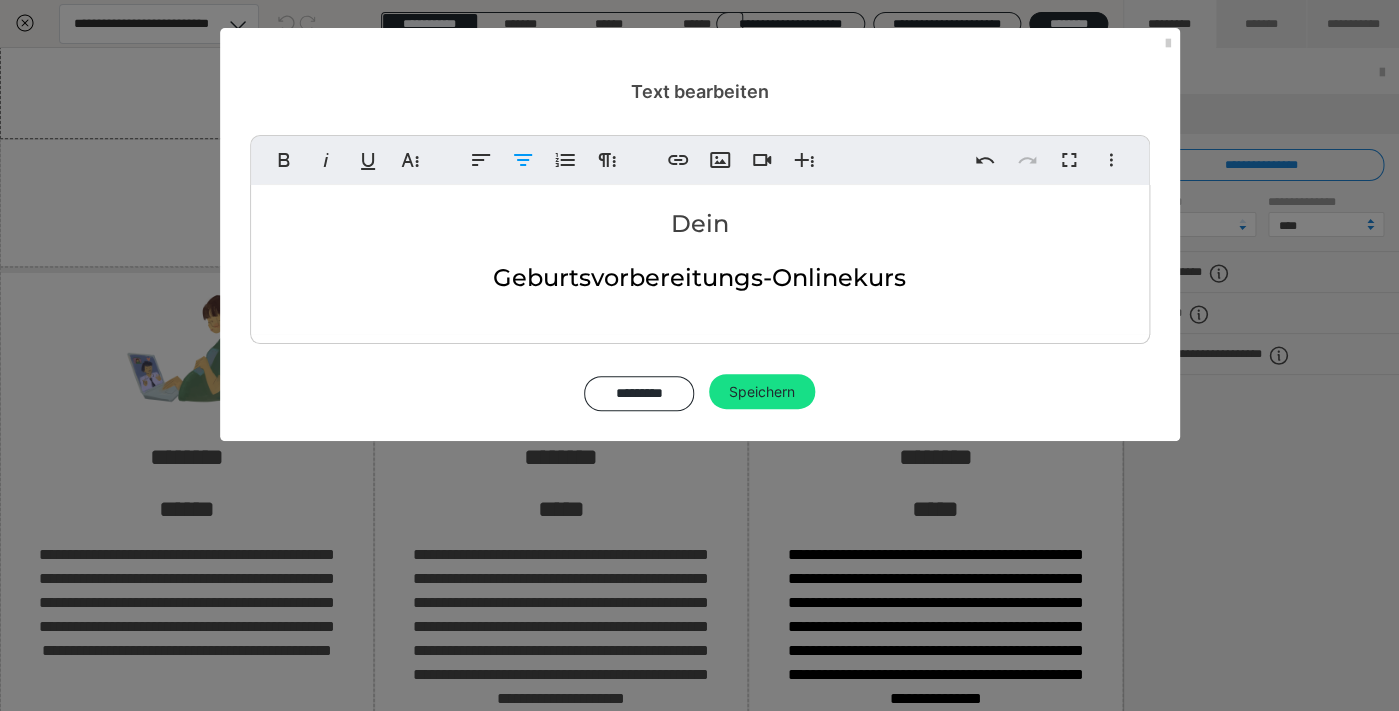 click on "Dein" at bounding box center [700, 224] 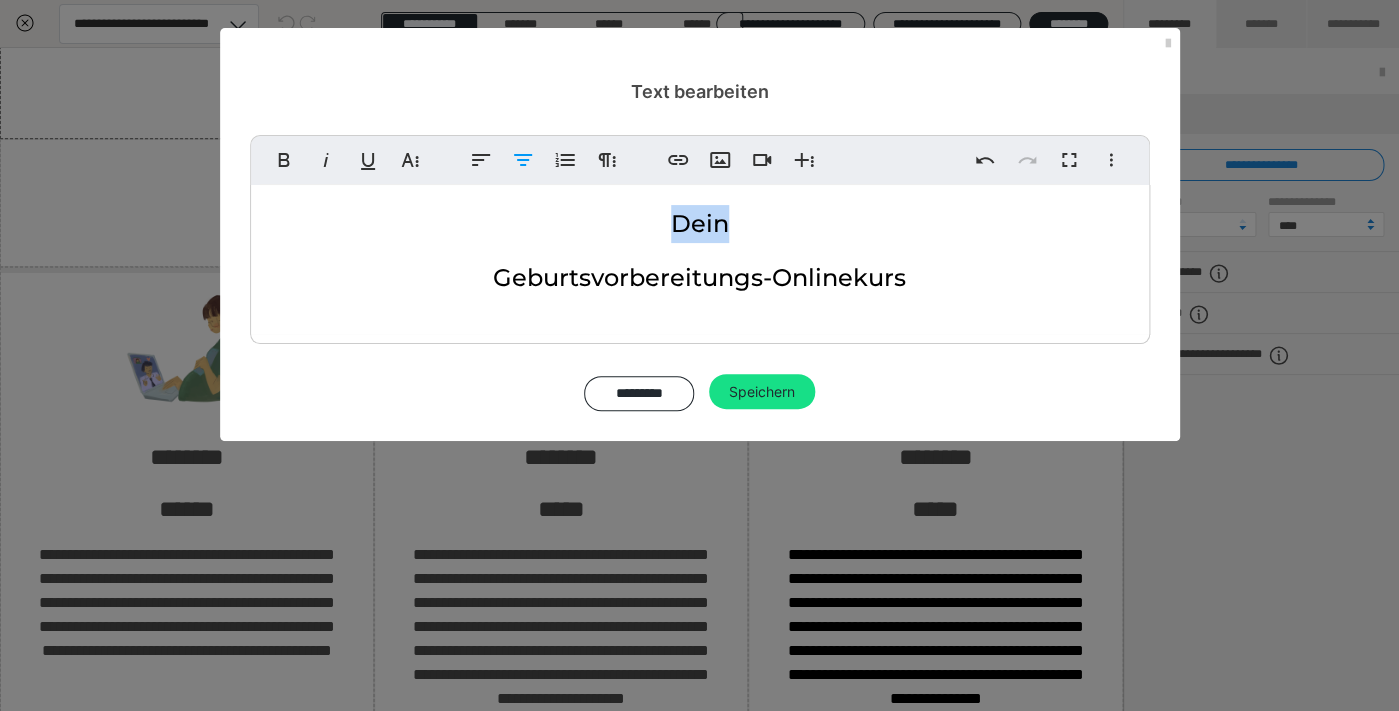click on "Dein" at bounding box center [700, 224] 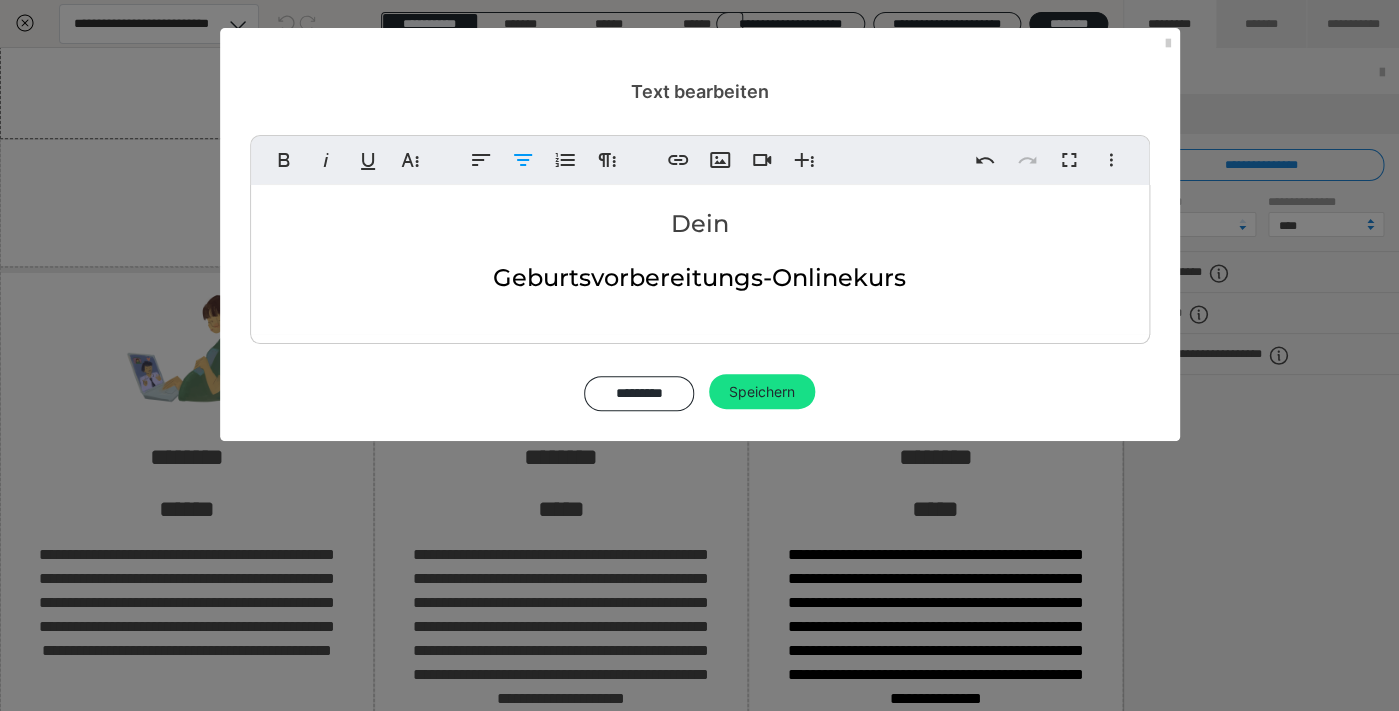 click on "Geburtsvorbereitungs-Onlinekurs" at bounding box center [700, 278] 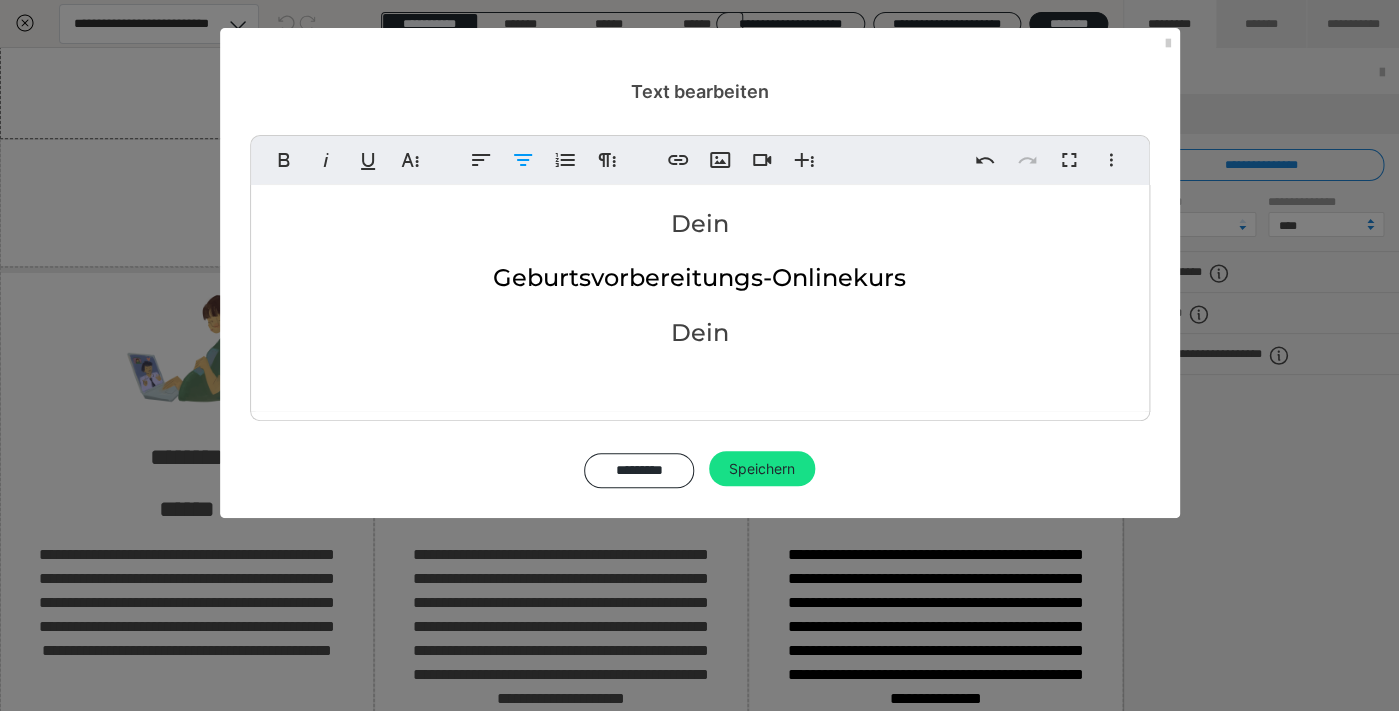 click on "Dein" at bounding box center [700, 333] 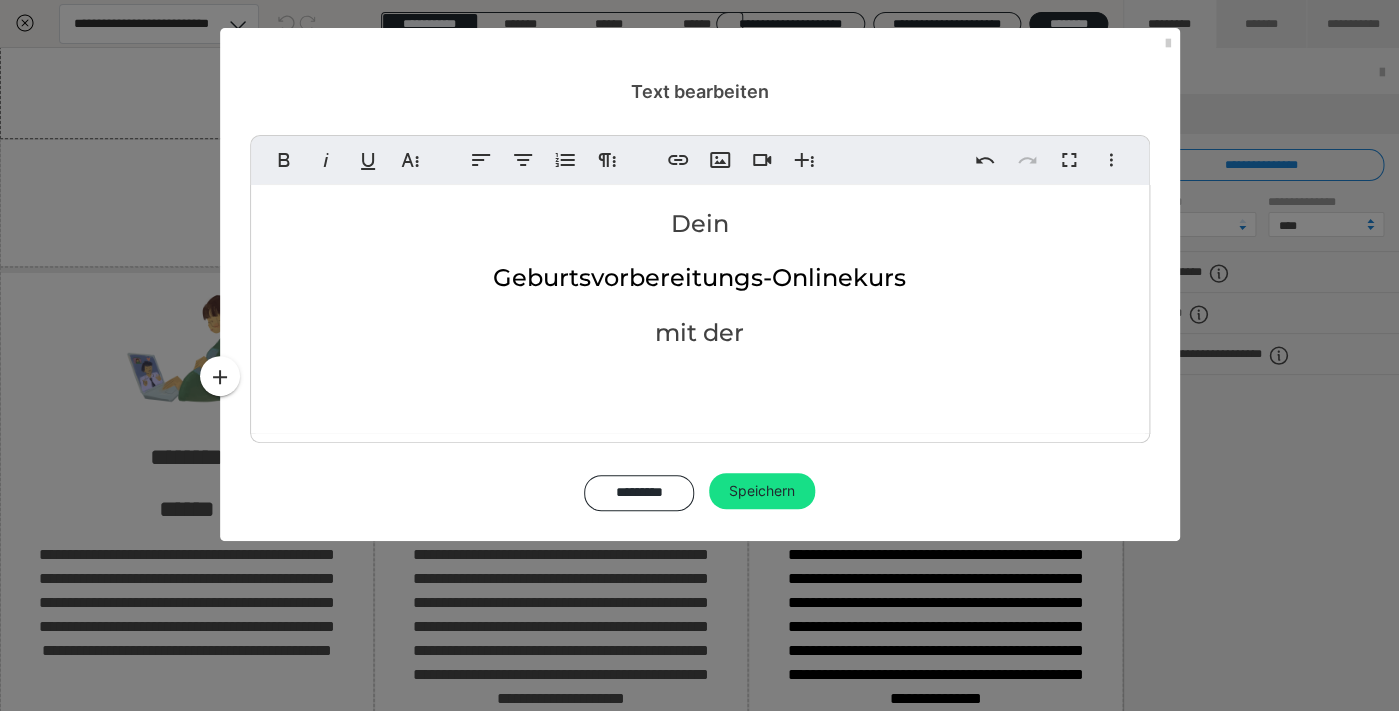click on "Geburtsvorbereitungs-Onlinekurs" at bounding box center [699, 277] 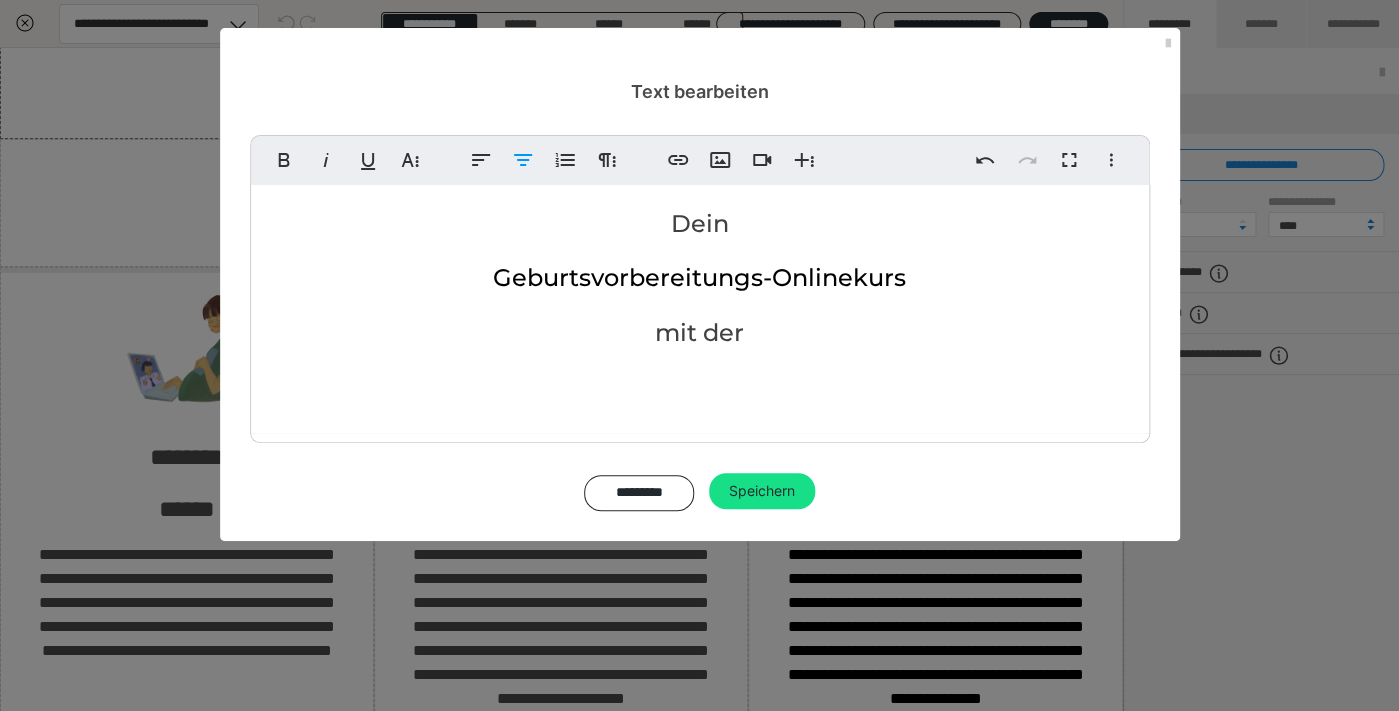 click on "Geburtsvorbereitungs-Onlinekurs" at bounding box center [699, 277] 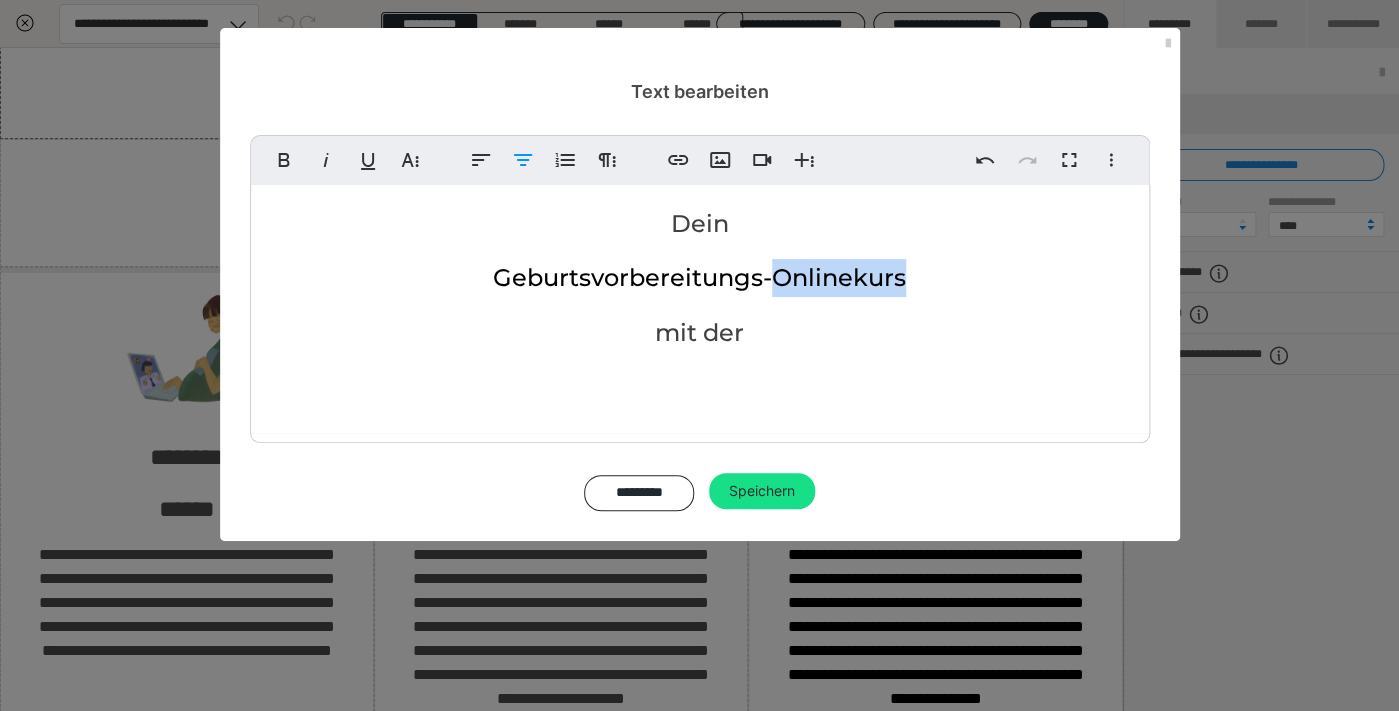 click on "Geburtsvorbereitungs-Onlinekurs" at bounding box center [699, 277] 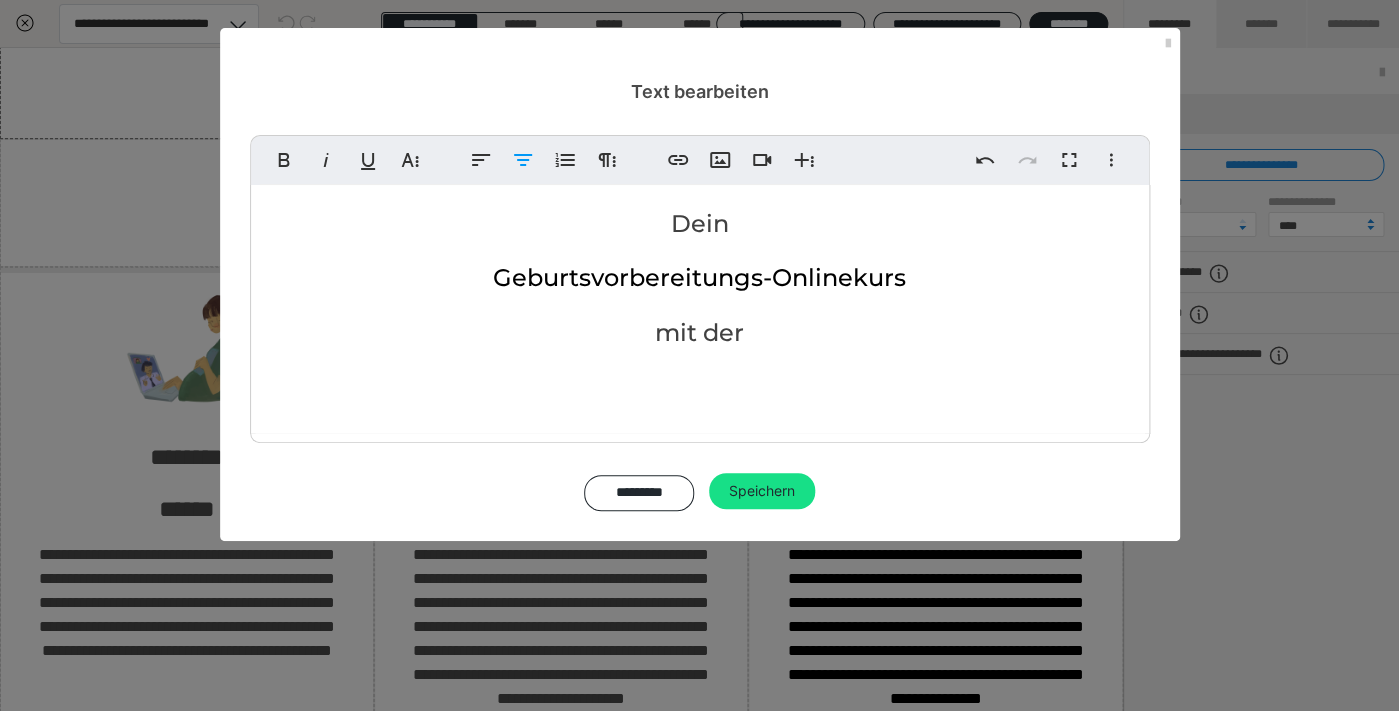 click on "mit der" at bounding box center [700, 333] 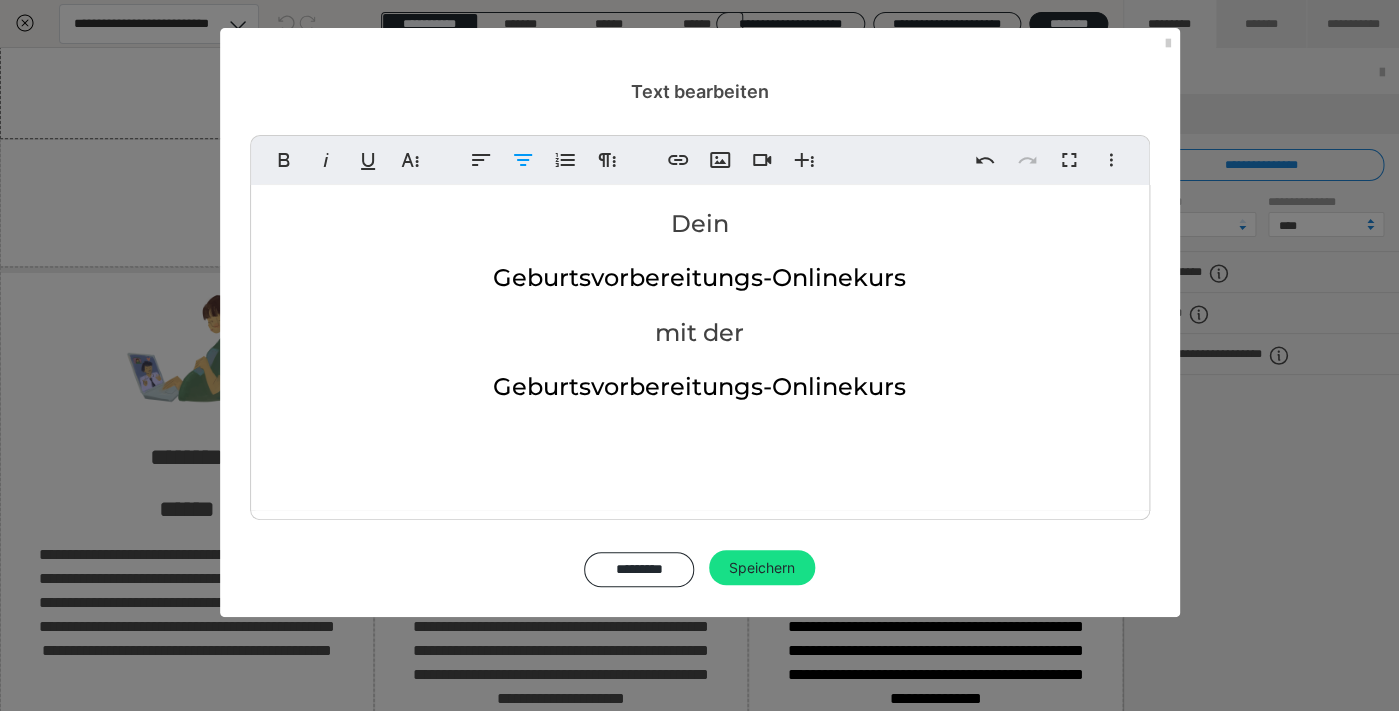 click on "Geburtsvorbereitungs-Onlinekurs" at bounding box center (699, 386) 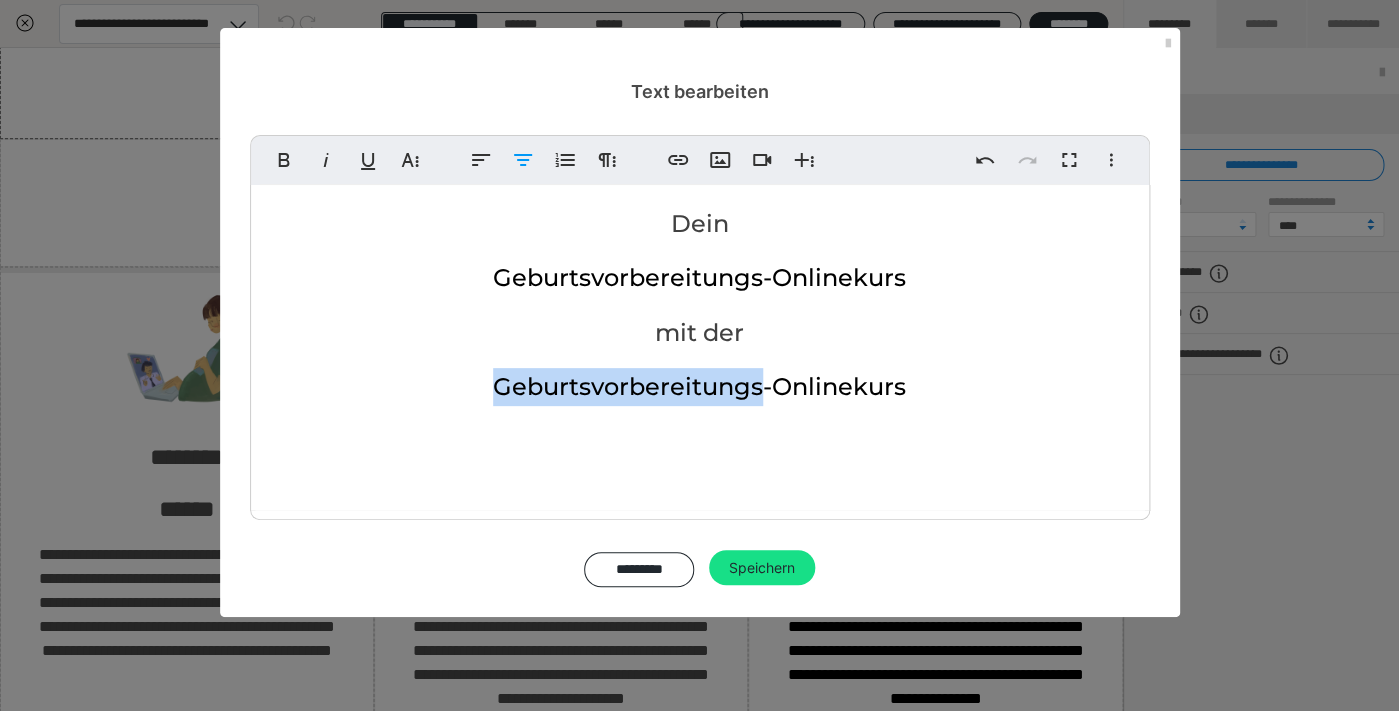 click on "Geburtsvorbereitungs-Onlinekurs" at bounding box center (699, 386) 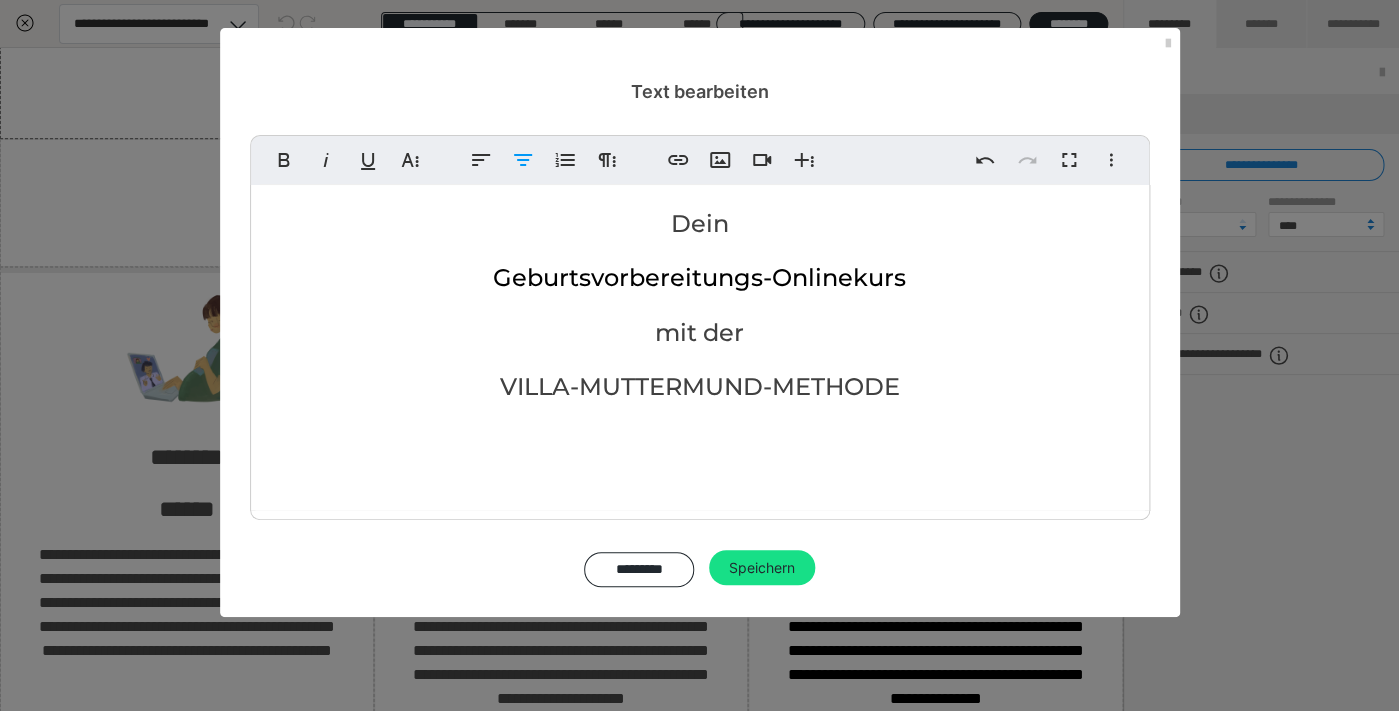click on "mit der" at bounding box center (700, 333) 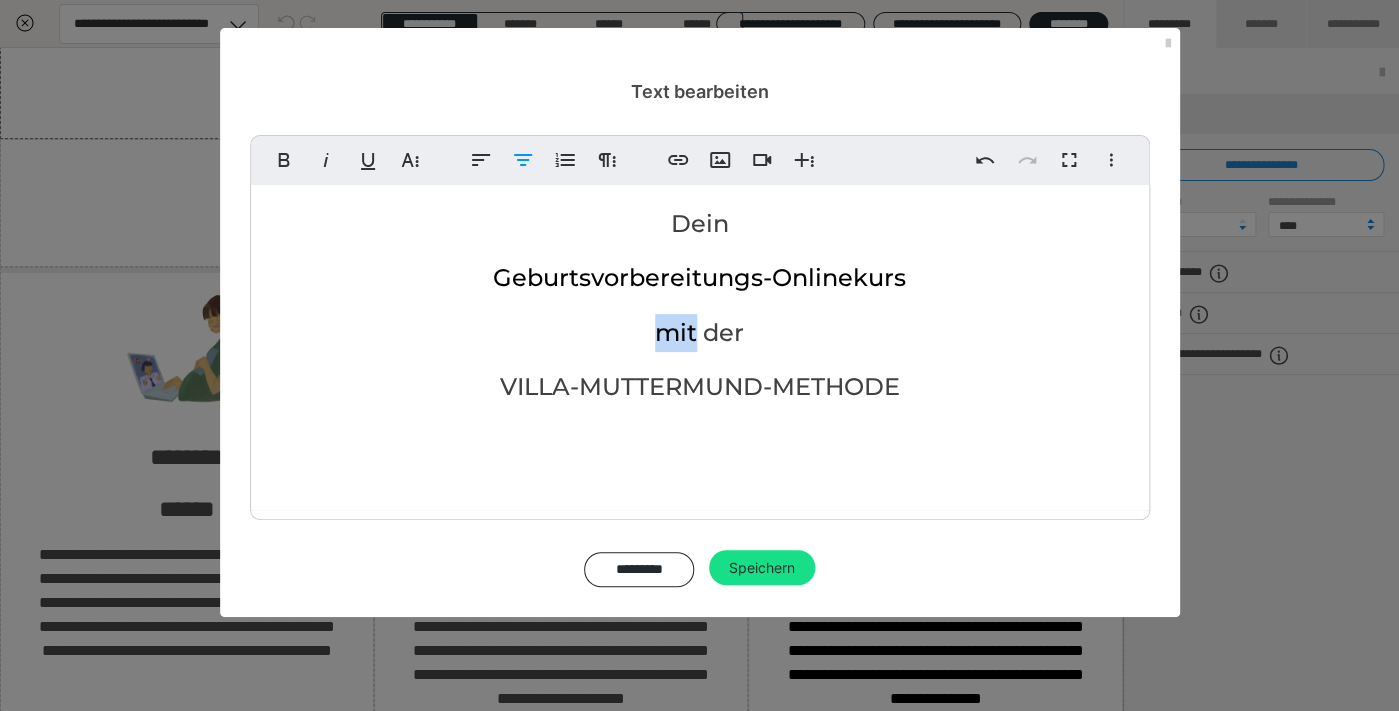 click on "mit der" at bounding box center [700, 333] 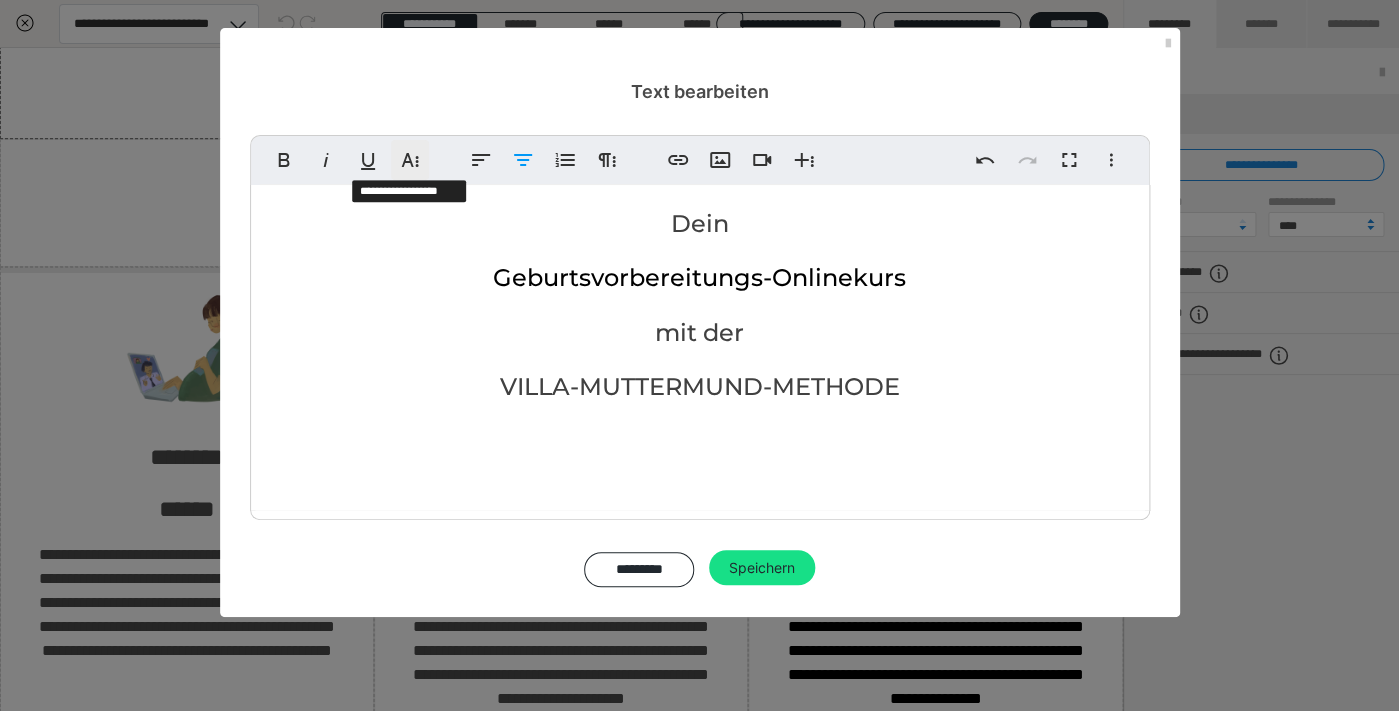 click on "Weitere Textformate" at bounding box center [410, 160] 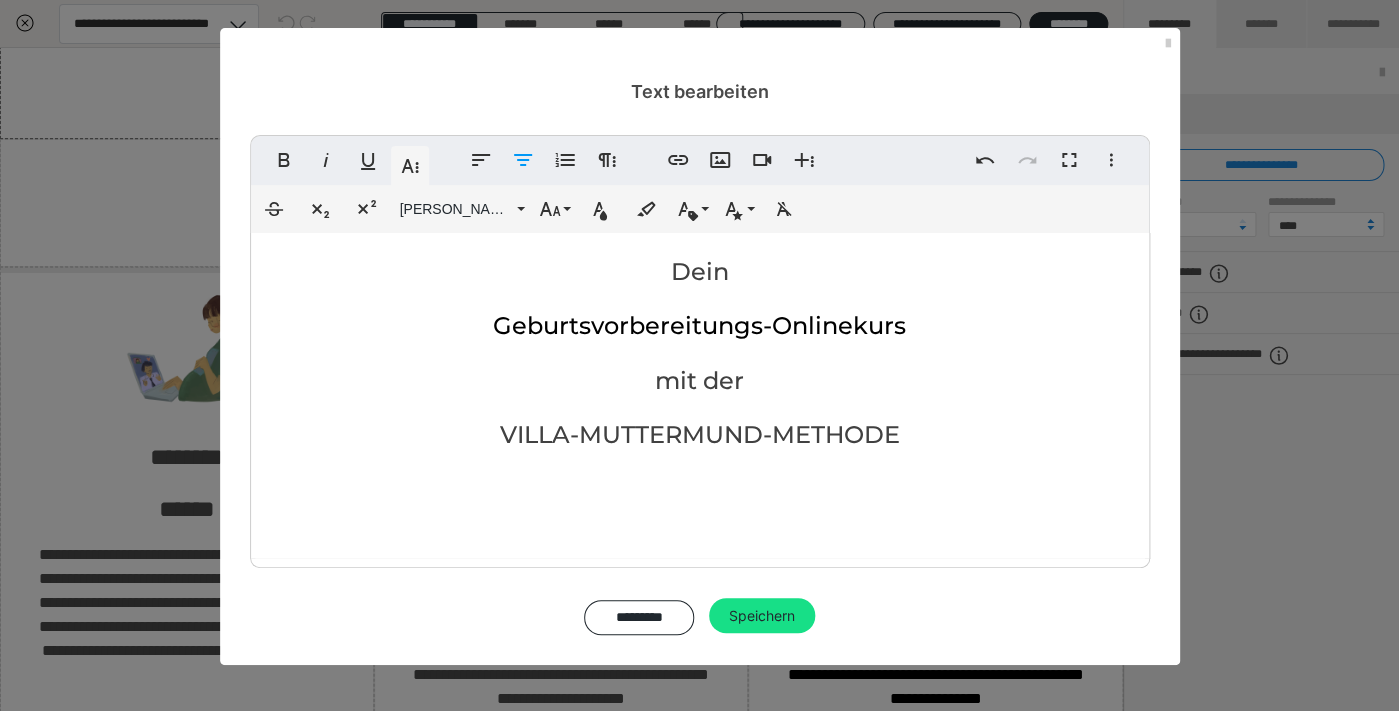 click on "Durchgestrichen Tiefgestellt Hochgestellt Montserrat Med ABeeZee Abhaya Libre Abril FatFace Alegreya [PERSON_NAME] Amatic SC Anonymous Pro [PERSON_NAME] Archivo Black Archivo Light Archivo Medium Archivo Arimo Arvo B612 Barlow Bebas Neue Belleza Big Shoulders Stencil Display BioRhyme Blinker Cairo Cardo Catamaran Caveat Caveat Brush Comfortaa Concert One Cormorant Cormorant Garamond Courier Prime Crimson Text Dancing Script Eczar Exo Exo 2 Figtree Fira Sans Fjalla One Forum [PERSON_NAME] Libre Fraunces Grandstander IBM Plex Serif Inconsolata Inder Indie Flower Inter Josefin Sans [PERSON_NAME] Lexend Deca Libre Baskerville Libre Franklin Lilita One Lobster Lobster Two Lora Merienda [PERSON_NAME] Montserrat Black Montserrat Extra Bold Montserrat Light Montserrat Med Mulish MuseoModerno Nixie One Noto Sans Noto Serif Nunito Nunito Sans Old Standard TT Open Sans Oswald Oxygen [PERSON_NAME] Hand Playball Playfair Display Poppins PT Sans PT Sans Narrow PT Serif Public Sans Quicksand Rakkas Raleway Rubik" at bounding box center [700, 209] 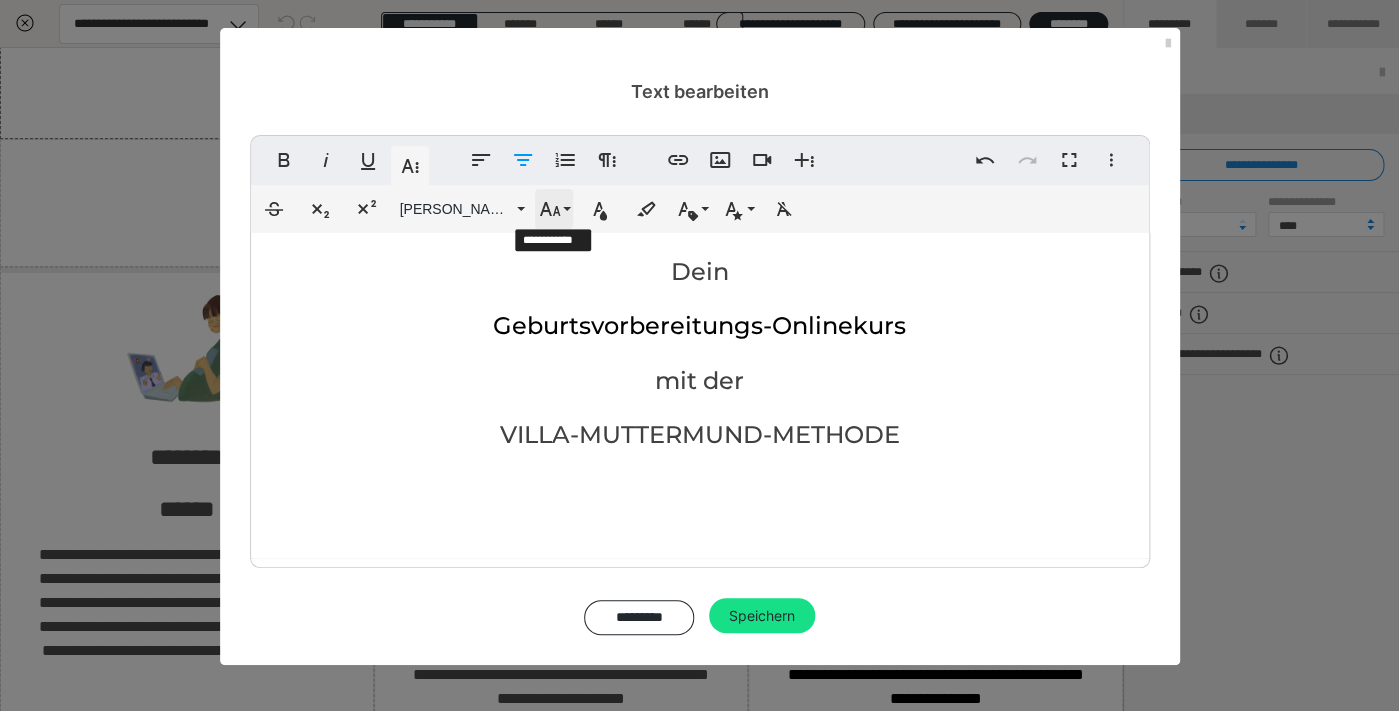 click on "Schriftgröße" at bounding box center [554, 209] 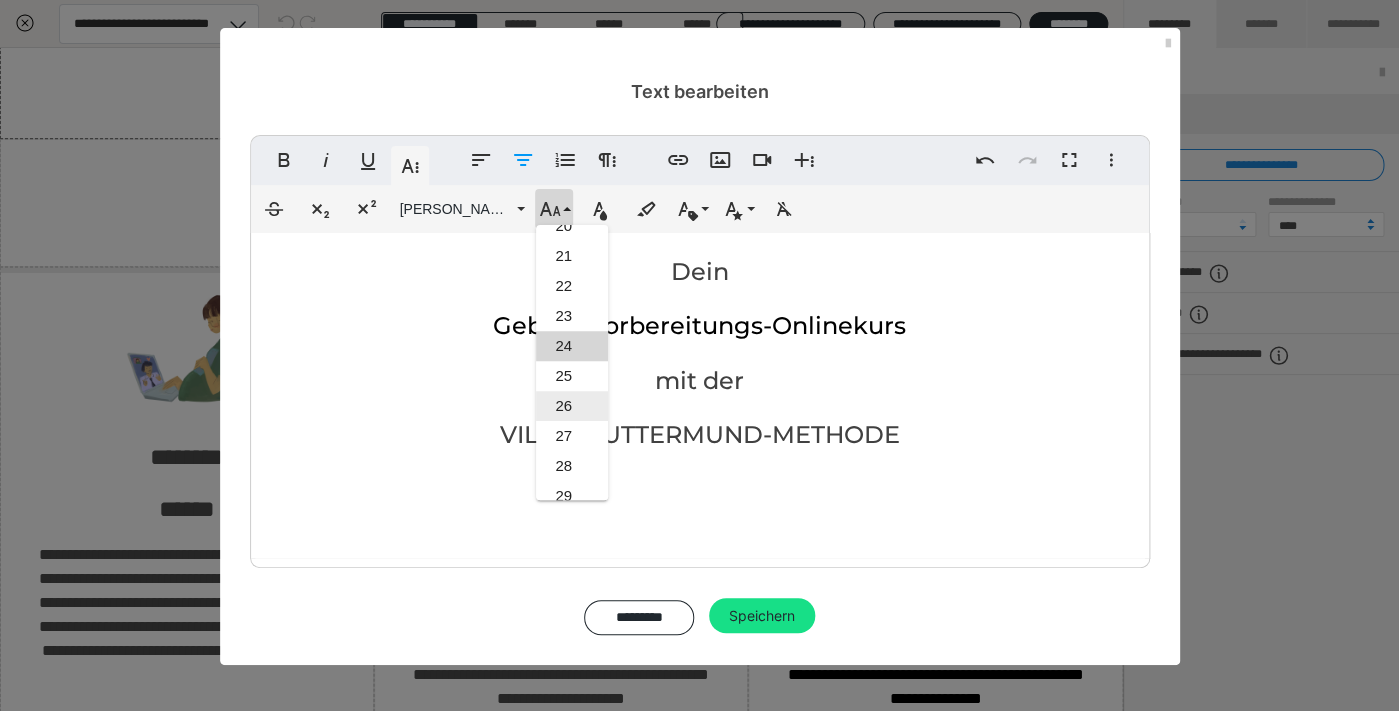 scroll, scrollTop: 571, scrollLeft: 0, axis: vertical 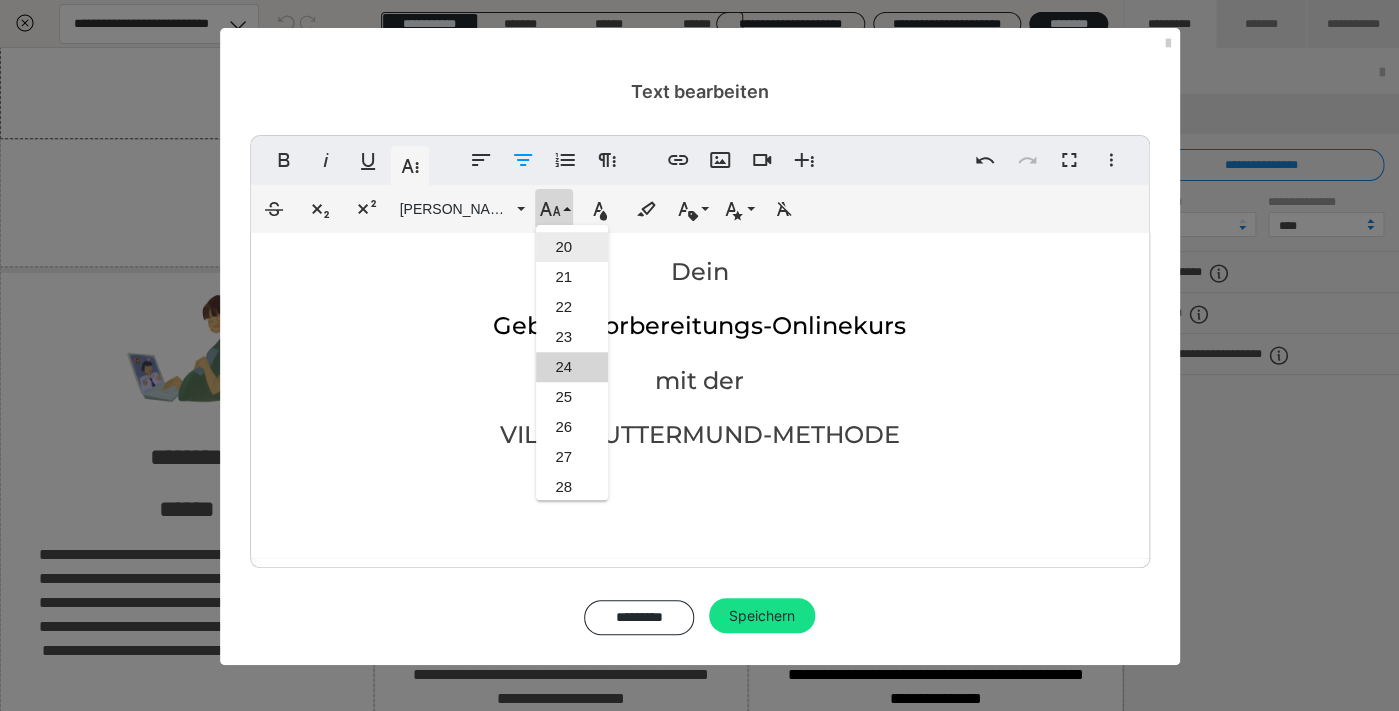click on "20" at bounding box center [572, 247] 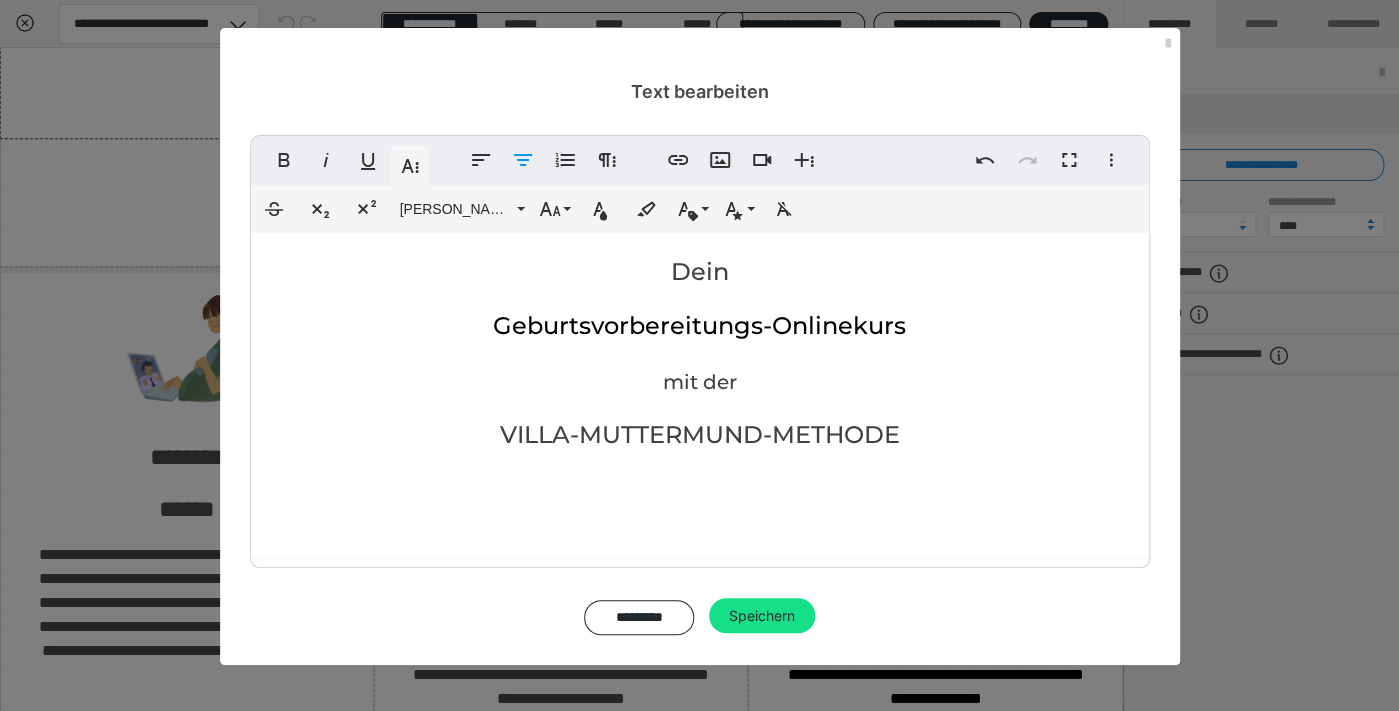 click on "Dein" at bounding box center (700, 272) 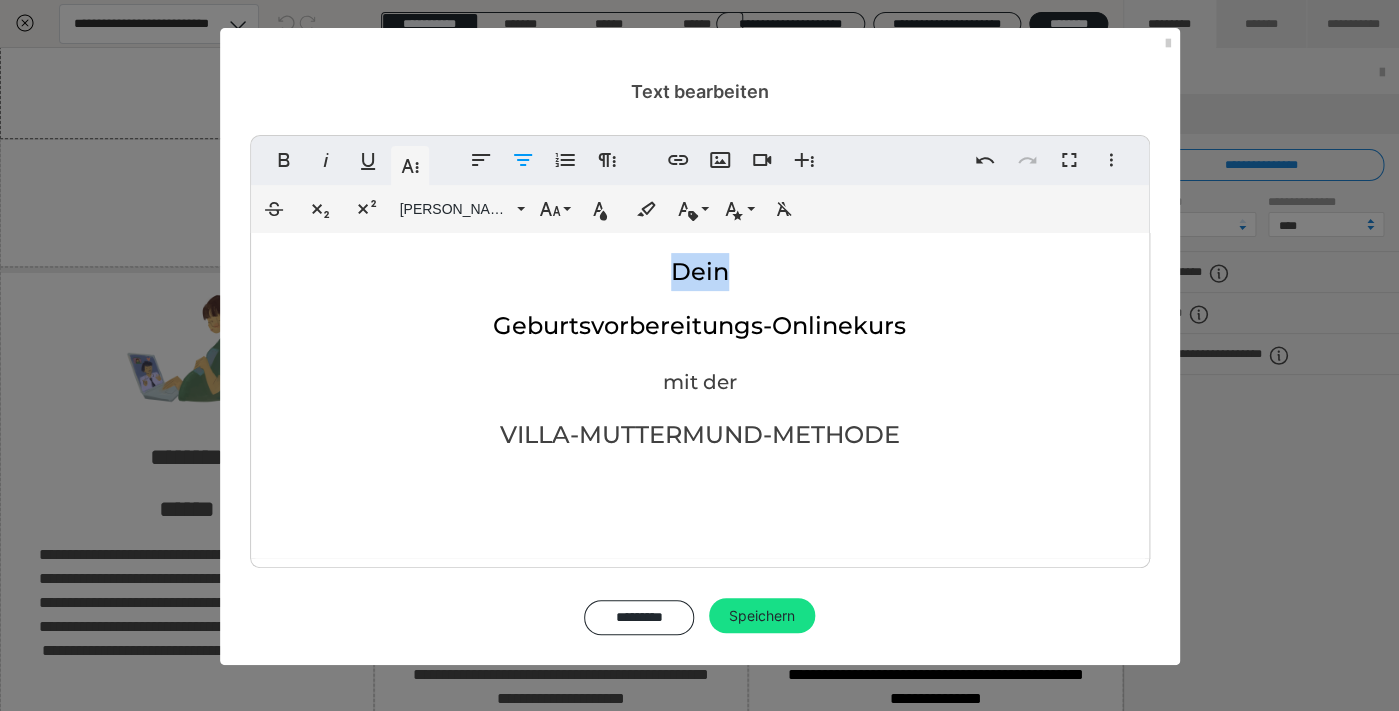 click on "Dein" at bounding box center (700, 272) 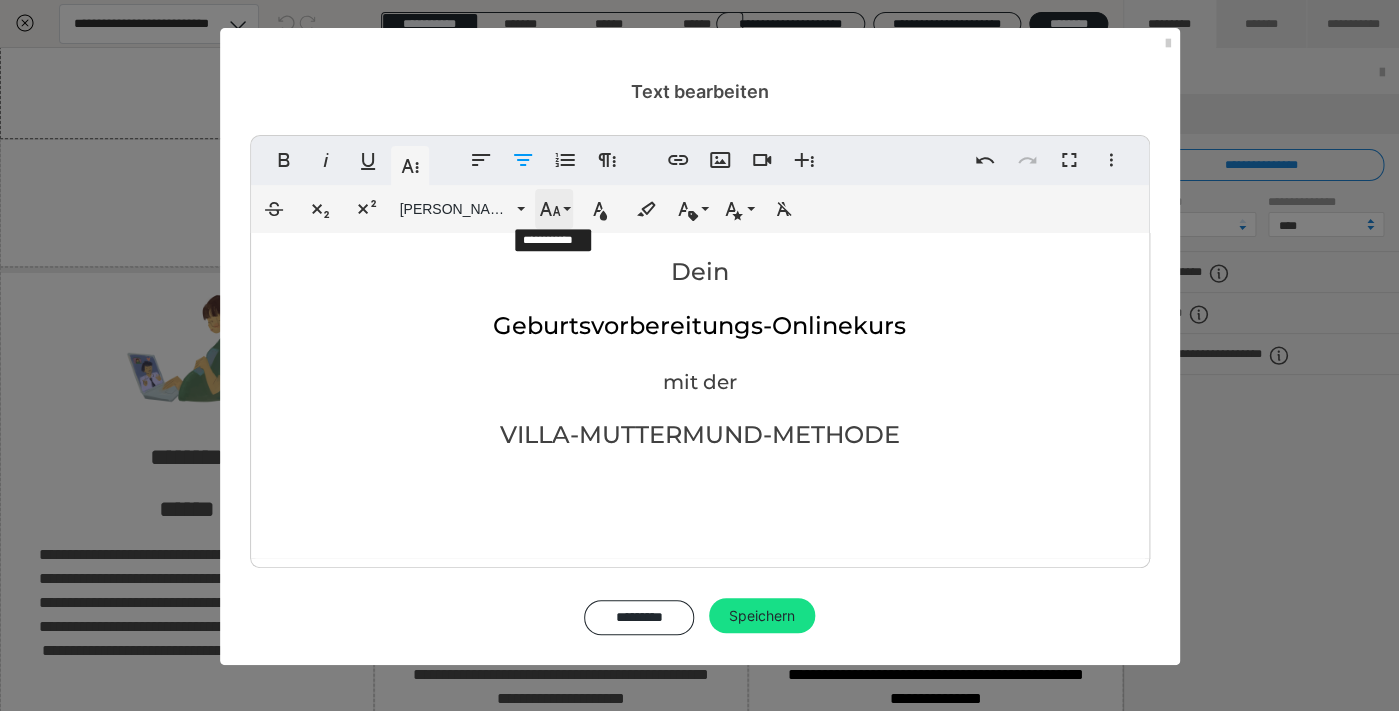 click 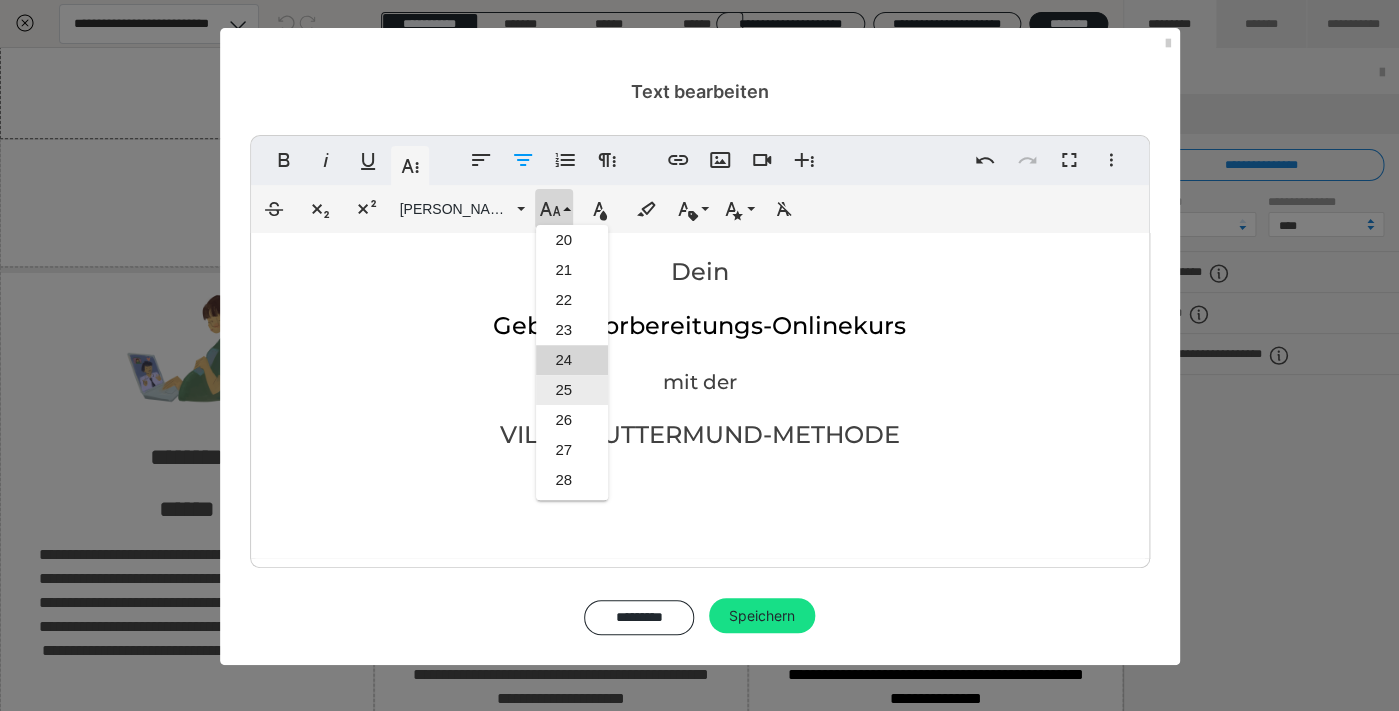 scroll, scrollTop: 567, scrollLeft: 0, axis: vertical 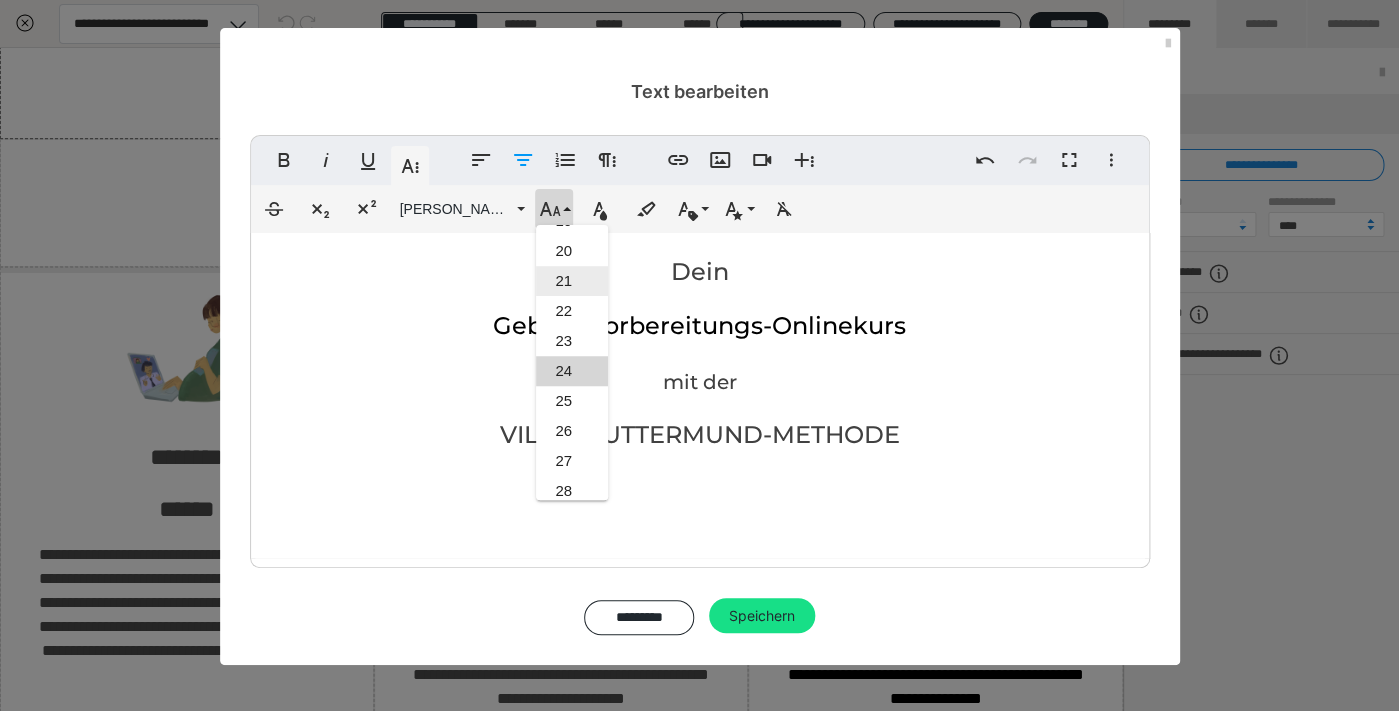 click on "21" at bounding box center [572, 281] 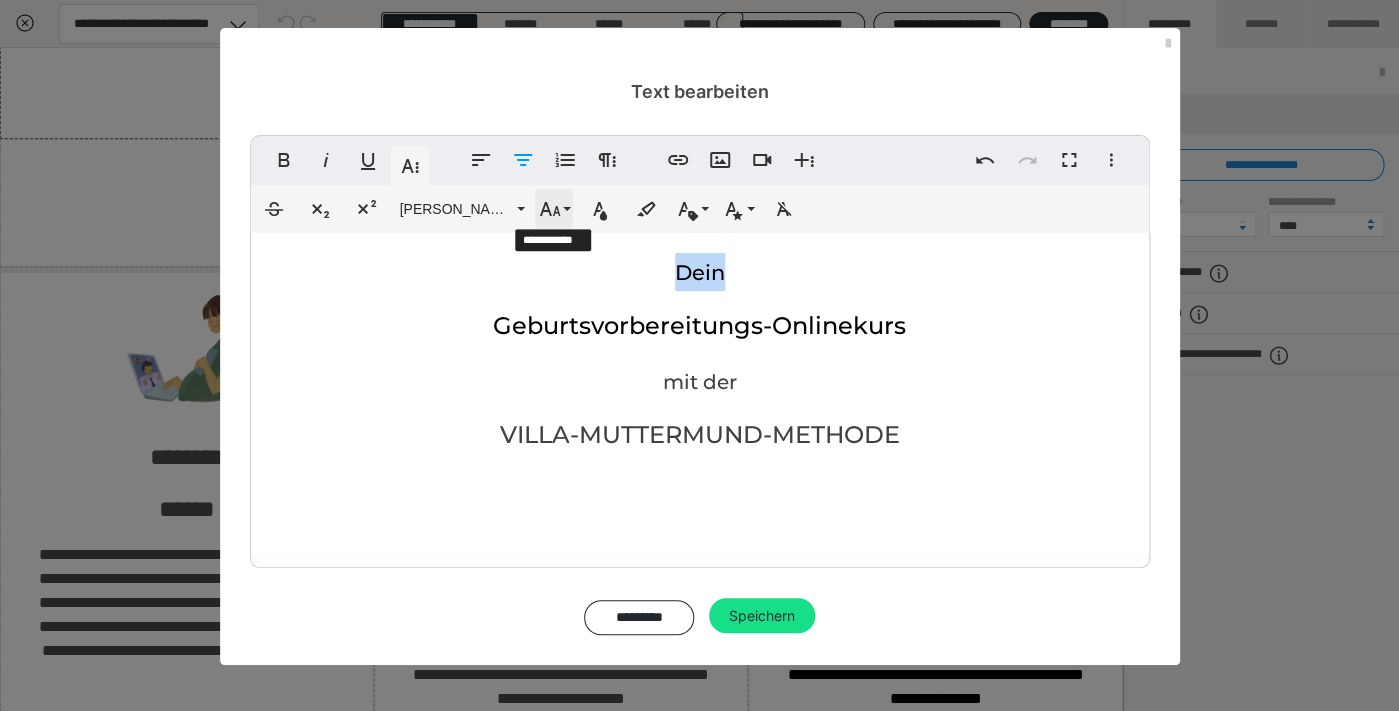 click on "Schriftgröße" at bounding box center [554, 209] 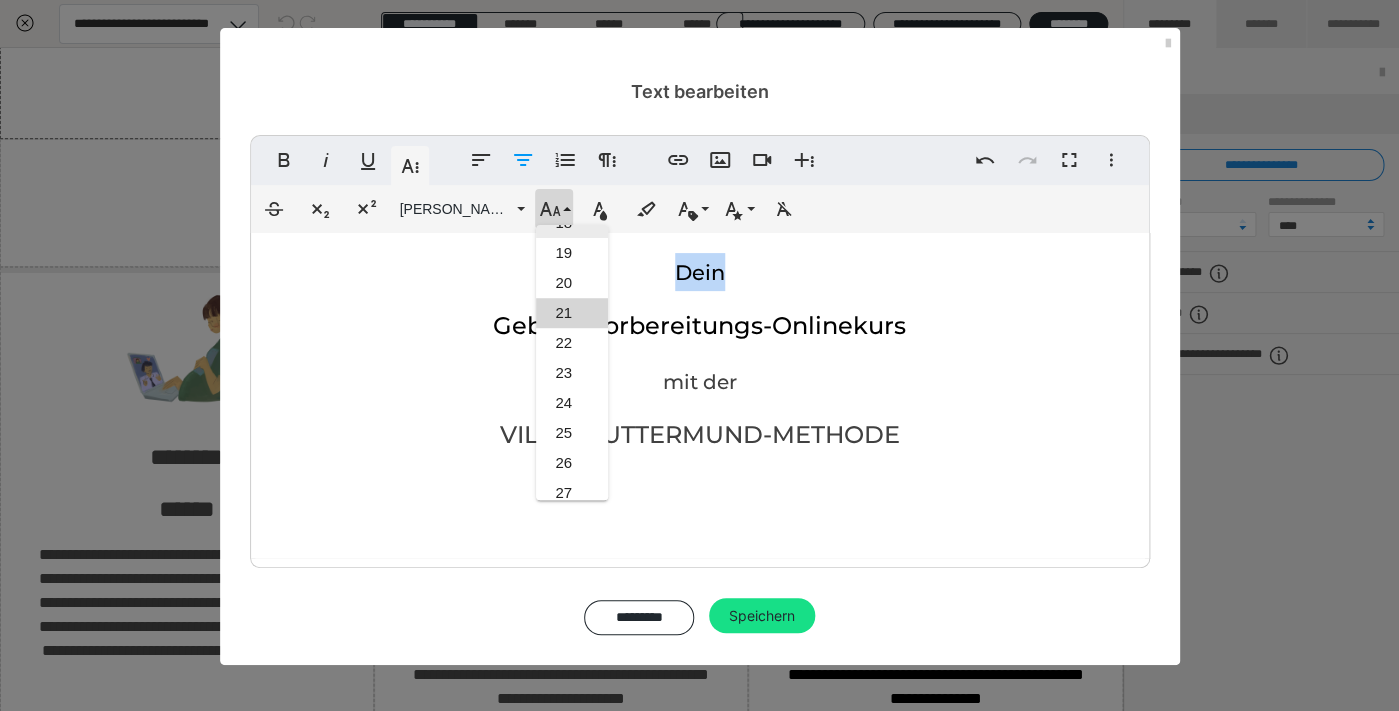 scroll, scrollTop: 502, scrollLeft: 0, axis: vertical 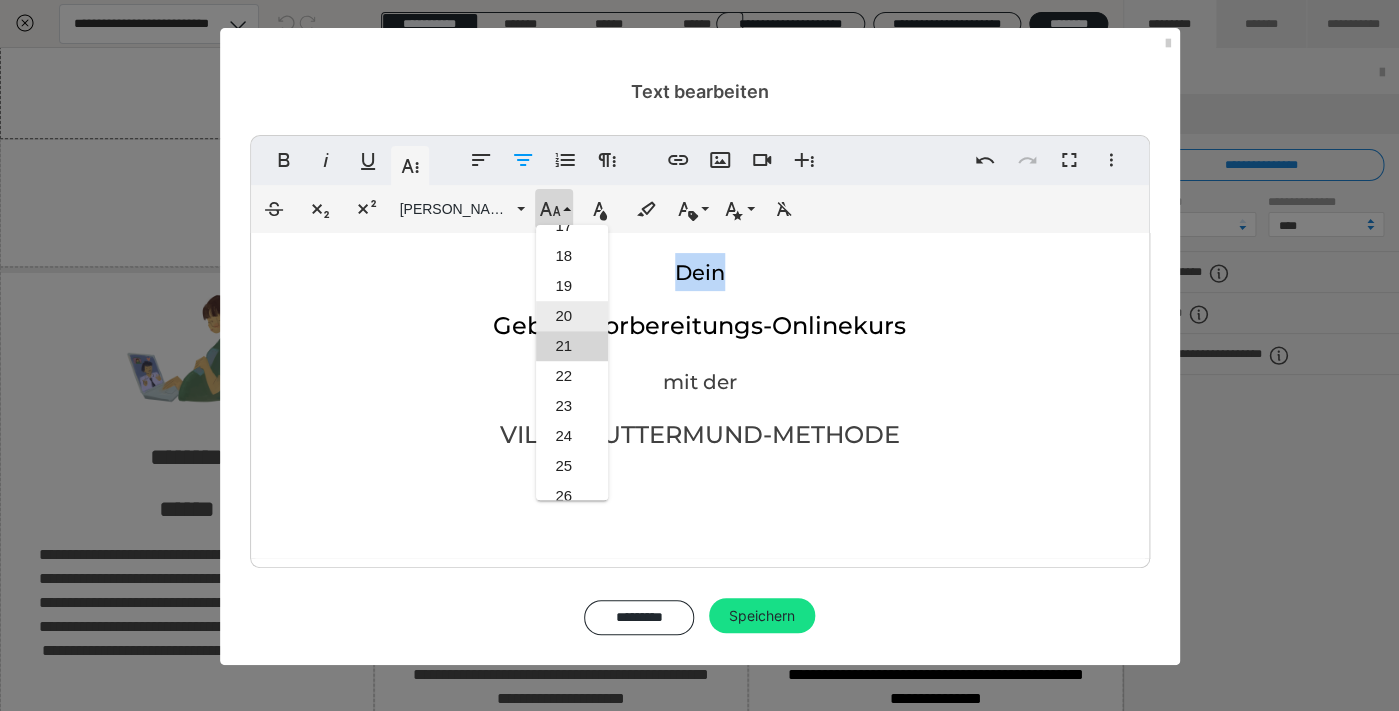 click on "20" at bounding box center (572, 316) 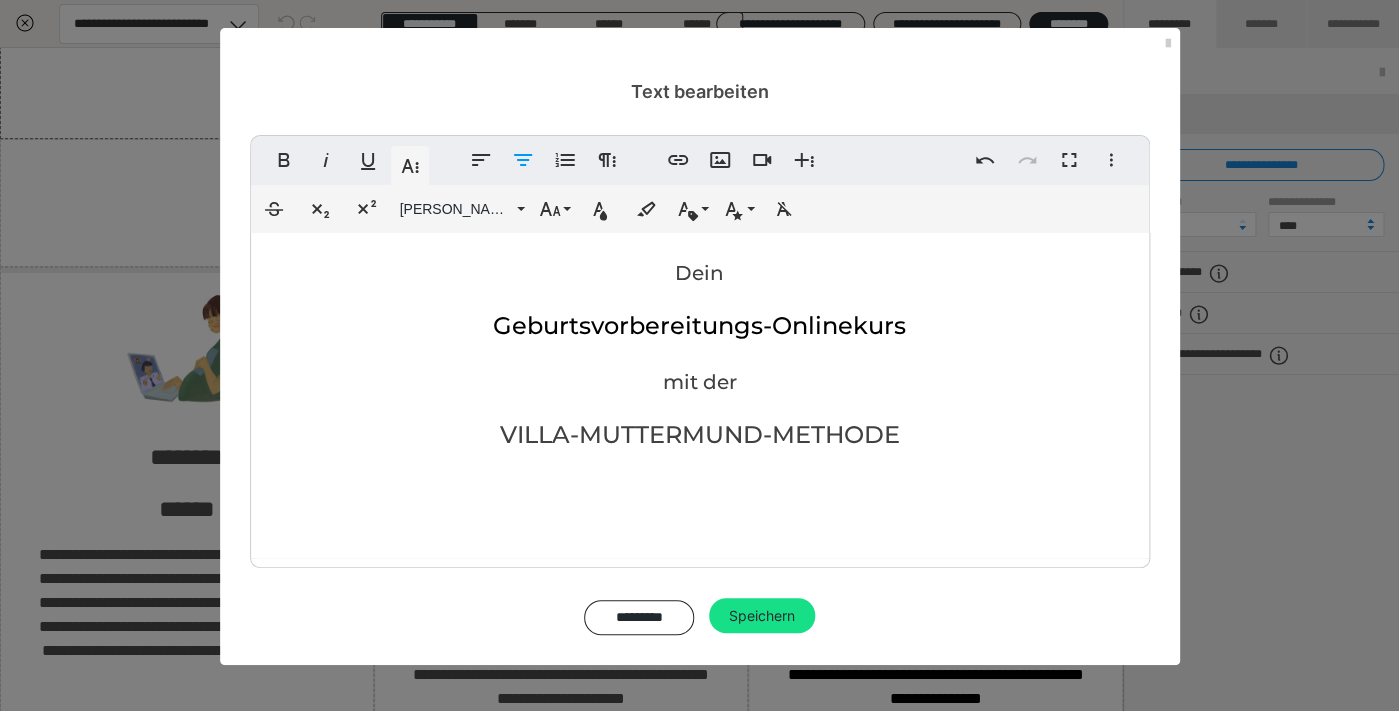 click on "Geburtsvorbereitungs-Onlinekurs" at bounding box center [699, 325] 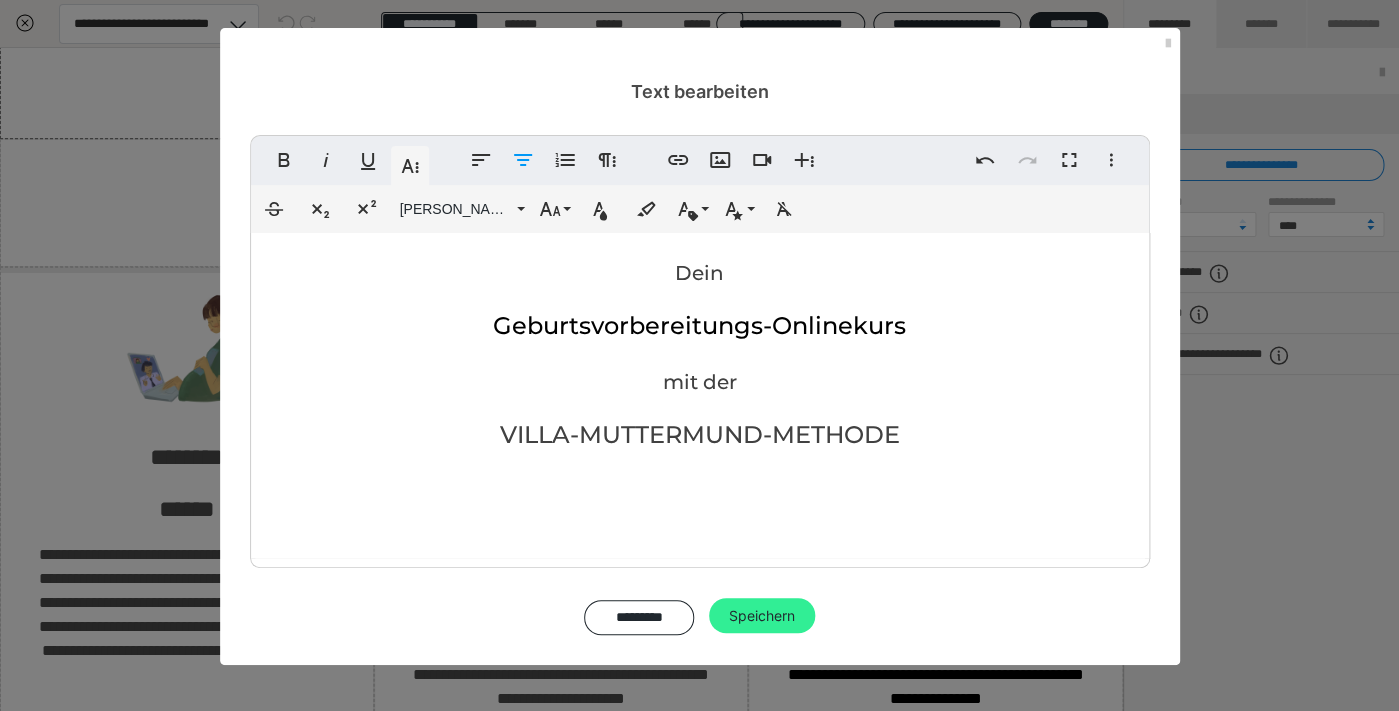 click on "Speichern" at bounding box center (762, 616) 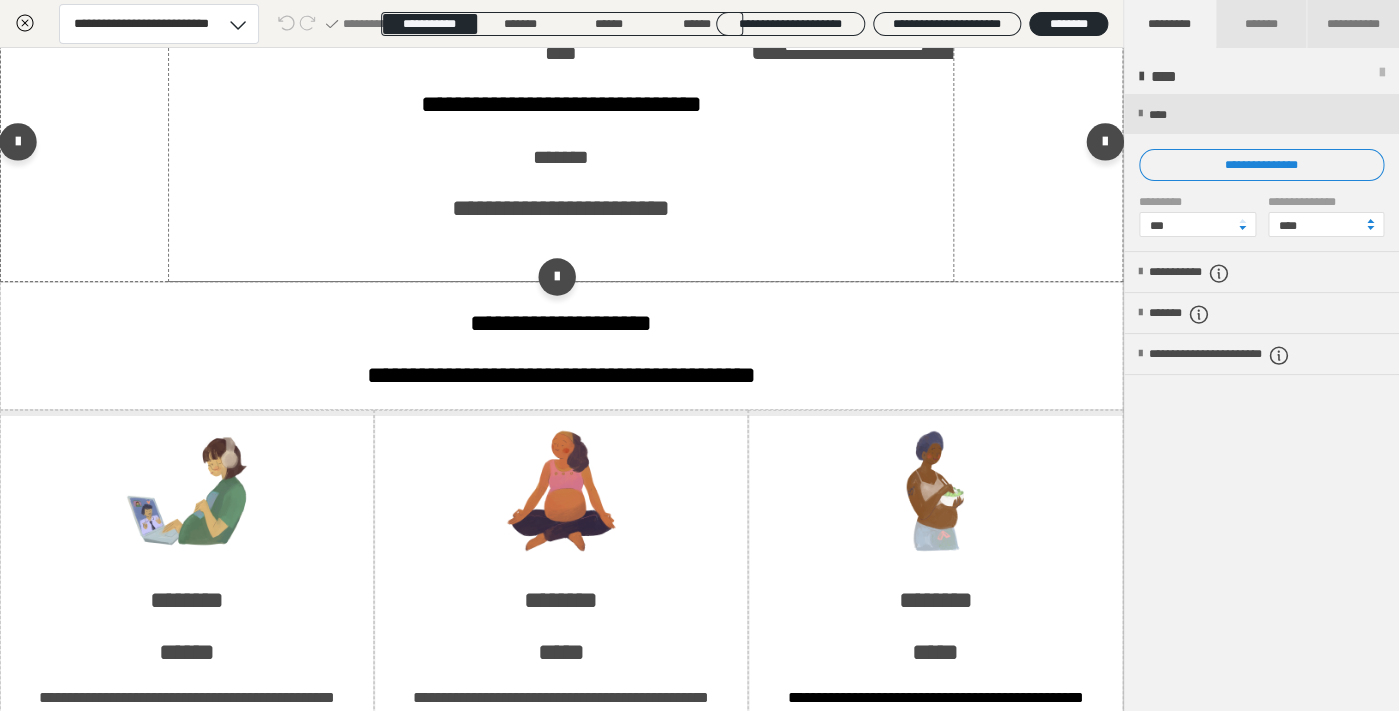 click on "**********" at bounding box center [561, 208] 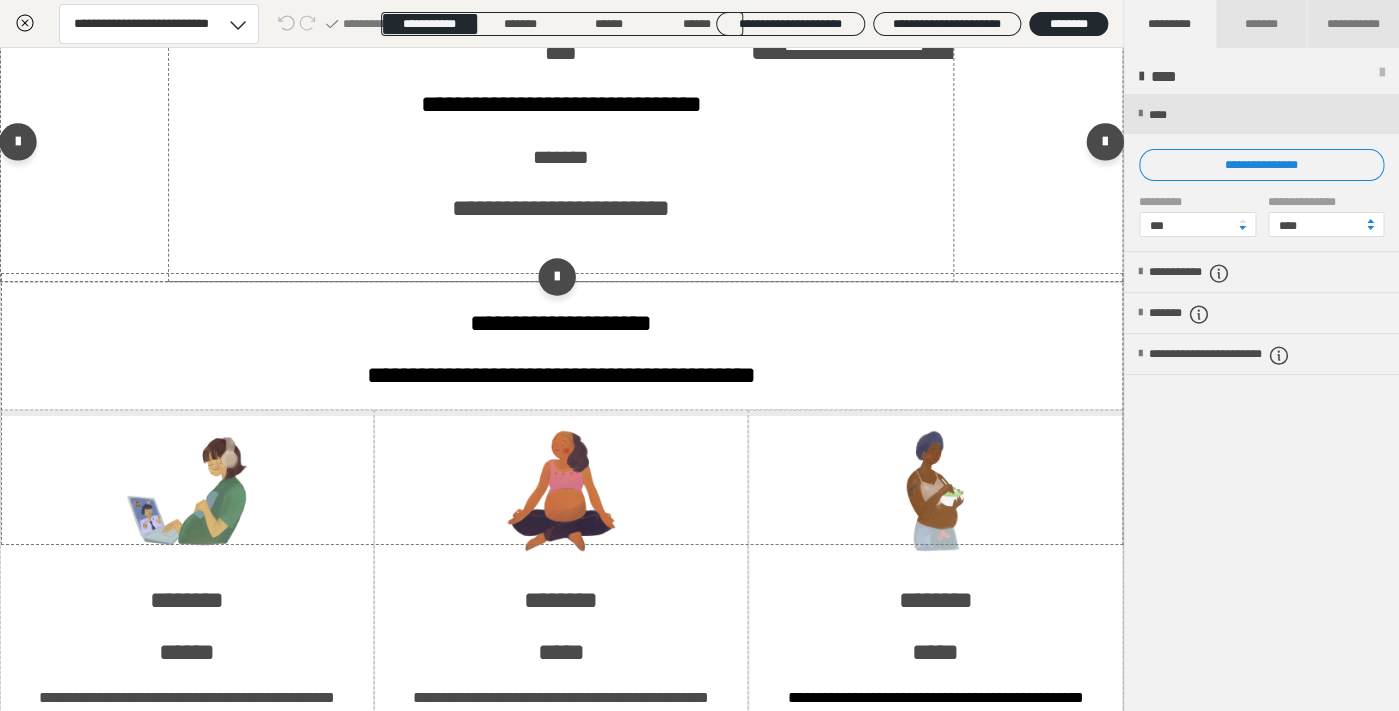 click on "**********" at bounding box center [561, 208] 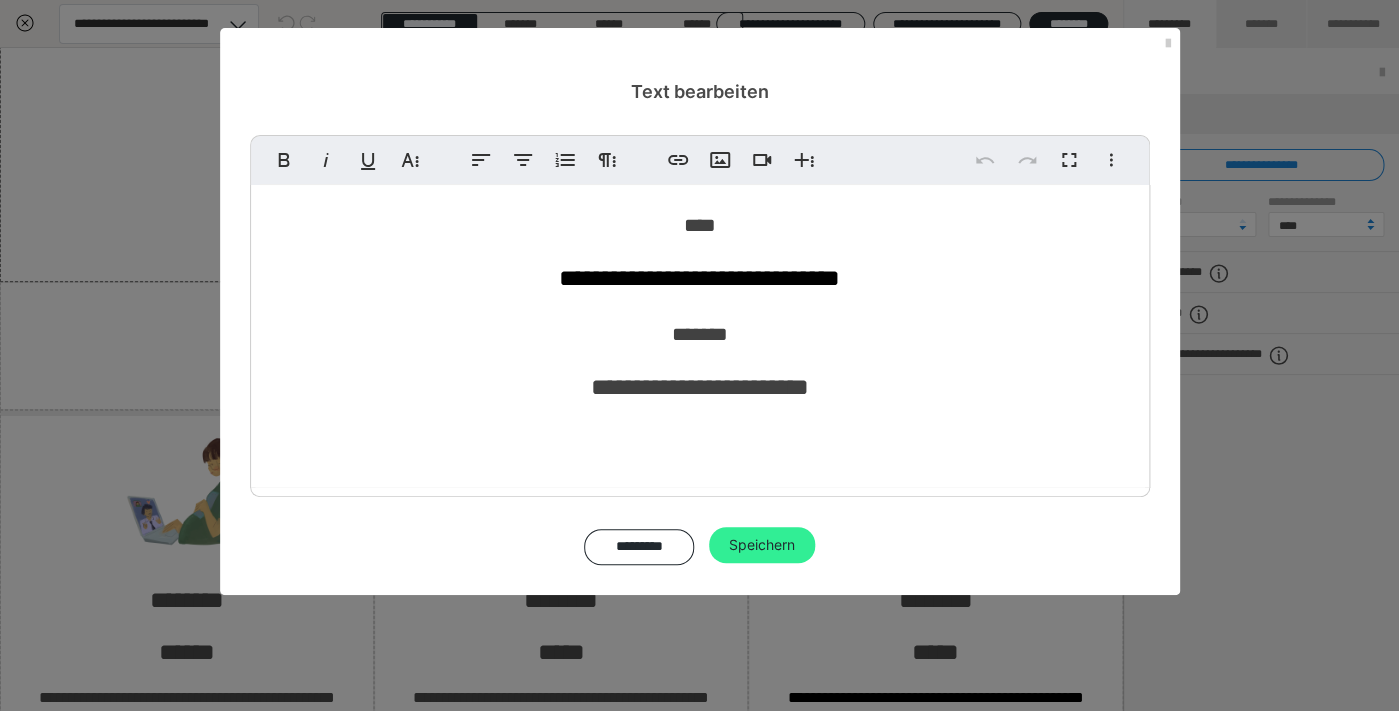 click on "Speichern" at bounding box center [762, 545] 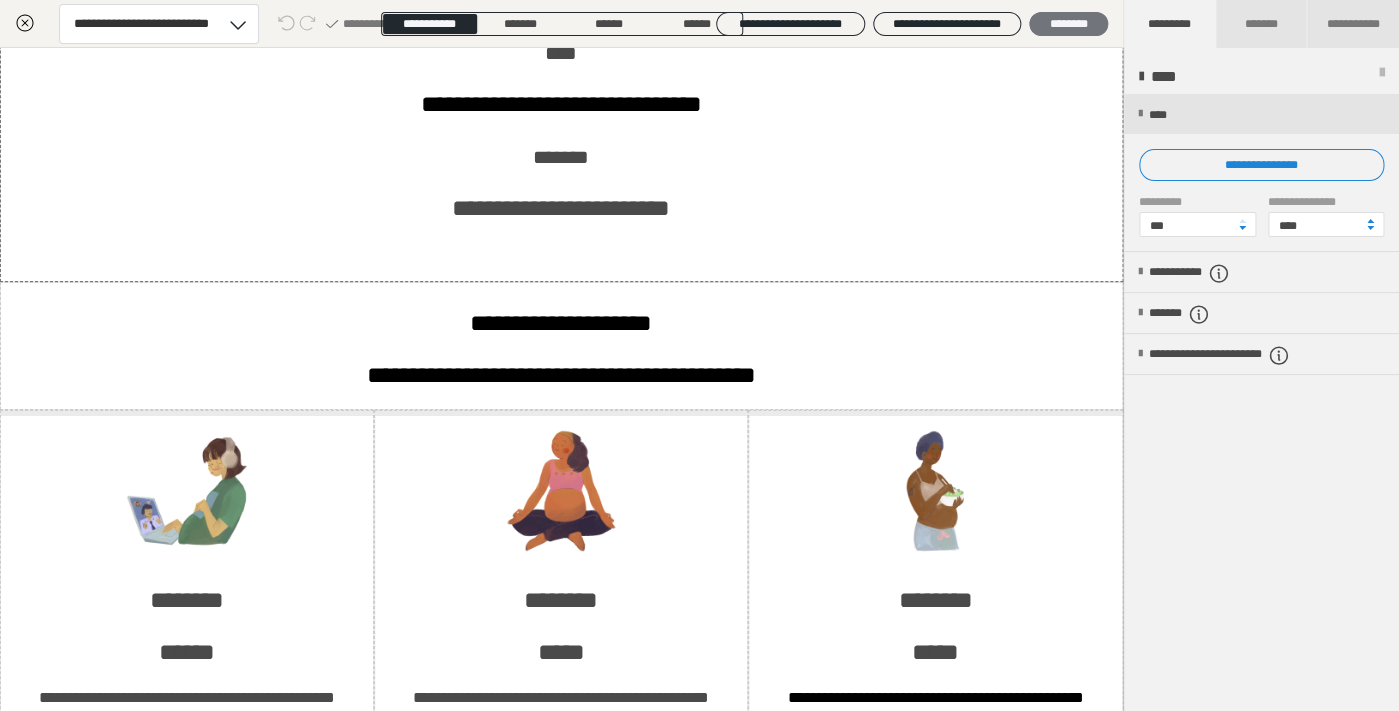 click on "********" at bounding box center (1068, 24) 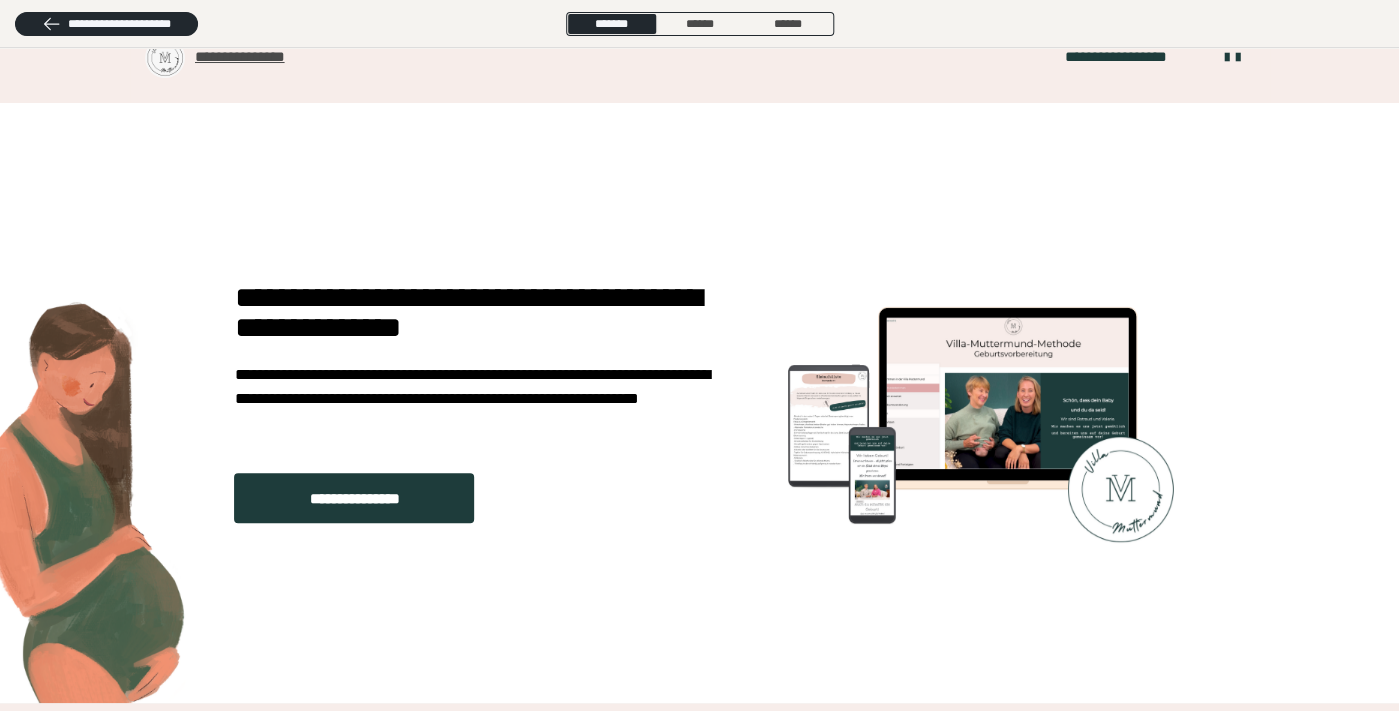 scroll, scrollTop: 1, scrollLeft: 0, axis: vertical 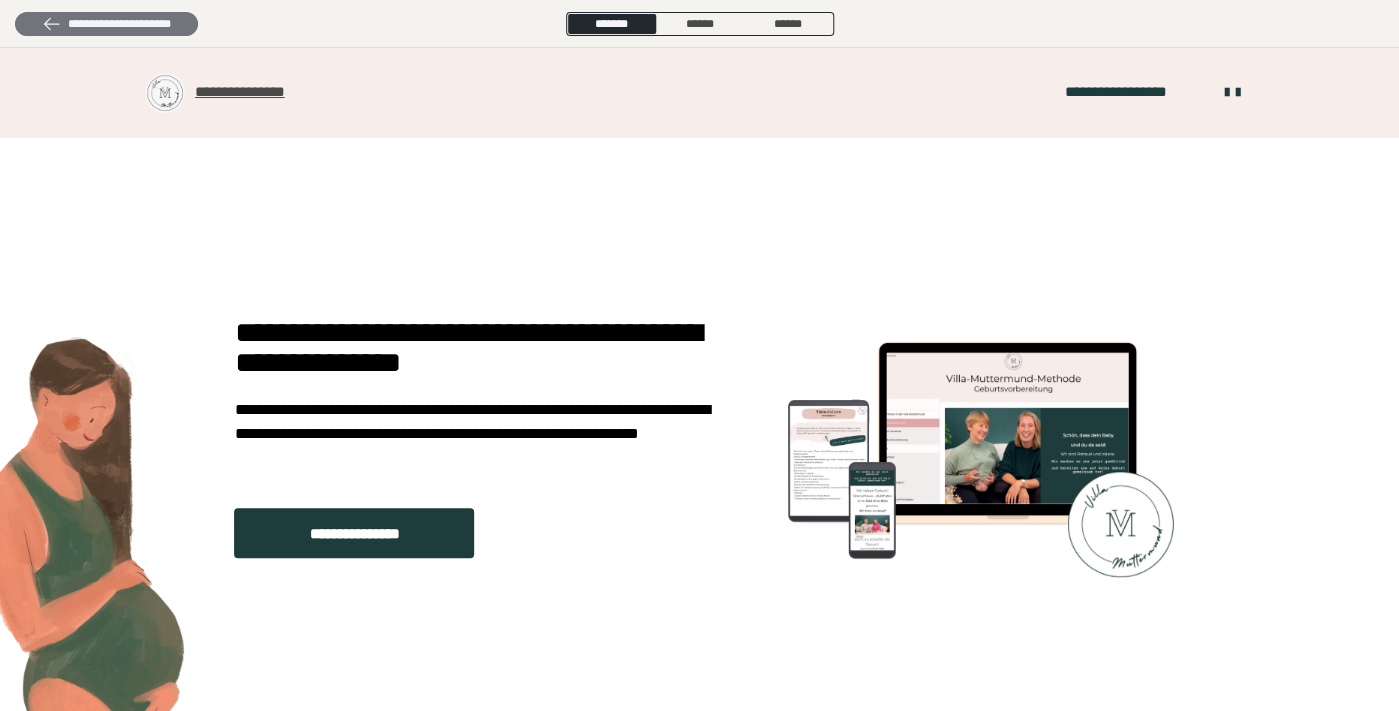 click on "**********" at bounding box center [106, 24] 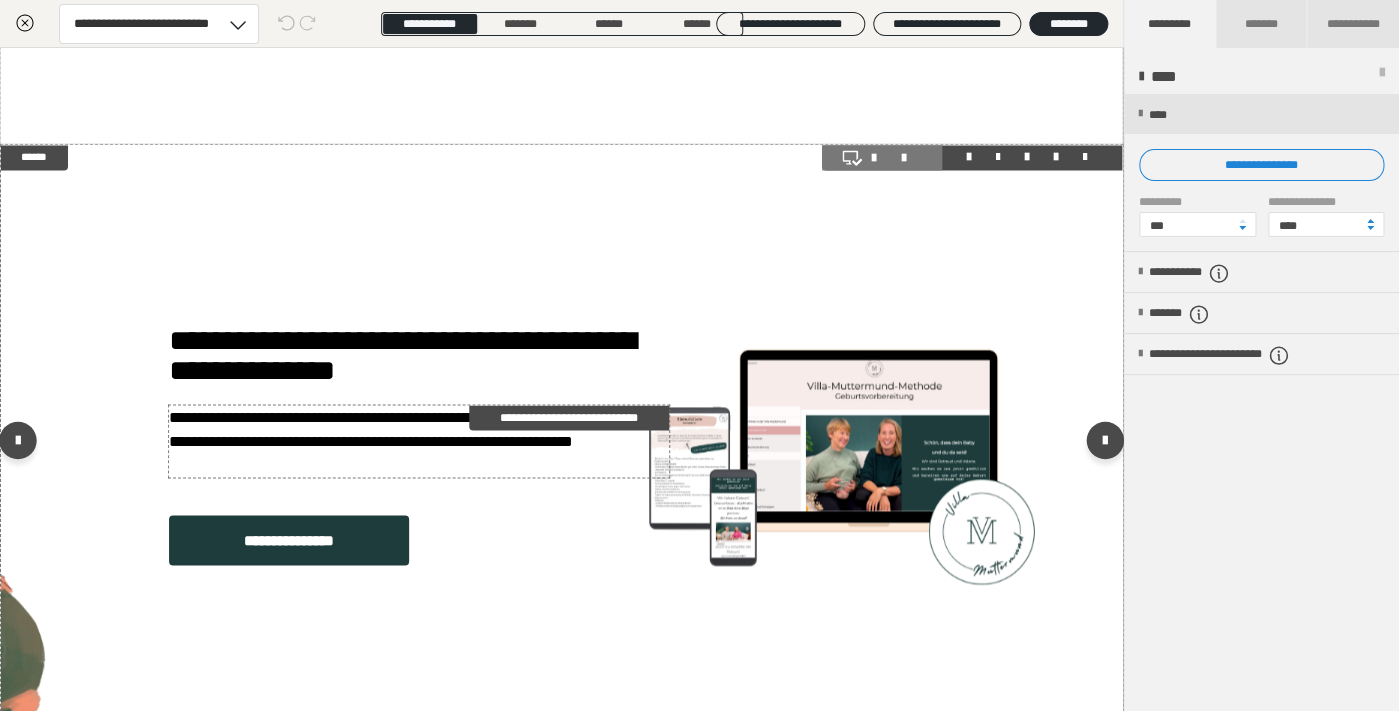 scroll, scrollTop: 1129, scrollLeft: 1, axis: both 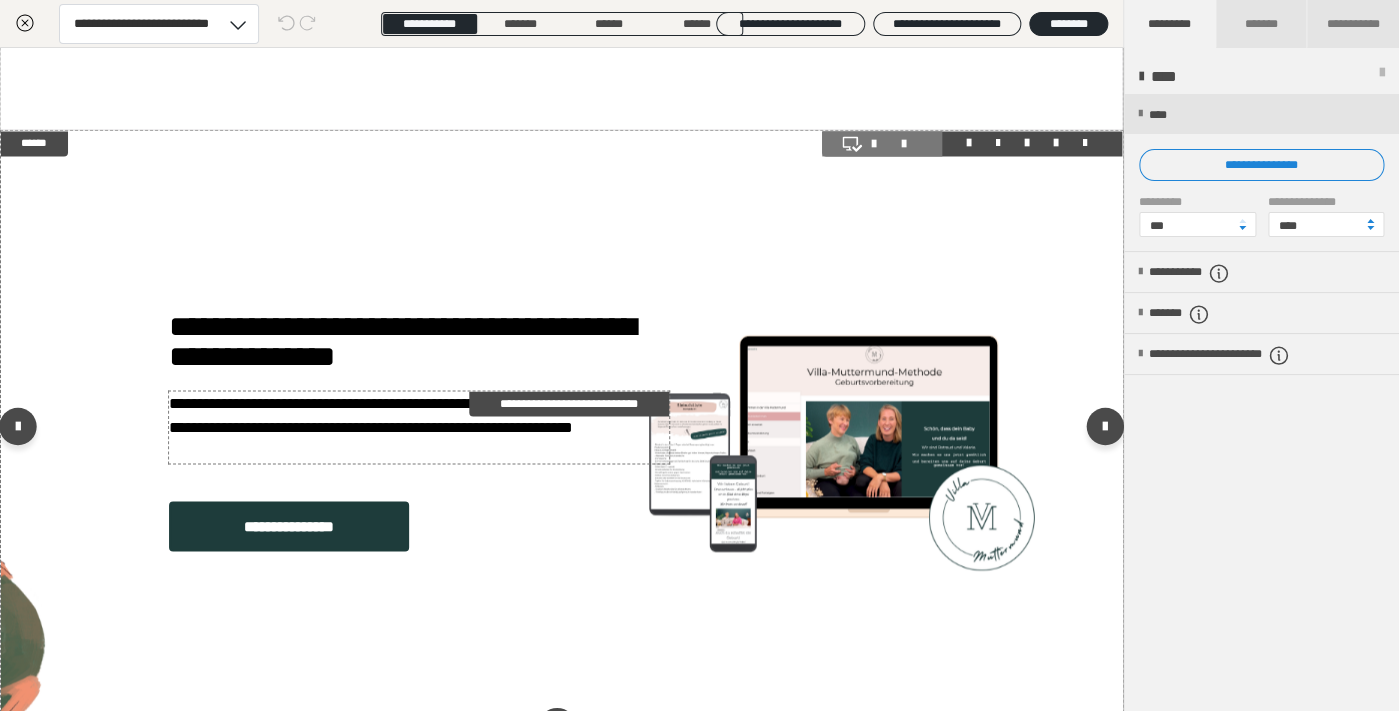 click on "**********" at bounding box center [419, 427] 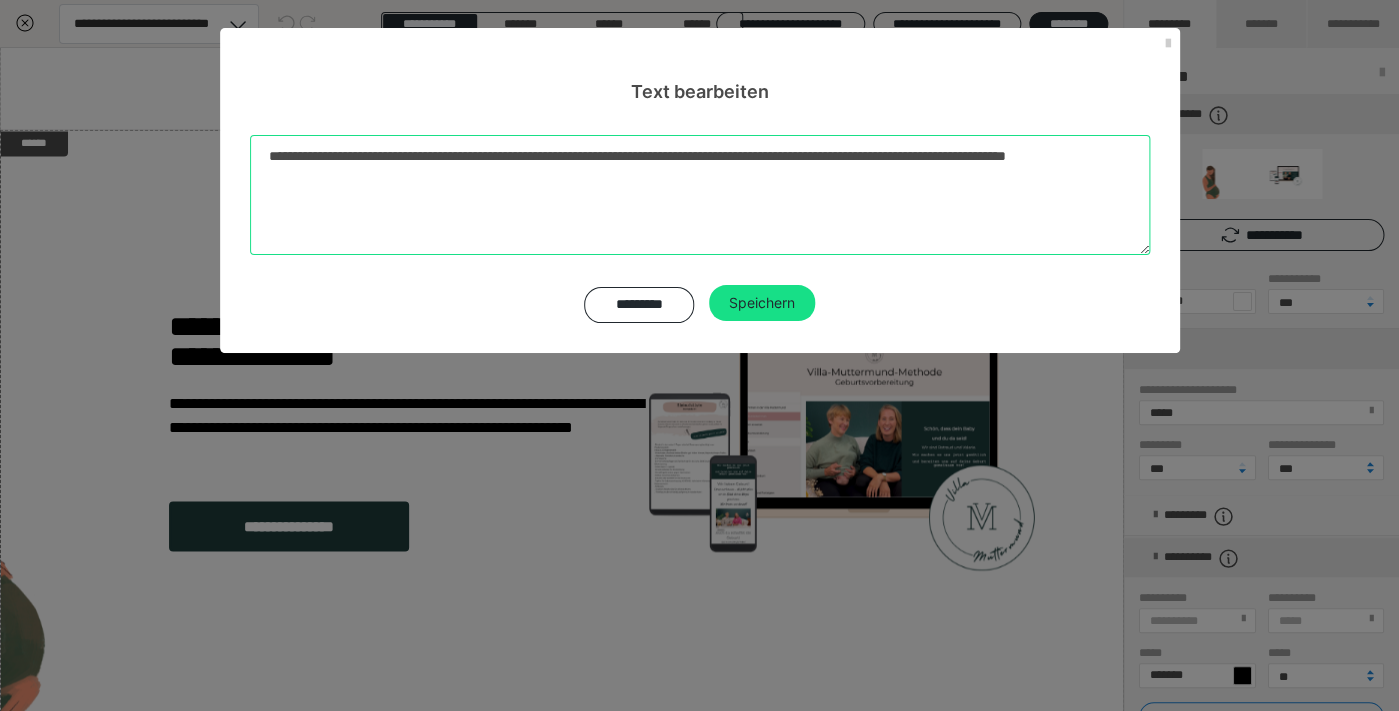 click on "**********" at bounding box center [700, 195] 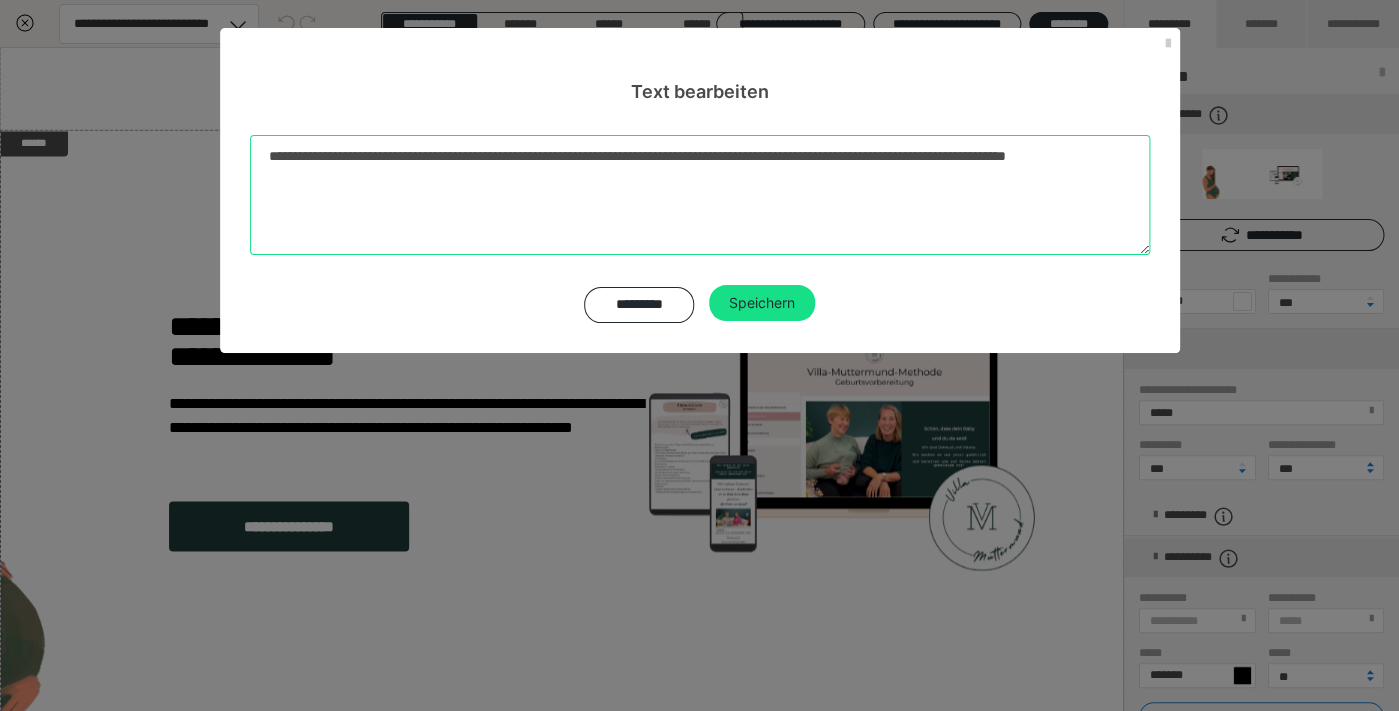 click on "**********" at bounding box center (700, 195) 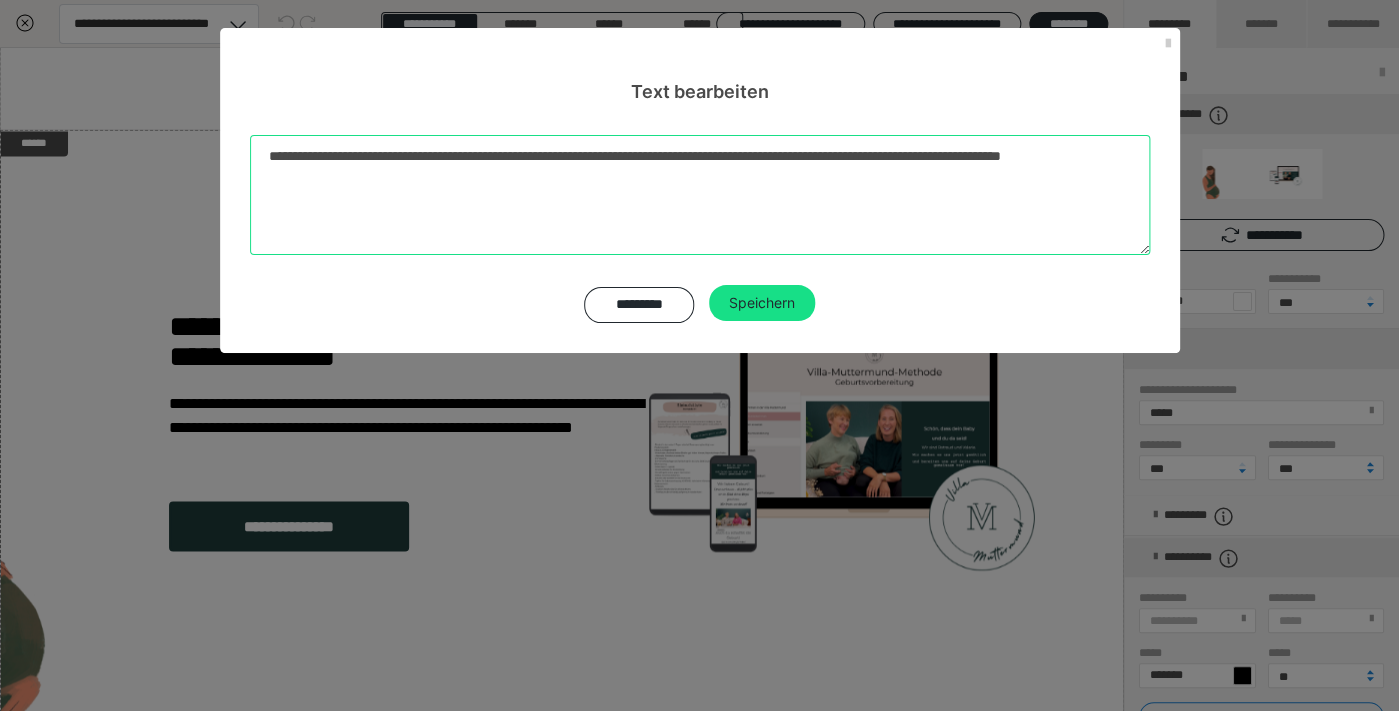 type on "**********" 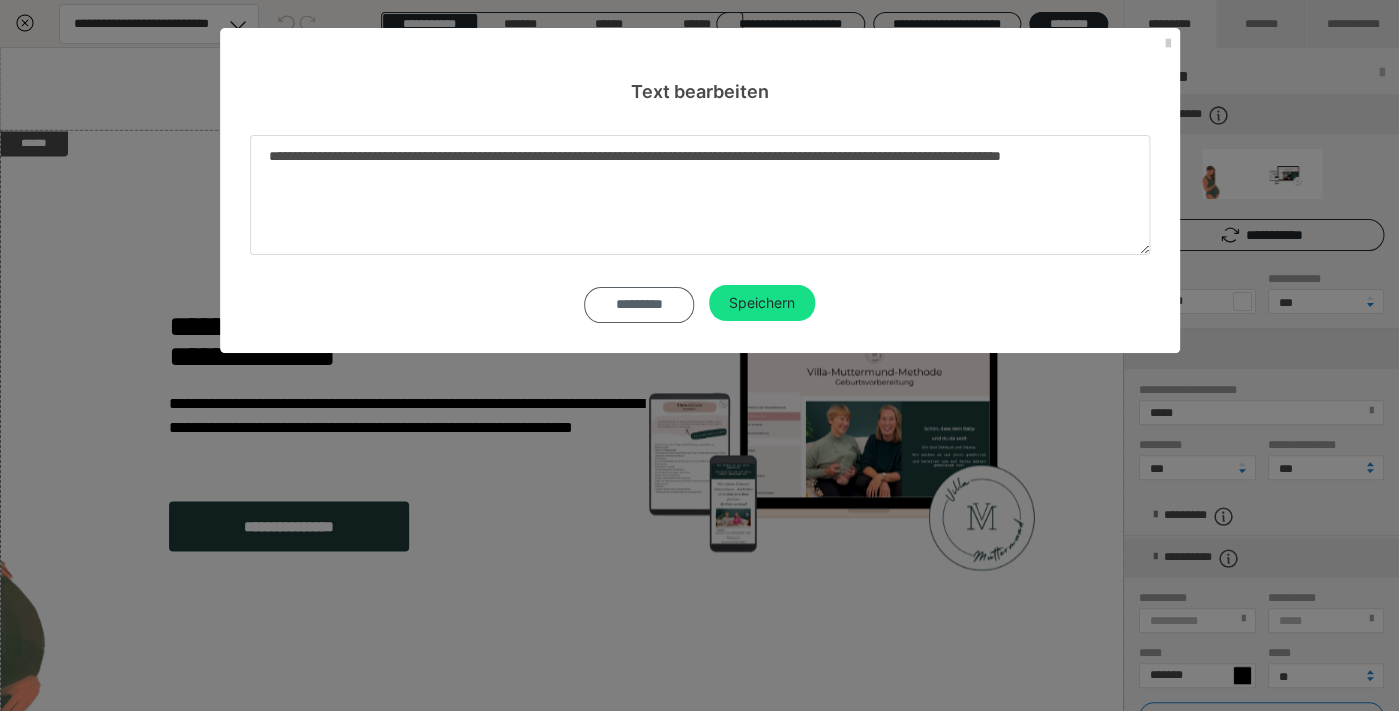 click on "*********" at bounding box center [639, 305] 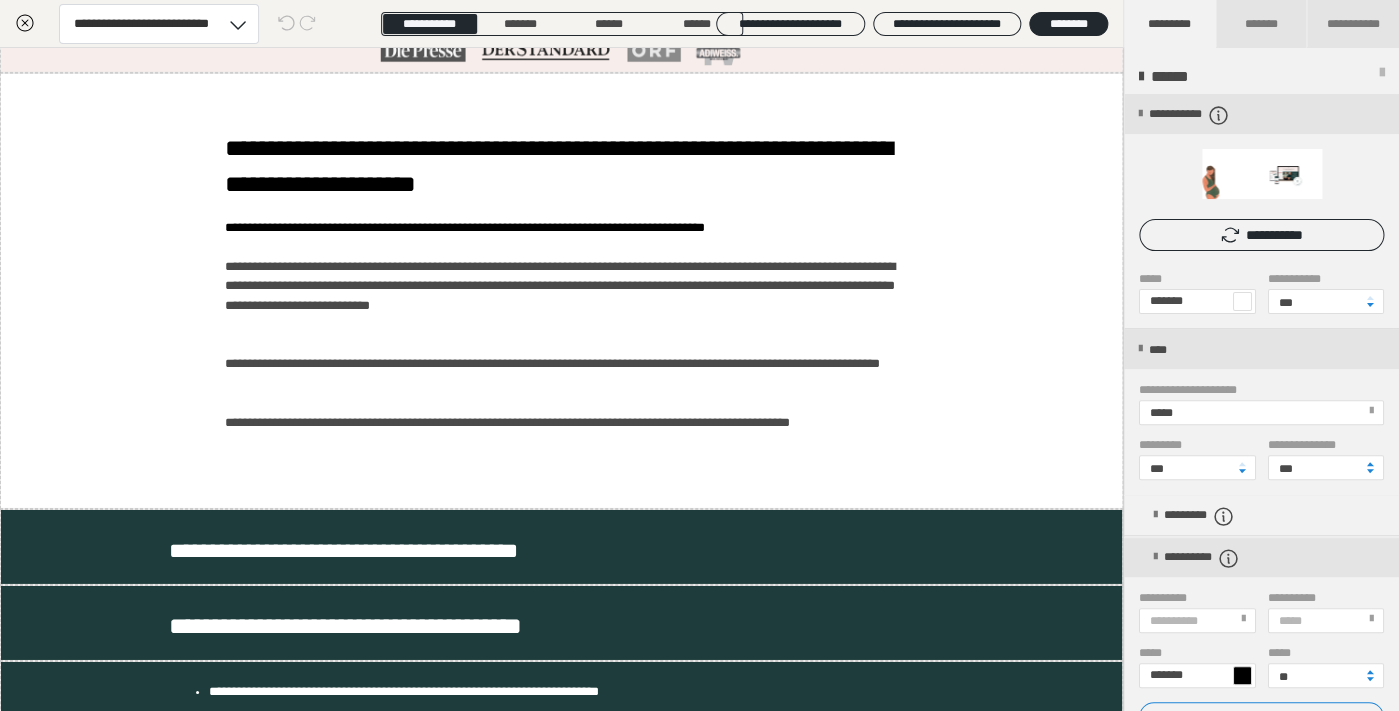 scroll, scrollTop: 2113, scrollLeft: 1, axis: both 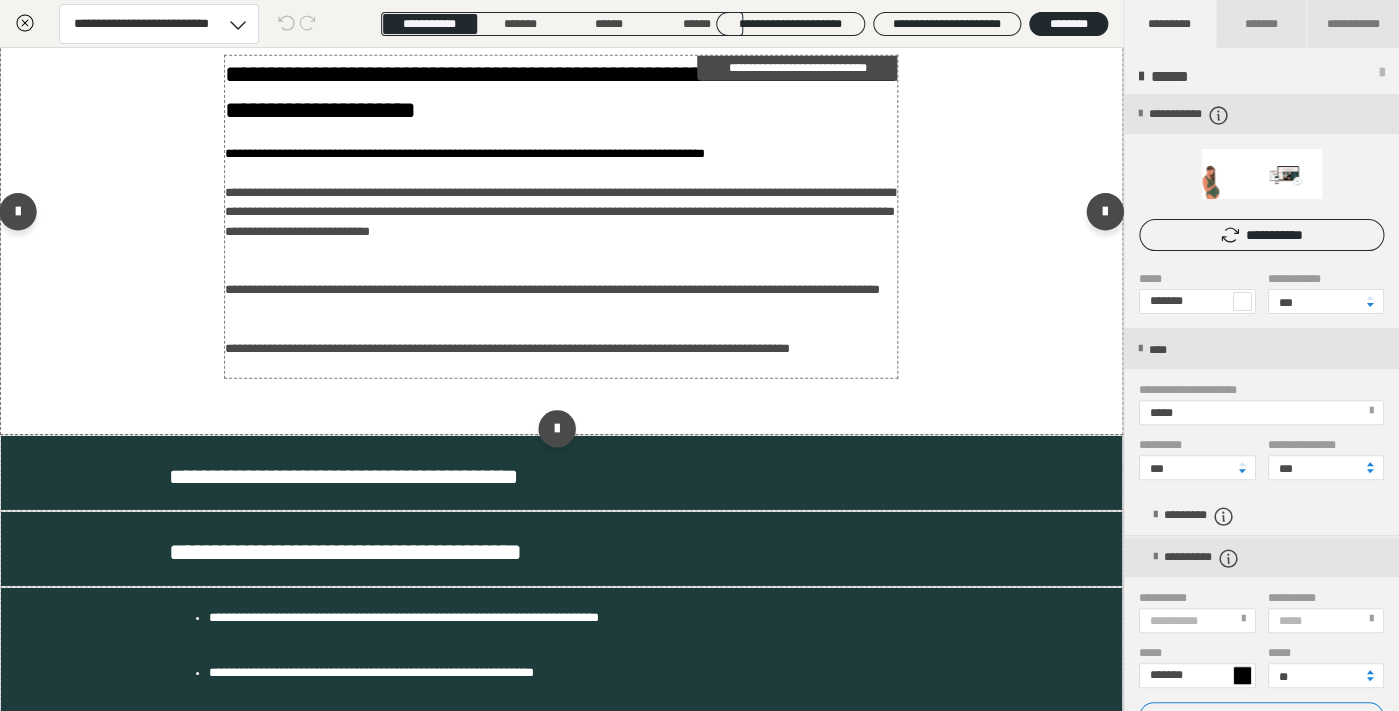 click at bounding box center (561, 271) 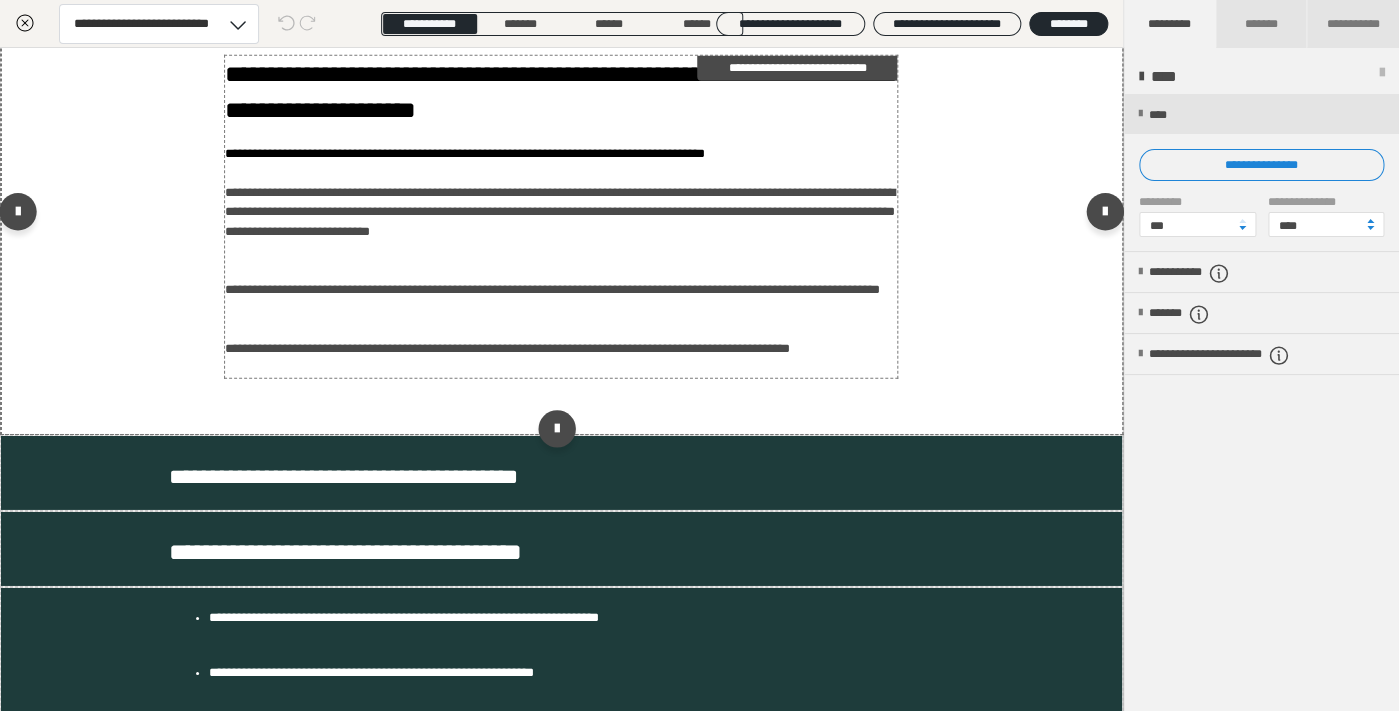 click at bounding box center (561, 271) 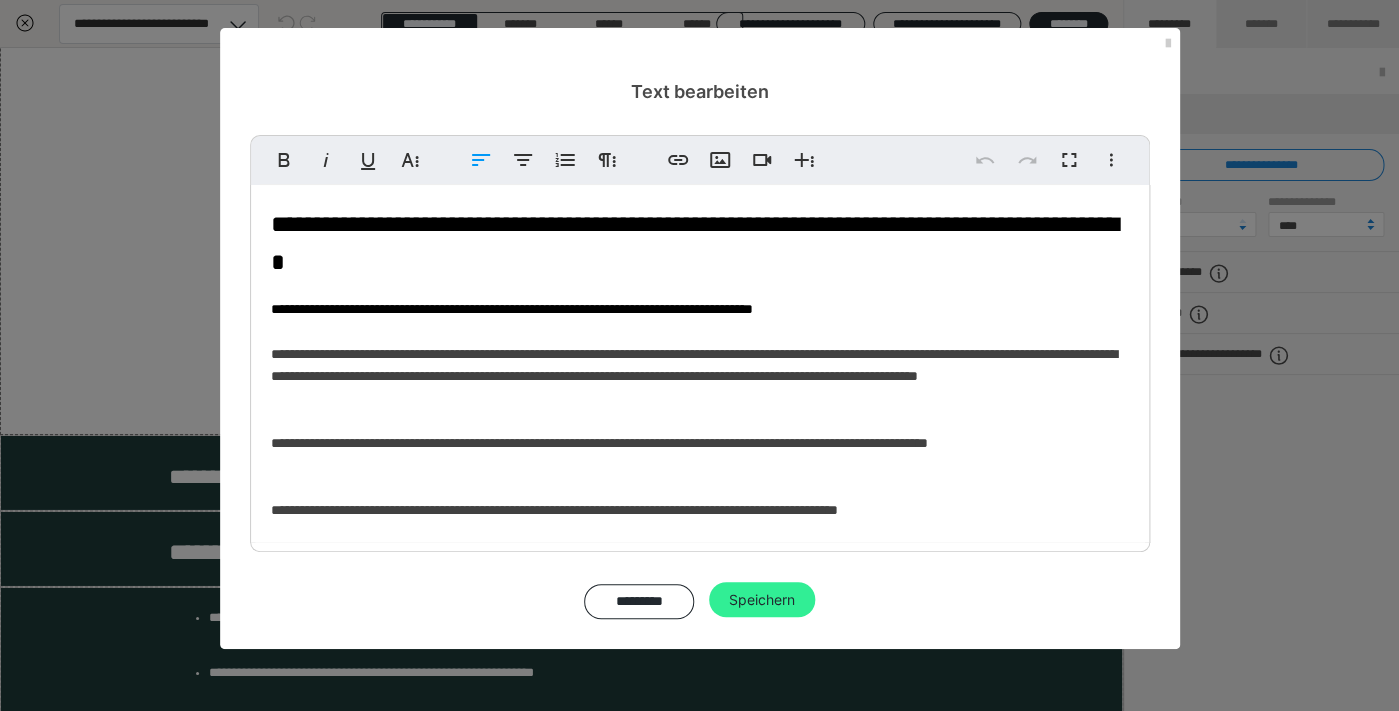 click on "Speichern" at bounding box center [762, 600] 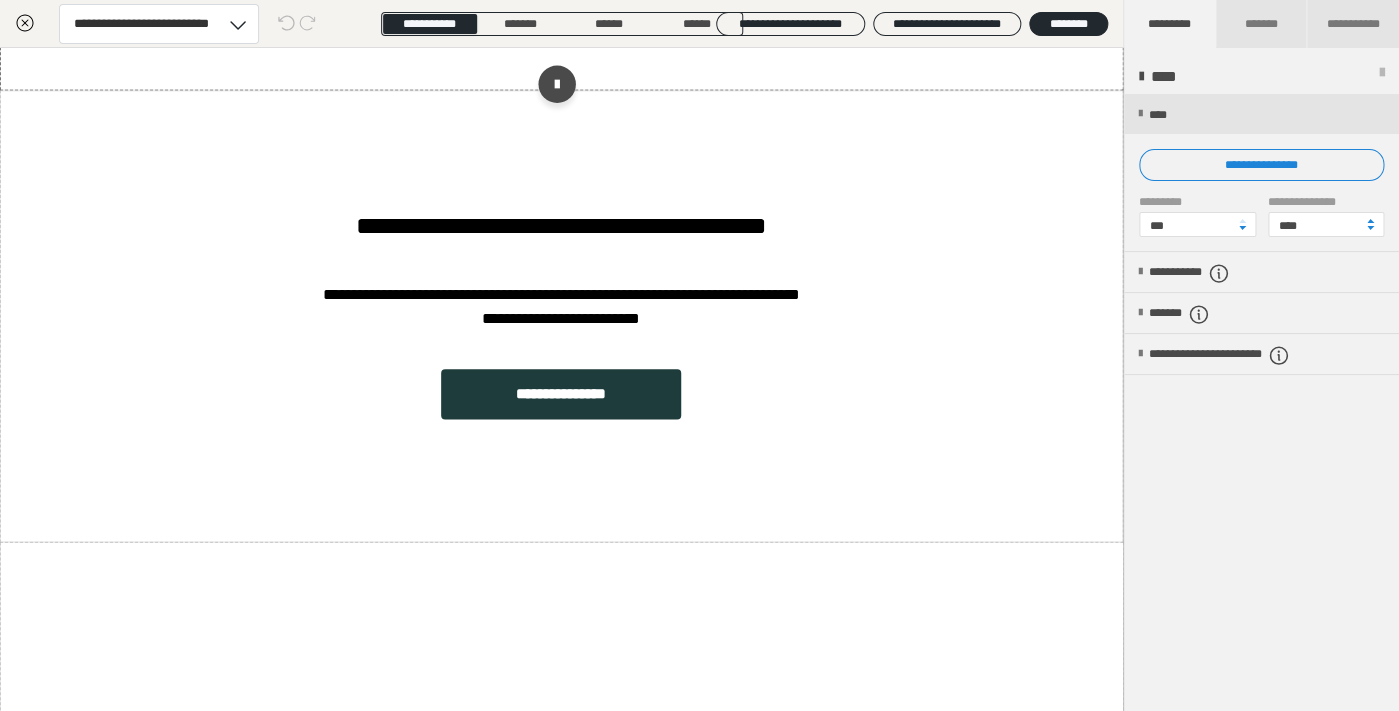 scroll, scrollTop: 718, scrollLeft: 1, axis: both 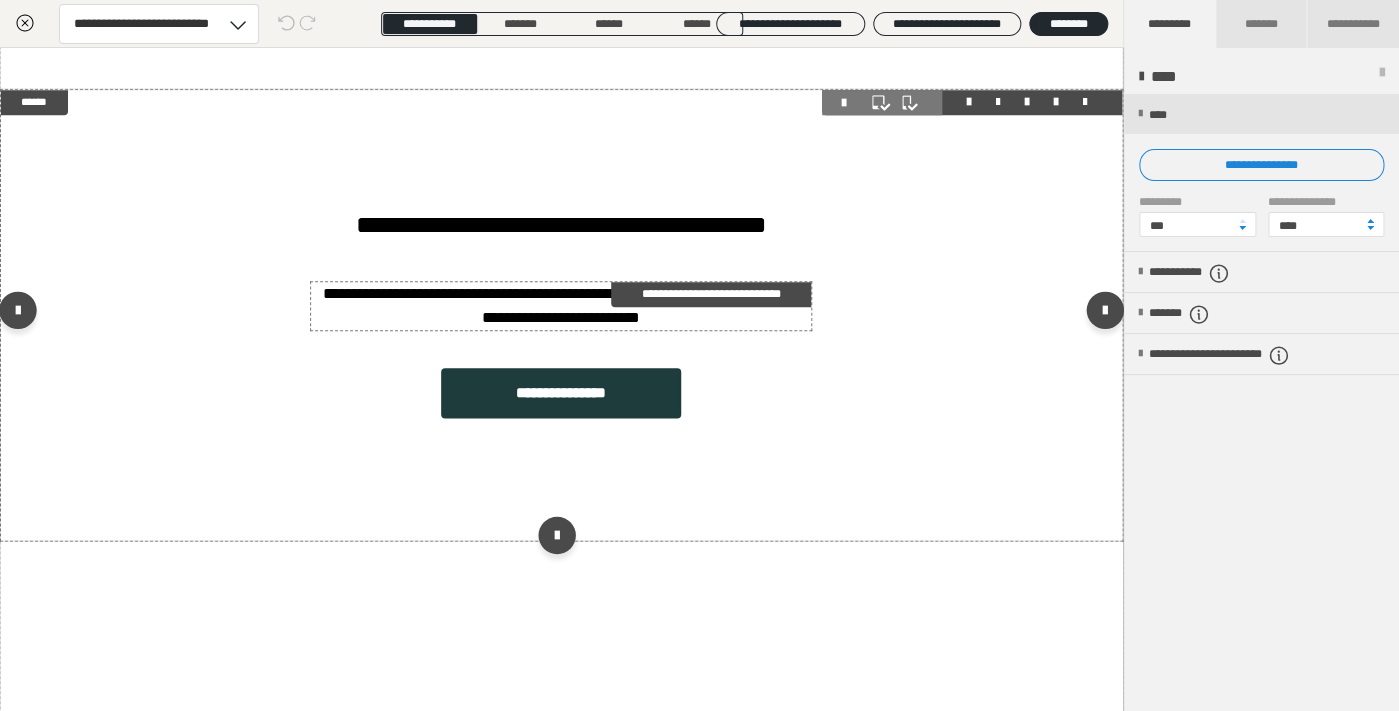 click on "**********" at bounding box center [561, 306] 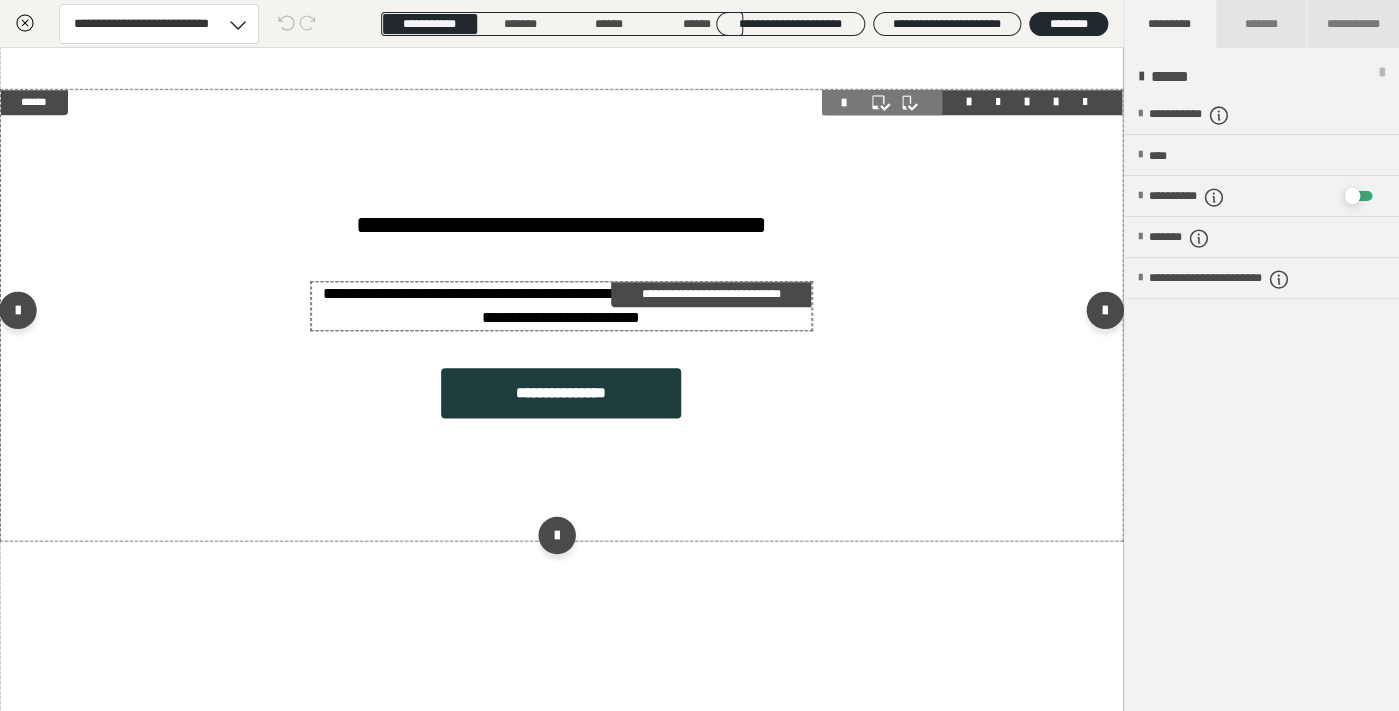 click on "**********" at bounding box center (699, 355) 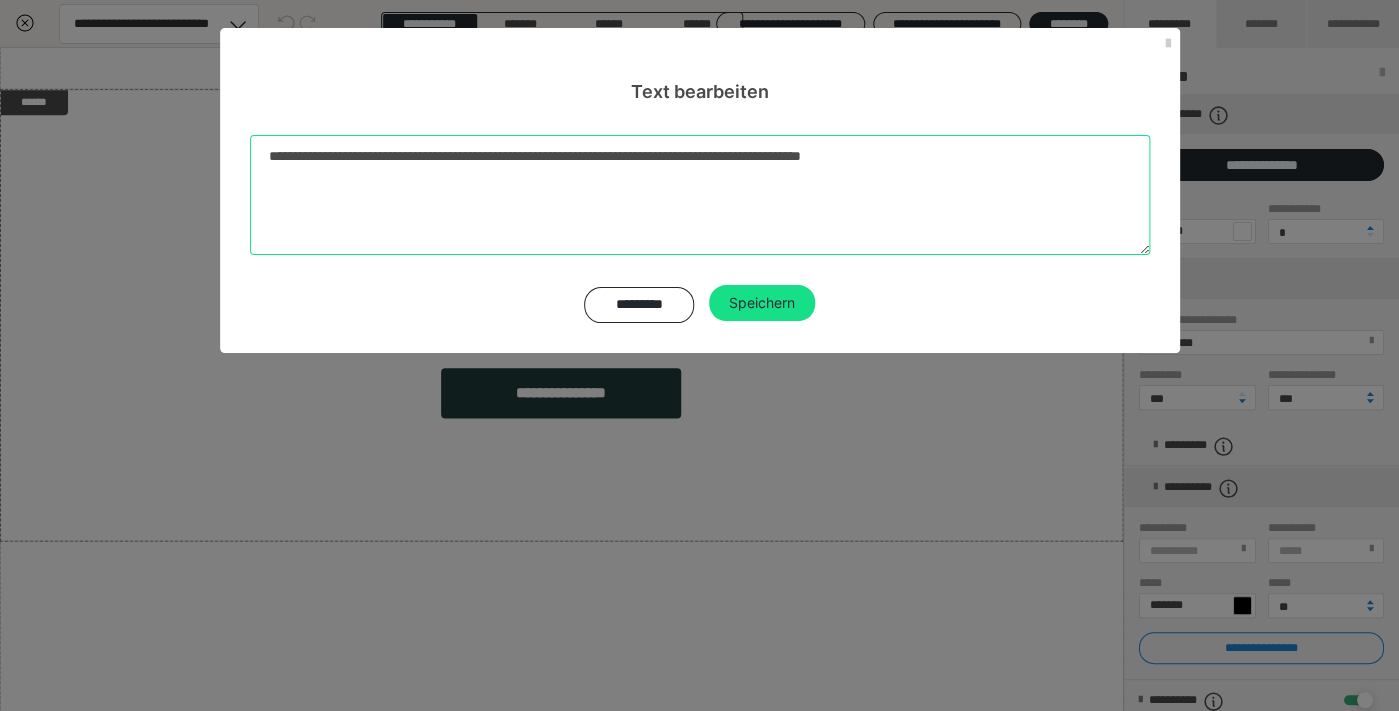 click on "**********" at bounding box center (700, 195) 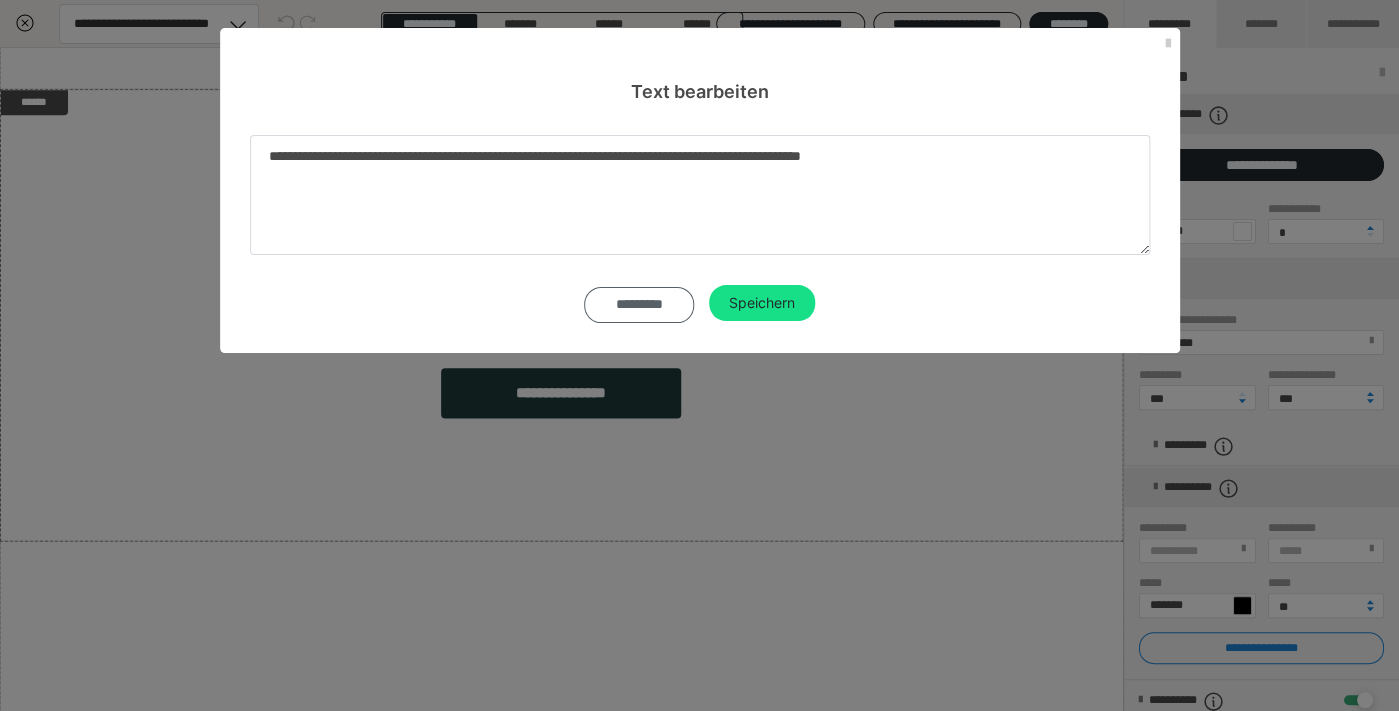 click on "*********" at bounding box center [639, 305] 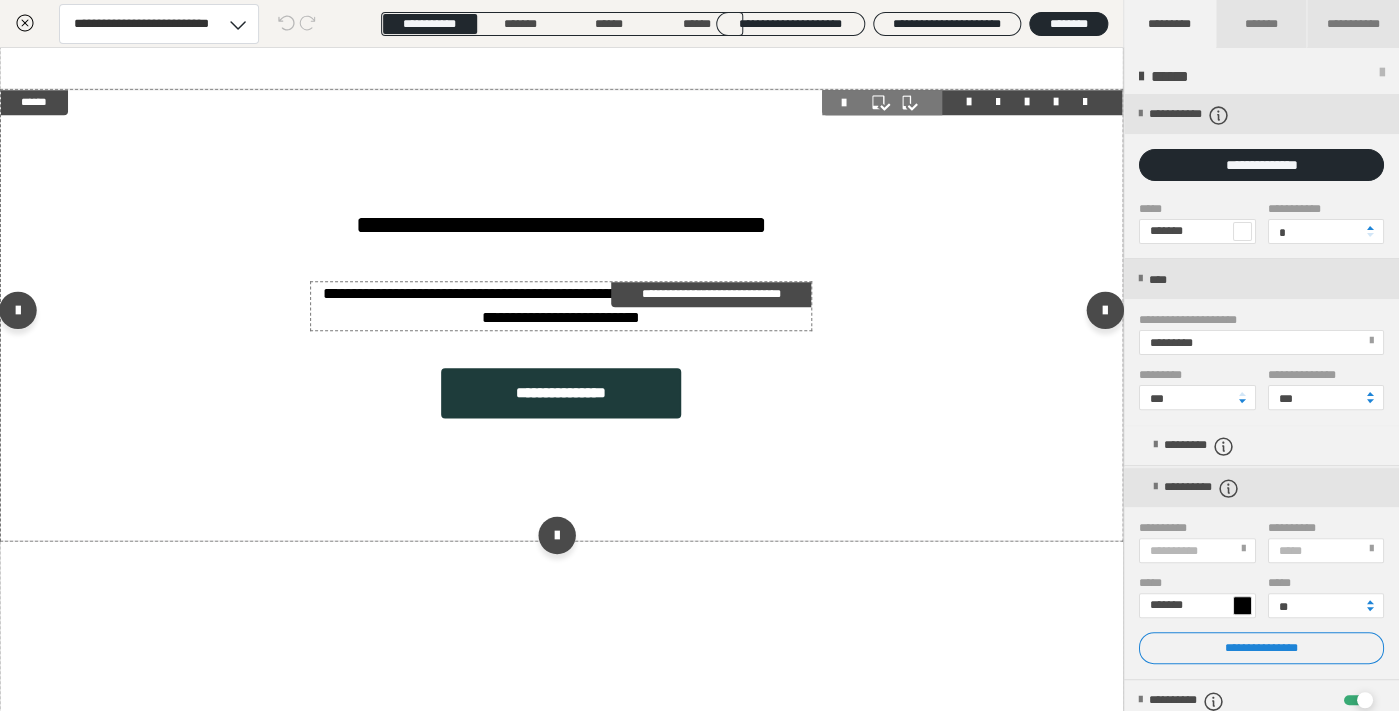 click on "**********" at bounding box center [561, 306] 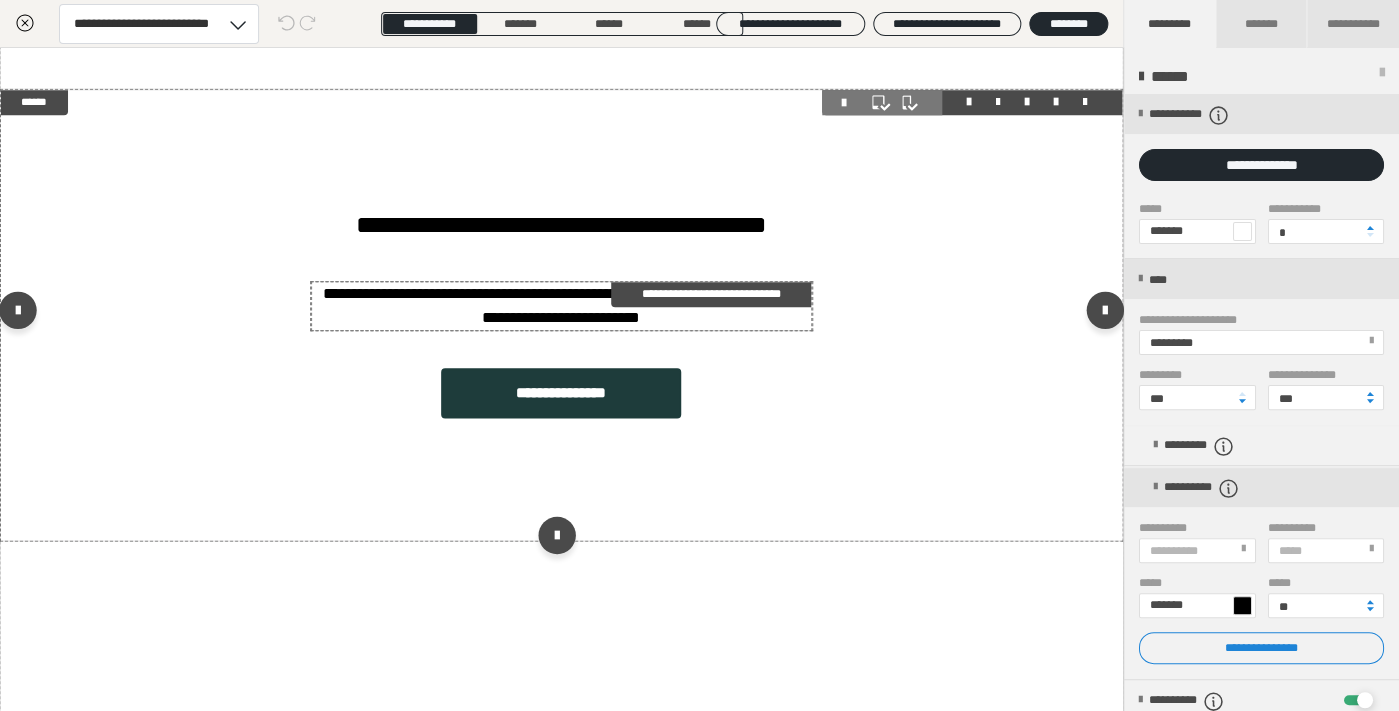 click on "**********" at bounding box center [561, 306] 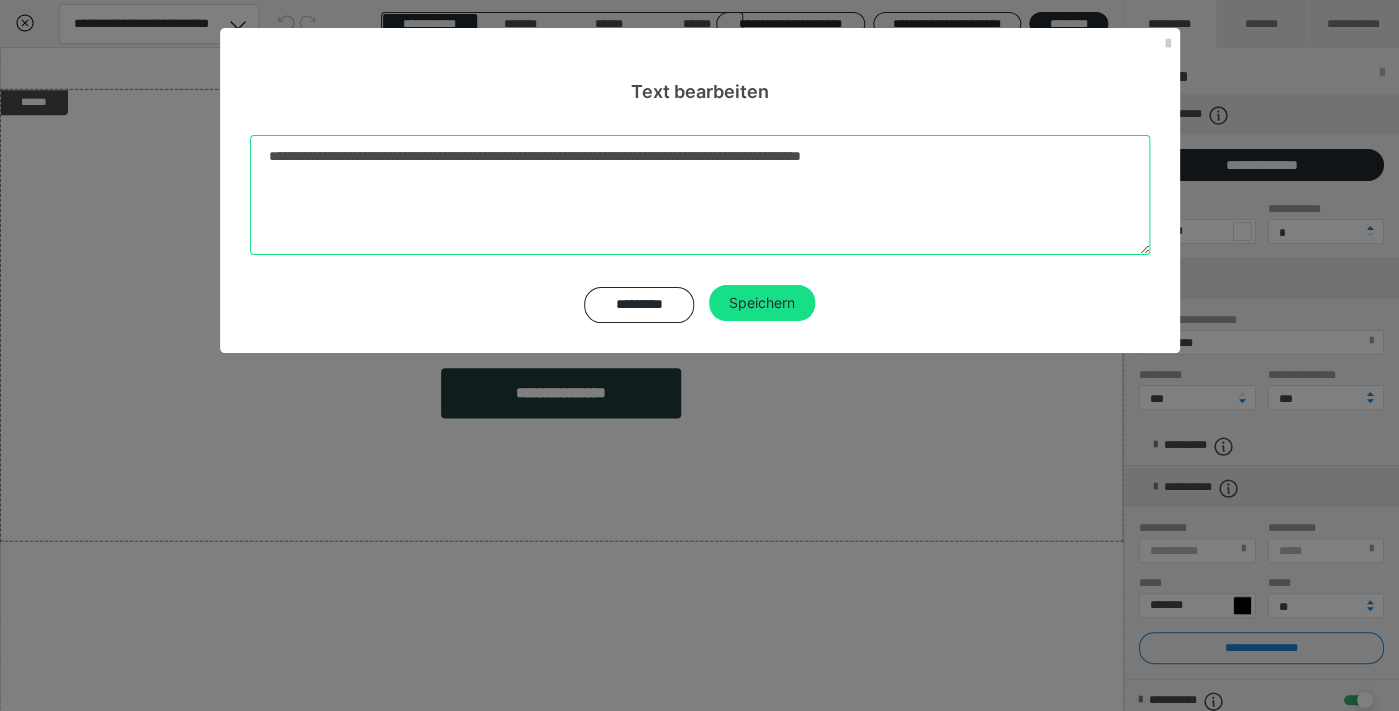click on "**********" at bounding box center [700, 195] 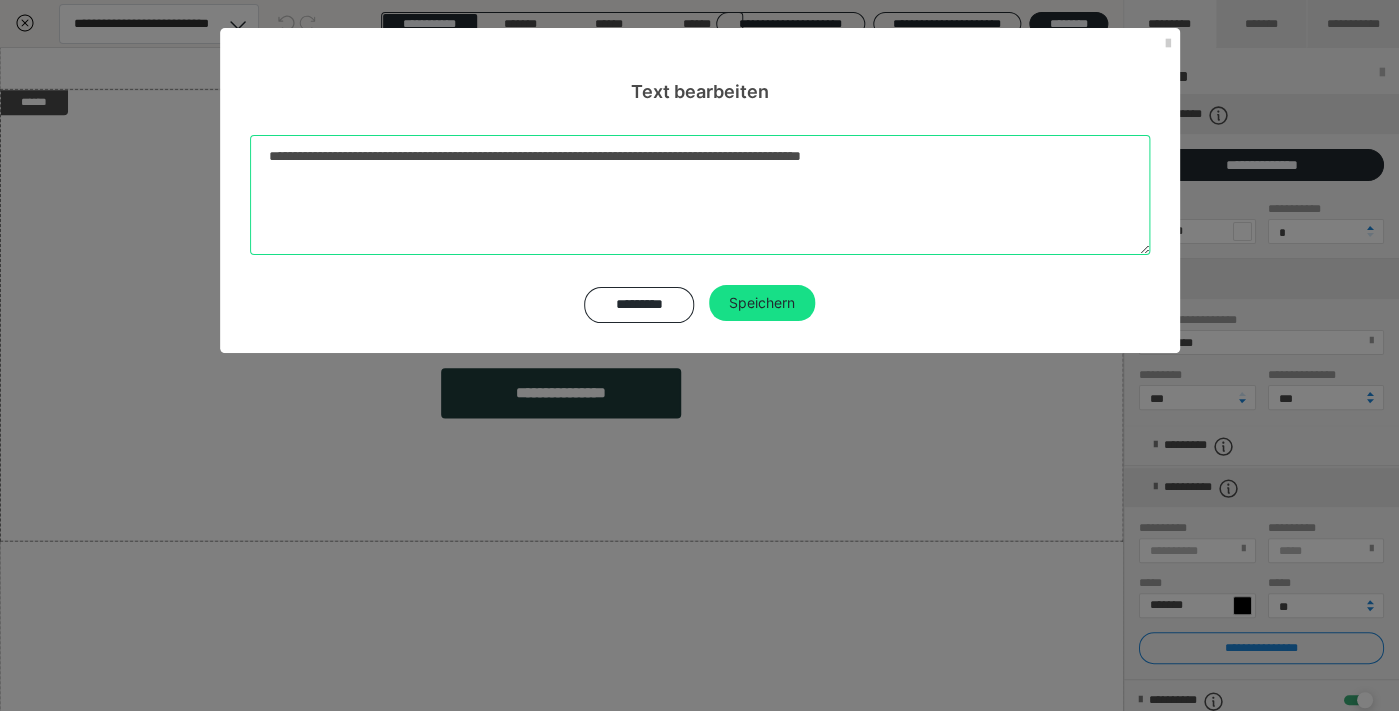 click on "**********" at bounding box center (700, 195) 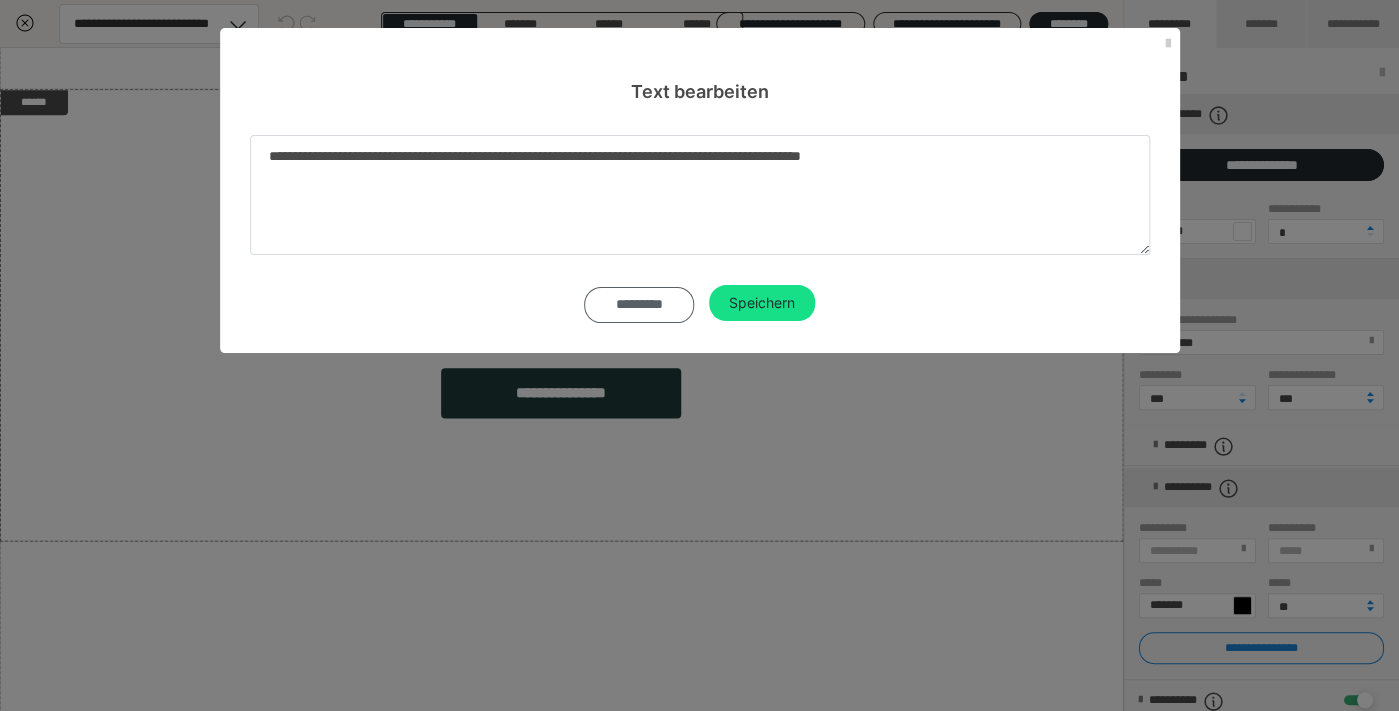 click on "*********" at bounding box center [639, 305] 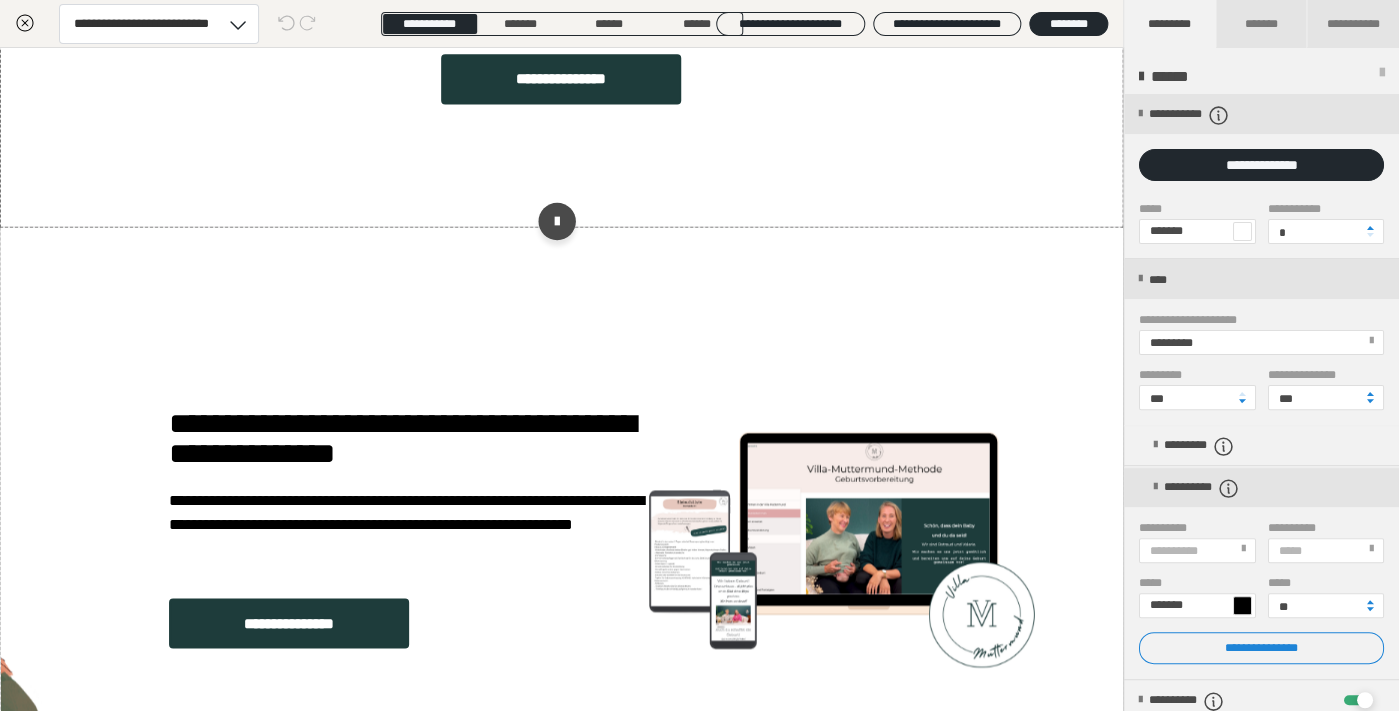 scroll, scrollTop: 982, scrollLeft: 1, axis: both 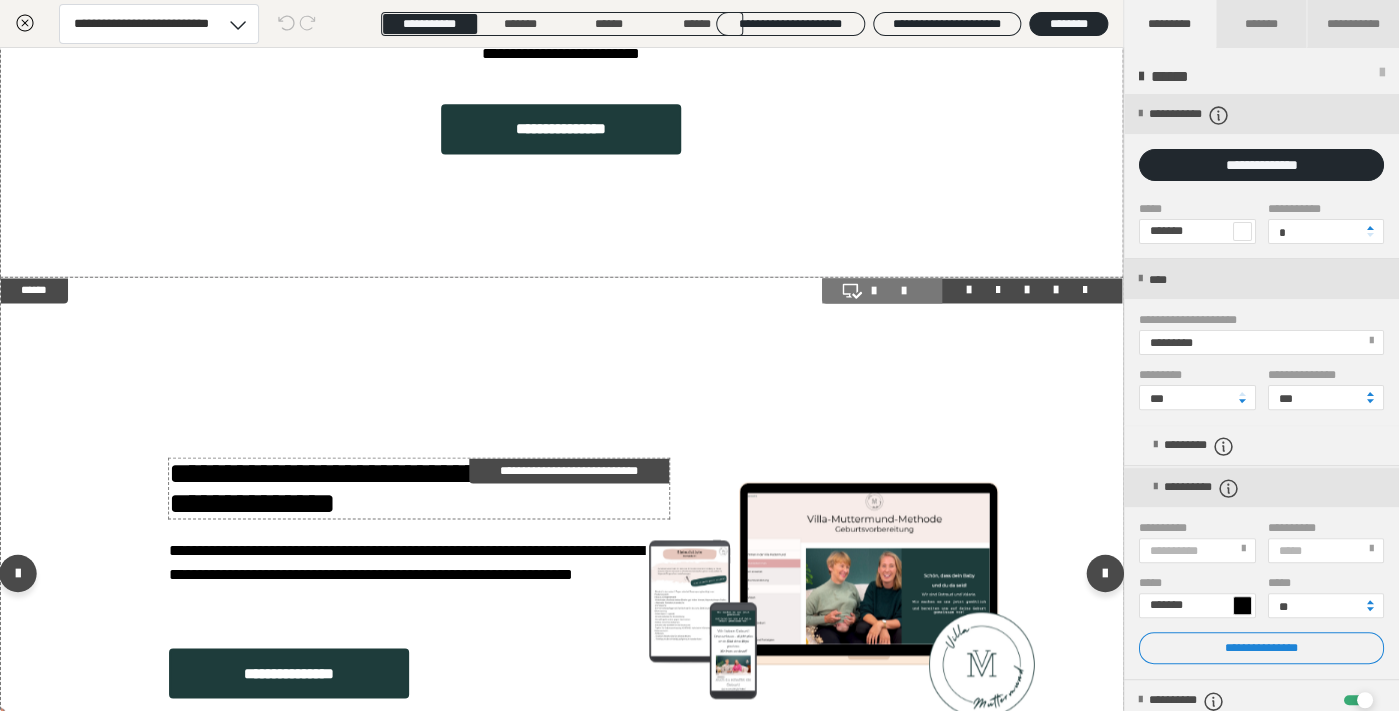 click on "**********" at bounding box center [569, 470] 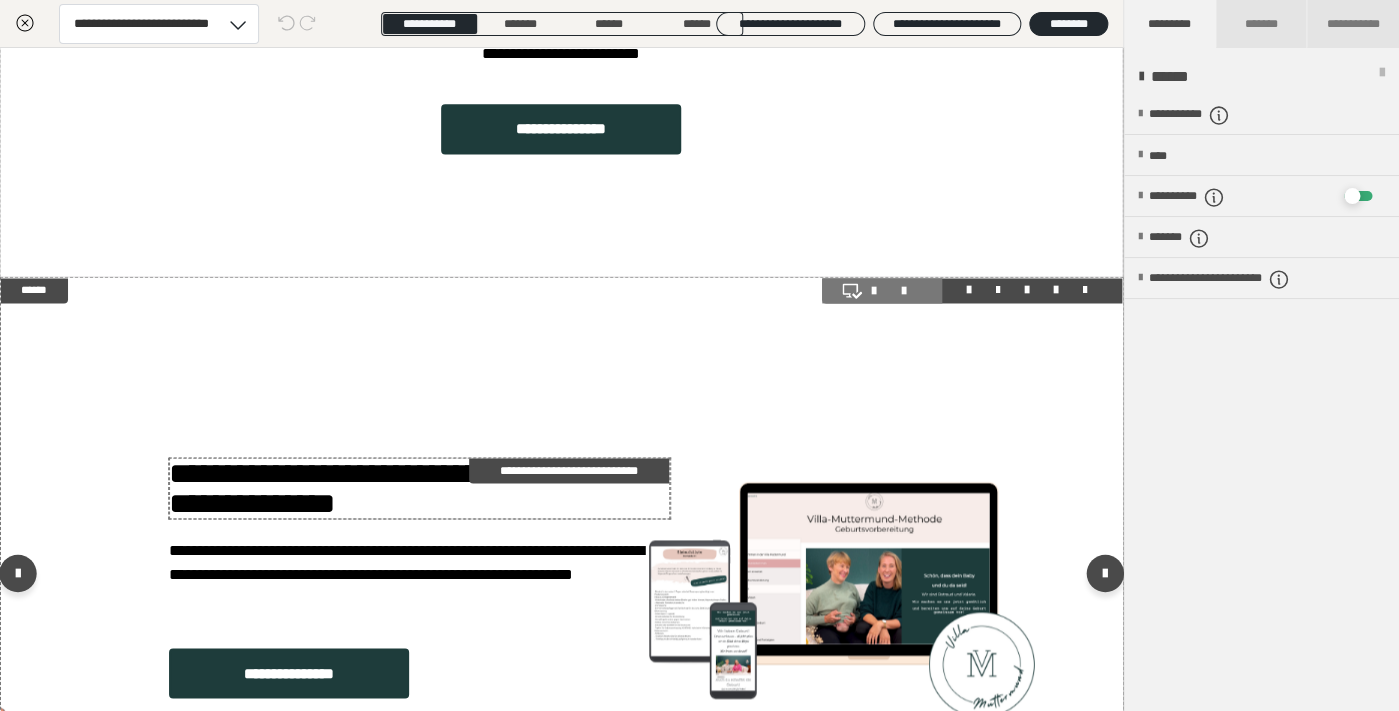click on "**********" at bounding box center (699, 355) 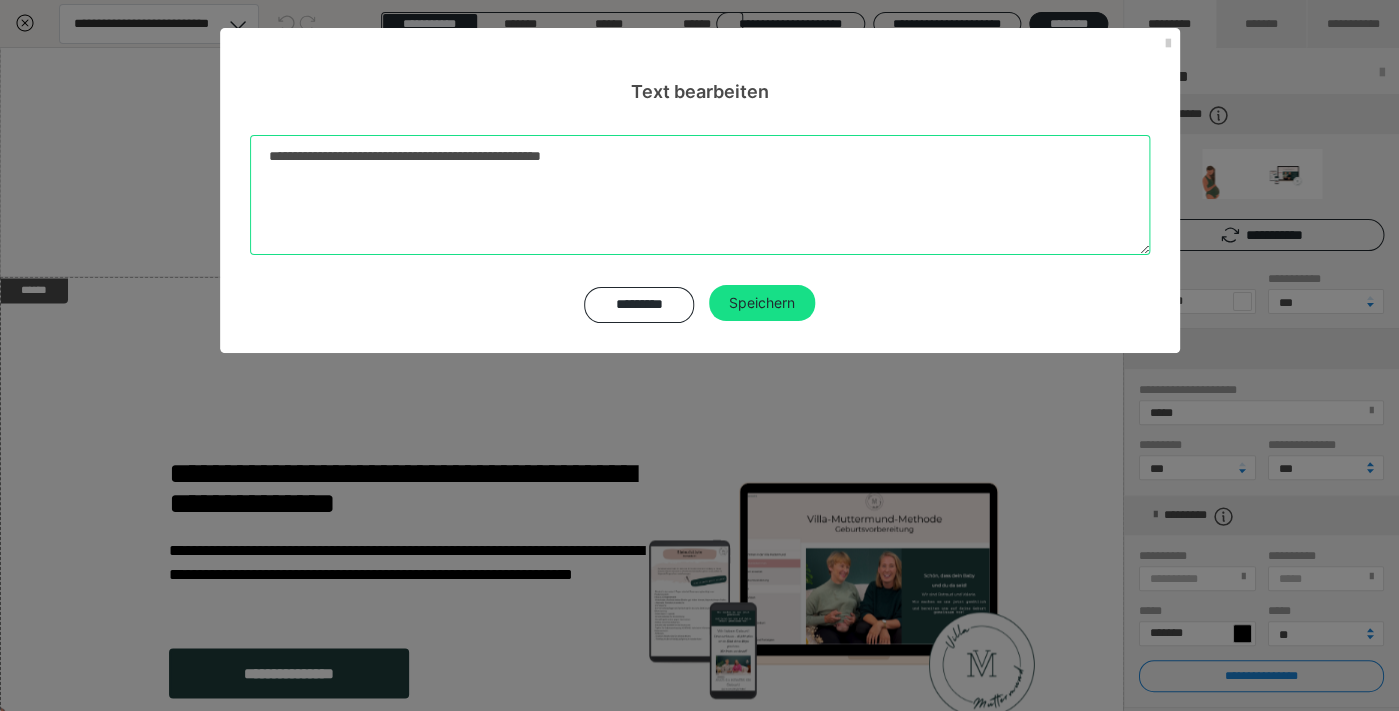 click on "**********" at bounding box center (700, 195) 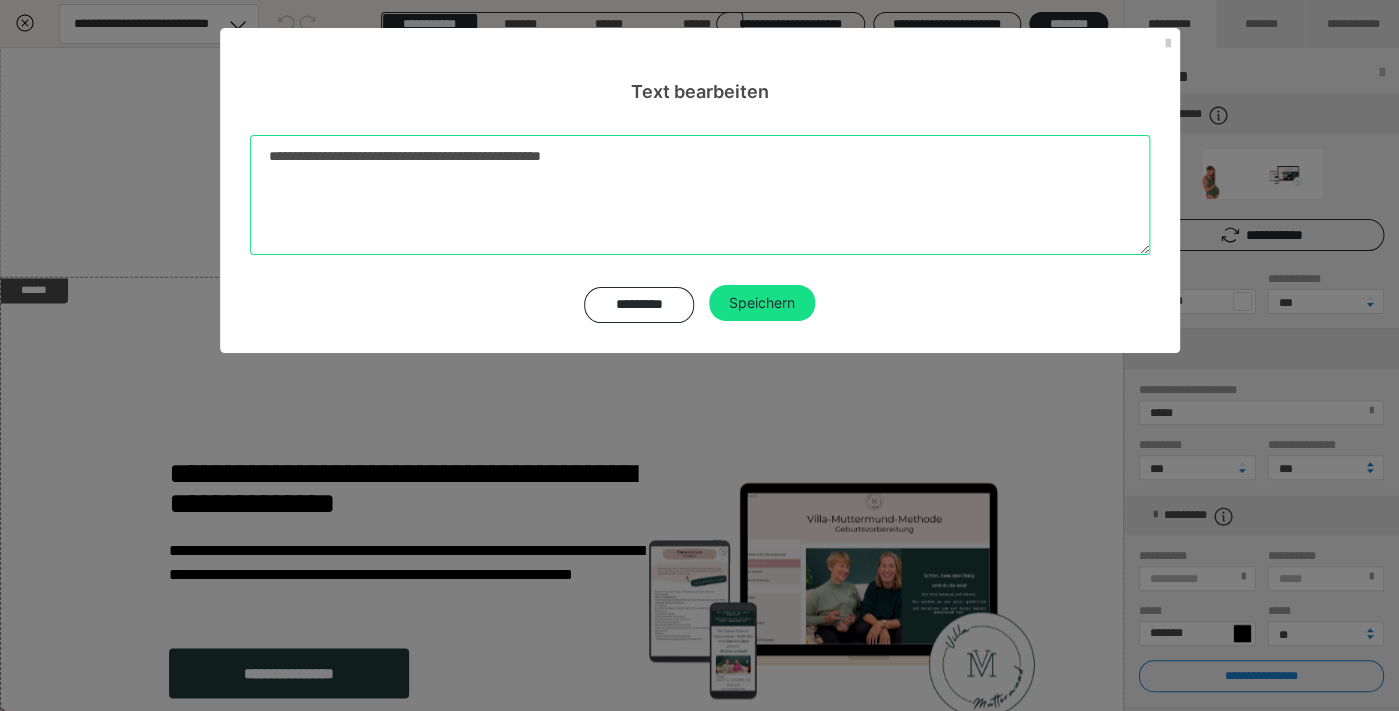 click on "**********" at bounding box center [700, 195] 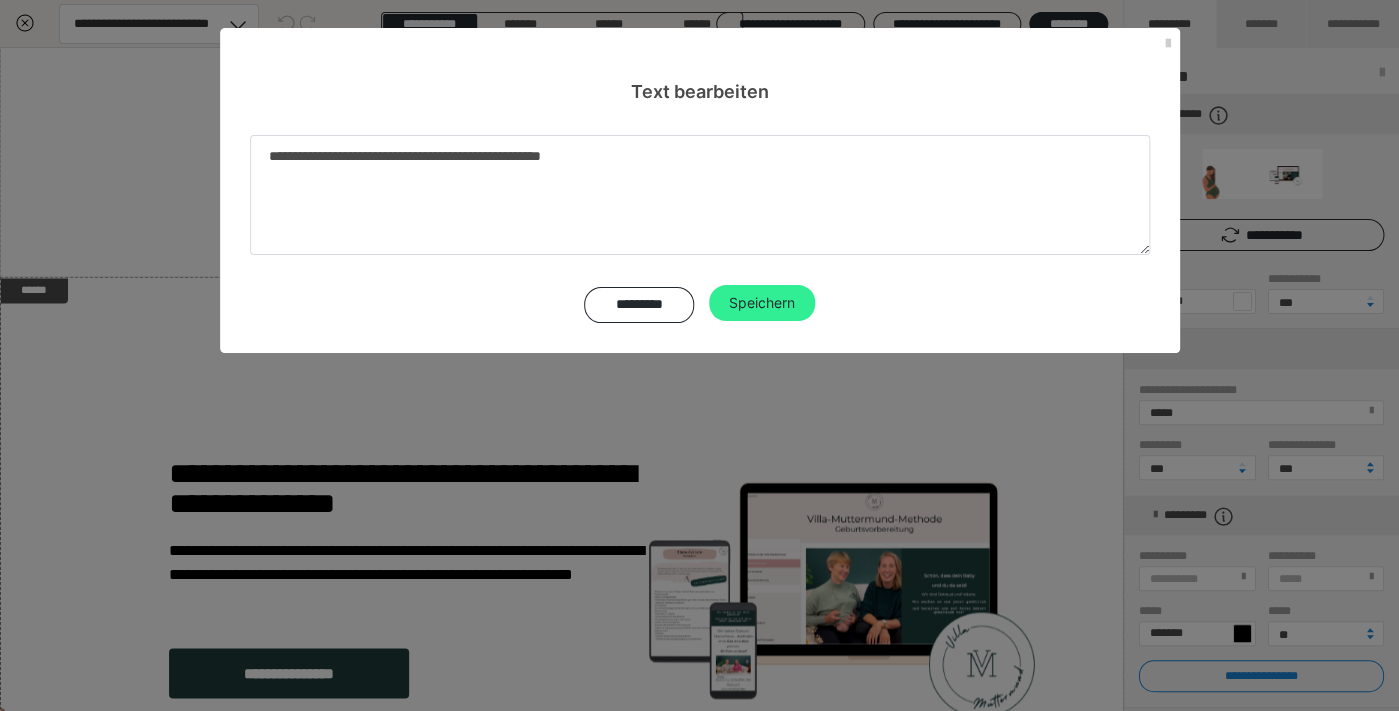 click on "Speichern" at bounding box center (762, 303) 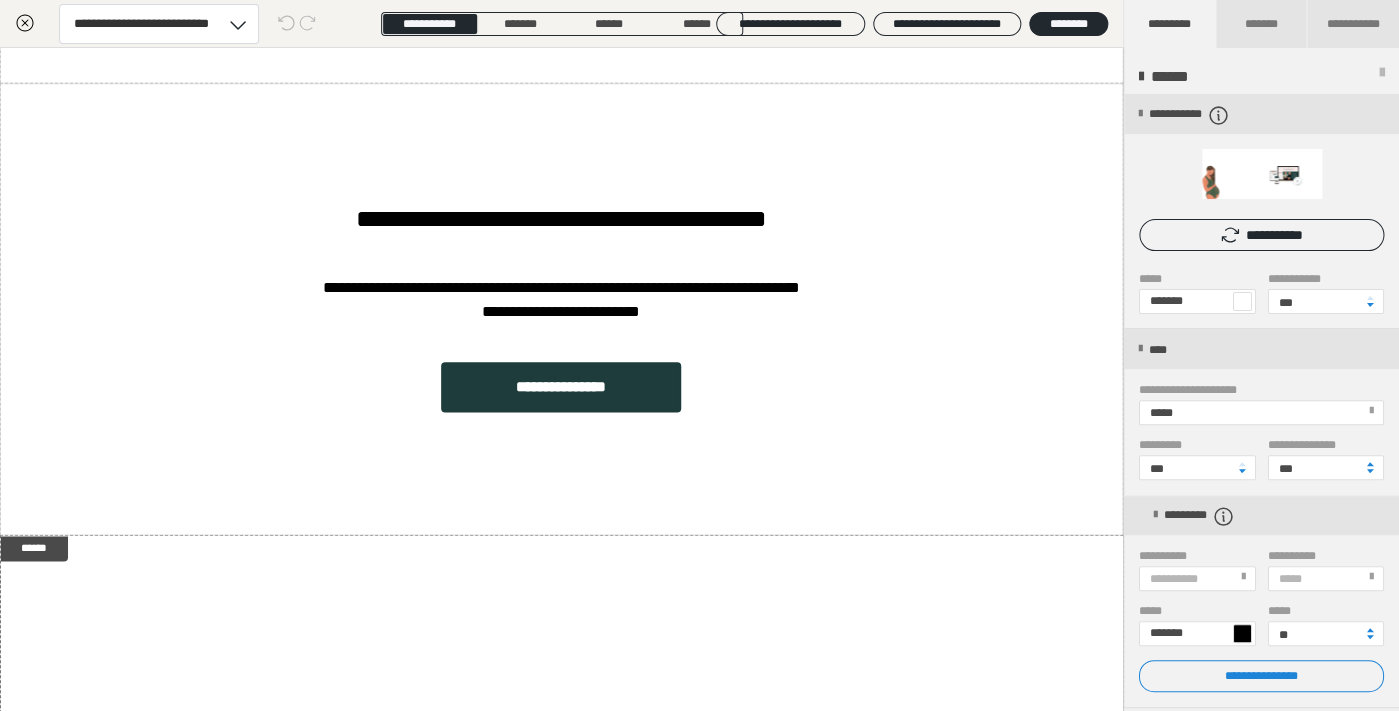 scroll, scrollTop: 546, scrollLeft: 1, axis: both 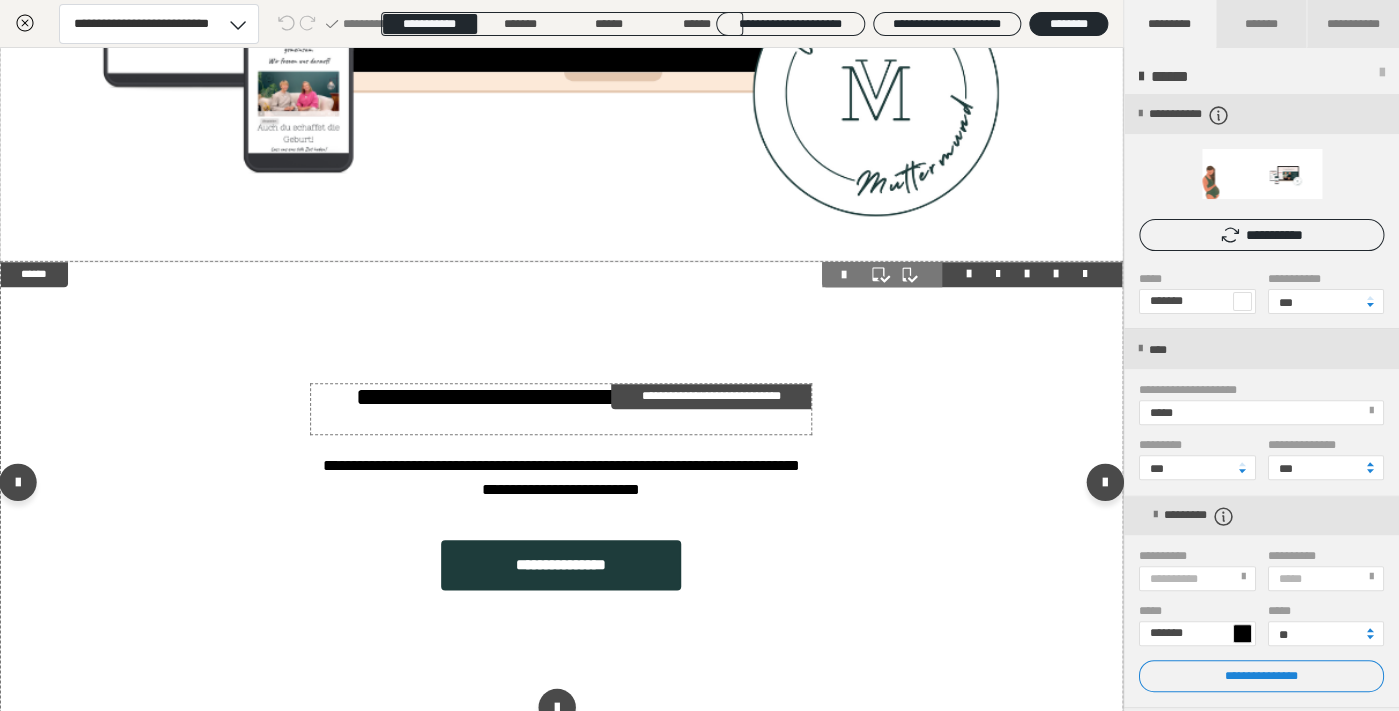 click on "**********" at bounding box center [561, 409] 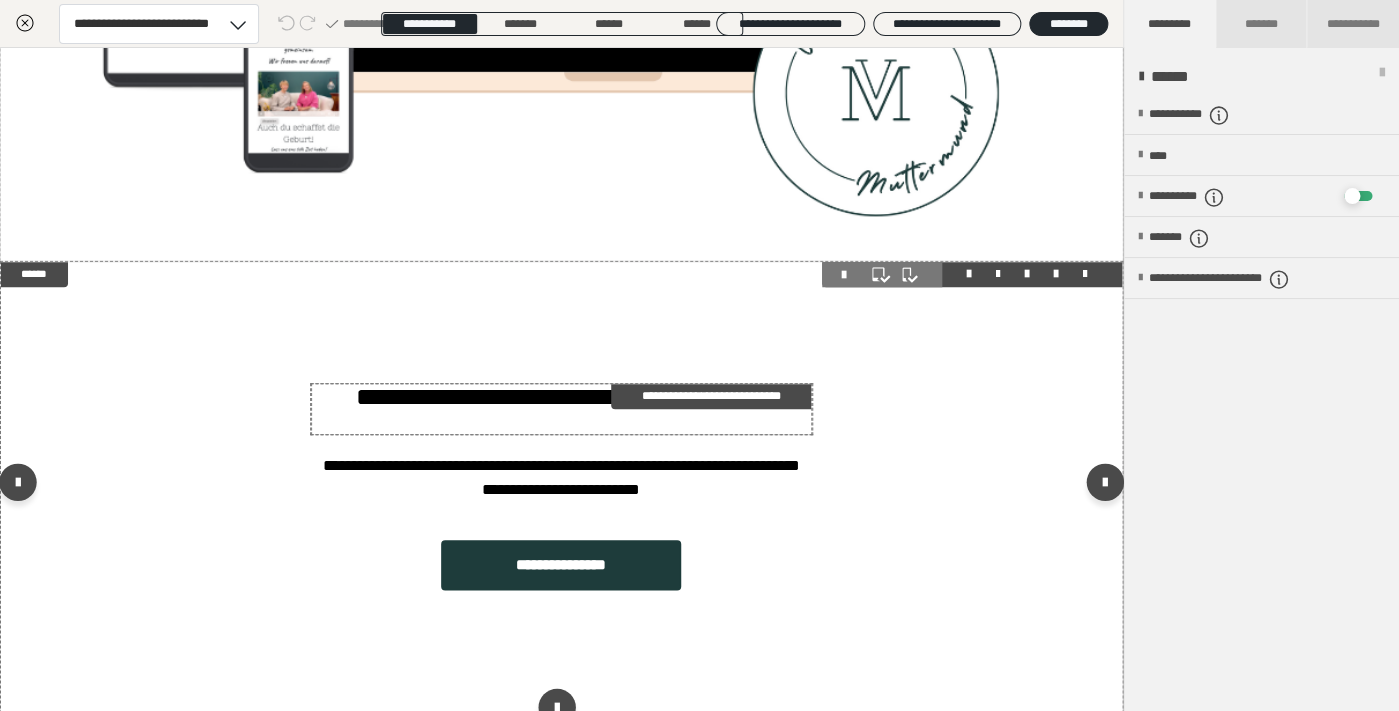 click on "**********" at bounding box center (561, 409) 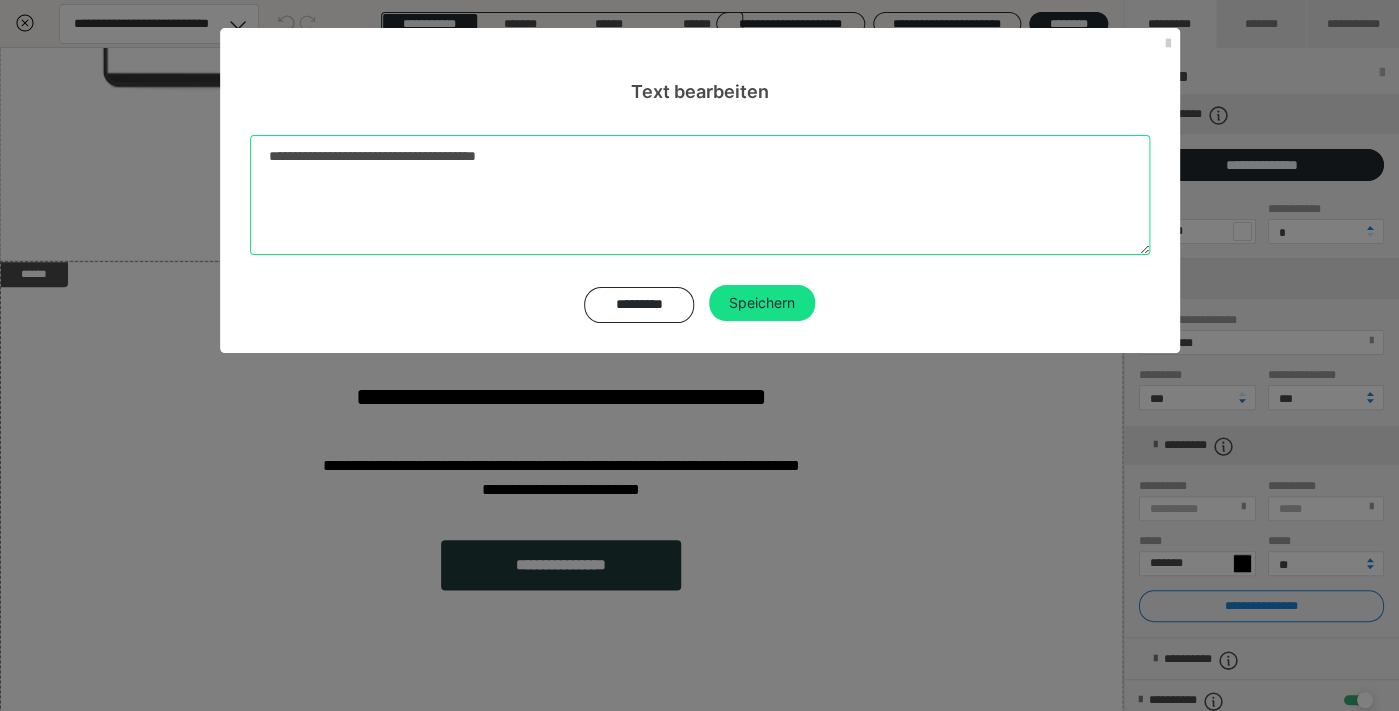 click on "**********" at bounding box center (700, 195) 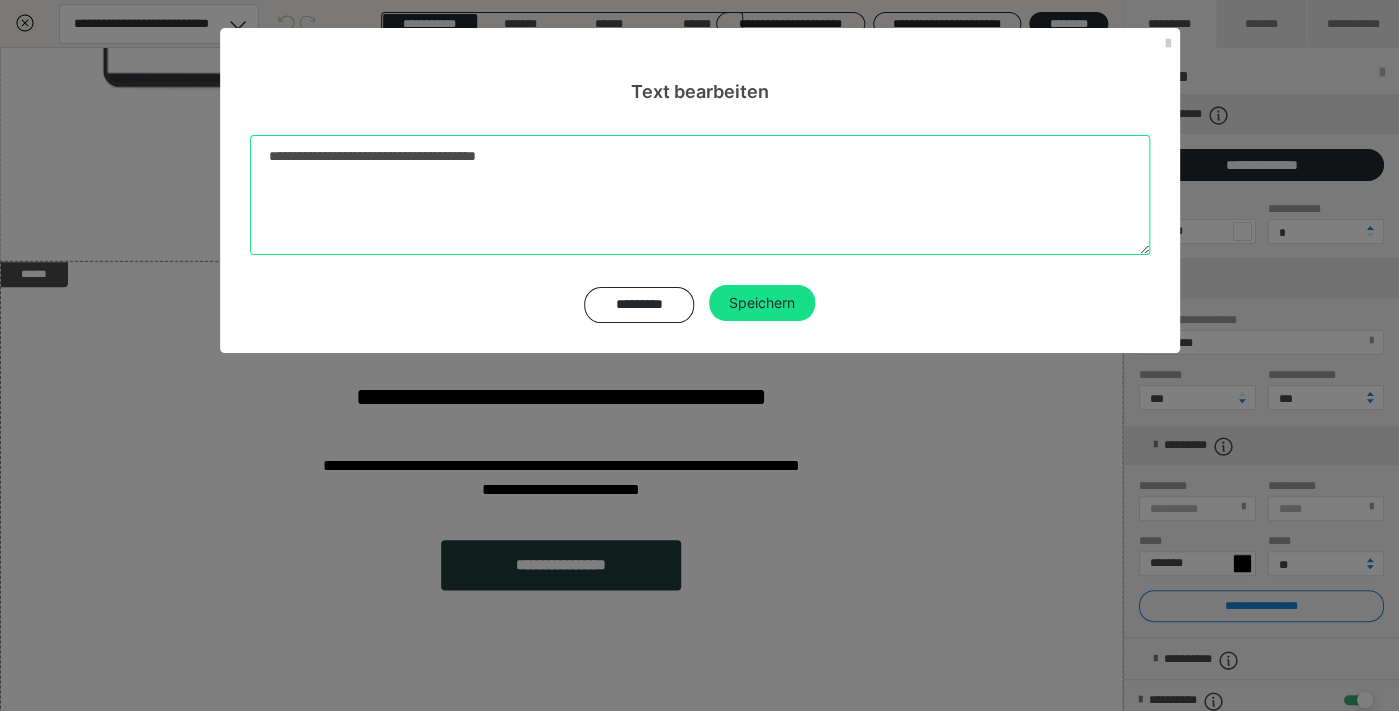 click on "**********" at bounding box center [700, 195] 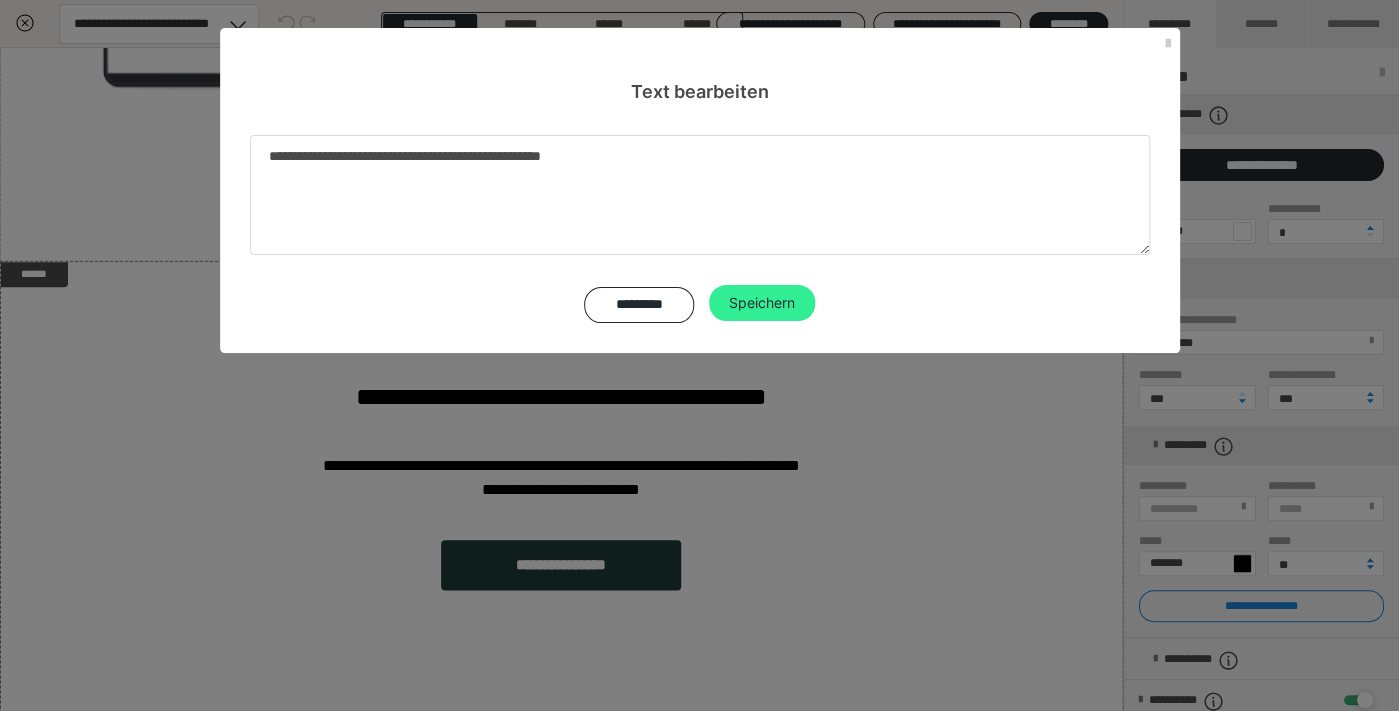click on "Speichern" at bounding box center (762, 303) 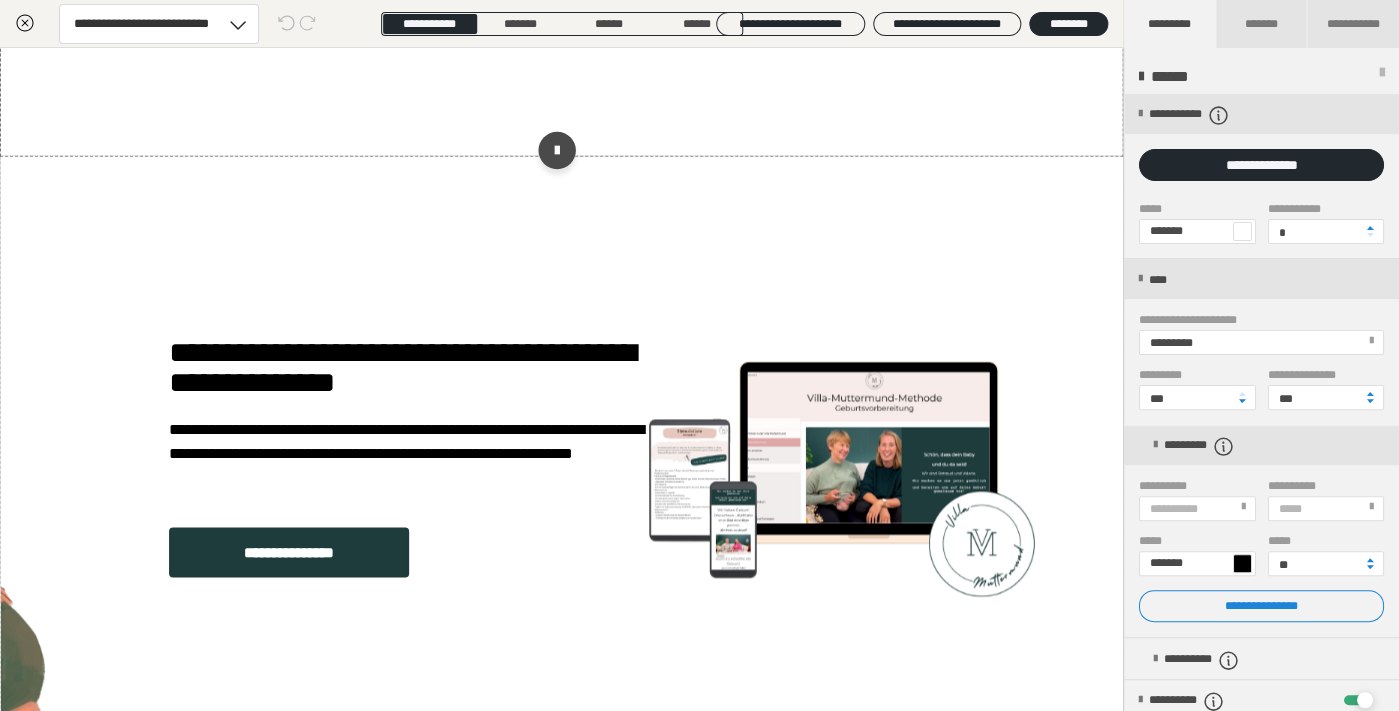 scroll, scrollTop: 1134, scrollLeft: 1, axis: both 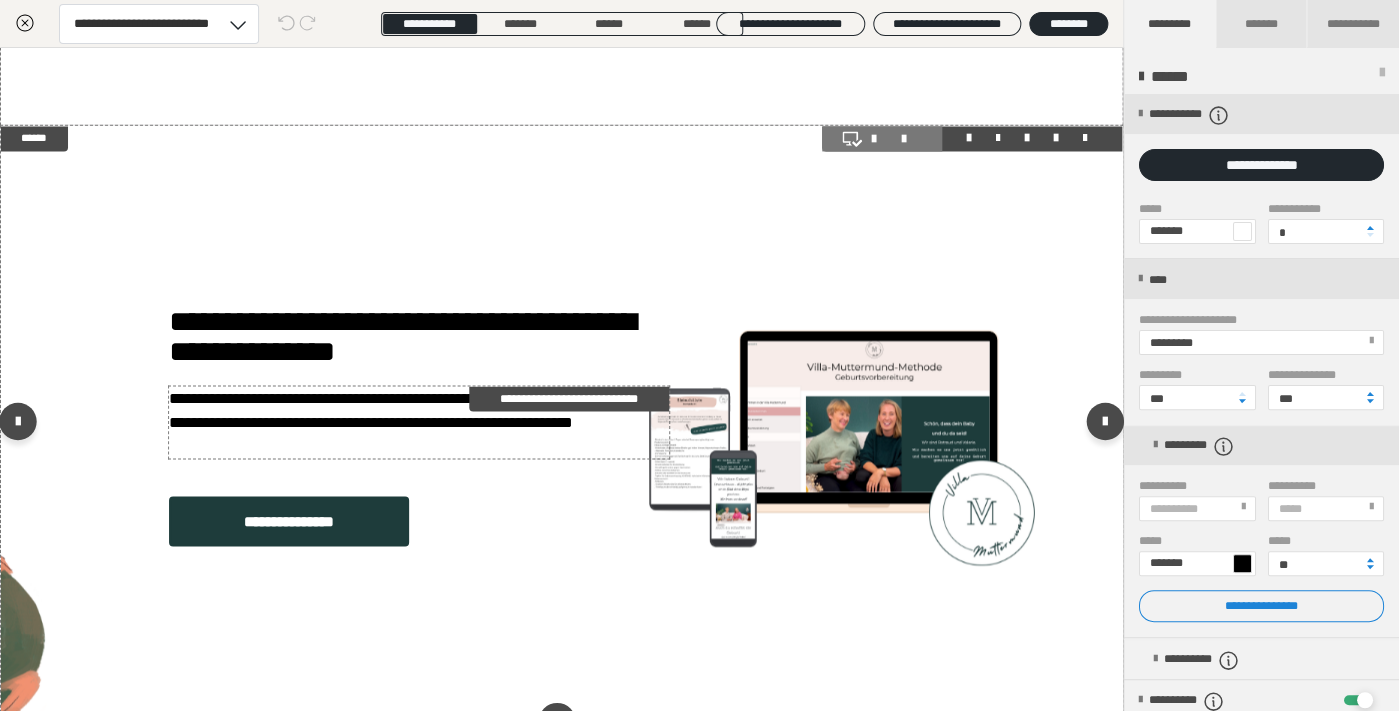 click on "**********" at bounding box center [419, 422] 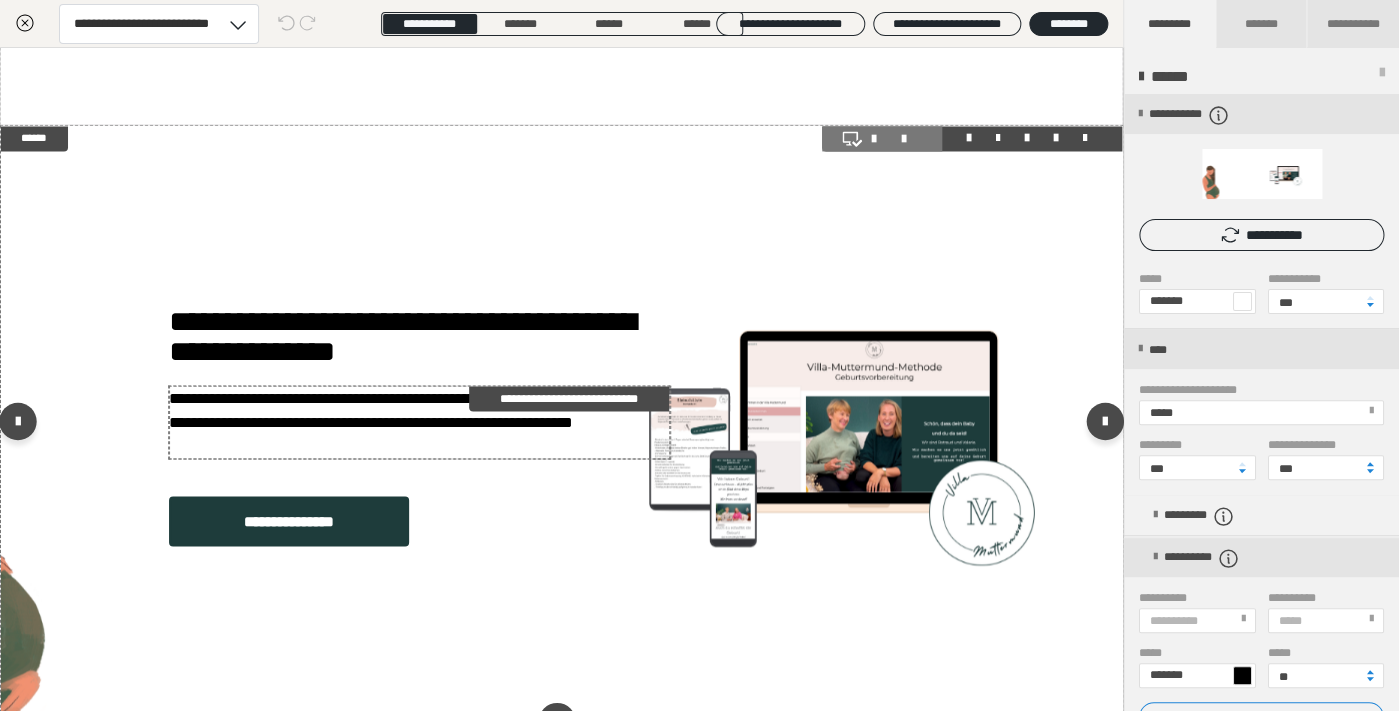 click on "**********" at bounding box center (419, 422) 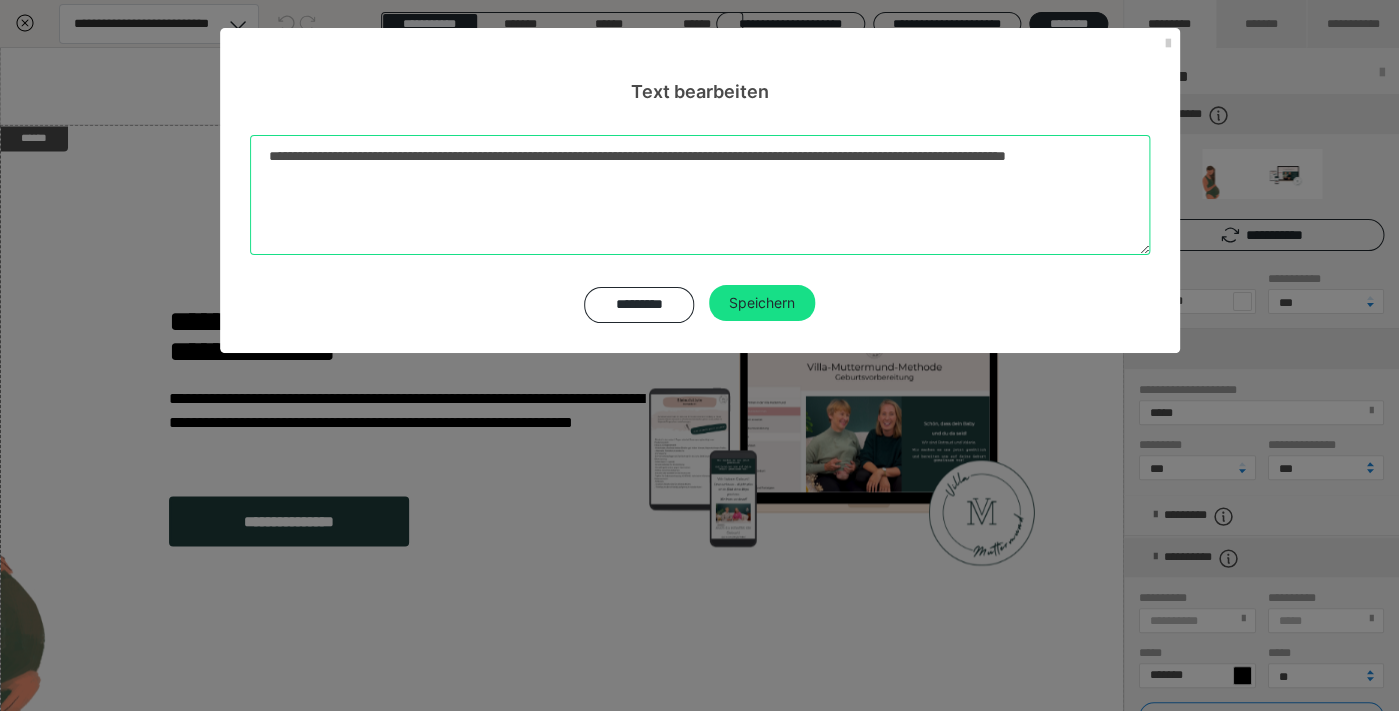 click on "**********" at bounding box center (700, 195) 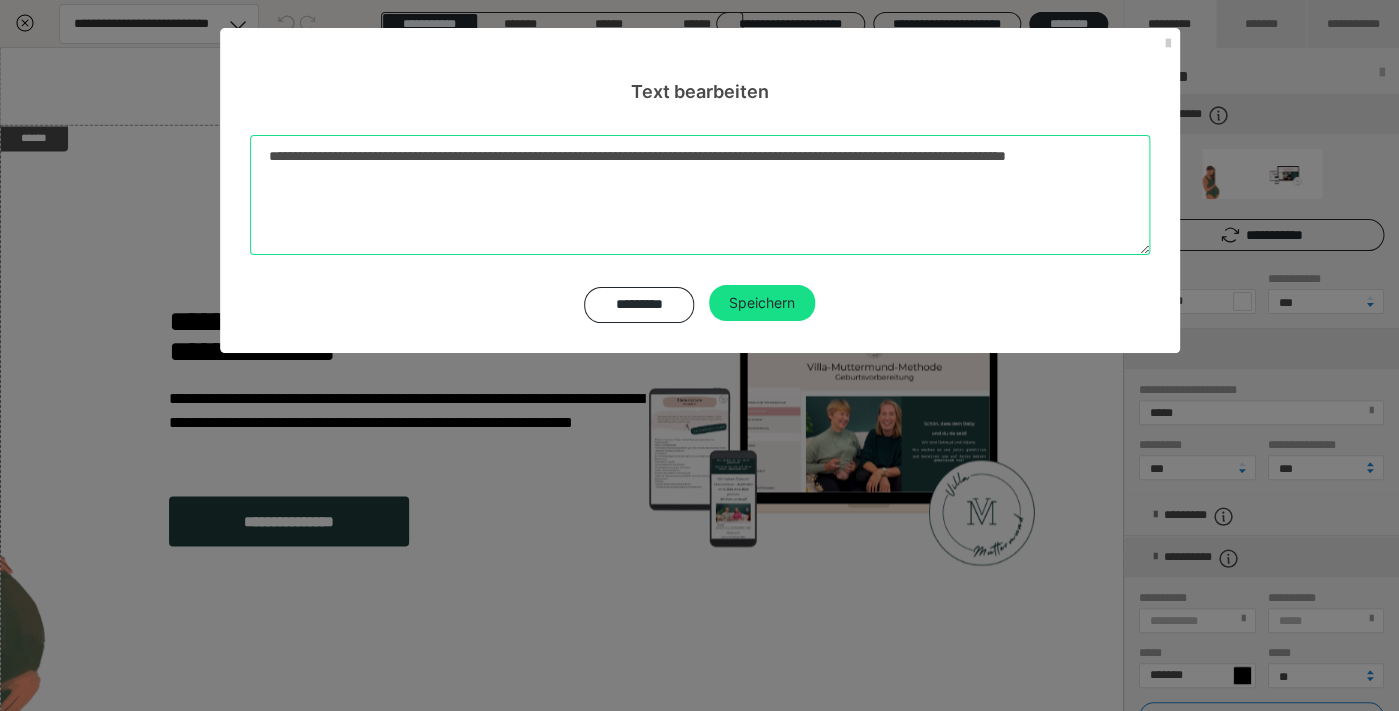 drag, startPoint x: 595, startPoint y: 206, endPoint x: 224, endPoint y: 106, distance: 384.2408 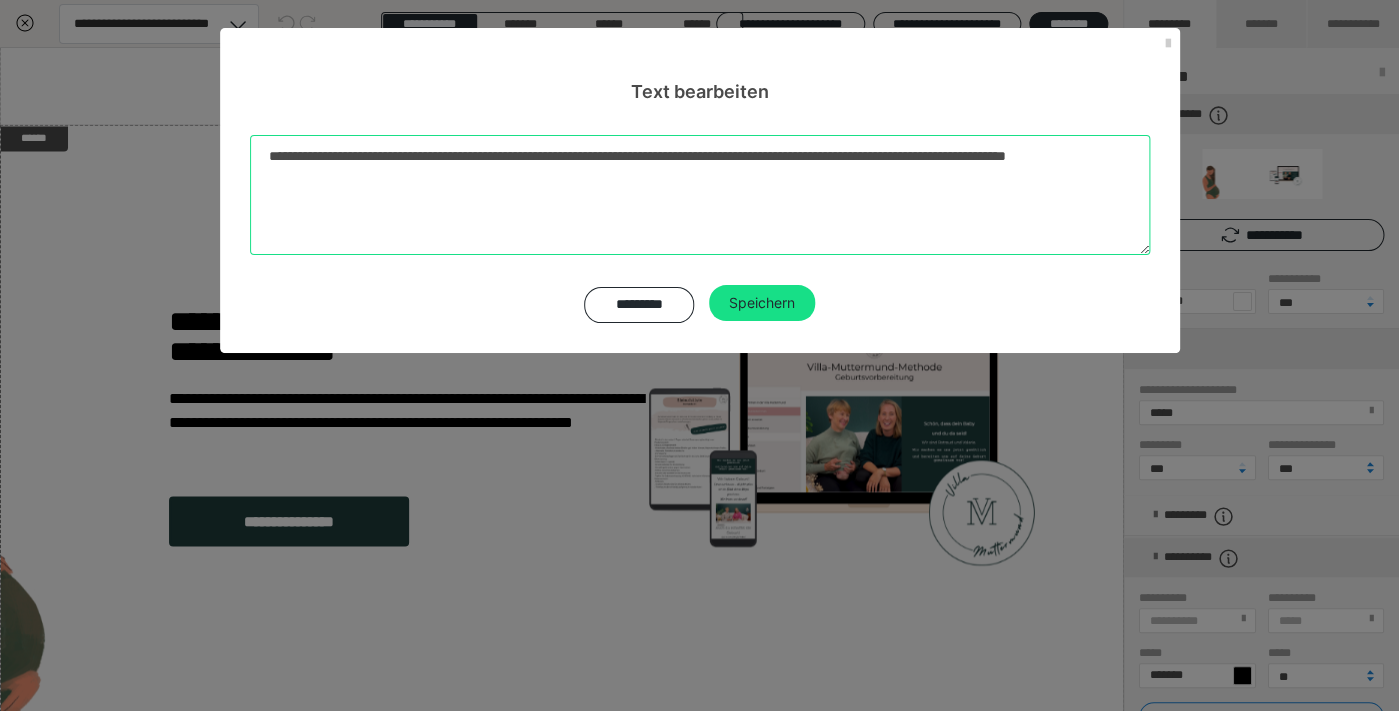 click on "**********" at bounding box center [700, 195] 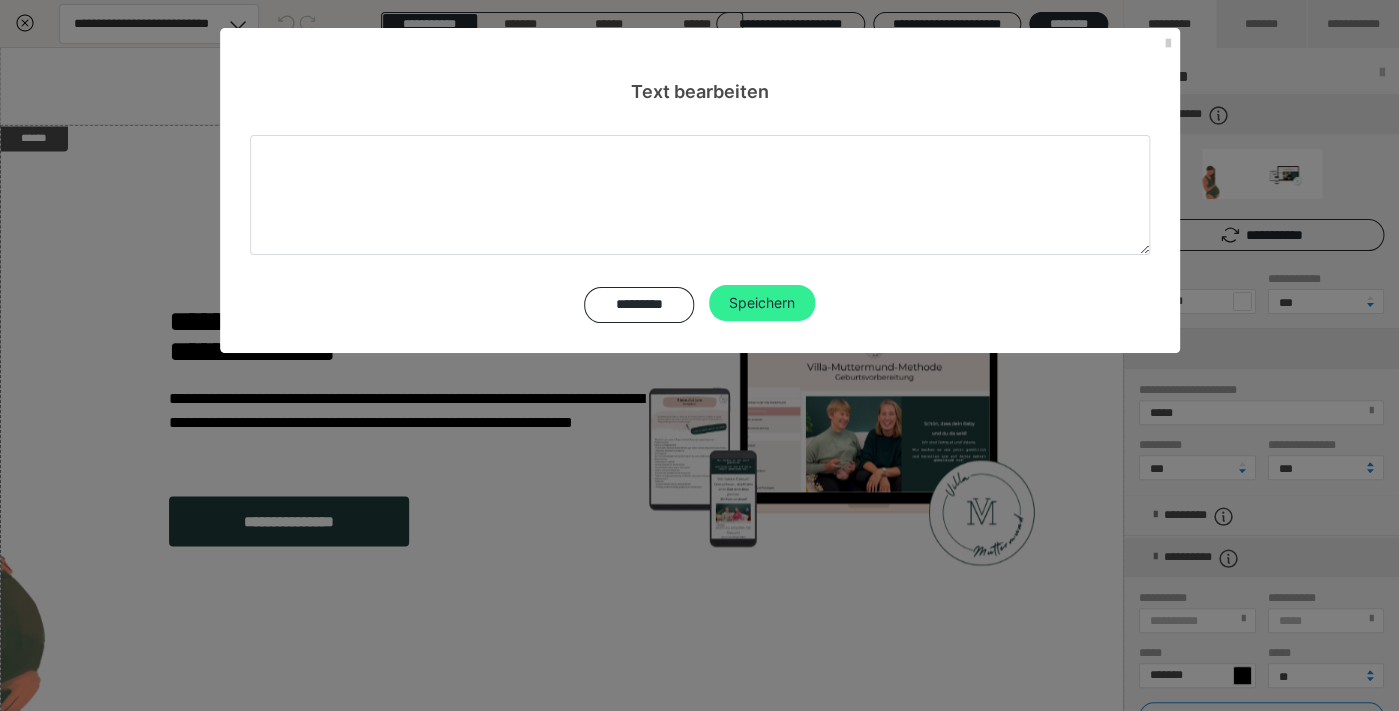 click on "Speichern" at bounding box center [762, 303] 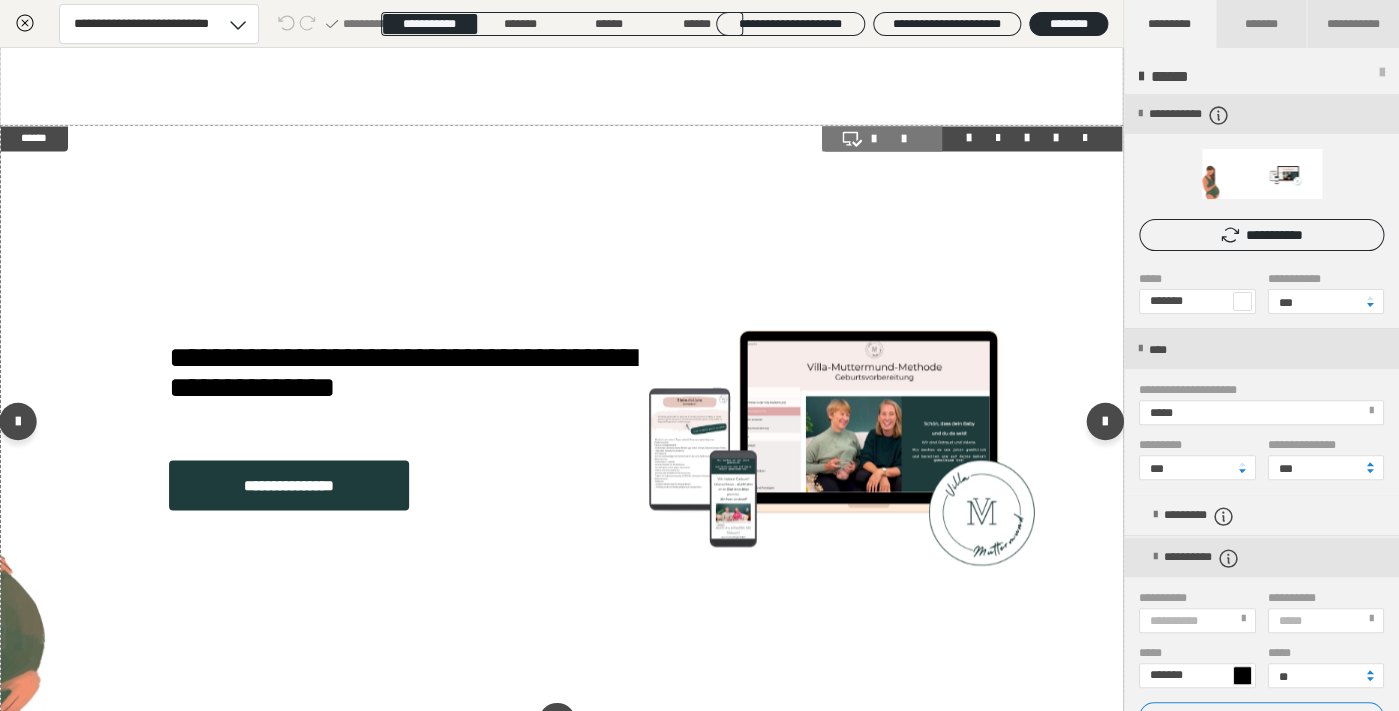 click on "**********" at bounding box center (419, 441) 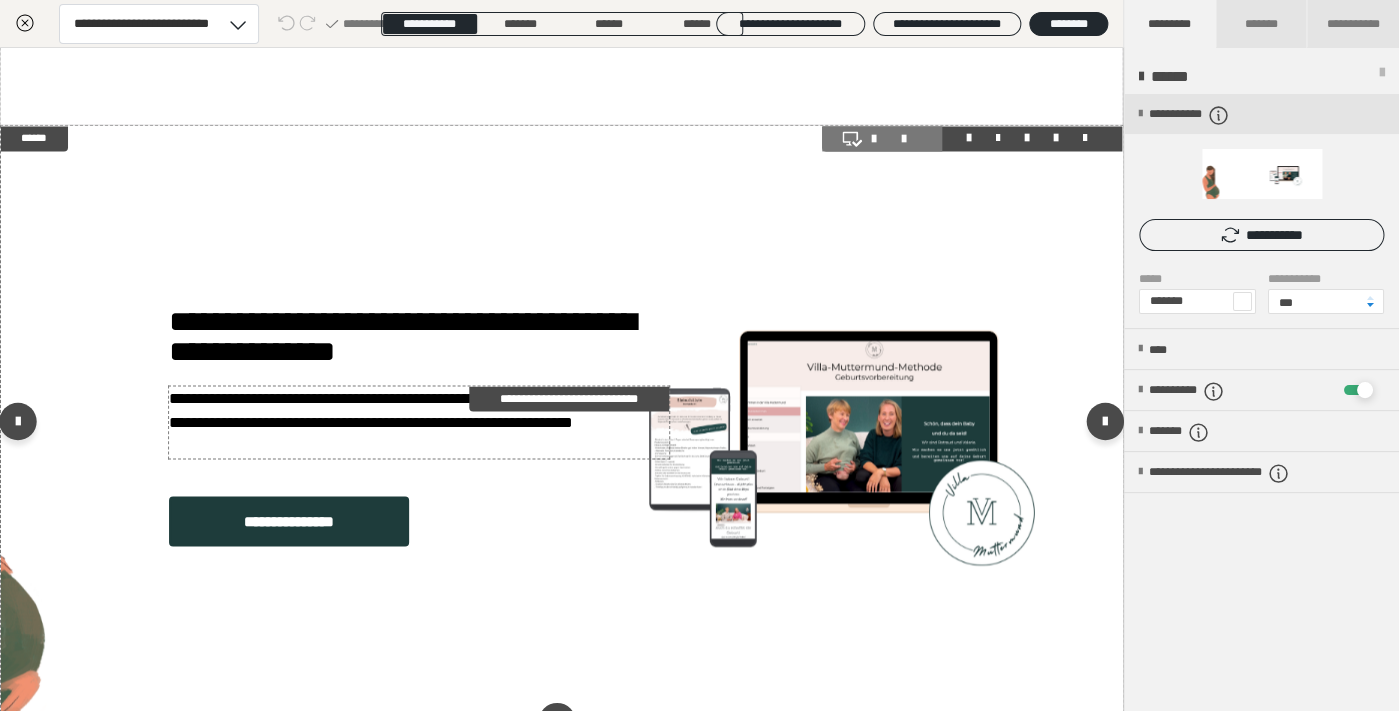 click on "**********" at bounding box center (419, 422) 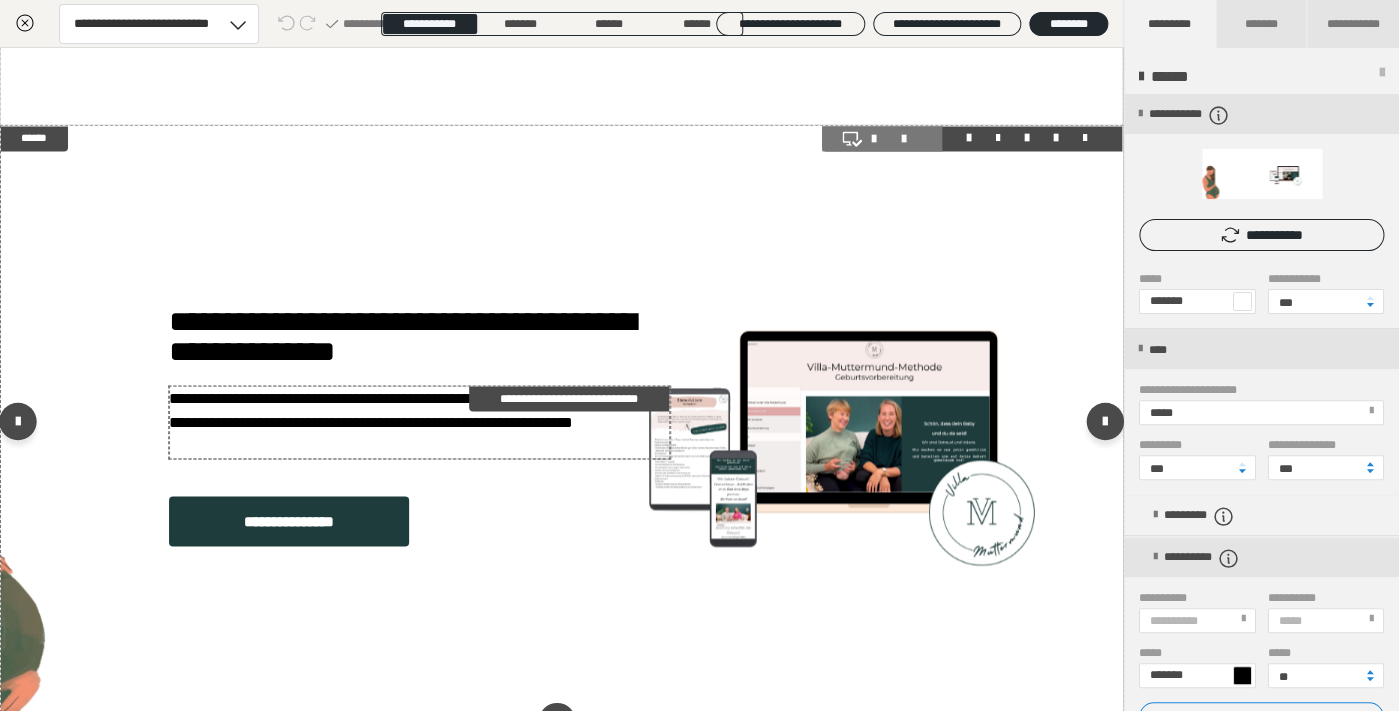 click on "**********" at bounding box center (419, 422) 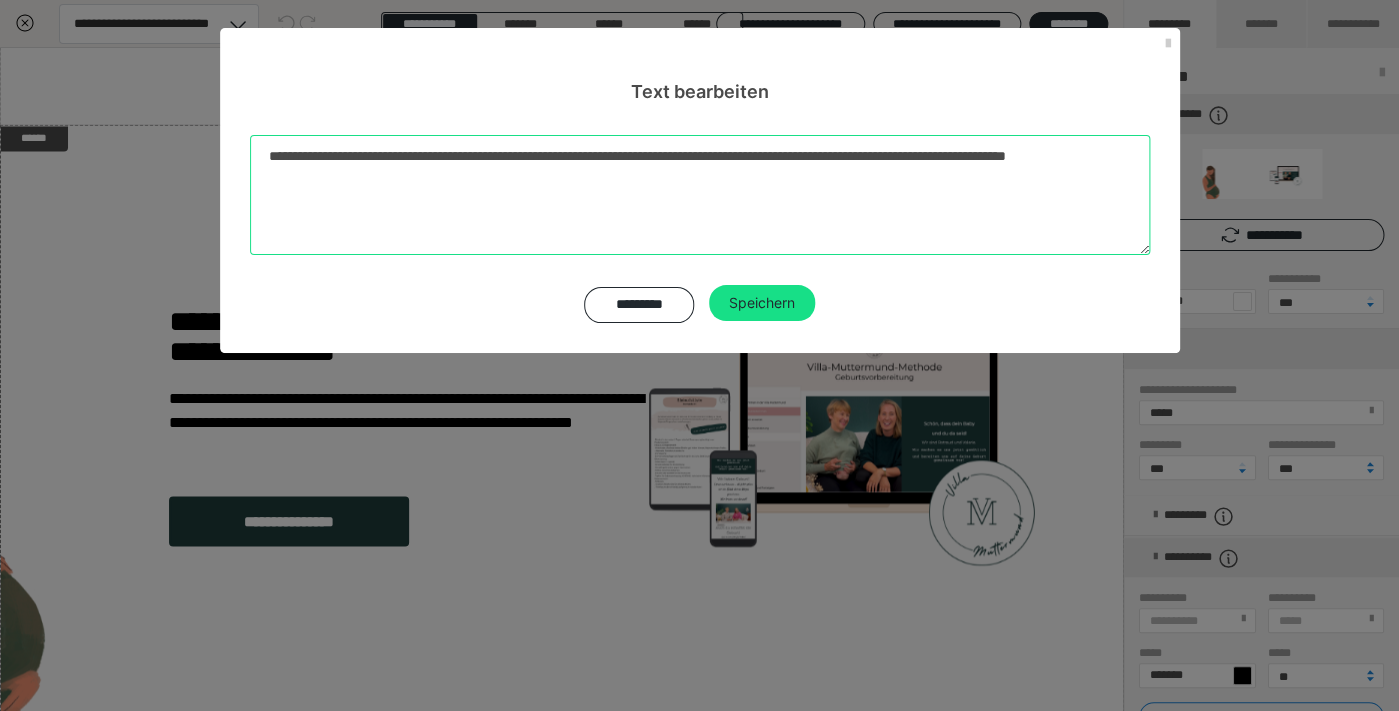 click on "**********" at bounding box center [700, 195] 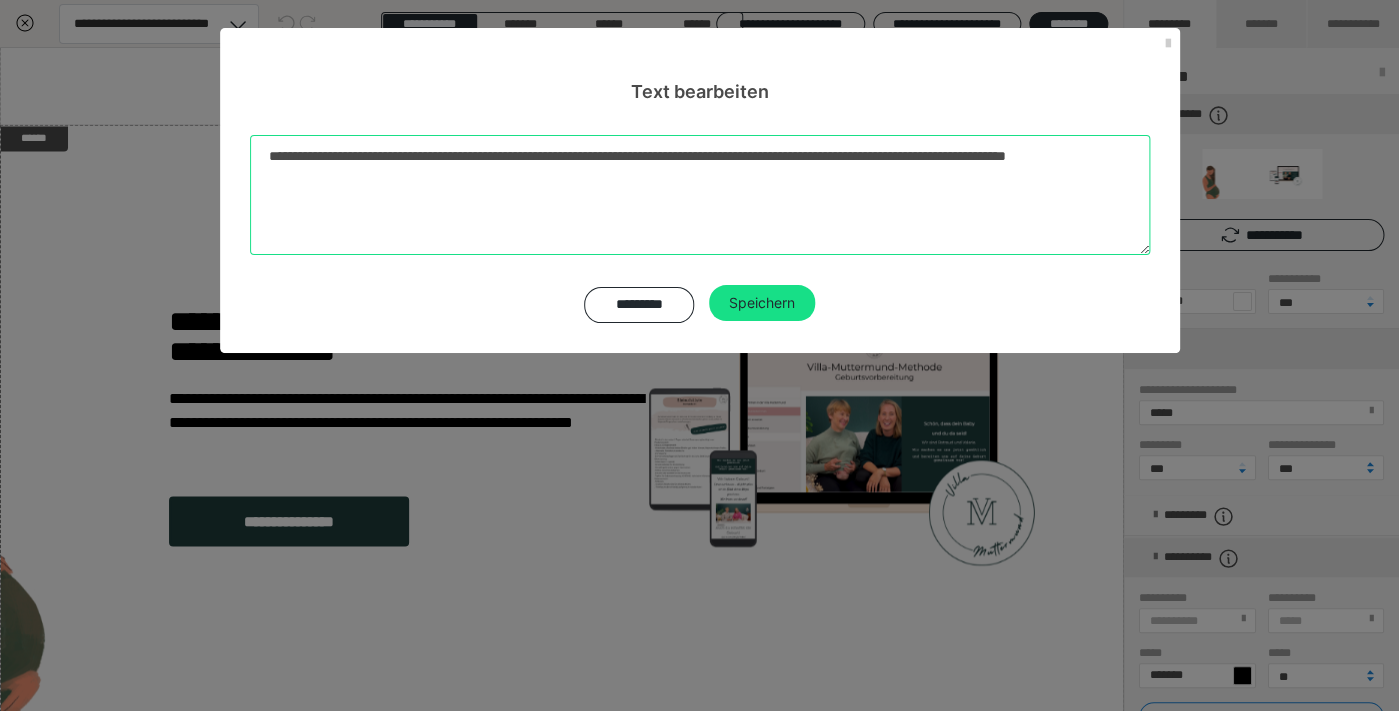 click on "**********" at bounding box center [700, 195] 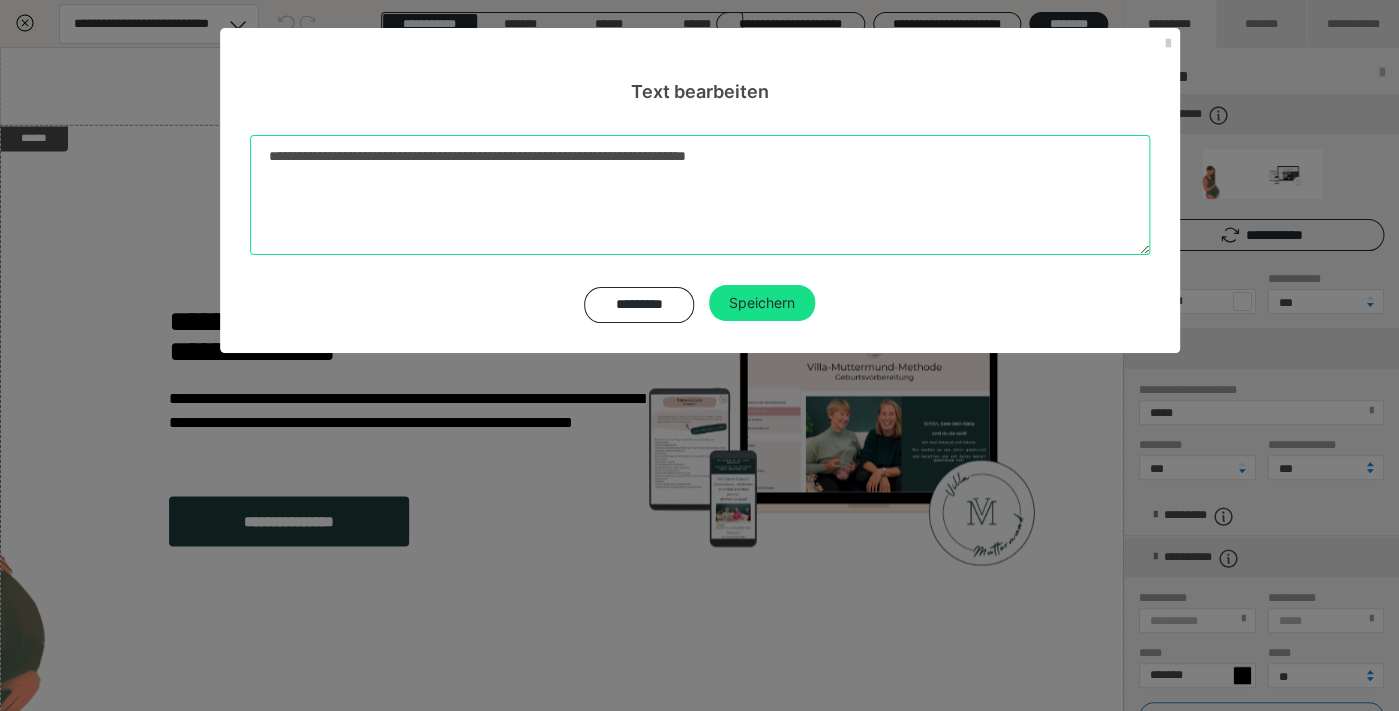 type on "**********" 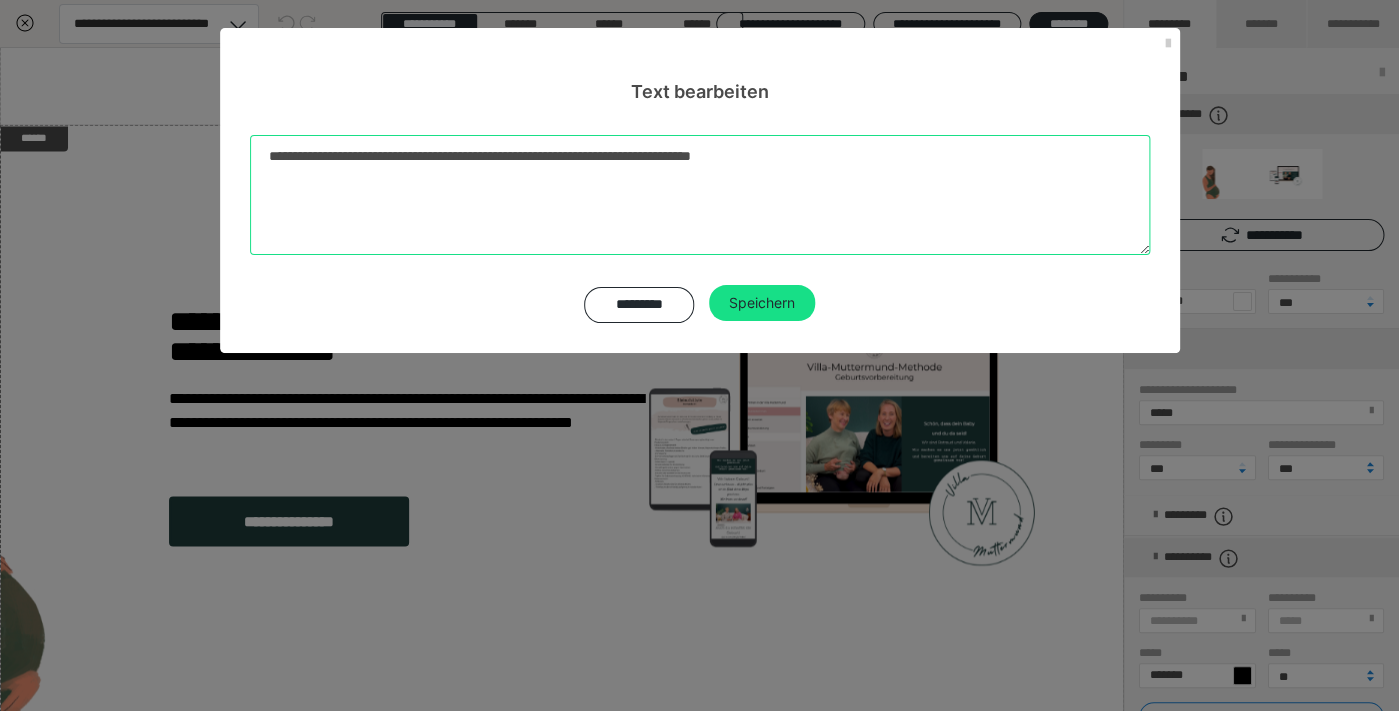 click on "**********" at bounding box center [700, 195] 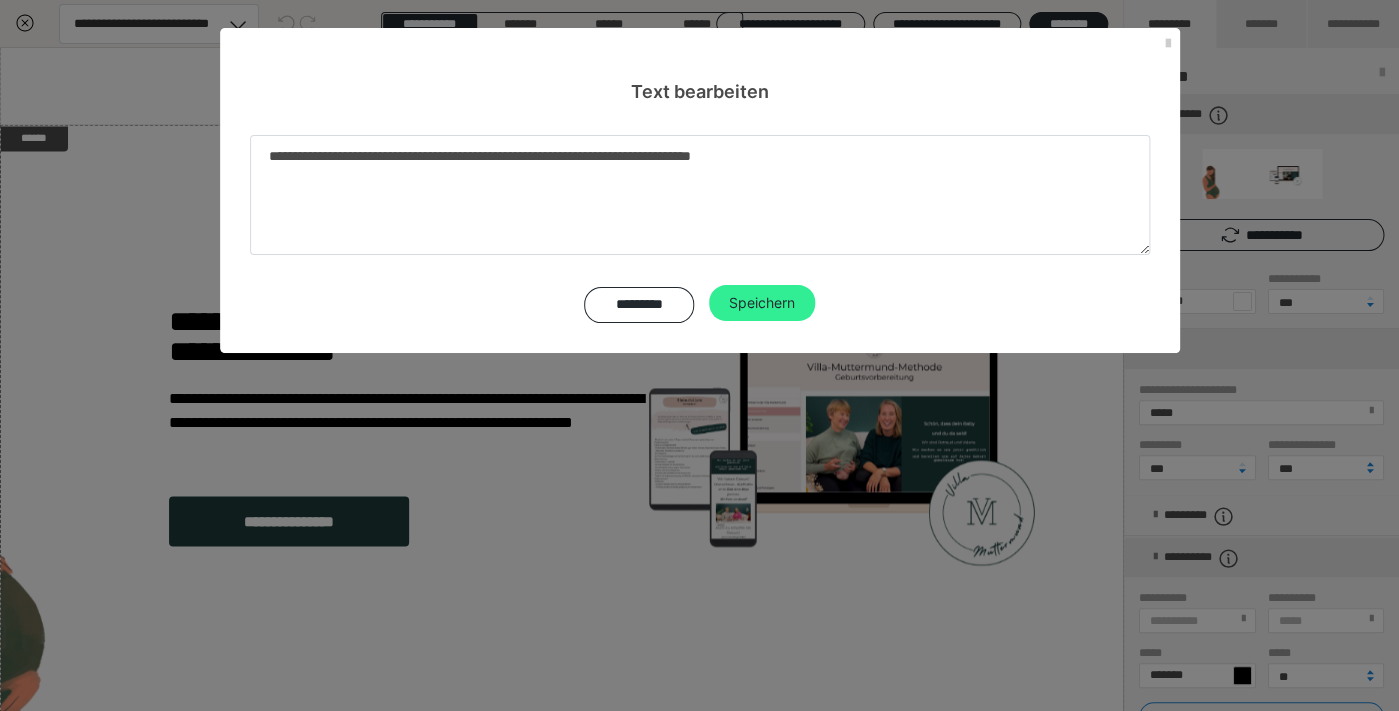 click on "Speichern" at bounding box center (762, 303) 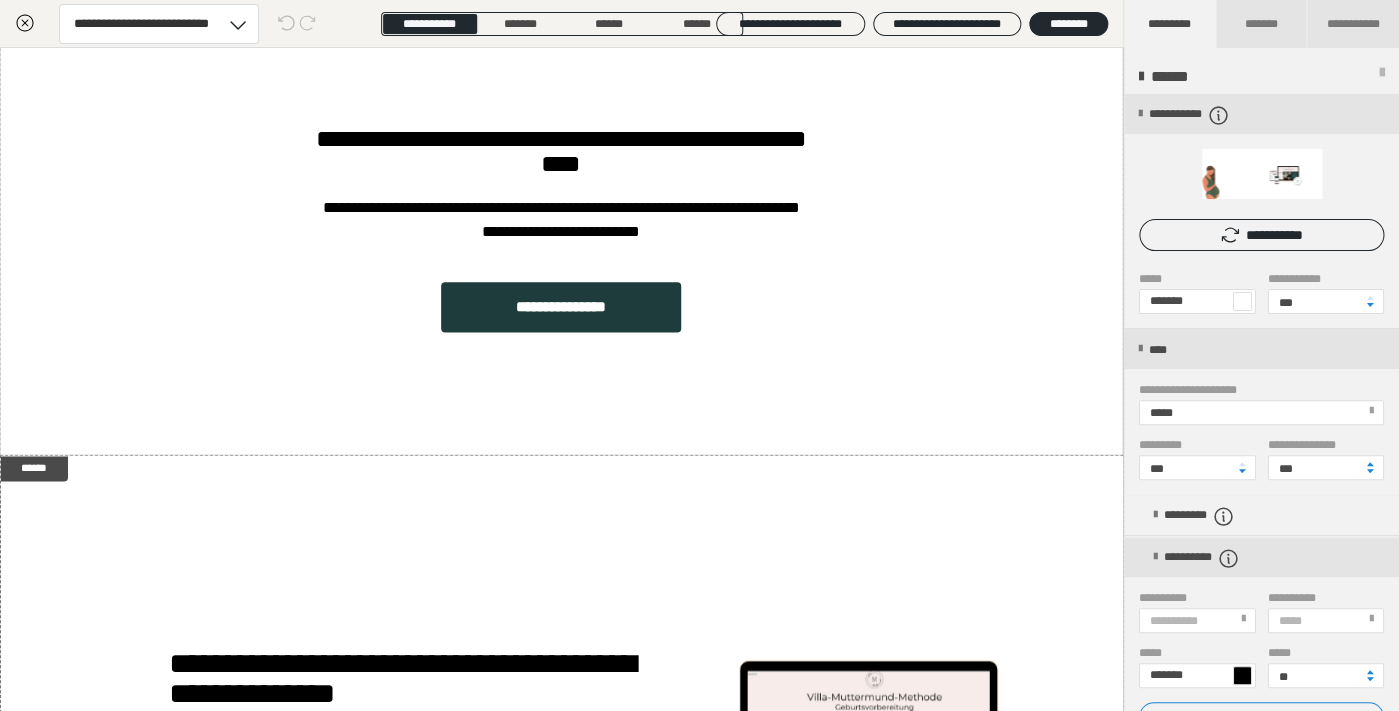 scroll, scrollTop: 802, scrollLeft: 1, axis: both 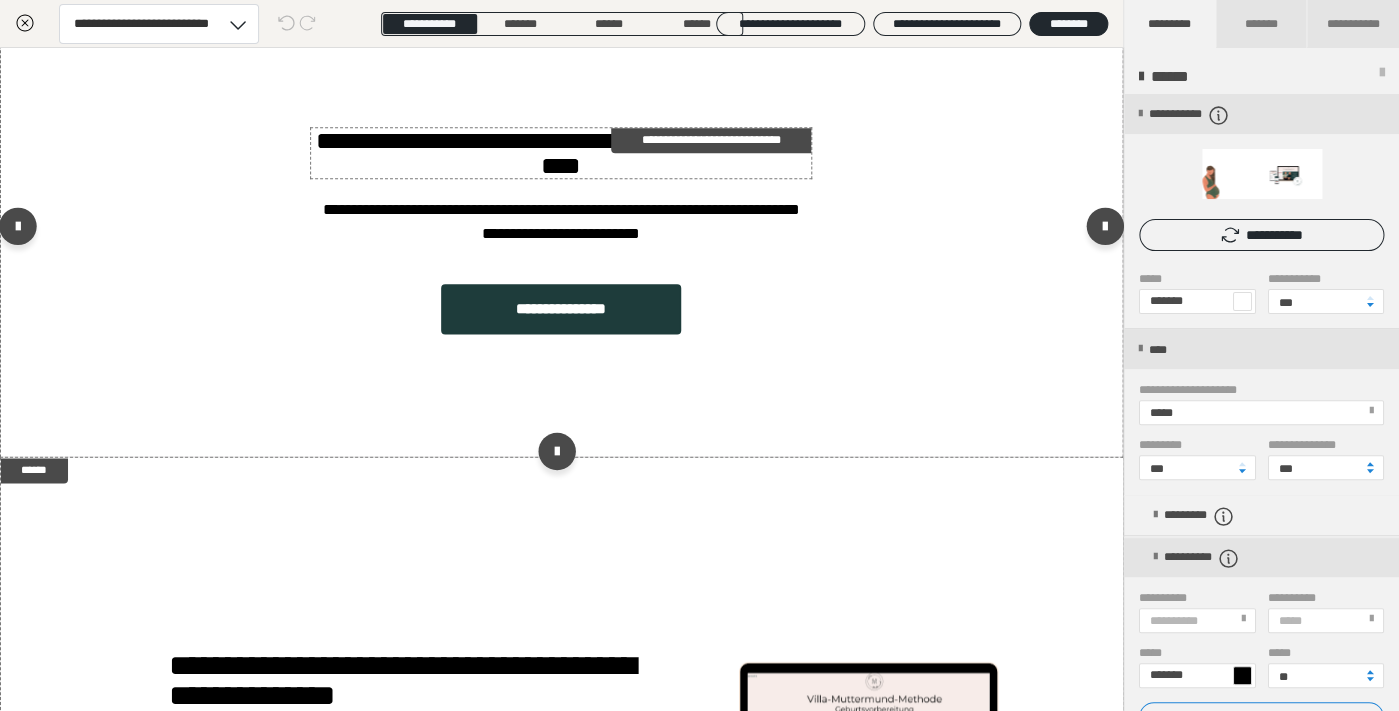 click on "**********" at bounding box center (561, 153) 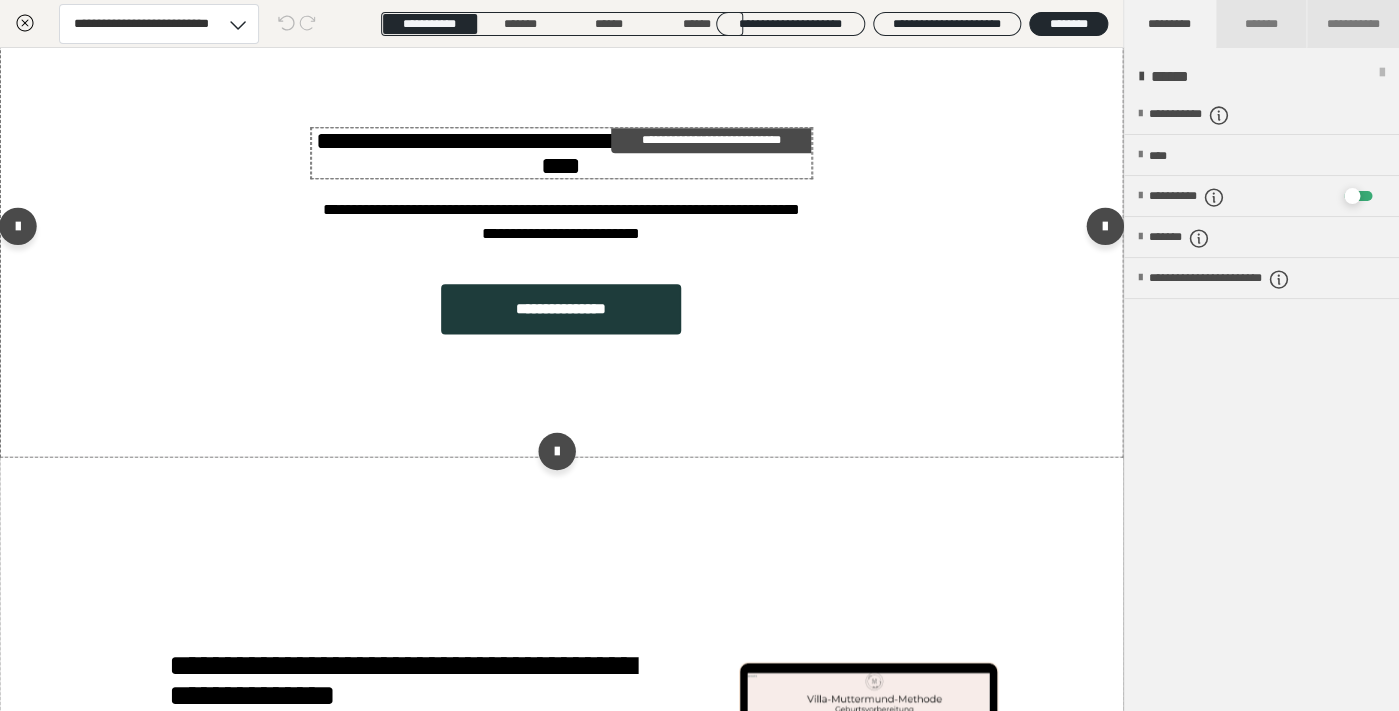 click on "**********" at bounding box center [561, 153] 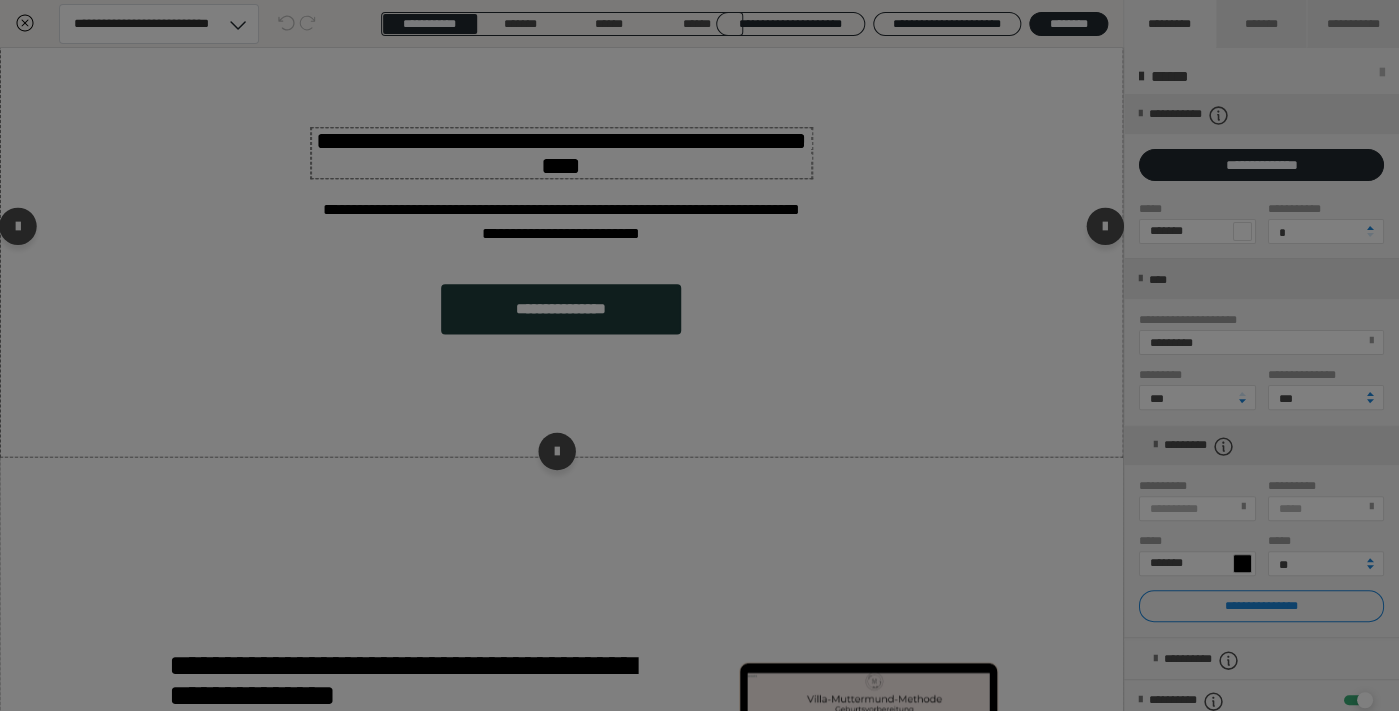 click on "**********" at bounding box center (700, 145) 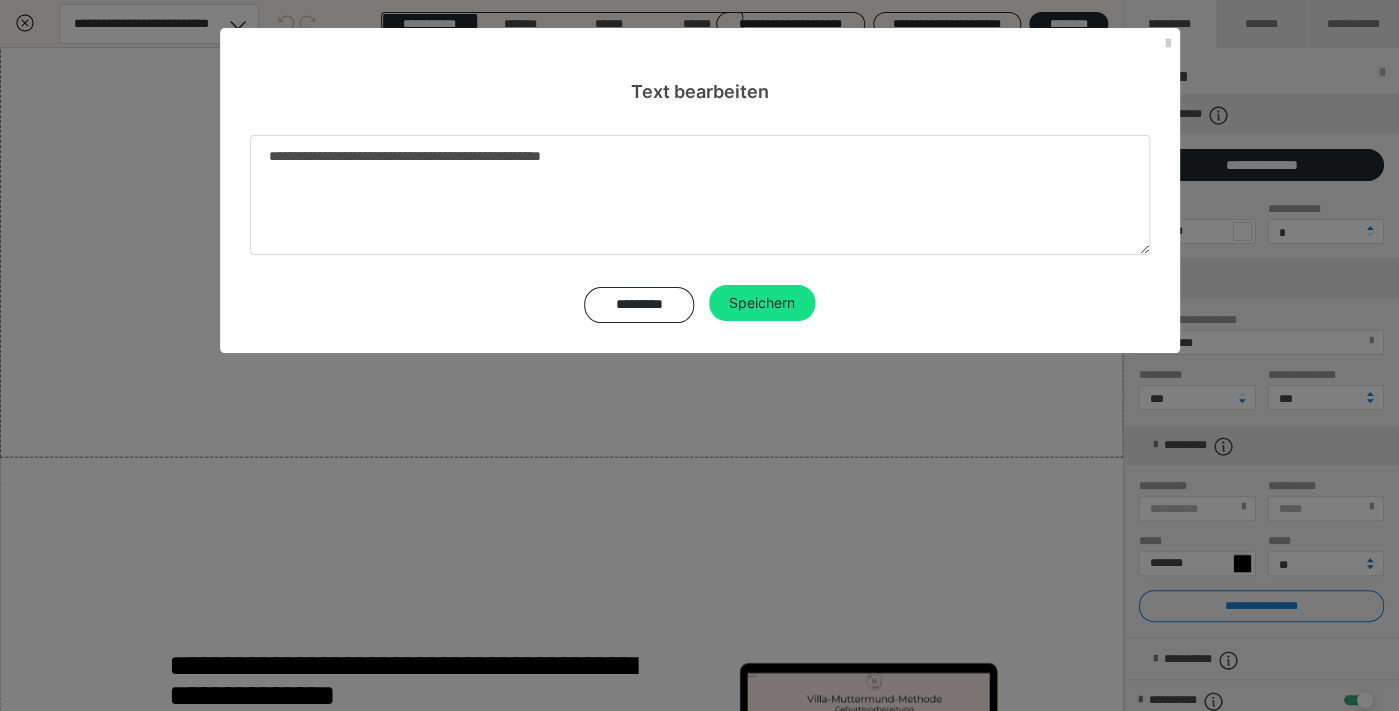 type on "**********" 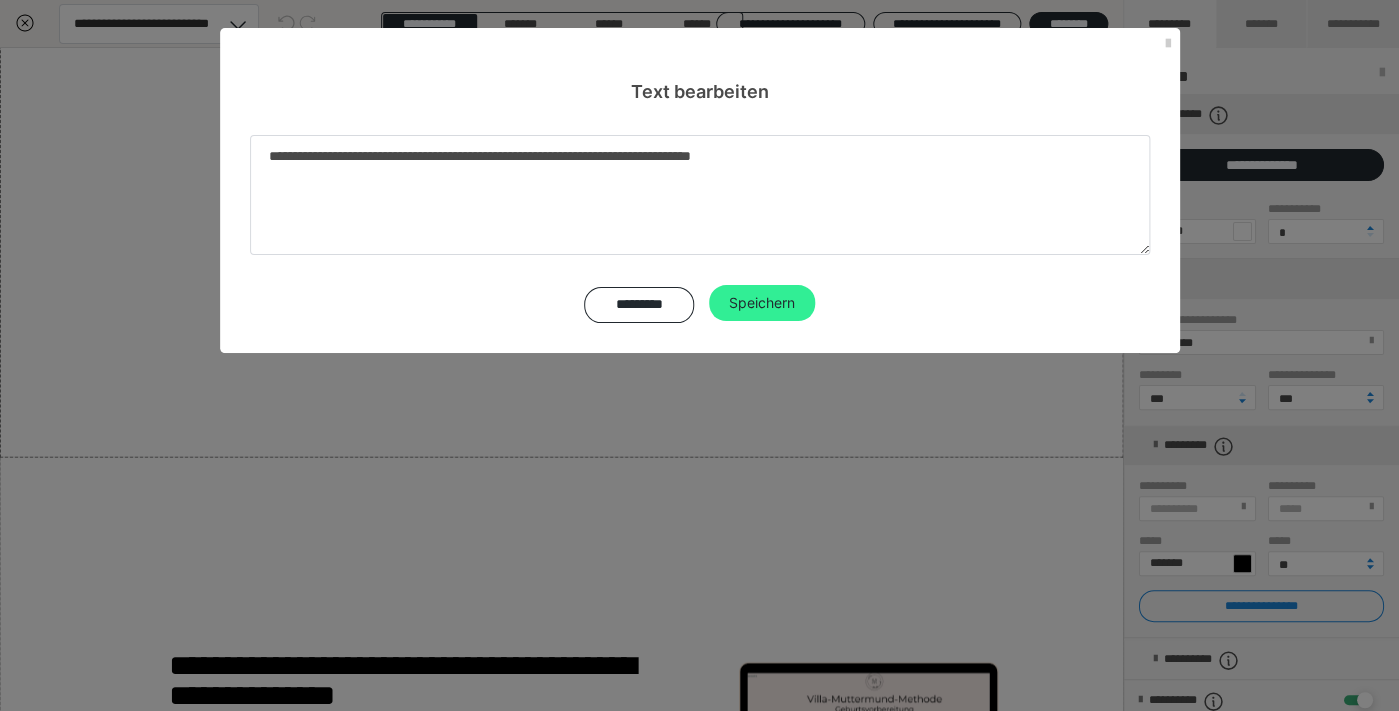click on "Speichern" at bounding box center [762, 303] 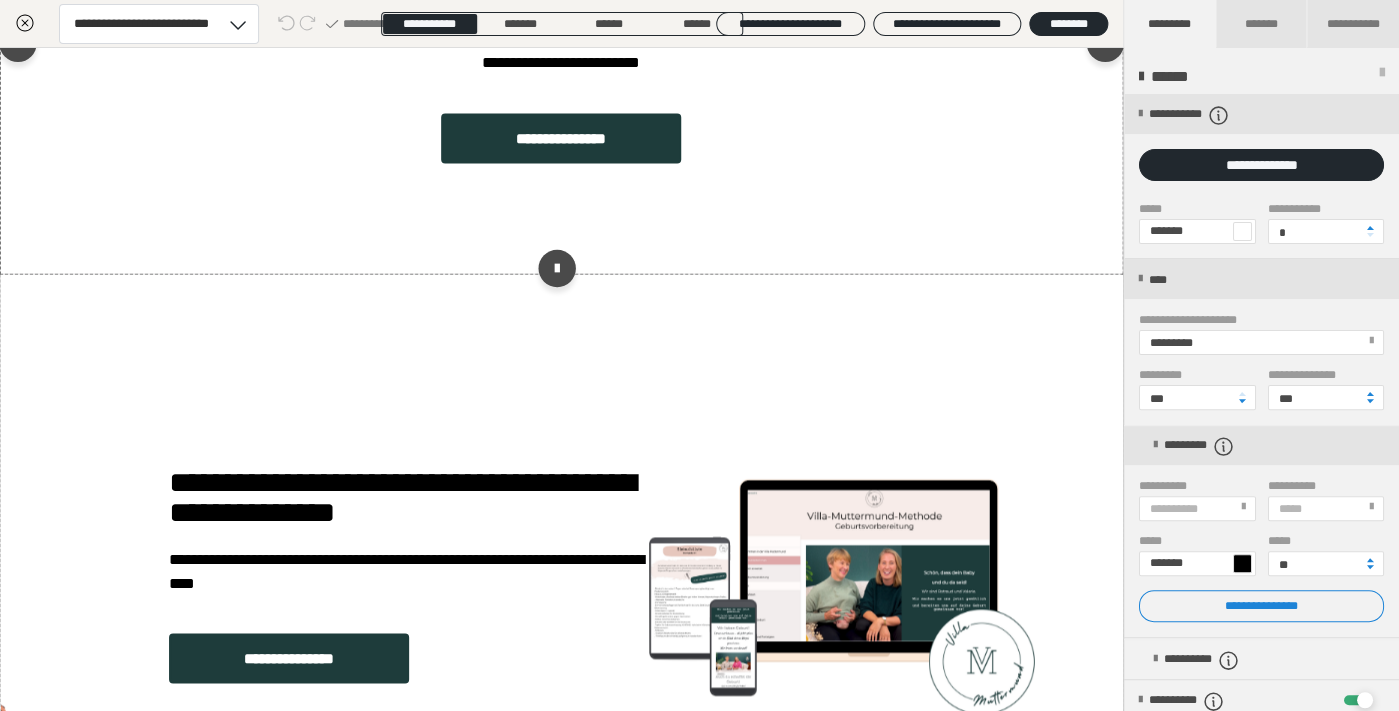 scroll, scrollTop: 1208, scrollLeft: 1, axis: both 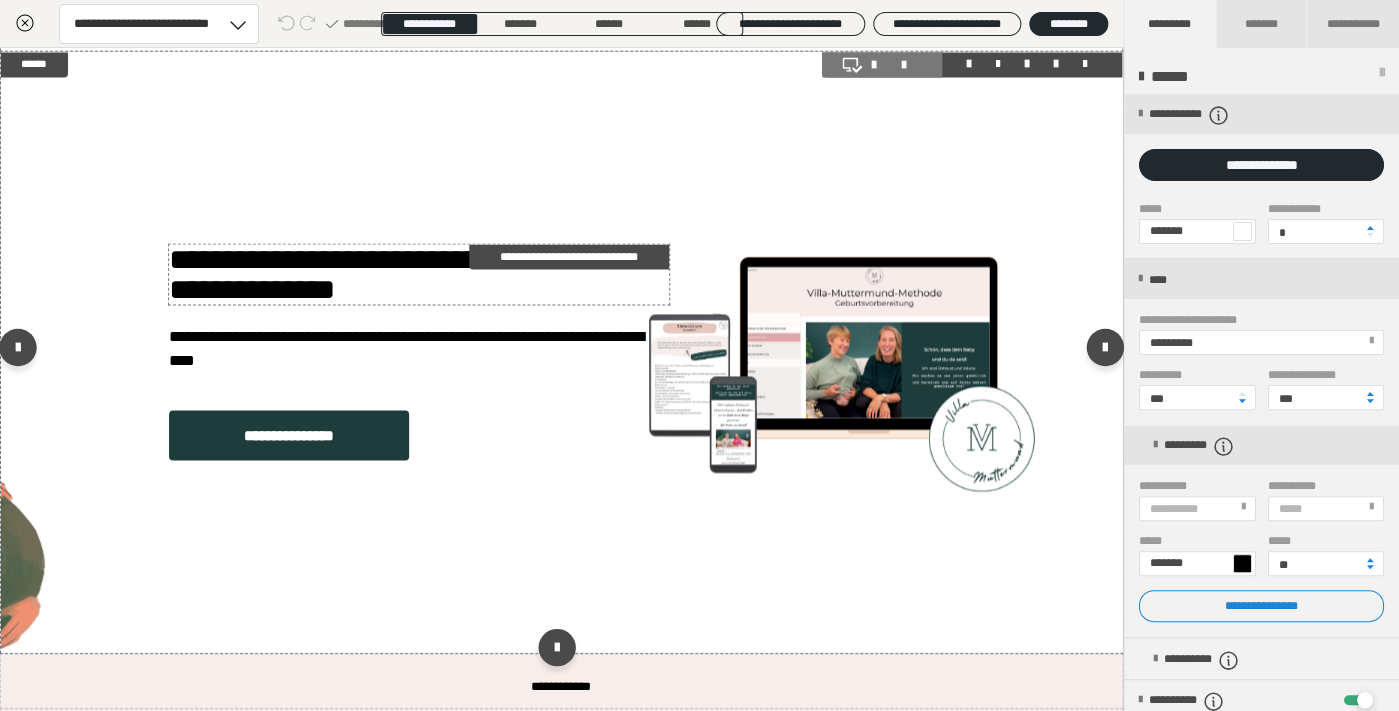 click on "**********" at bounding box center (419, 274) 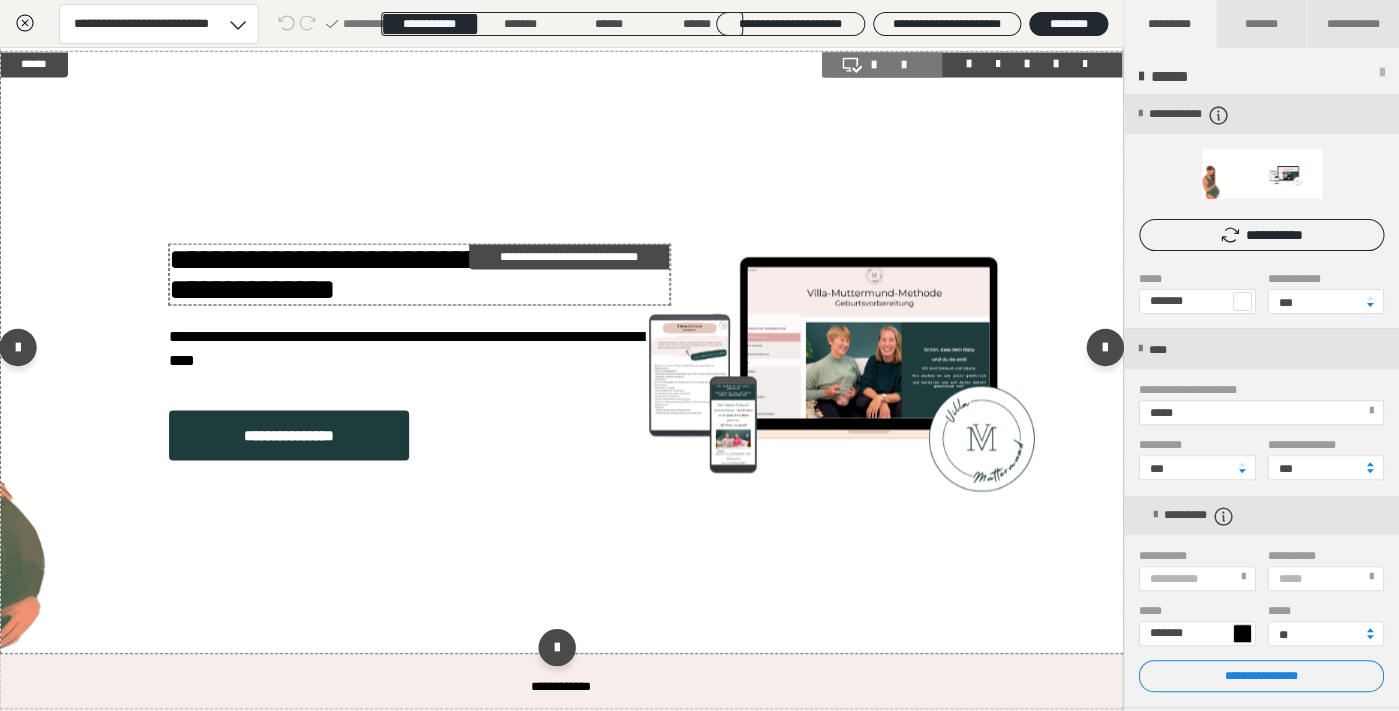 click on "********* Speichern" at bounding box center [700, 254] 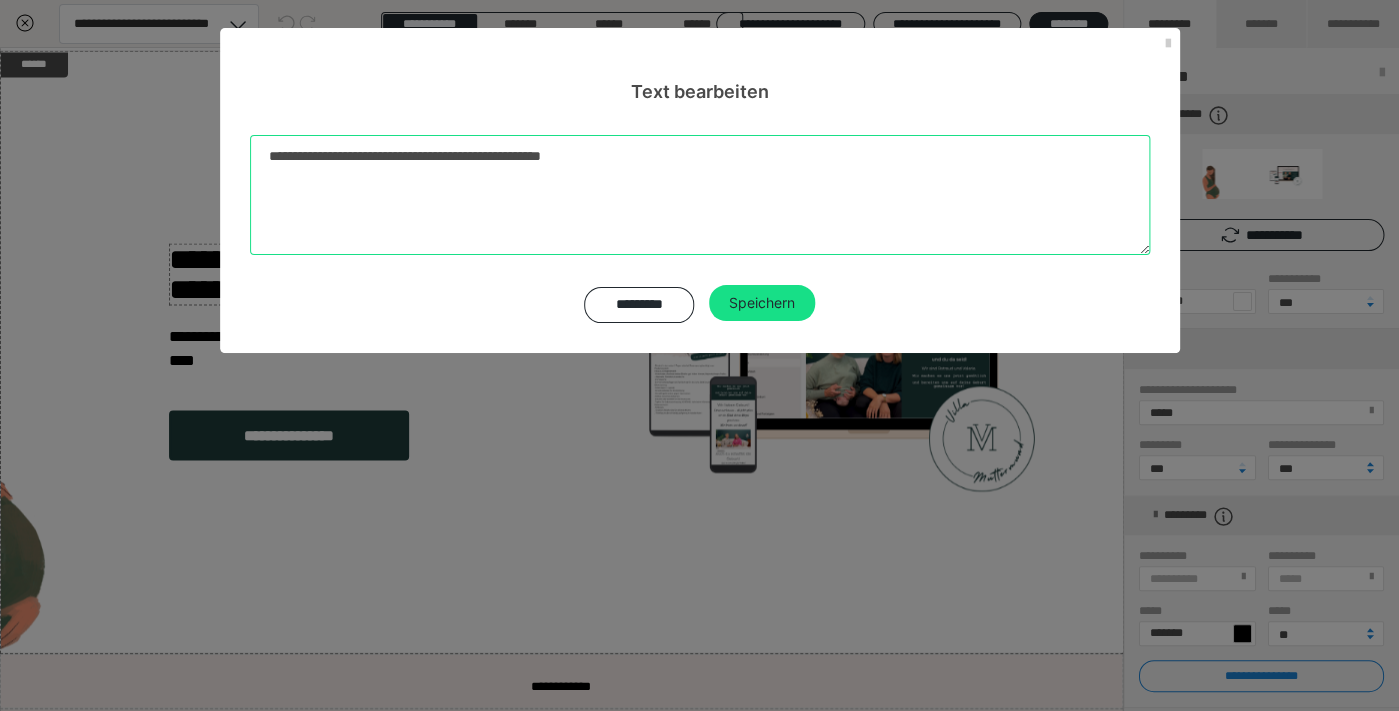 click on "**********" at bounding box center [700, 195] 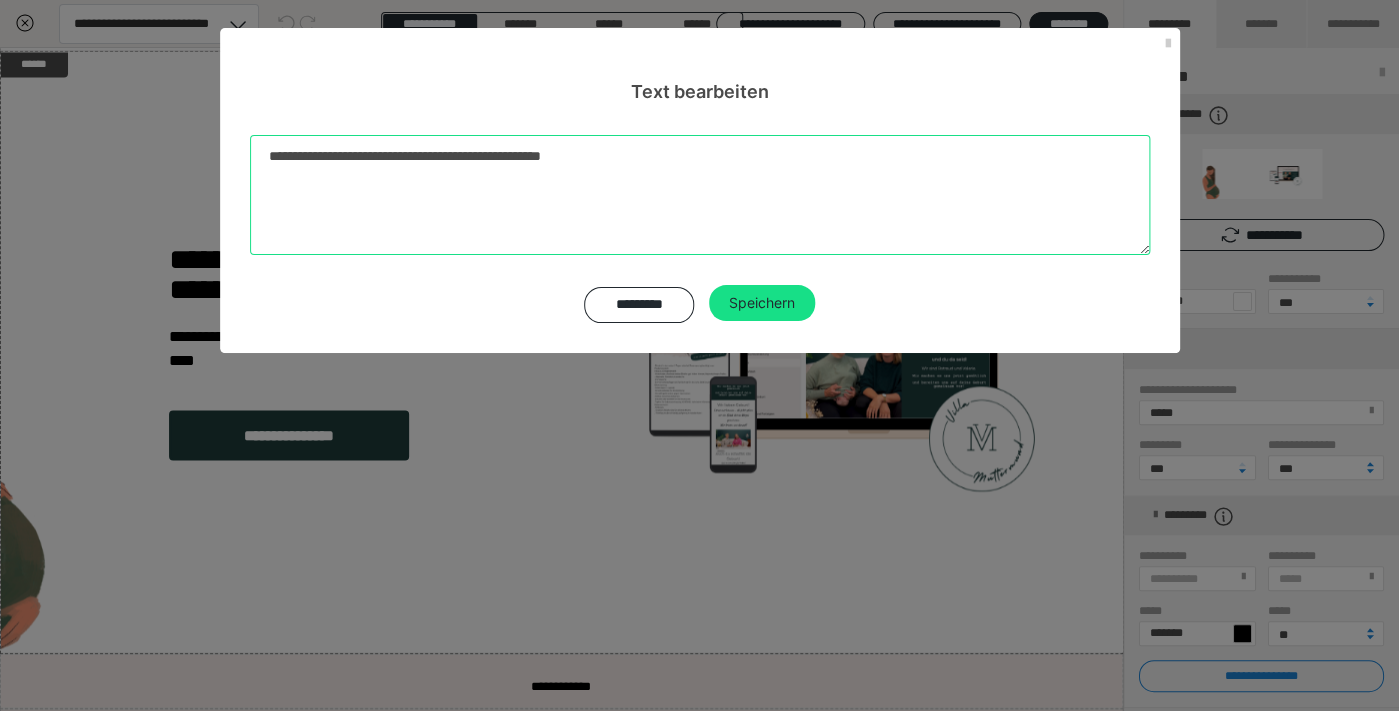 click on "**********" at bounding box center (700, 195) 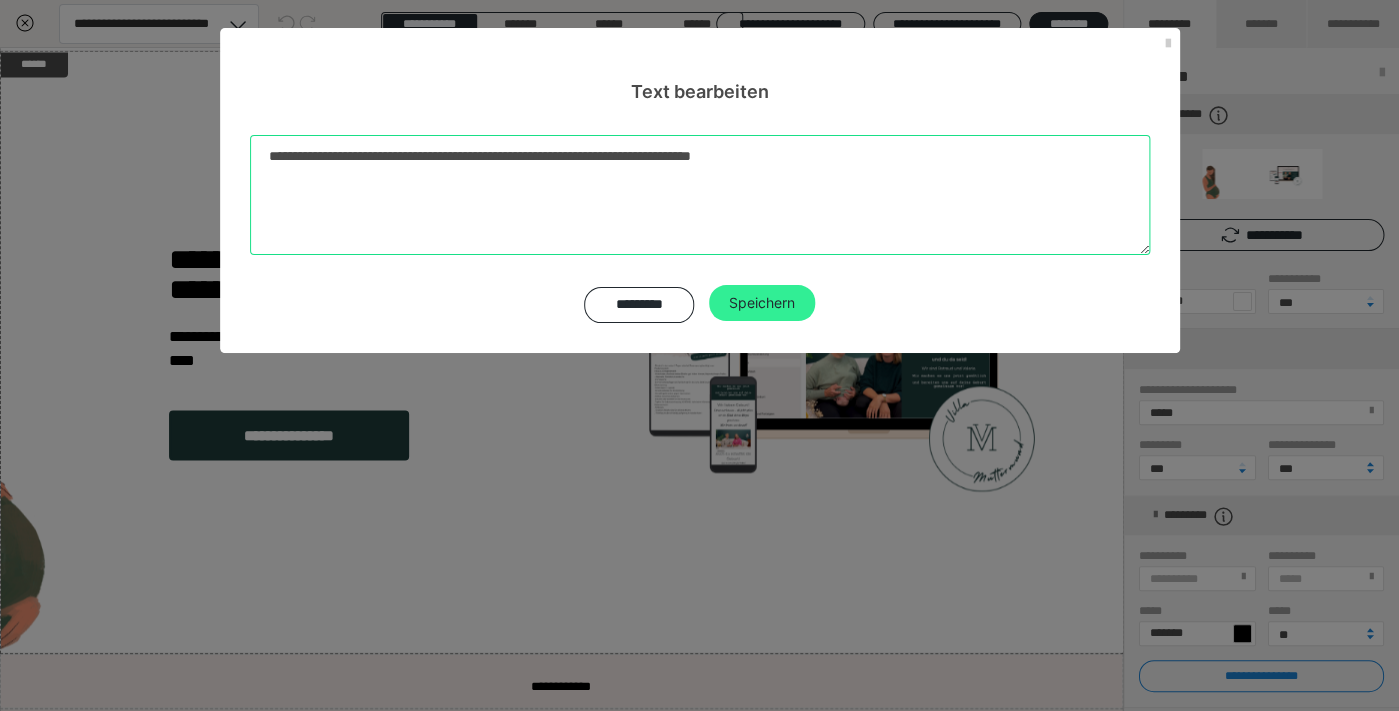type on "**********" 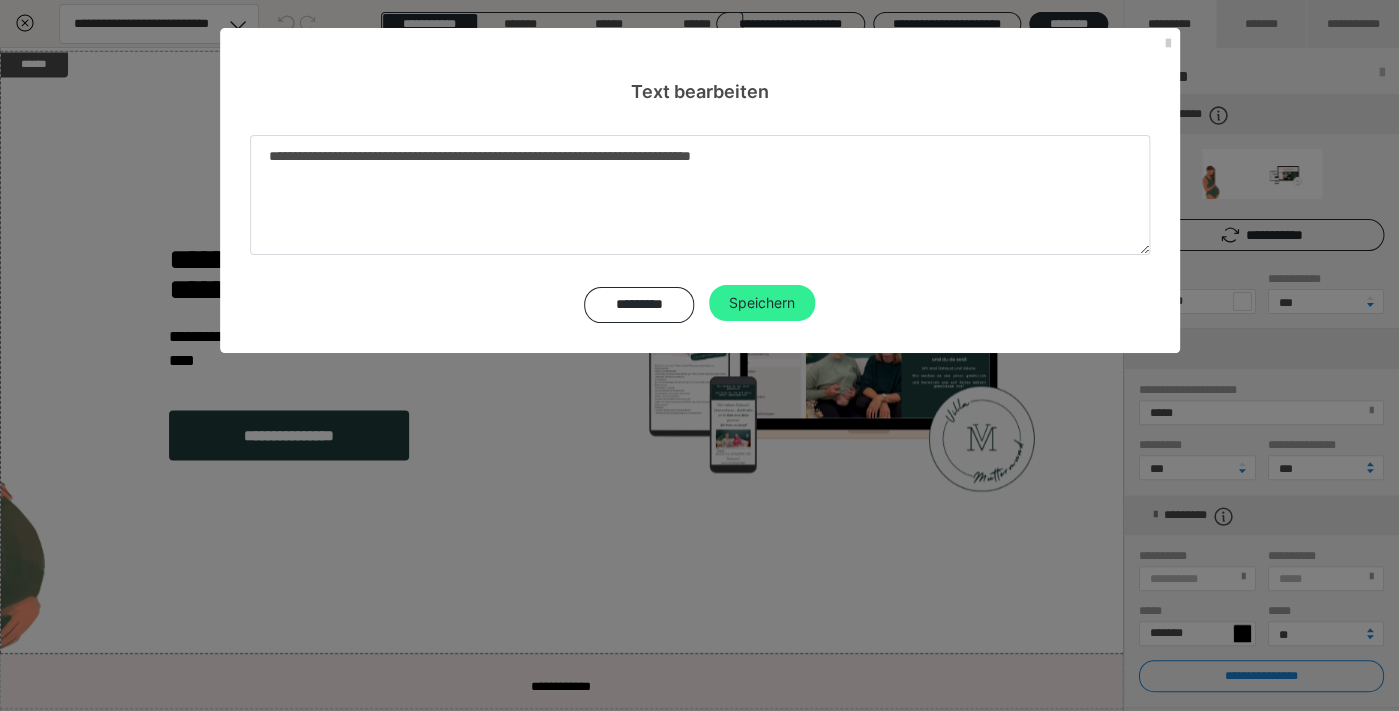 click on "Speichern" at bounding box center (762, 303) 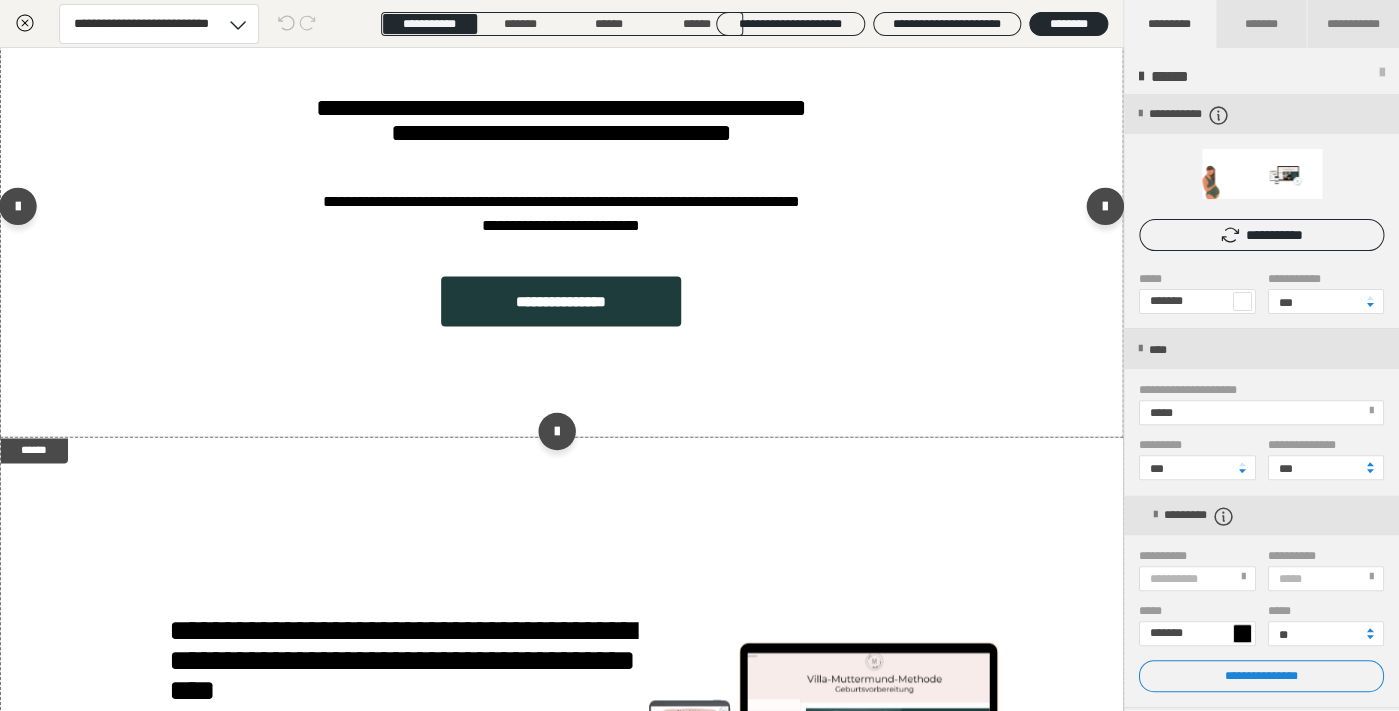 scroll, scrollTop: 805, scrollLeft: 1, axis: both 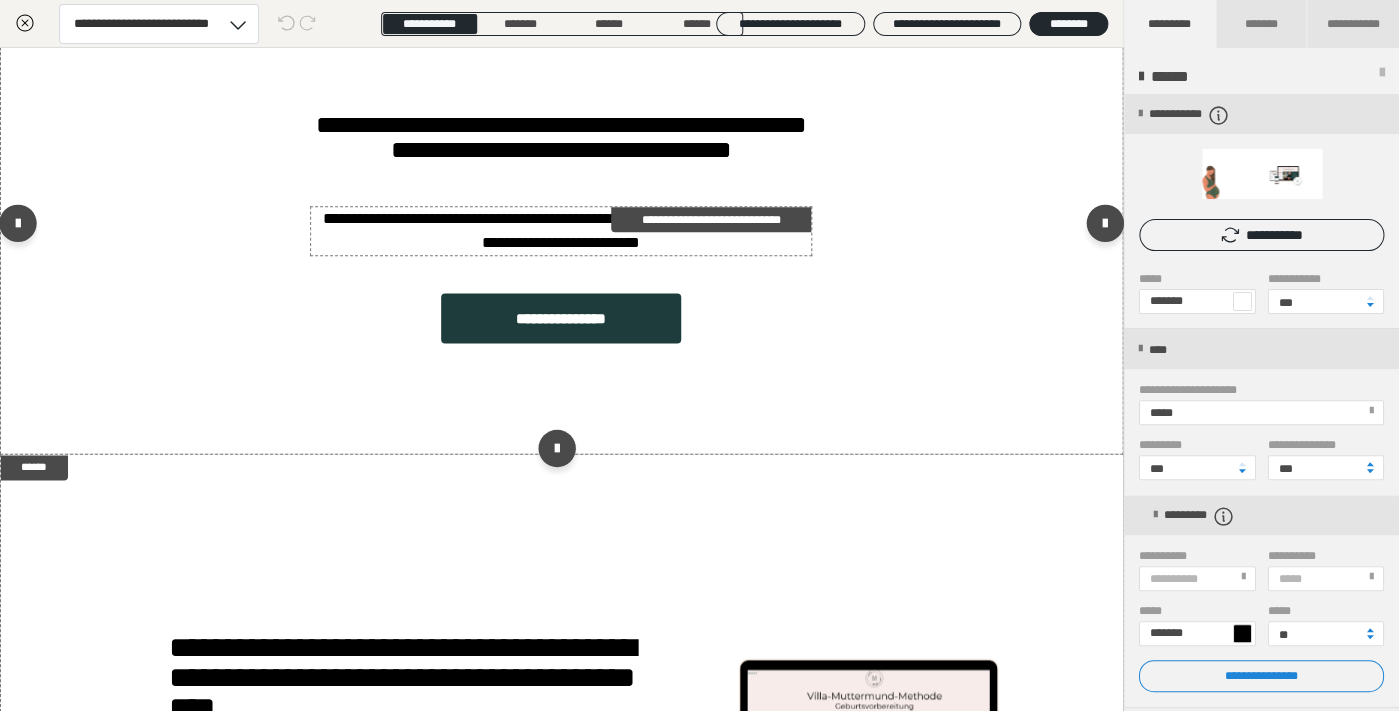 click on "**********" at bounding box center [561, 231] 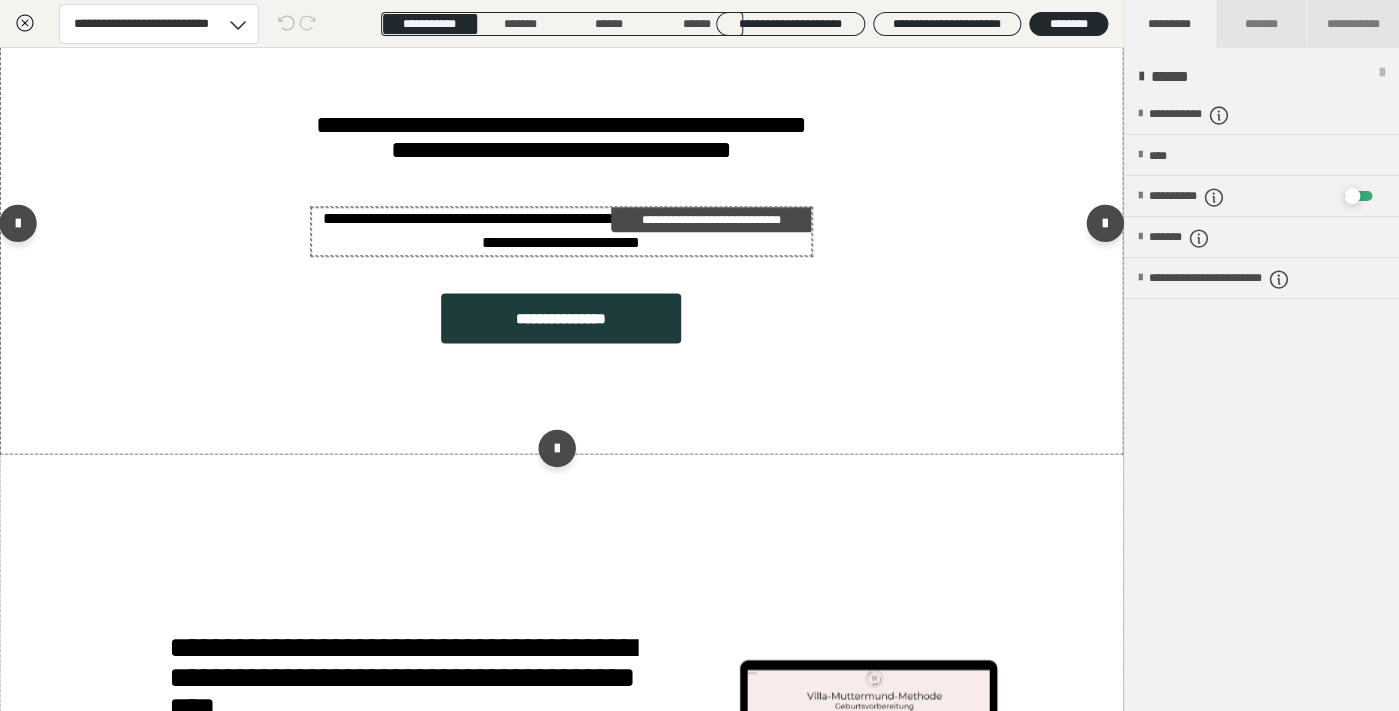 click on "********* Speichern" at bounding box center [700, 254] 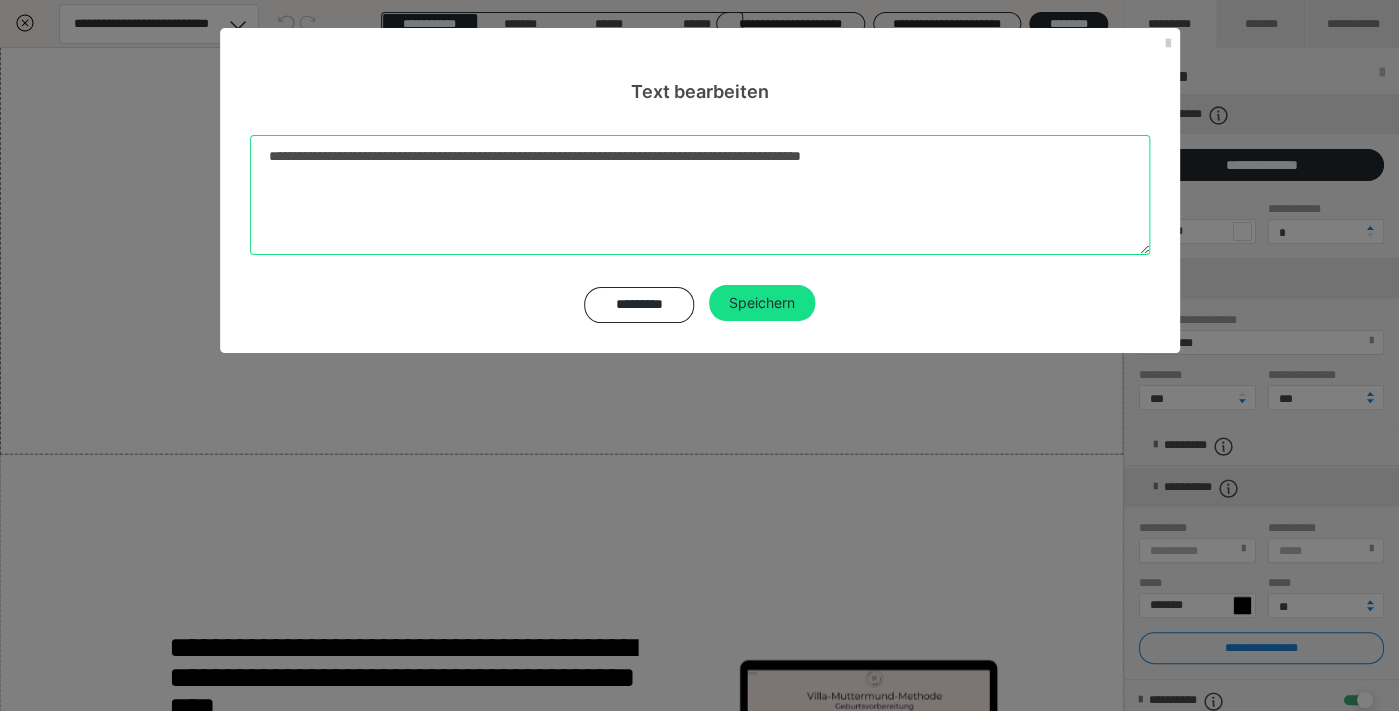 click on "**********" at bounding box center (700, 195) 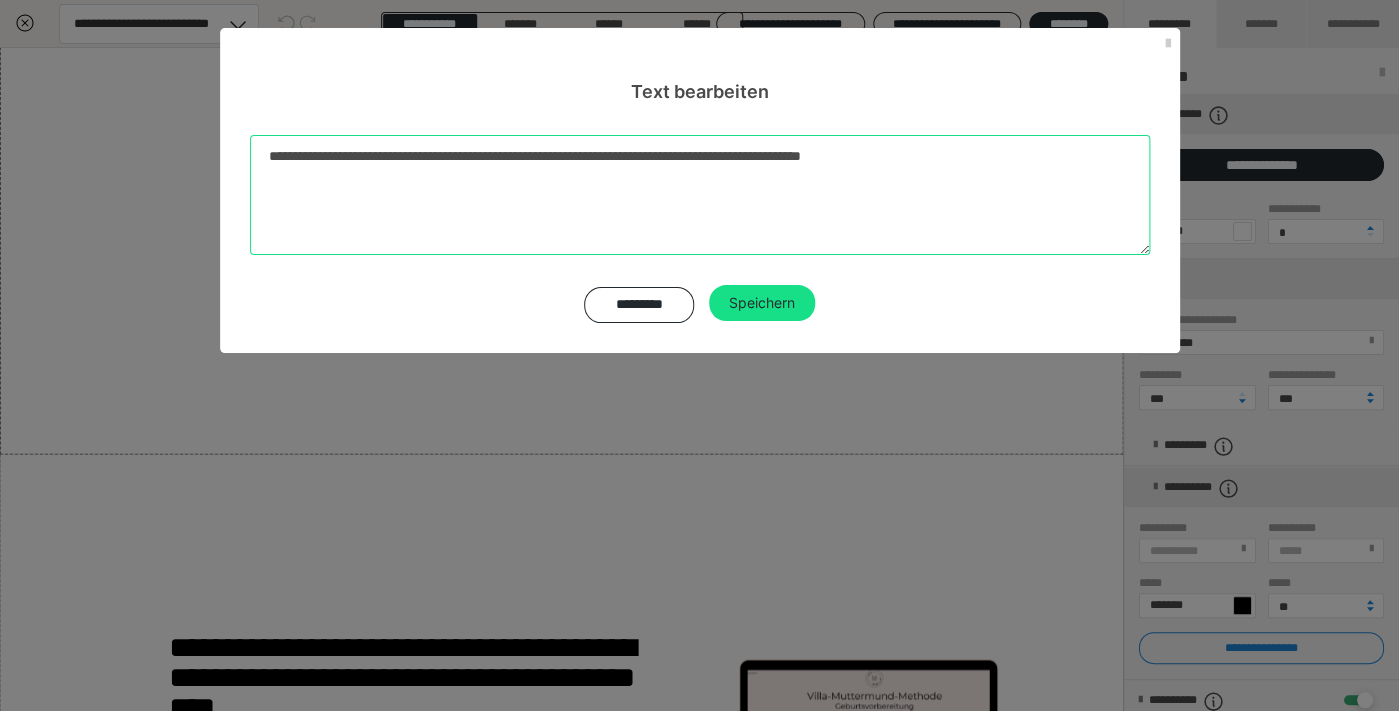 click on "**********" at bounding box center [700, 195] 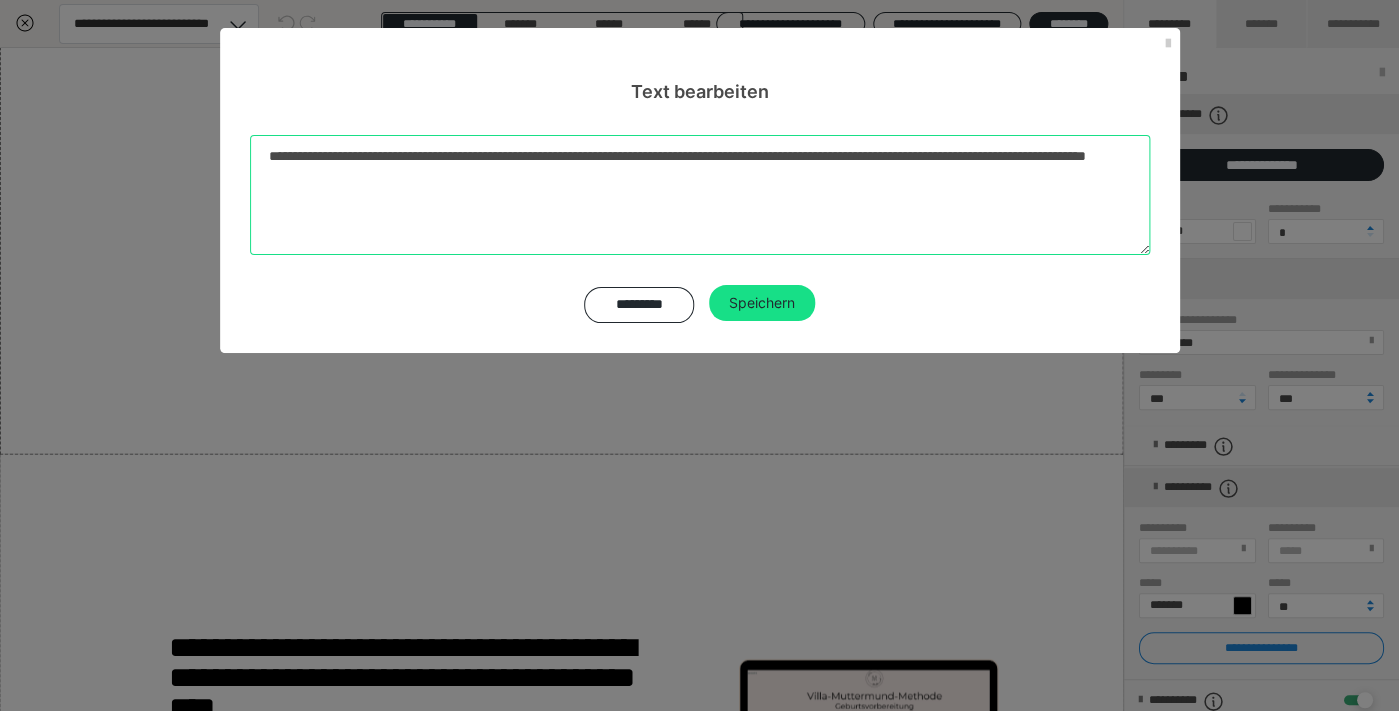 type on "**********" 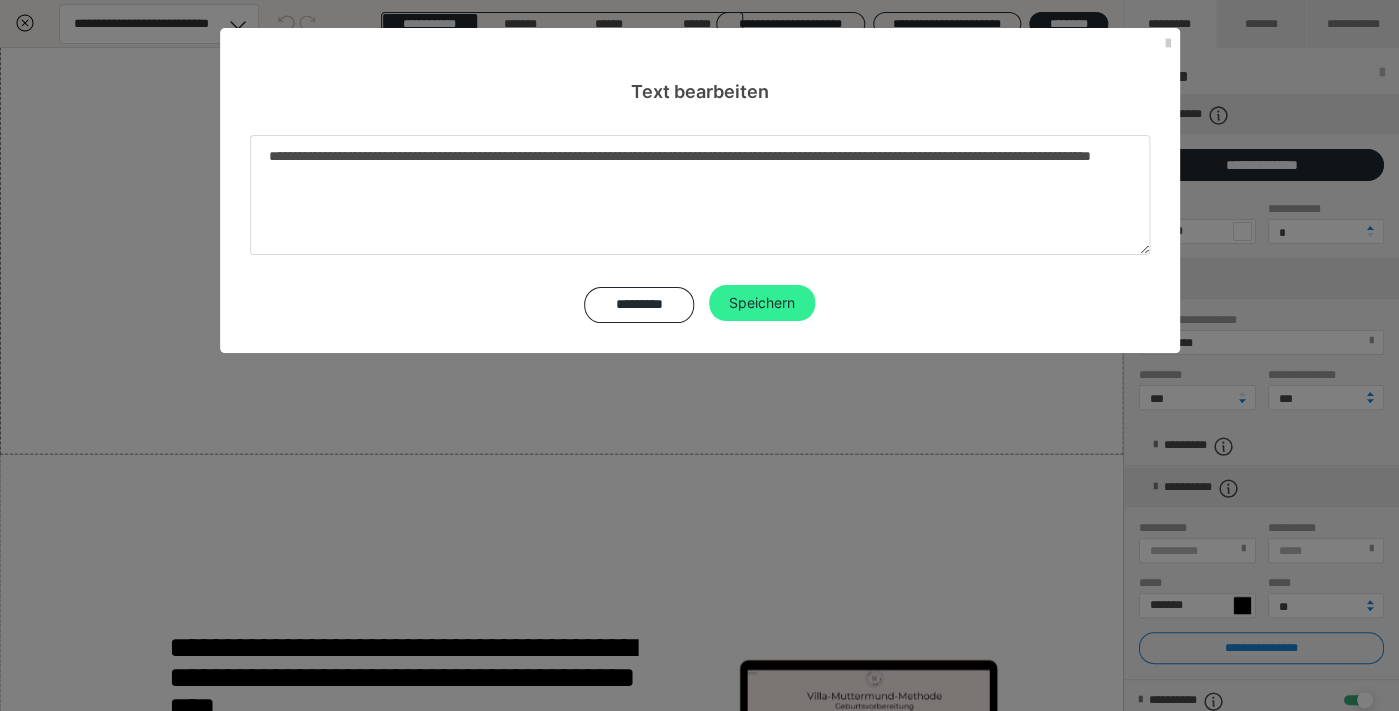 click on "Speichern" at bounding box center (762, 303) 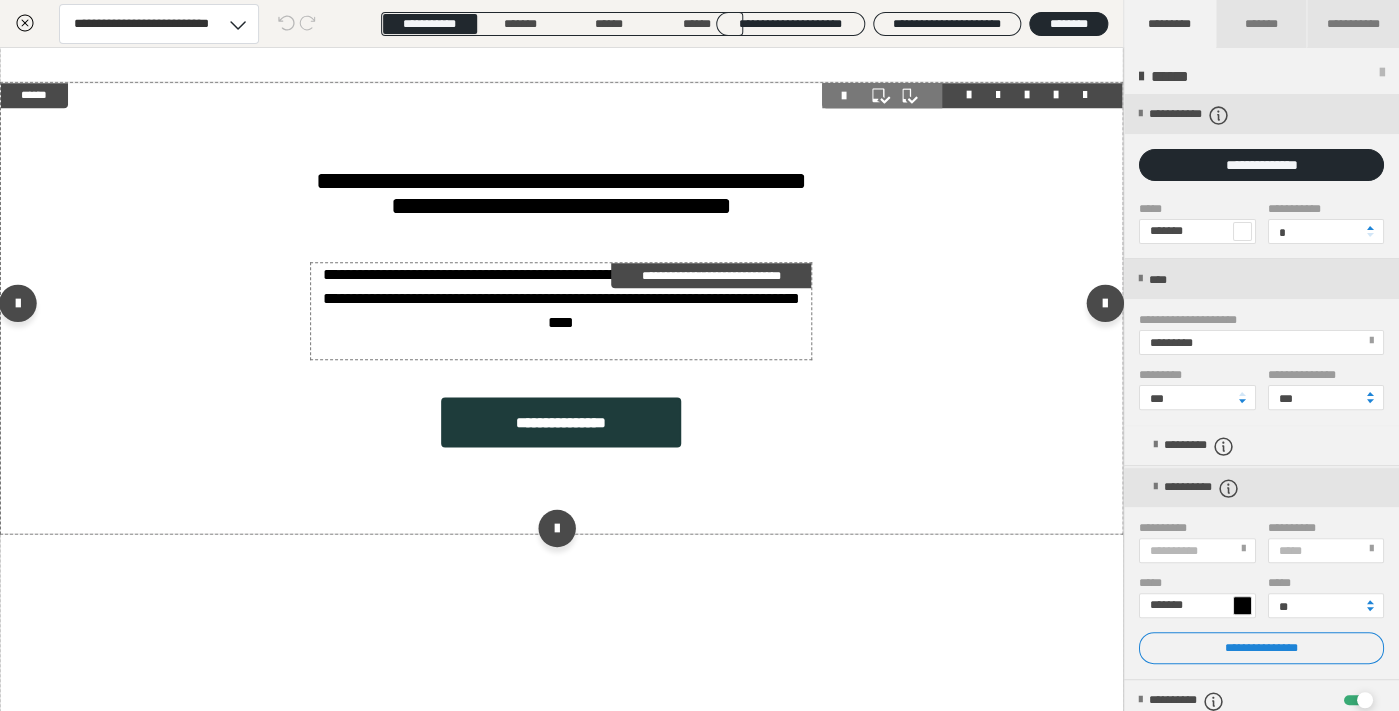 scroll, scrollTop: 736, scrollLeft: 1, axis: both 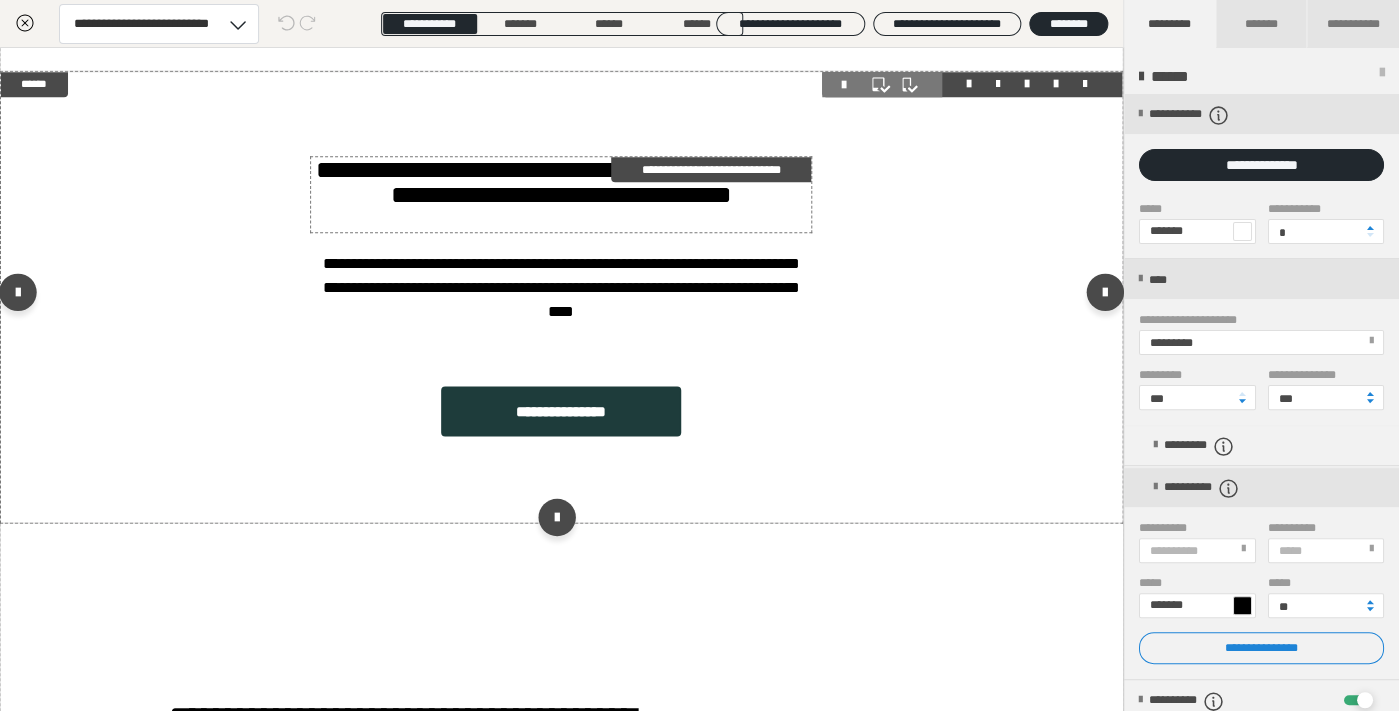 click on "**********" at bounding box center (561, 194) 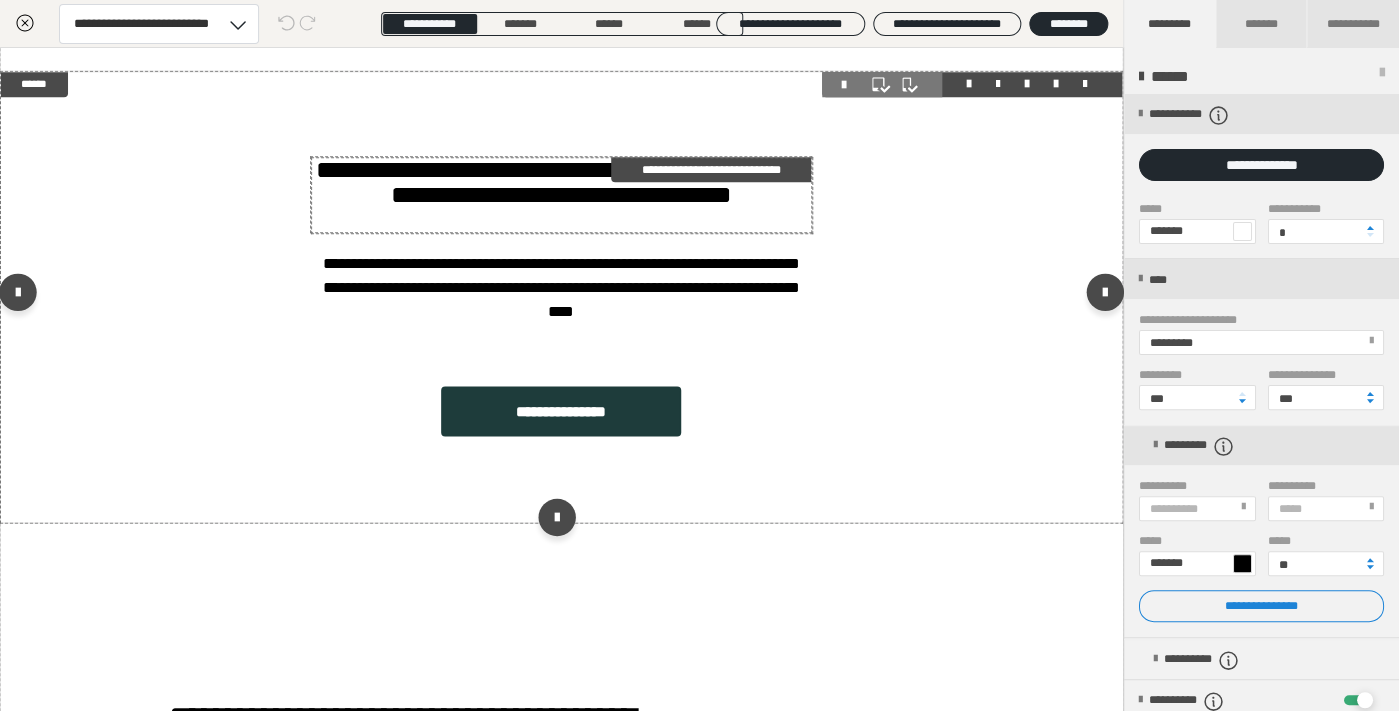 click on "**********" at bounding box center (561, 194) 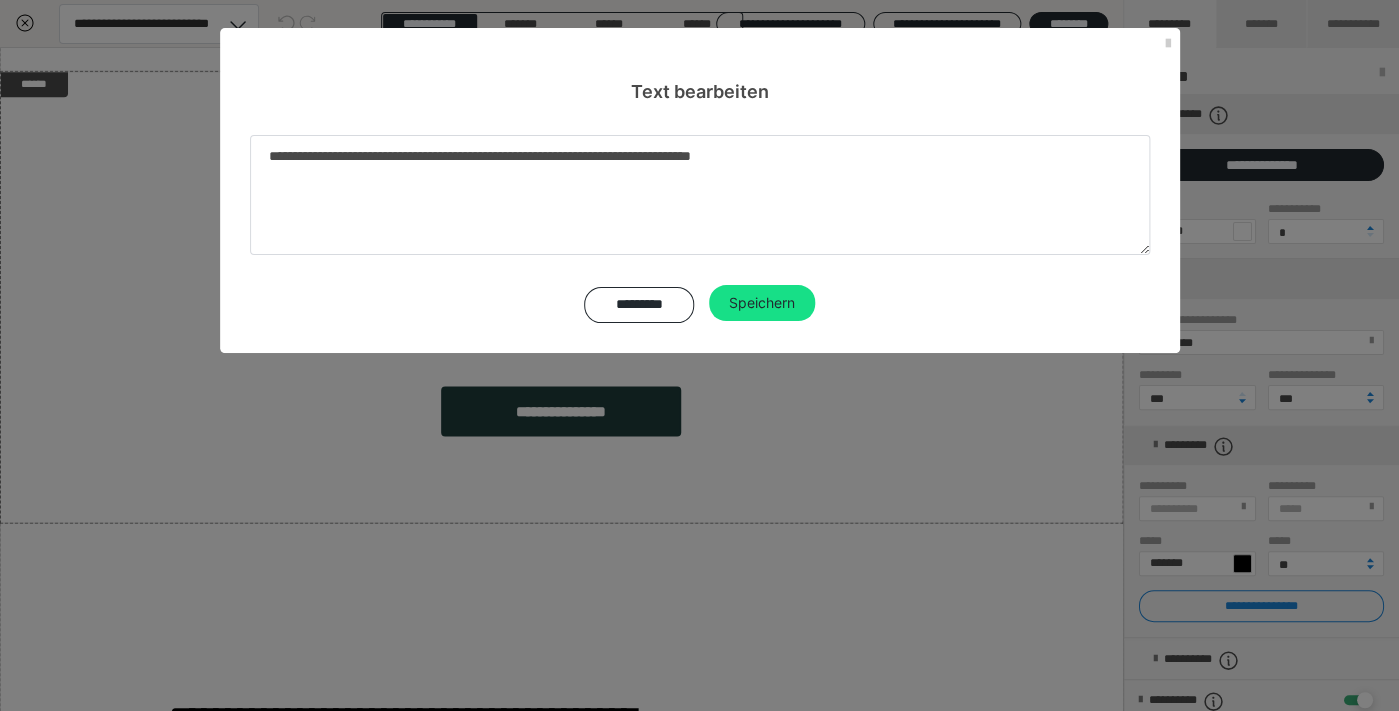 click on "**********" at bounding box center [700, 195] 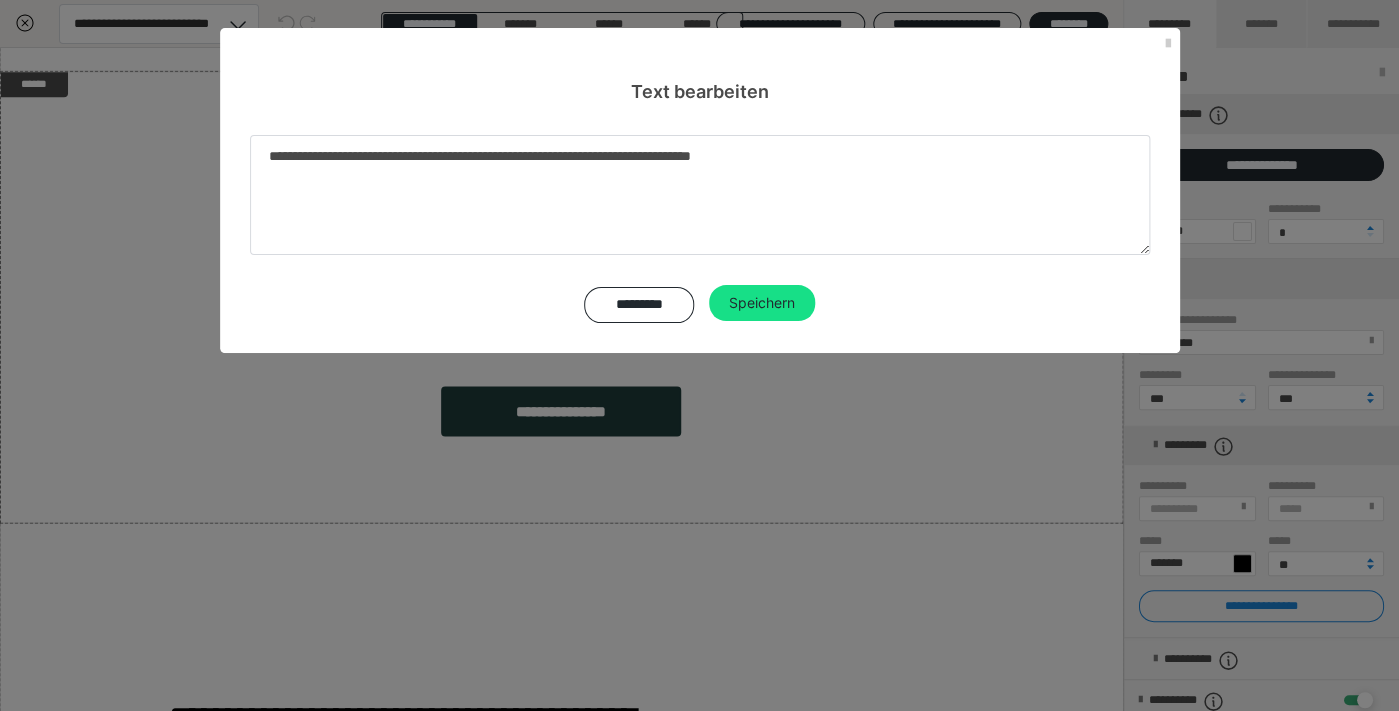 drag, startPoint x: 707, startPoint y: 155, endPoint x: 462, endPoint y: 159, distance: 245.03265 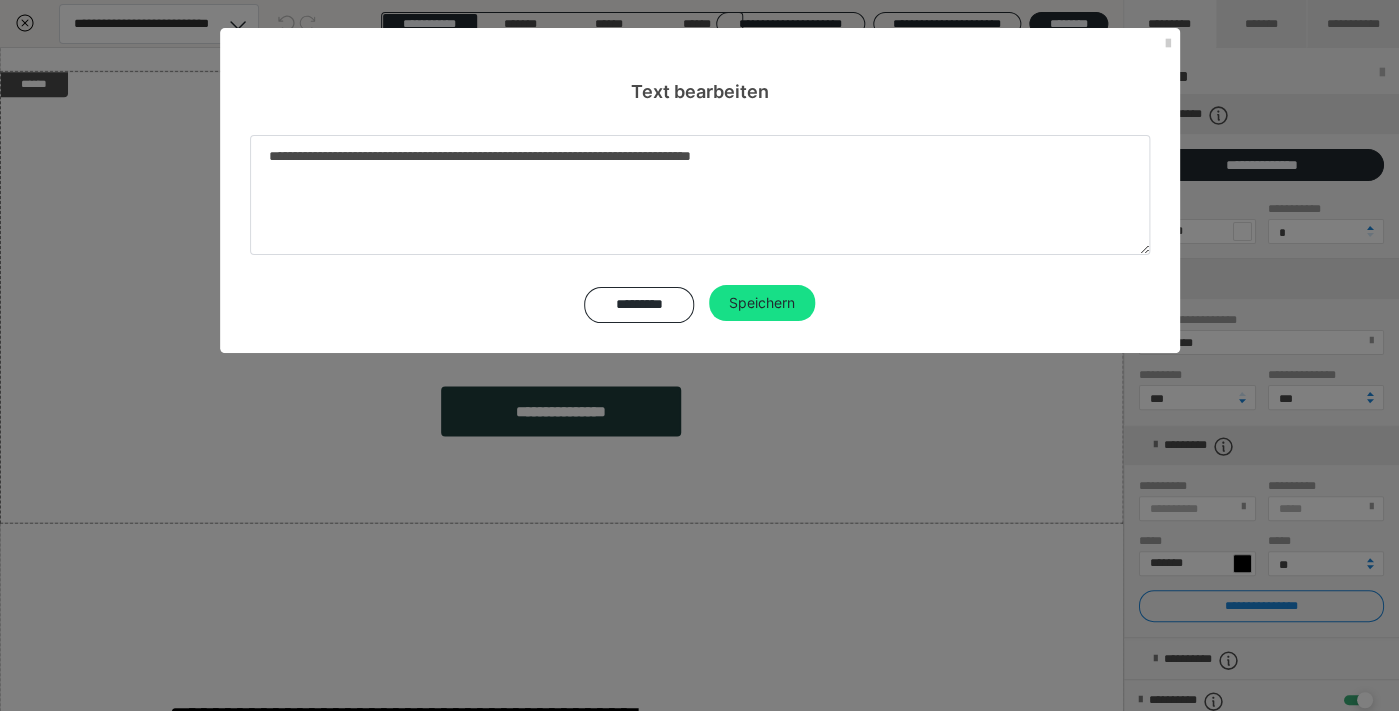 click on "**********" at bounding box center [700, 195] 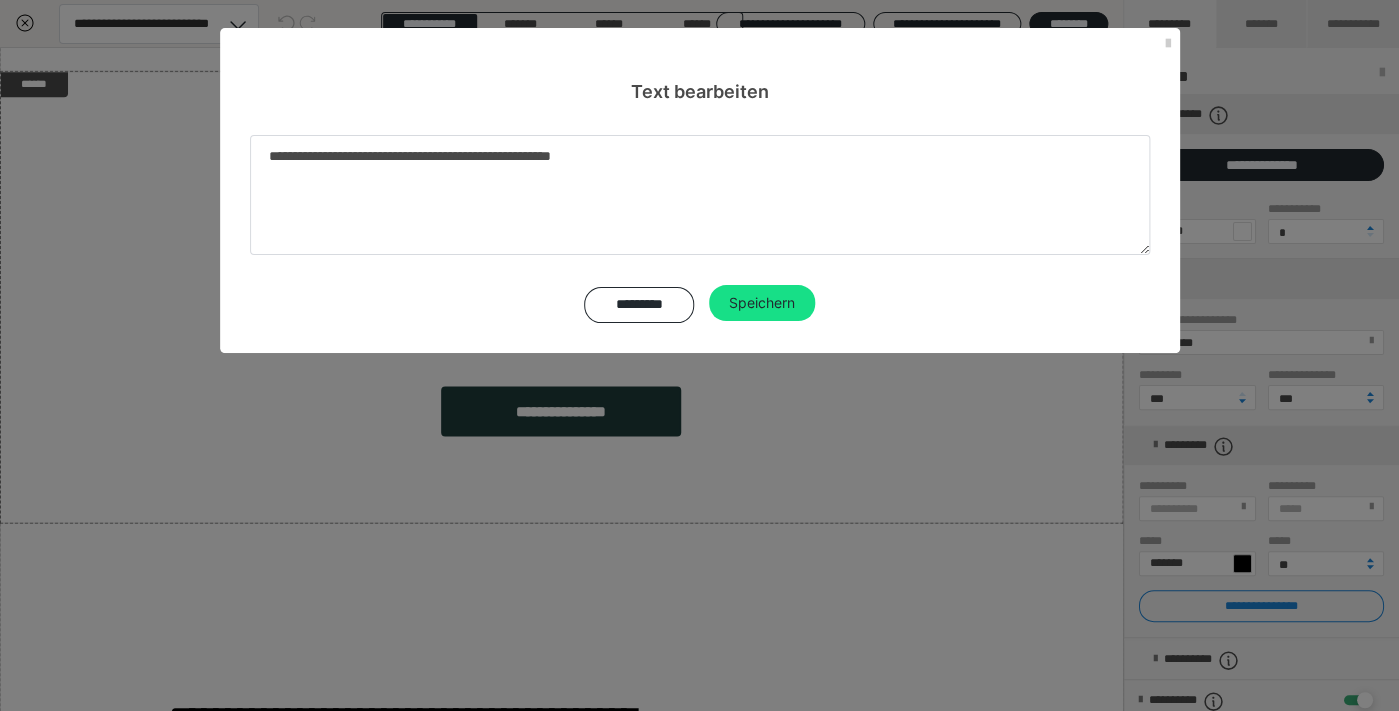 type on "**********" 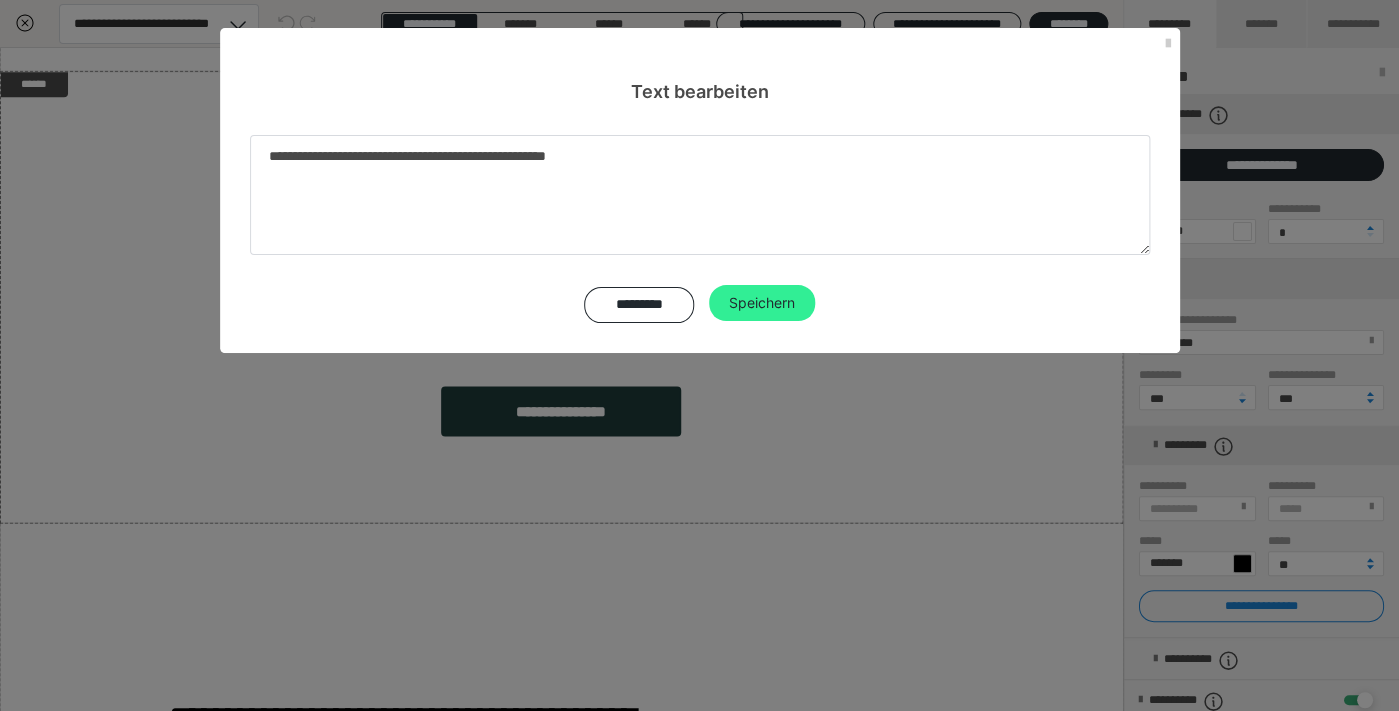 click on "Speichern" at bounding box center (762, 303) 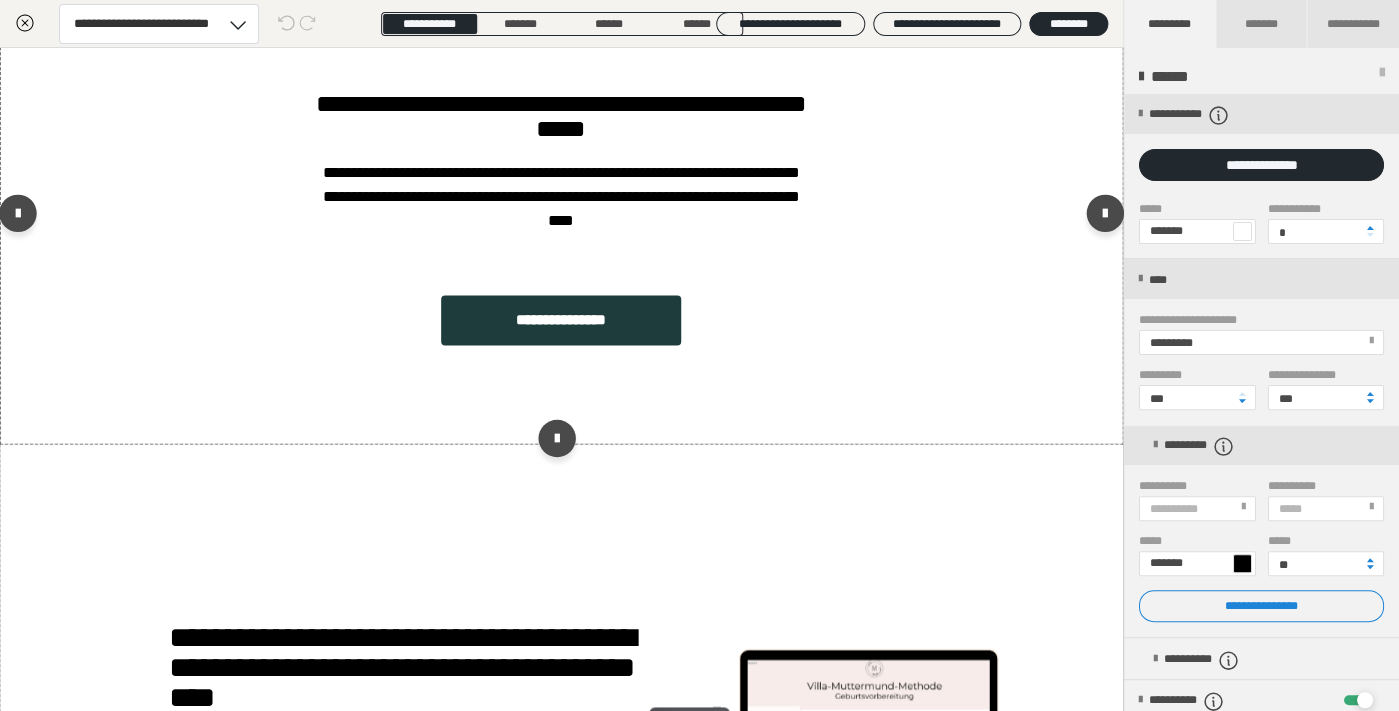 scroll, scrollTop: 792, scrollLeft: 1, axis: both 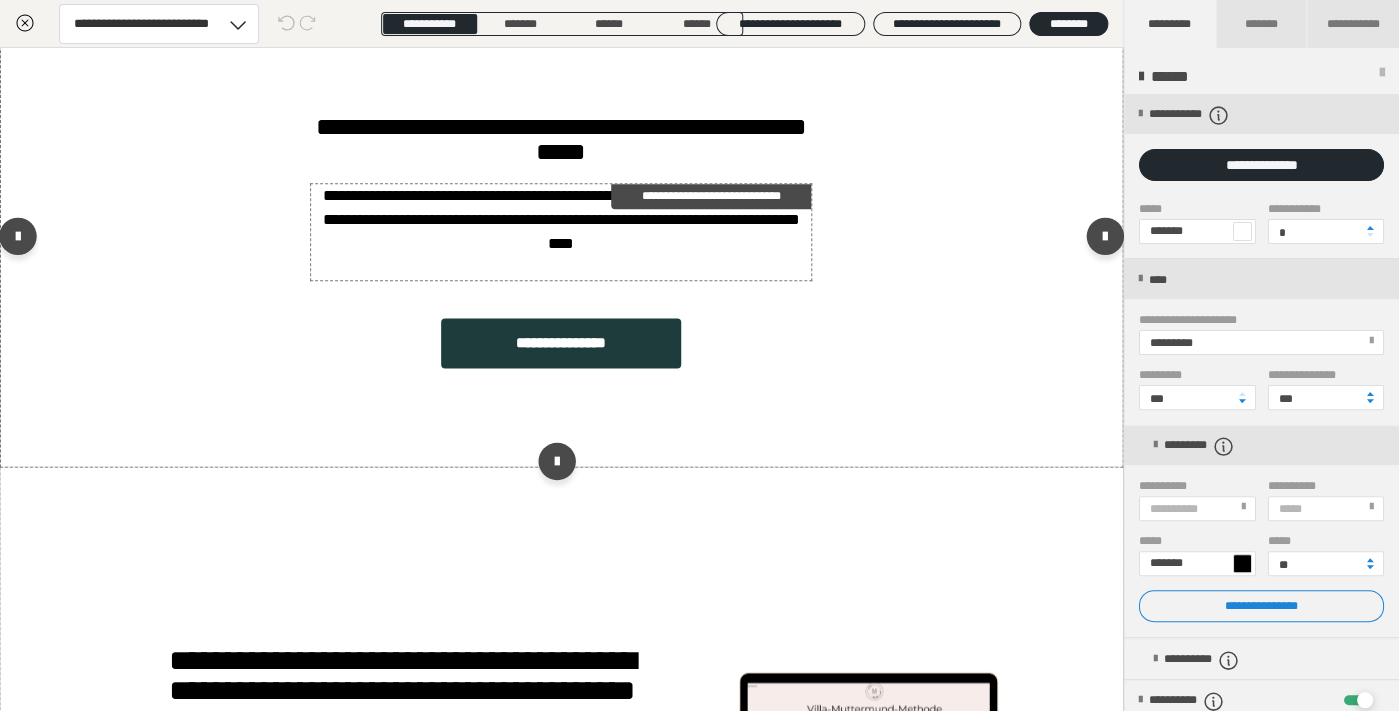 click on "**********" at bounding box center [561, 232] 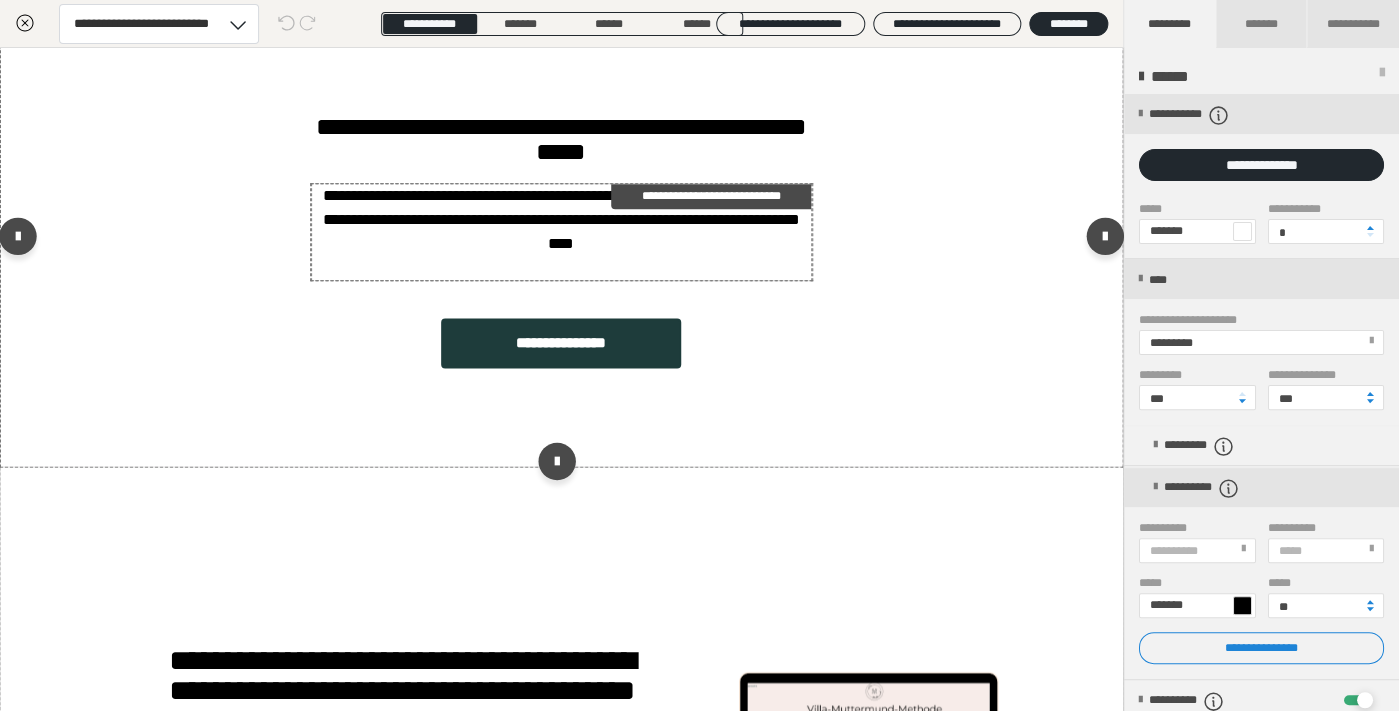 click on "*********" at bounding box center (639, 255) 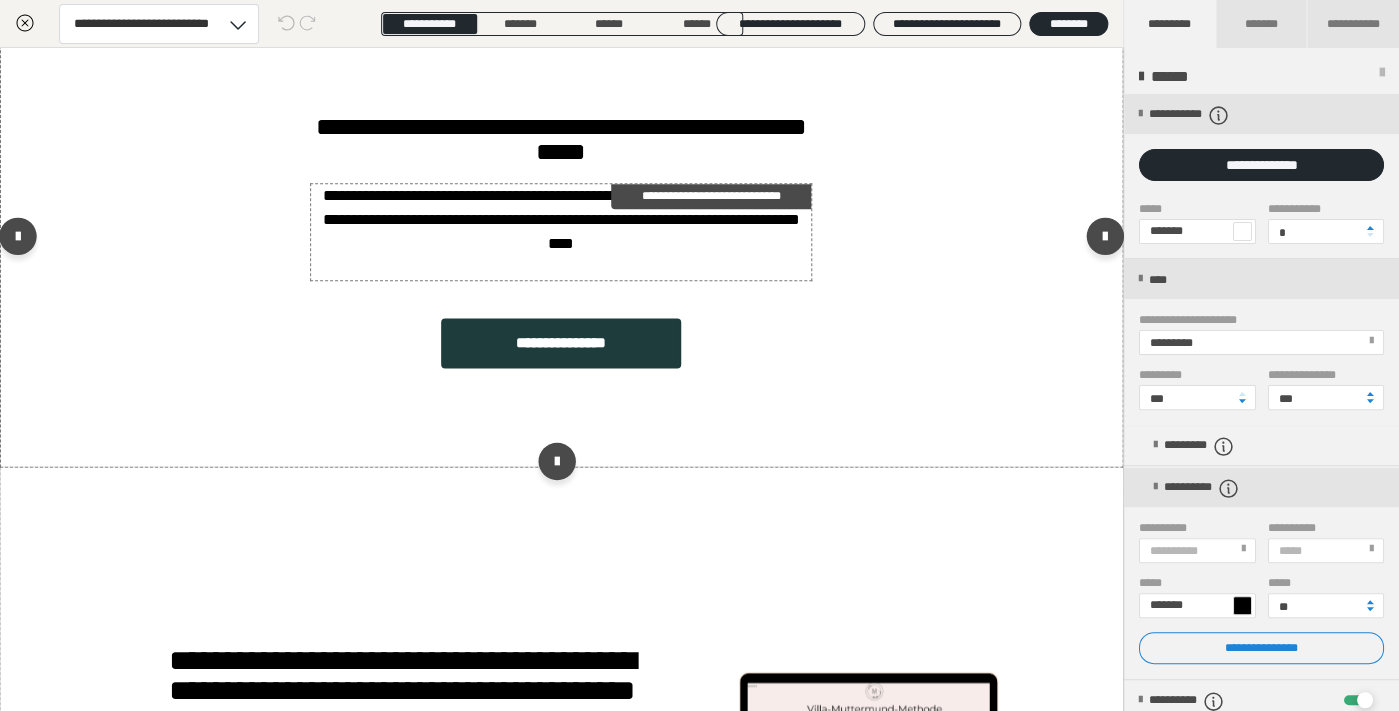click on "**********" at bounding box center (561, 232) 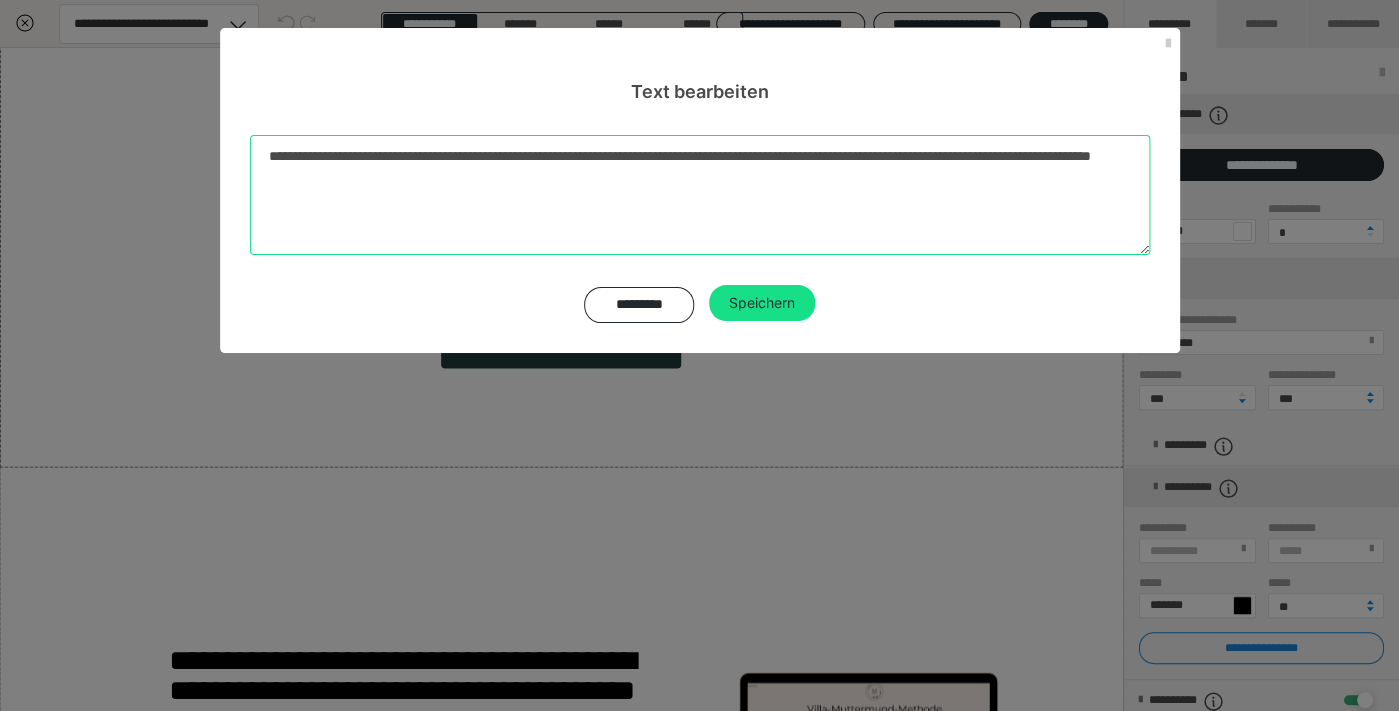 click on "**********" at bounding box center (700, 195) 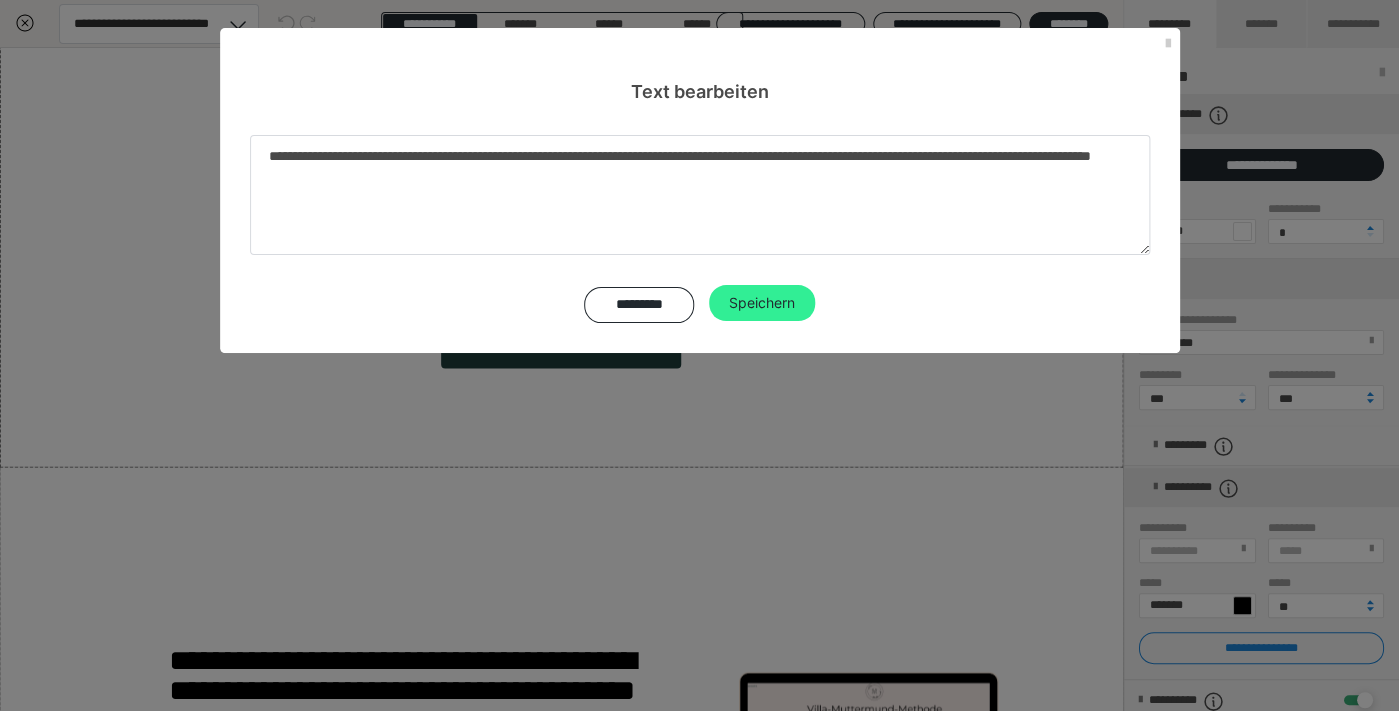 click on "Speichern" at bounding box center (762, 303) 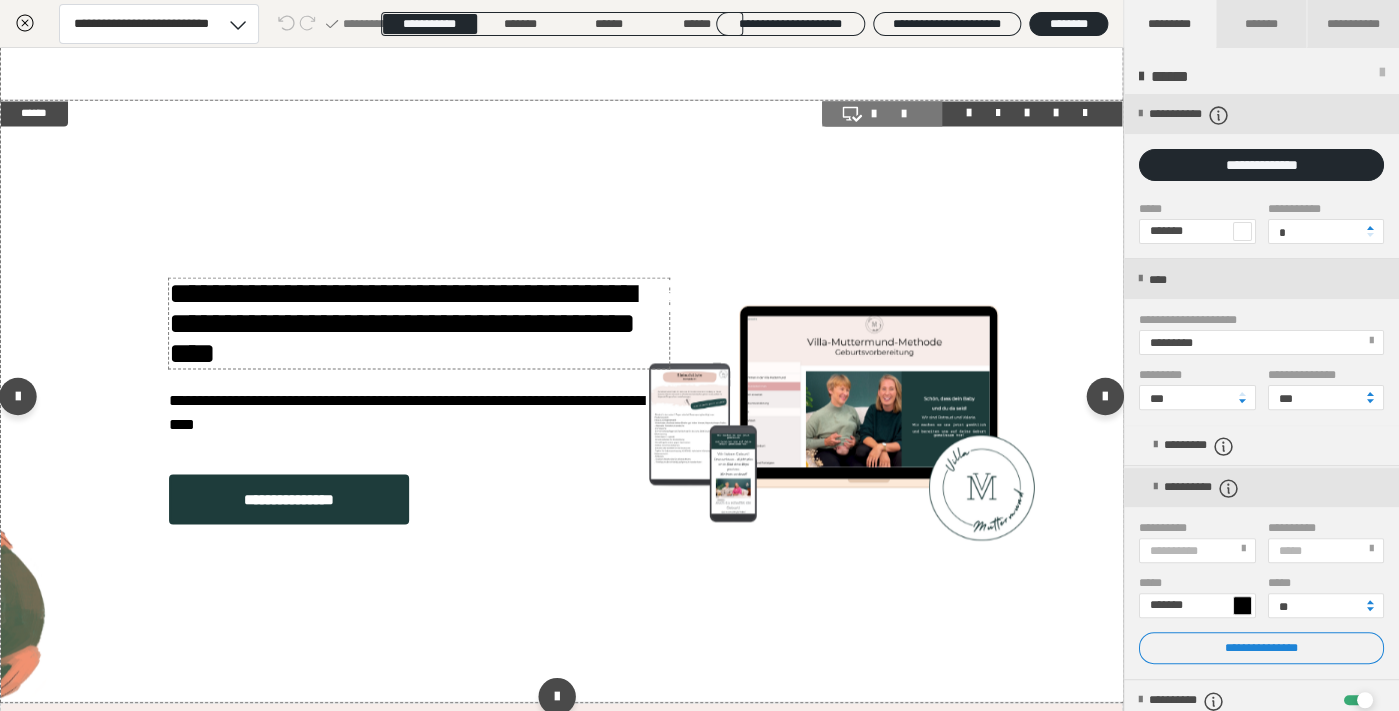 scroll, scrollTop: 1181, scrollLeft: 1, axis: both 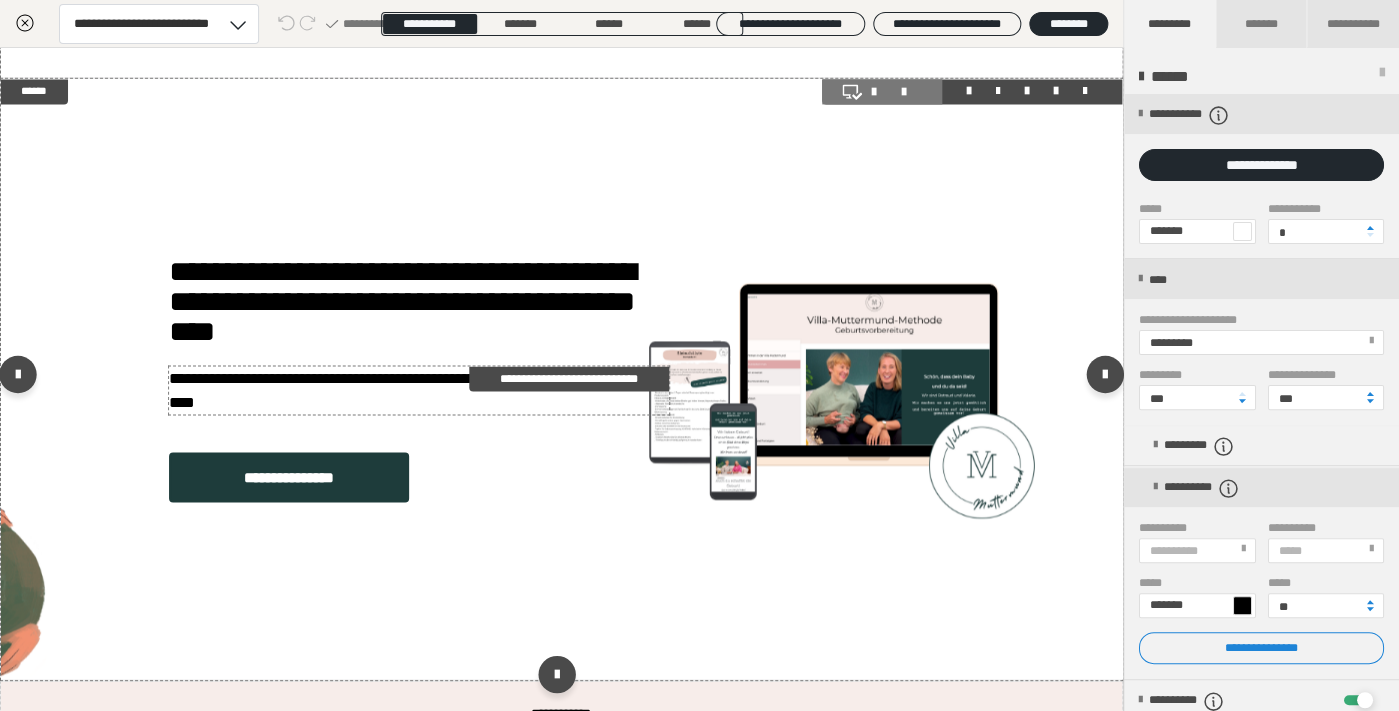 click on "**********" at bounding box center (419, 390) 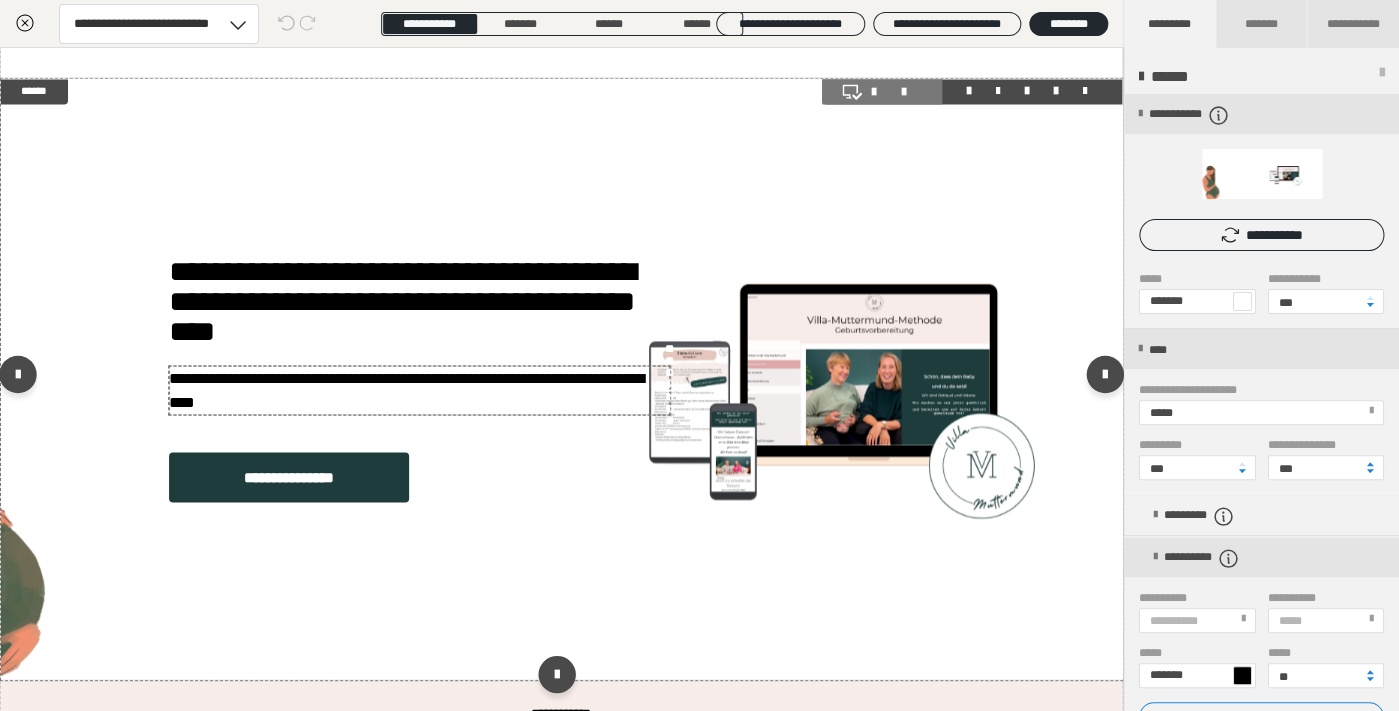 click on "**********" at bounding box center [699, 355] 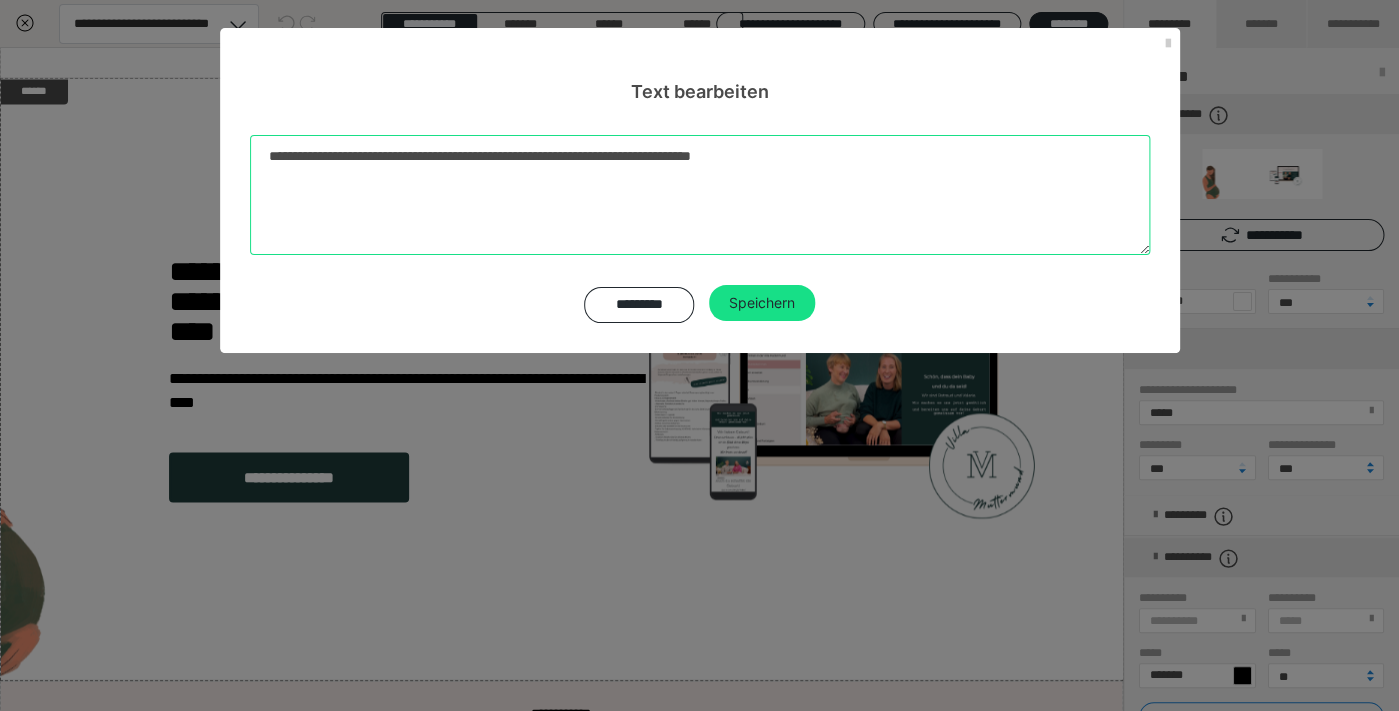click on "**********" at bounding box center (700, 195) 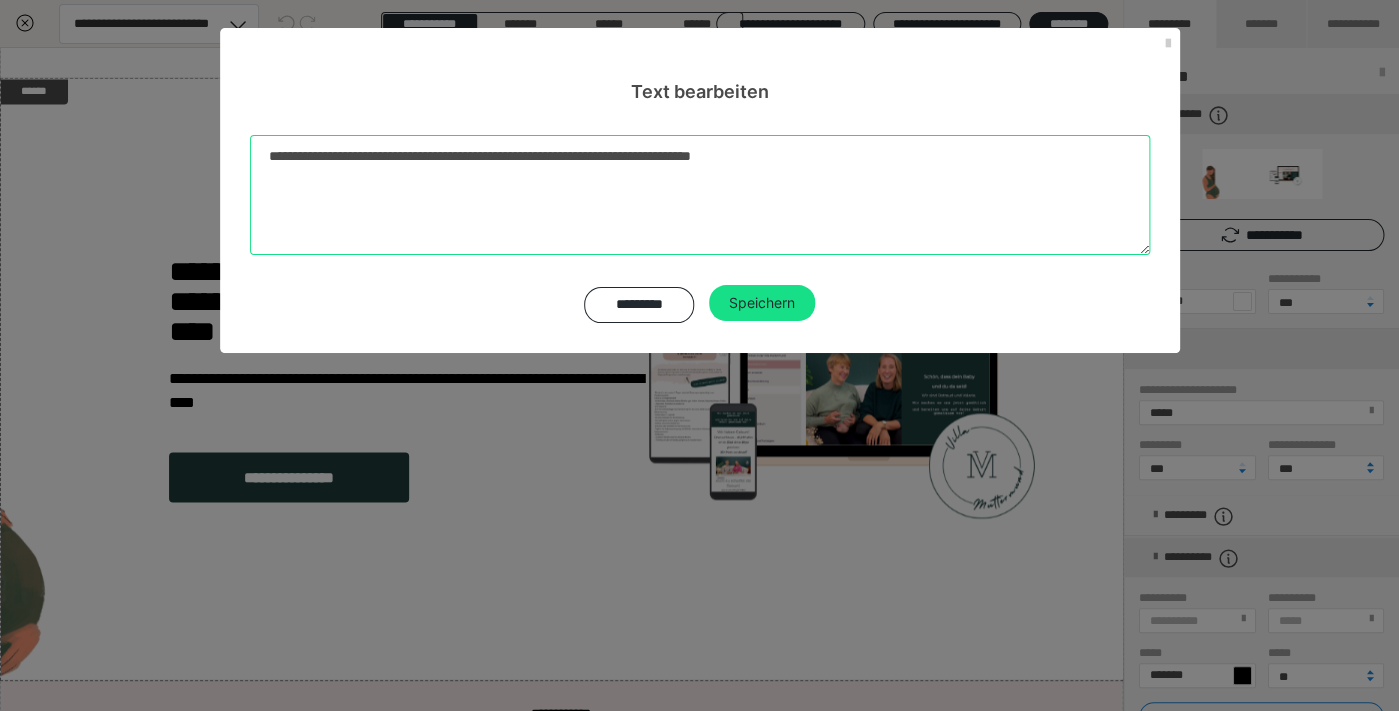 click on "**********" at bounding box center [700, 195] 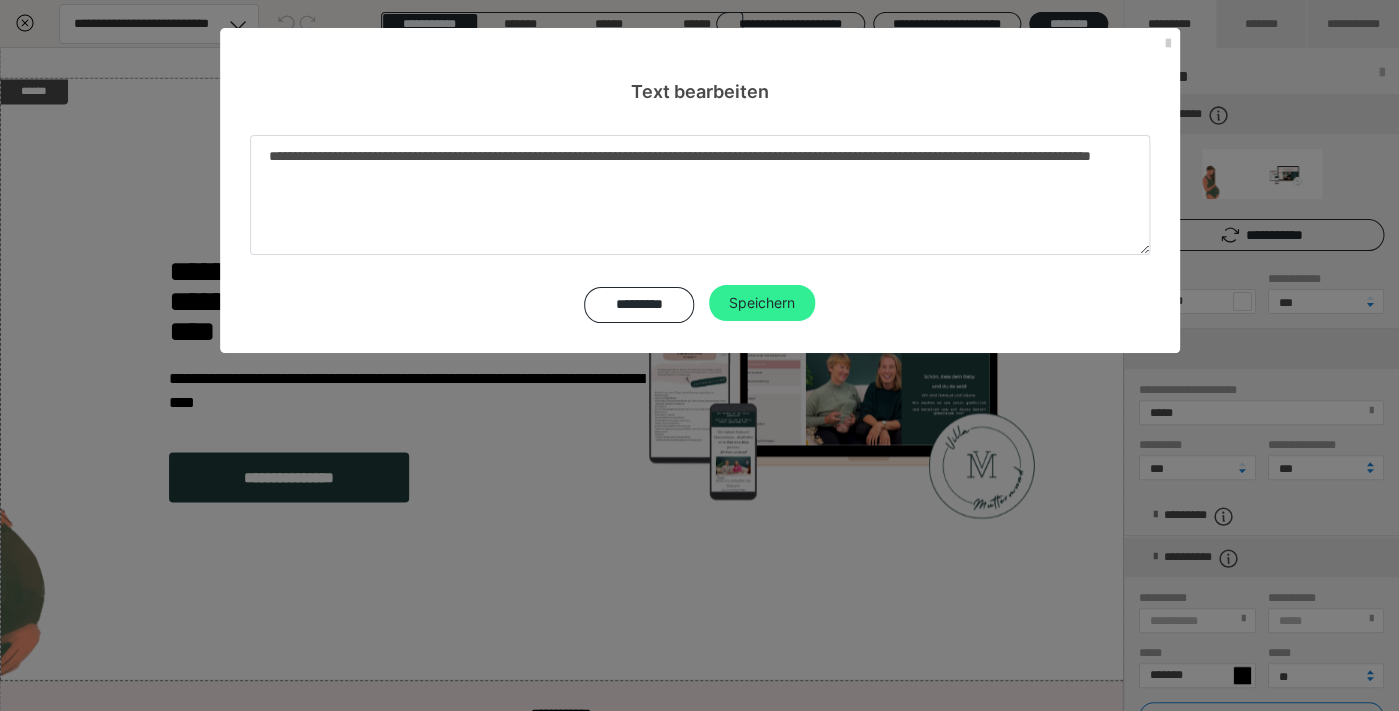 click on "Speichern" at bounding box center [762, 303] 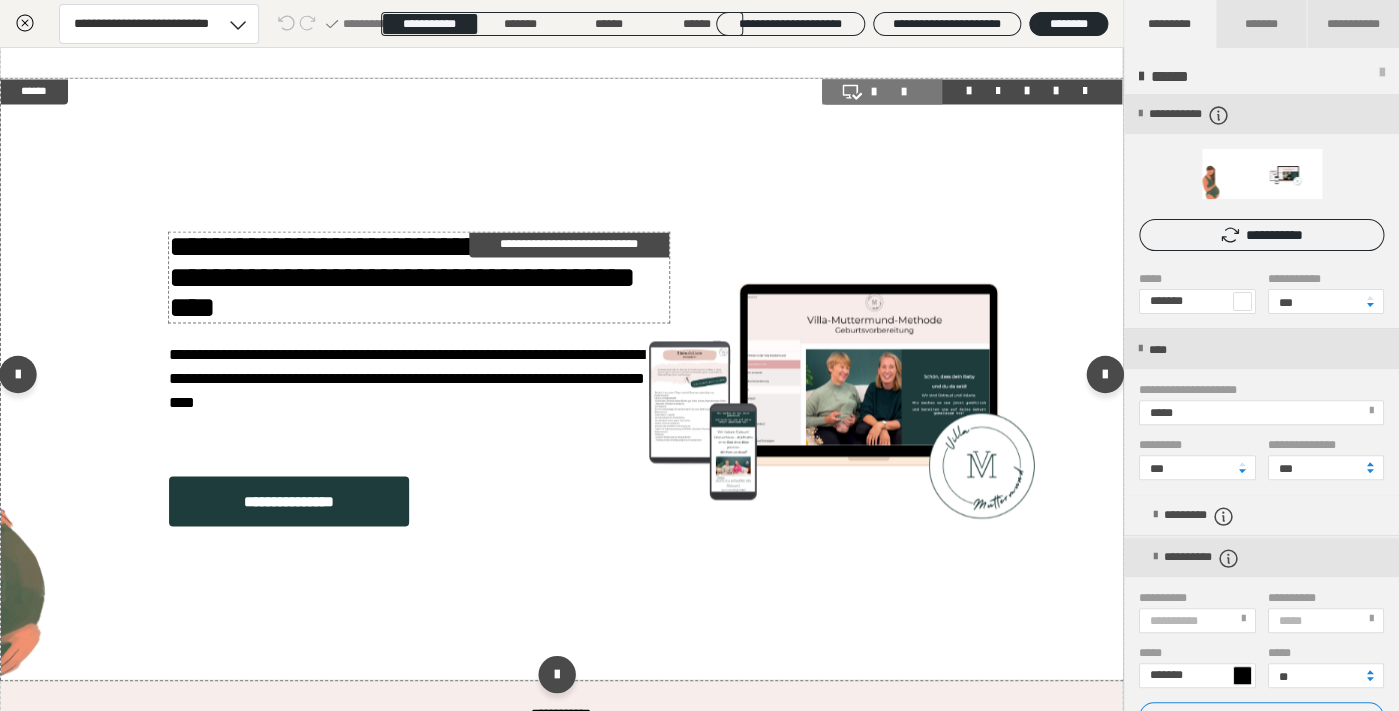 click on "**********" at bounding box center (419, 277) 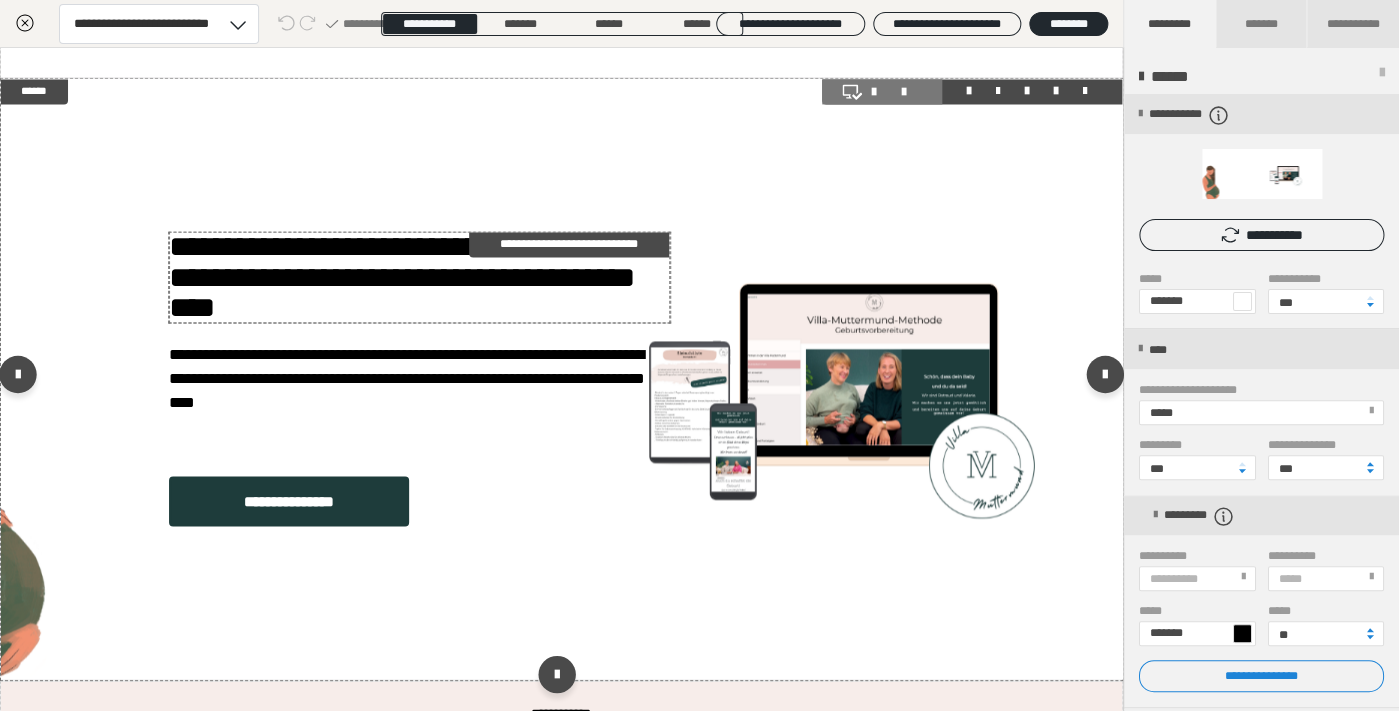 click on "**********" at bounding box center [419, 277] 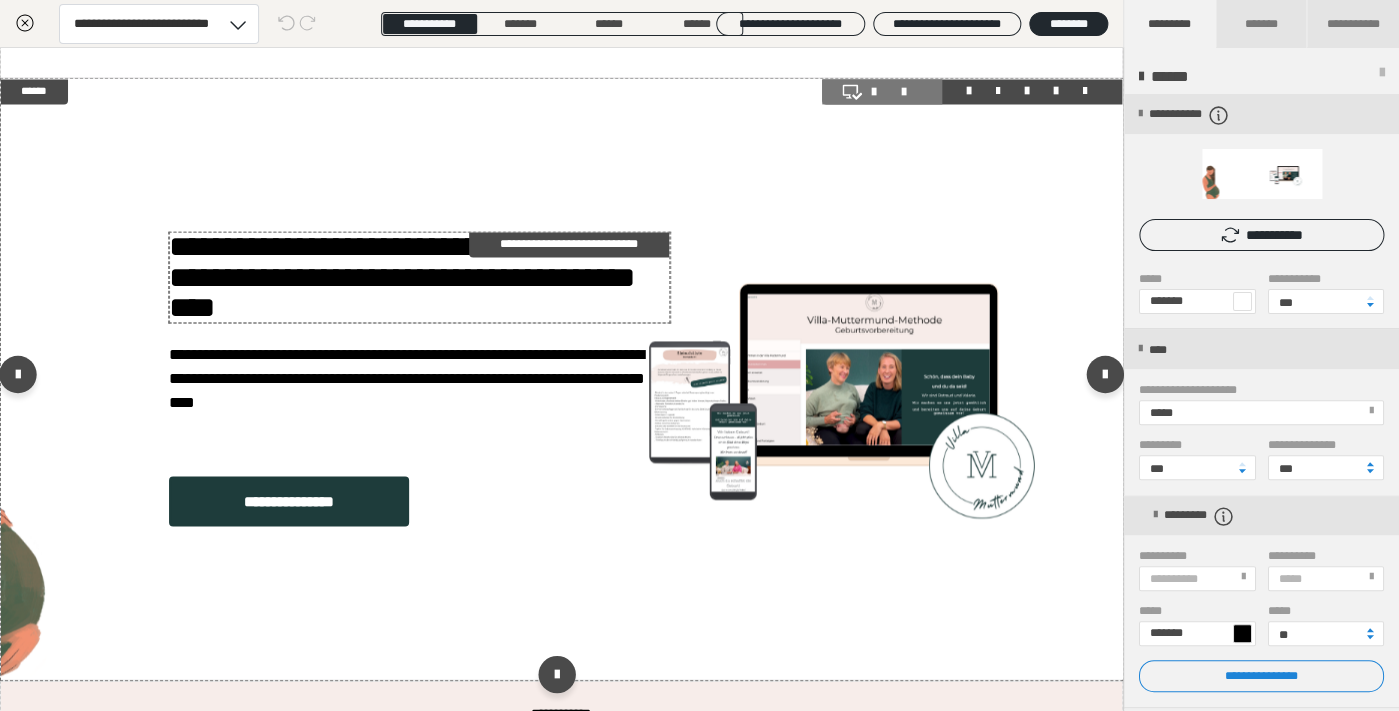 click on "**********" at bounding box center [419, 277] 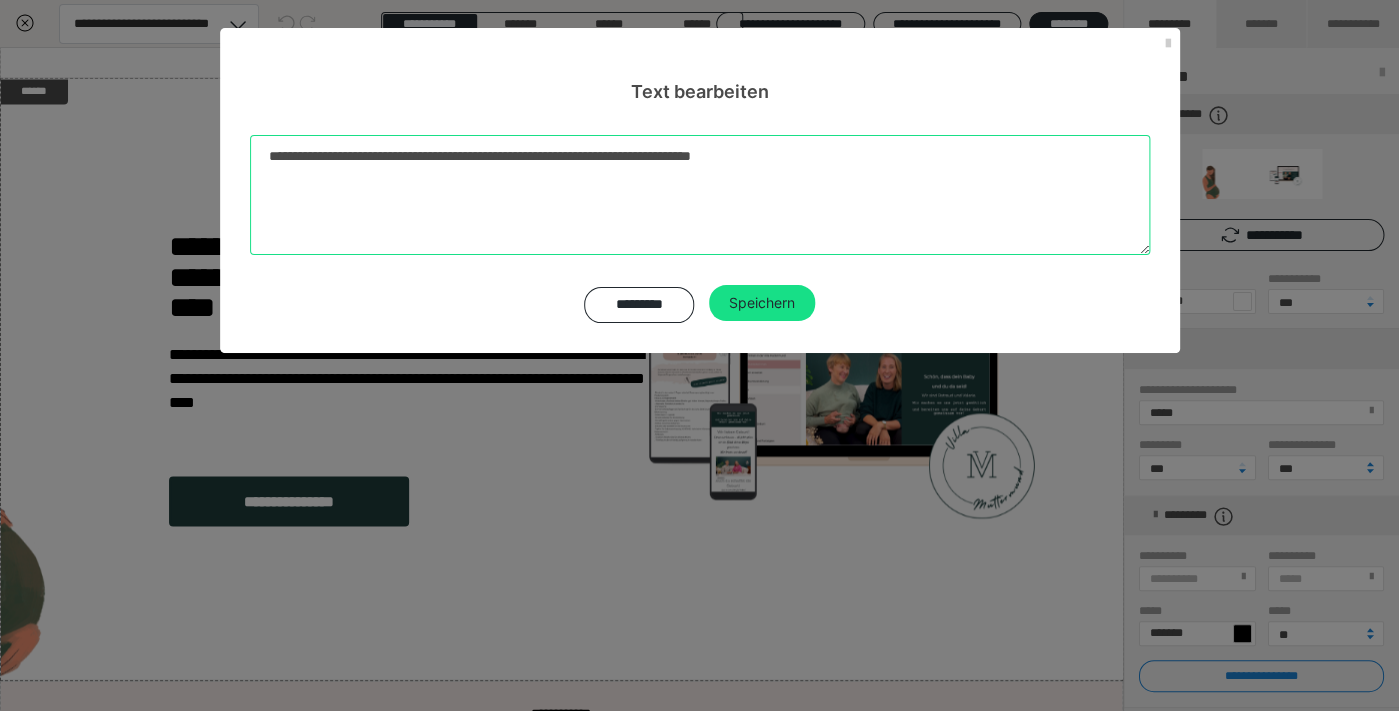 drag, startPoint x: 708, startPoint y: 160, endPoint x: 509, endPoint y: 159, distance: 199.00252 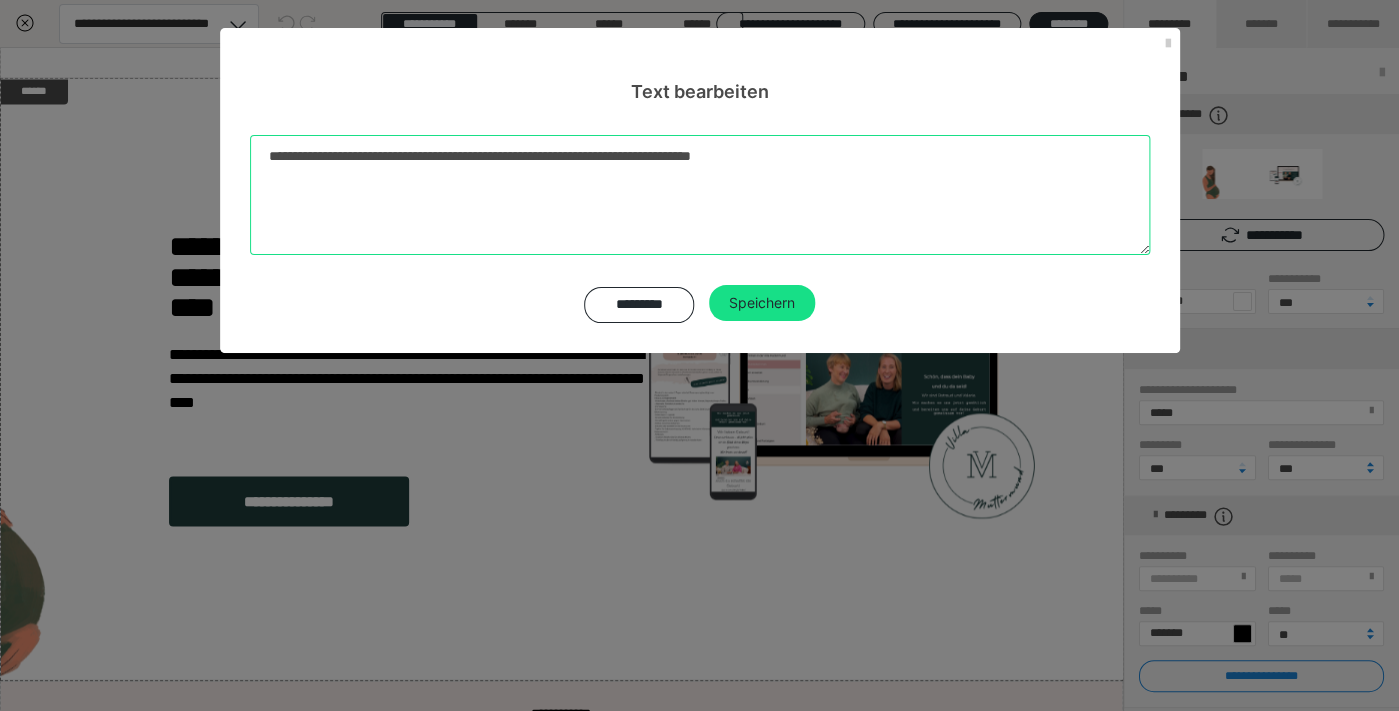 click on "**********" at bounding box center [700, 195] 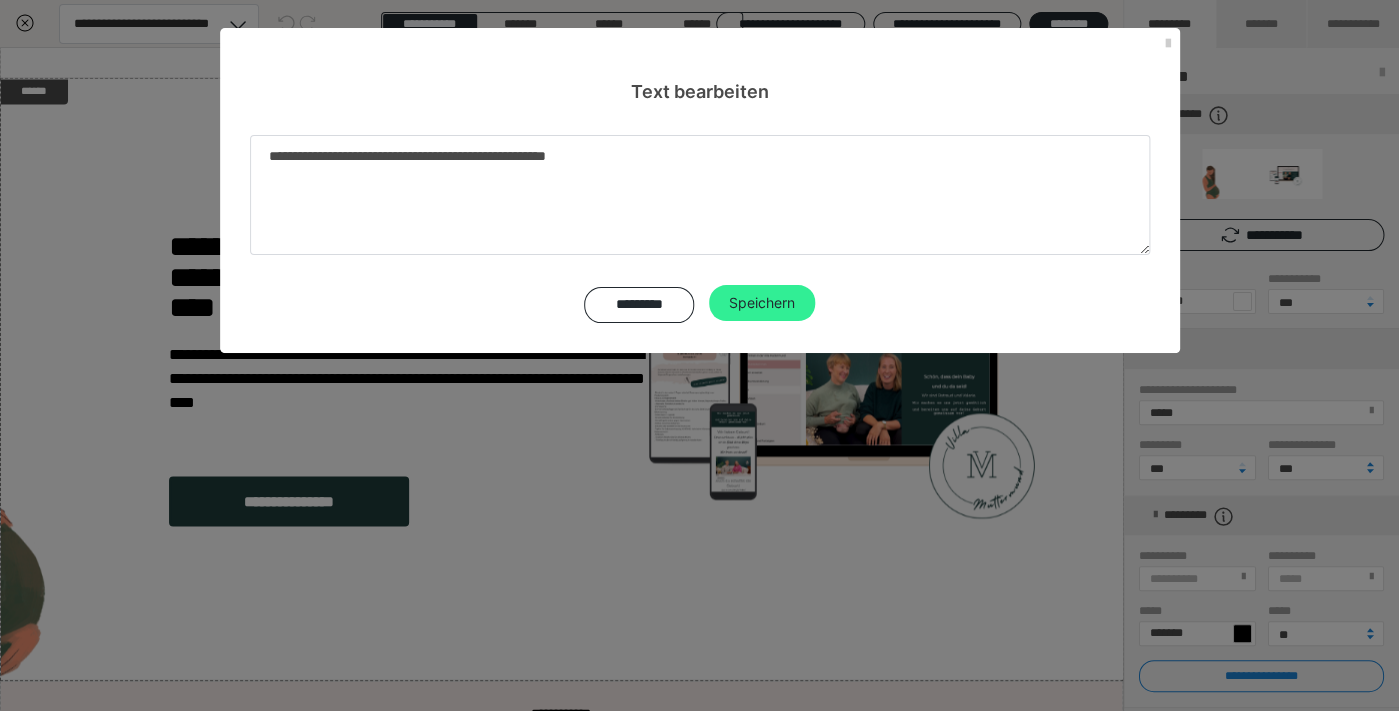 click on "Speichern" at bounding box center [762, 303] 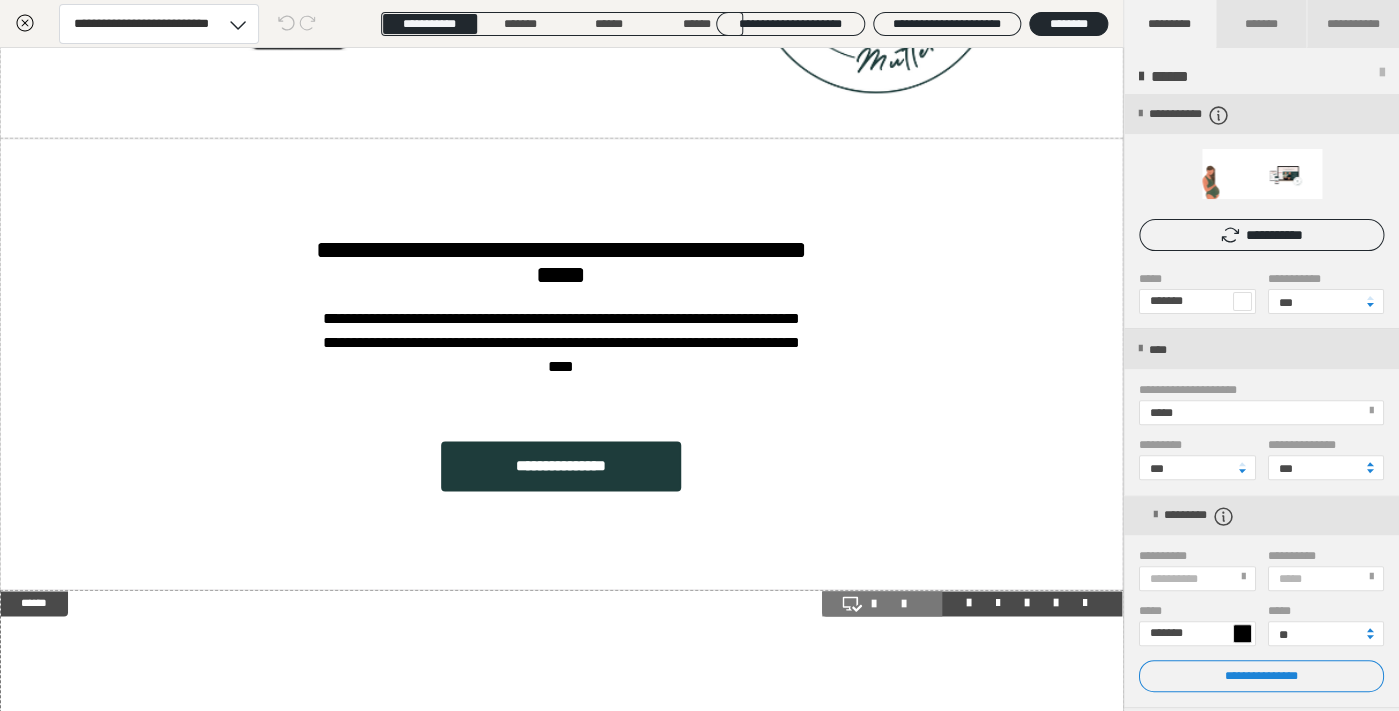 scroll, scrollTop: 0, scrollLeft: 1, axis: horizontal 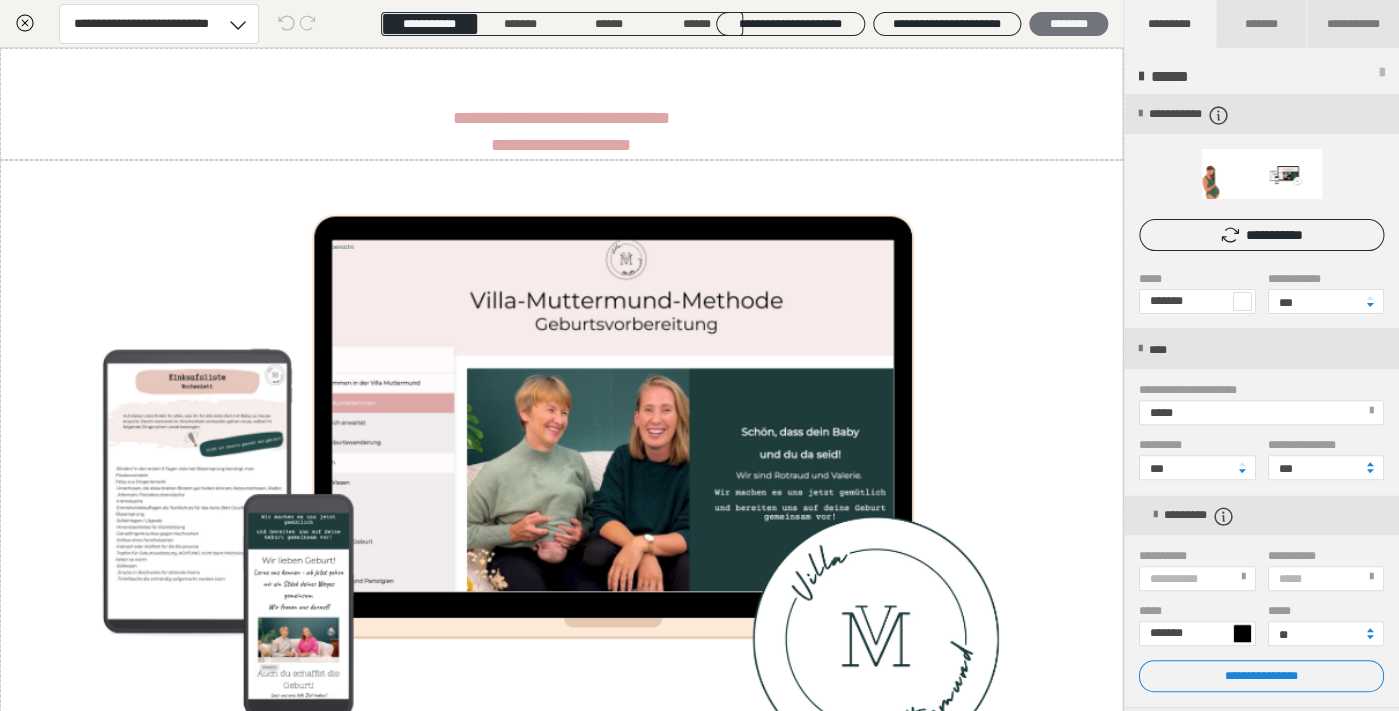 click on "********" at bounding box center (1068, 24) 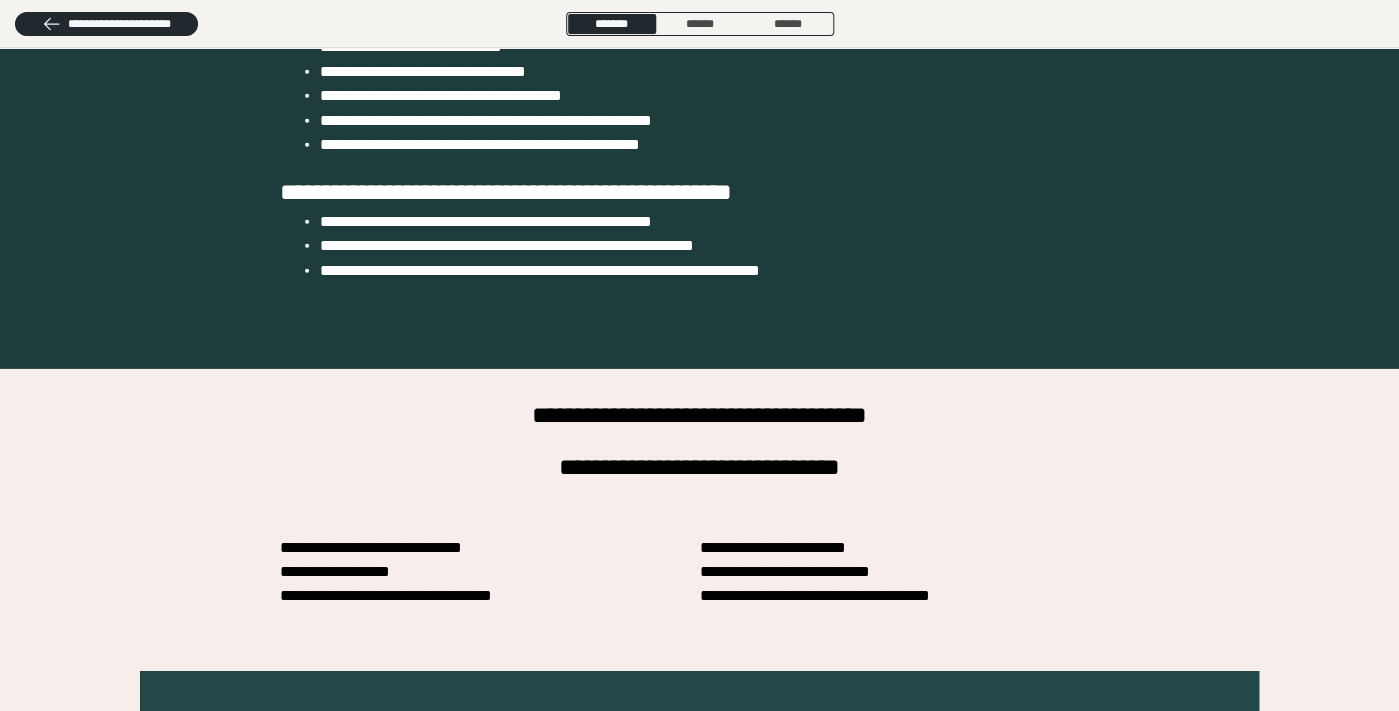 scroll, scrollTop: 5000, scrollLeft: 0, axis: vertical 